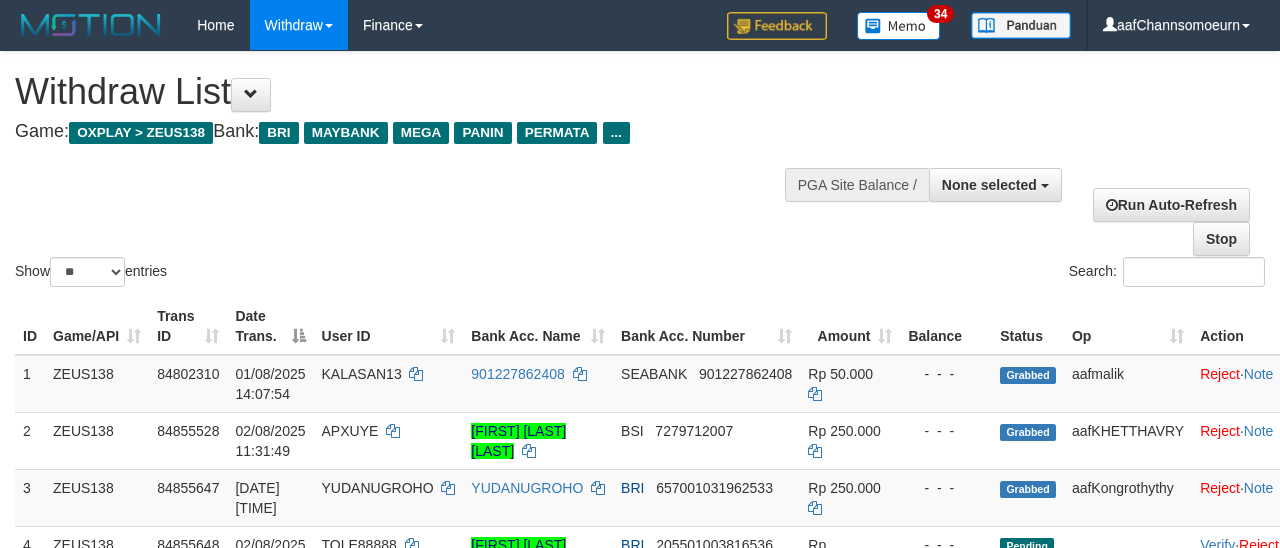 select 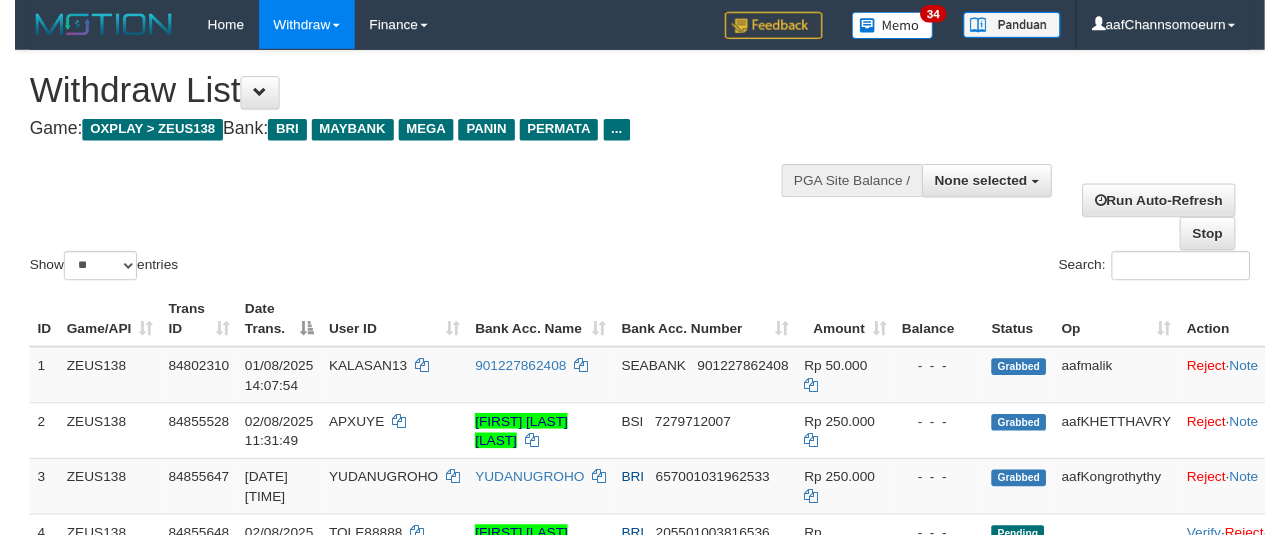 scroll, scrollTop: 358, scrollLeft: 0, axis: vertical 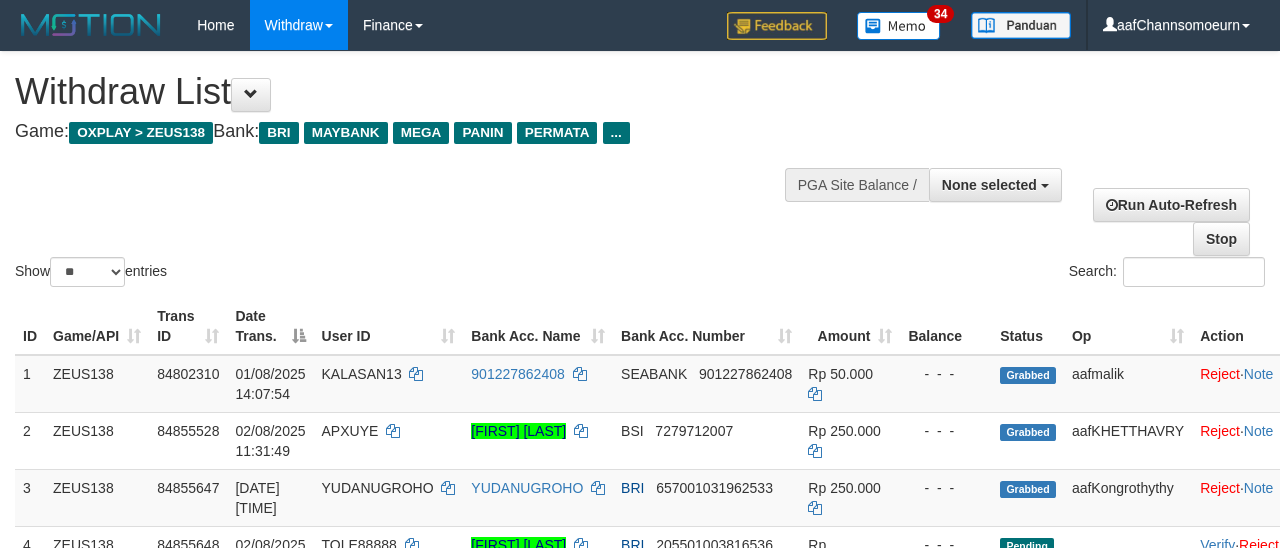 select 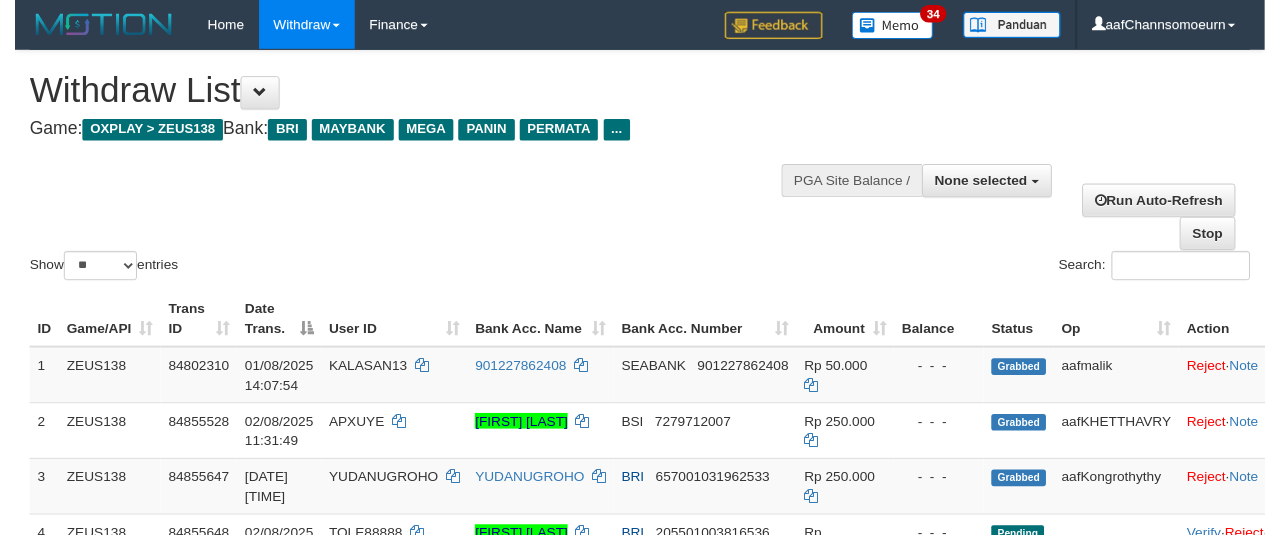 scroll, scrollTop: 358, scrollLeft: 0, axis: vertical 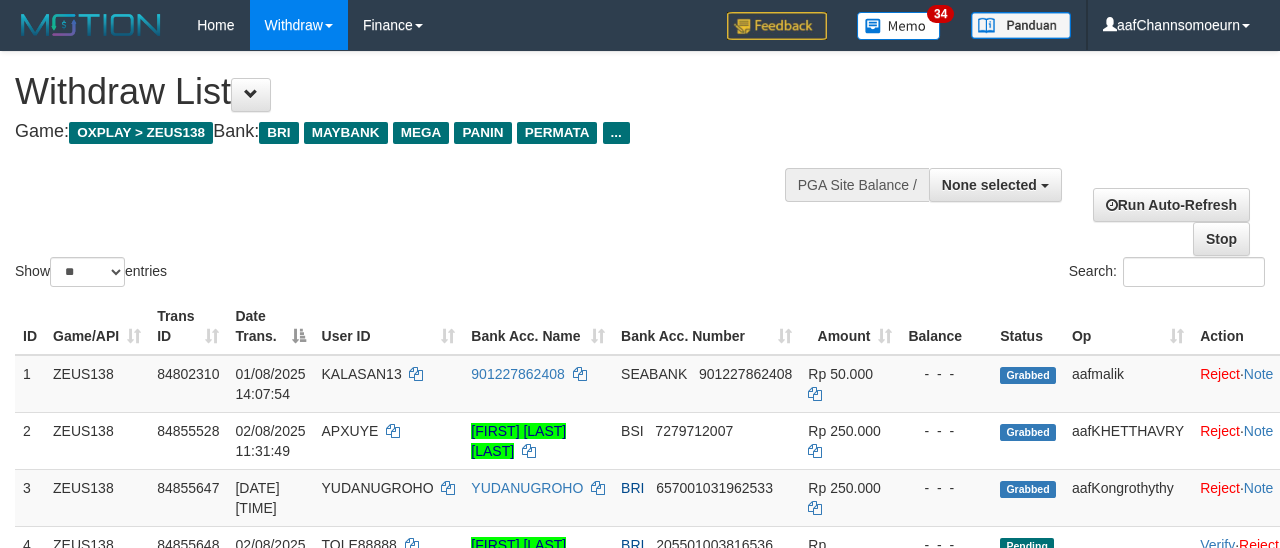 select 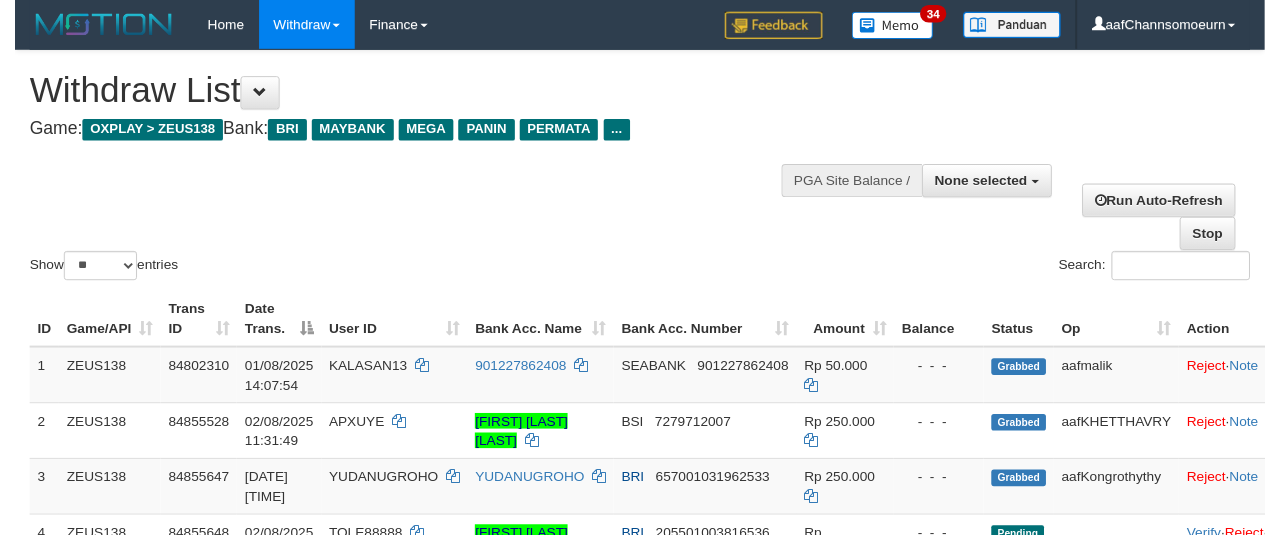 scroll, scrollTop: 358, scrollLeft: 0, axis: vertical 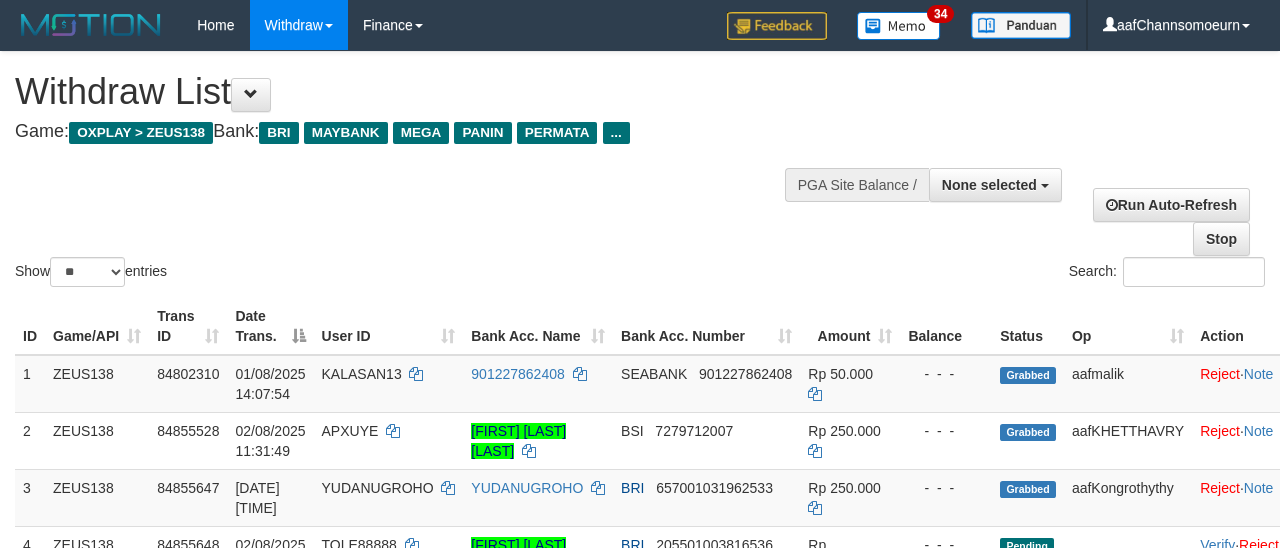select 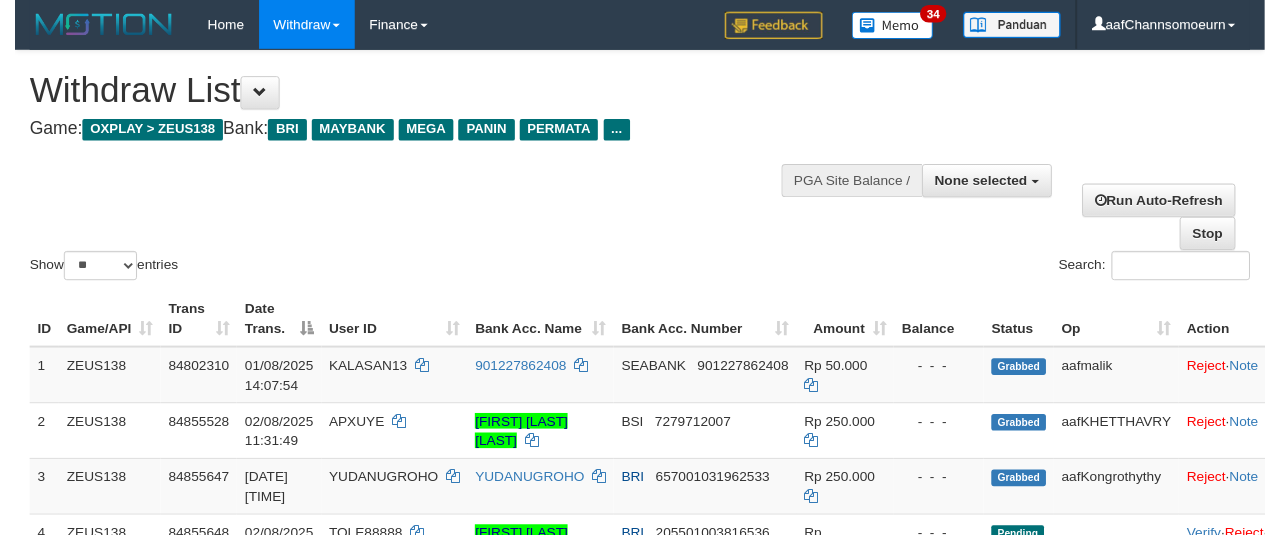 scroll, scrollTop: 358, scrollLeft: 0, axis: vertical 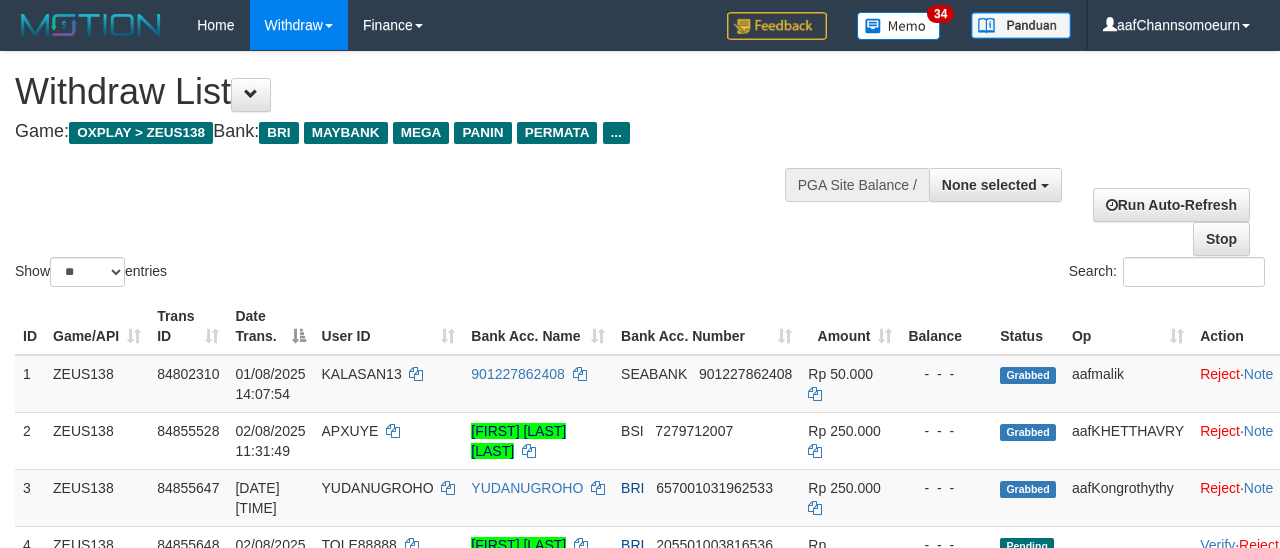 select 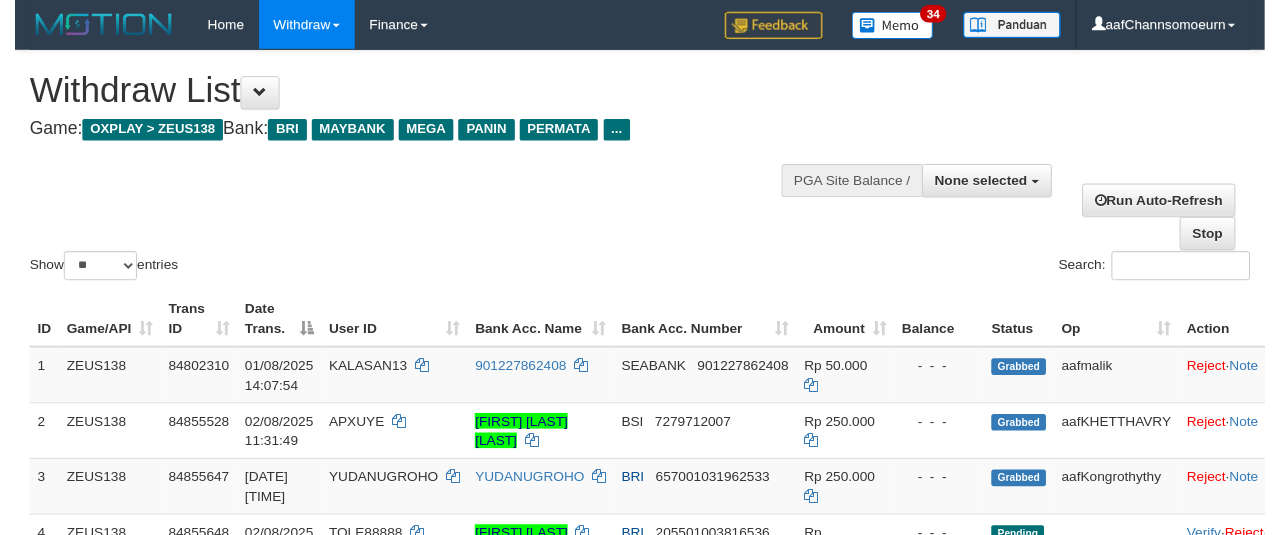 scroll, scrollTop: 358, scrollLeft: 0, axis: vertical 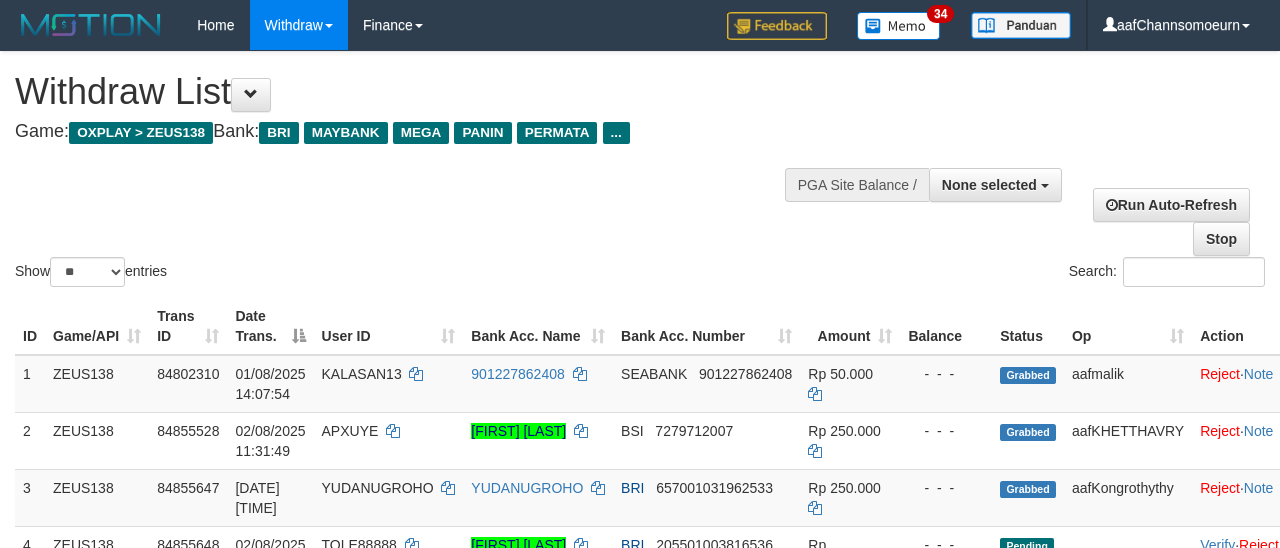 select 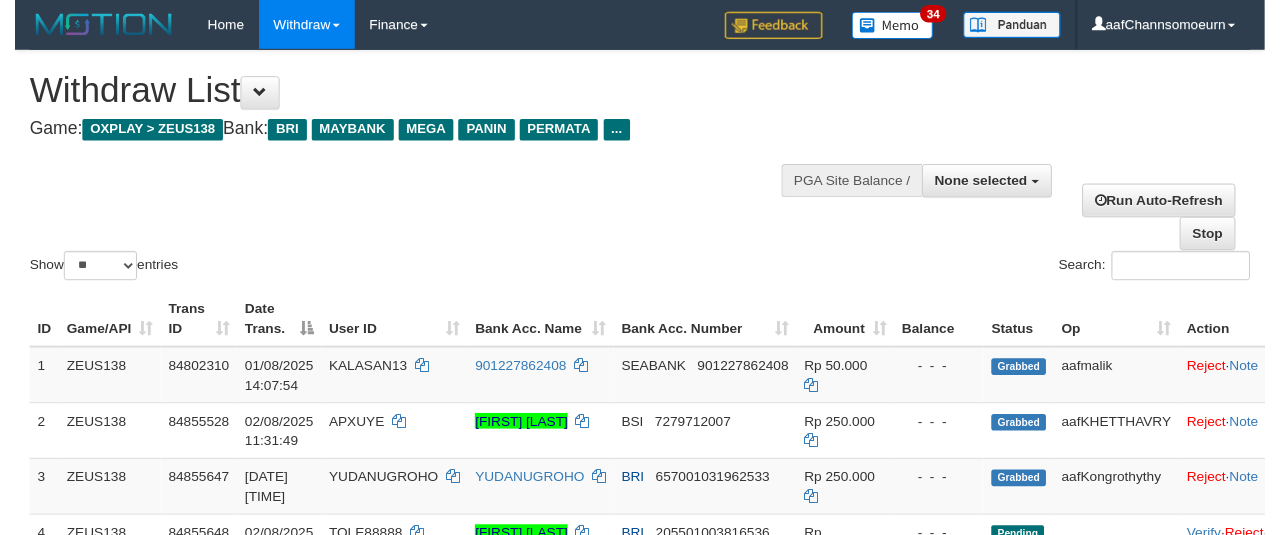 scroll, scrollTop: 358, scrollLeft: 0, axis: vertical 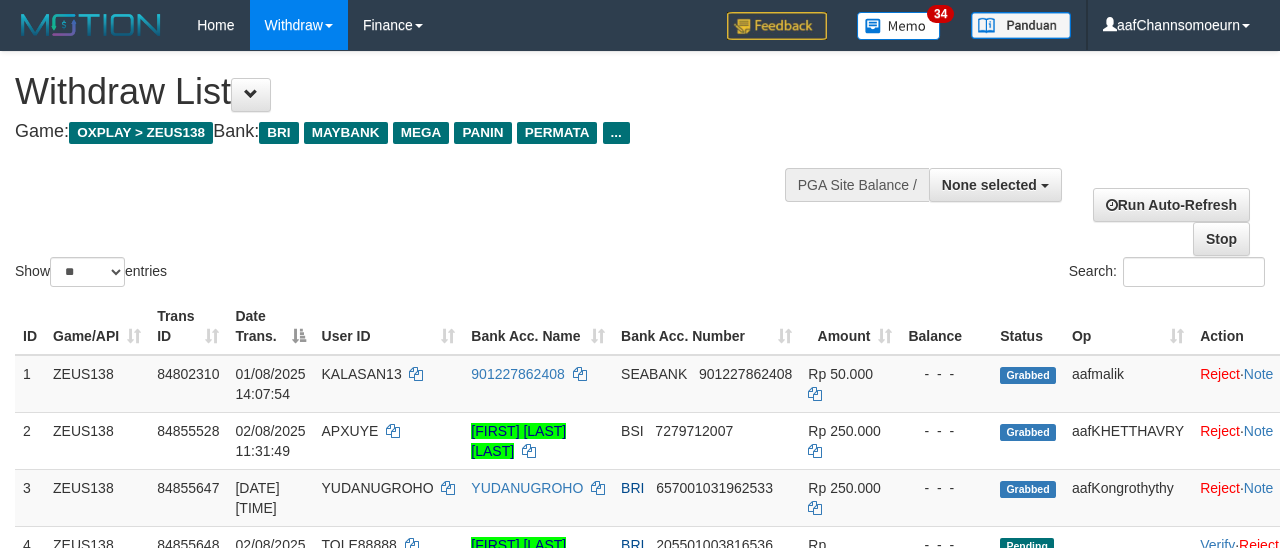 select 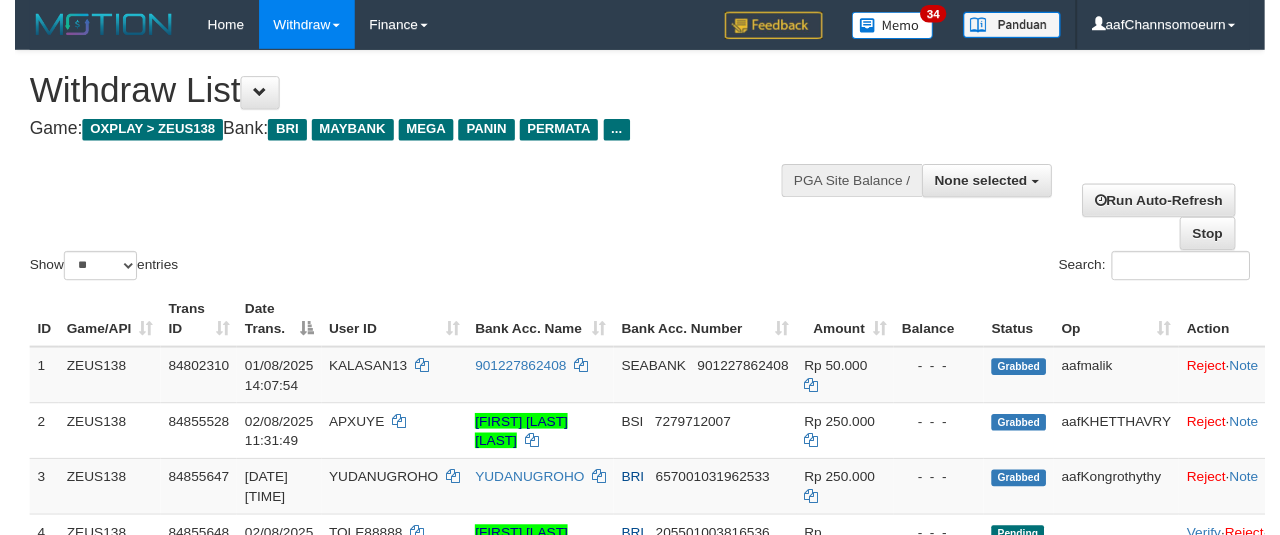 scroll, scrollTop: 358, scrollLeft: 0, axis: vertical 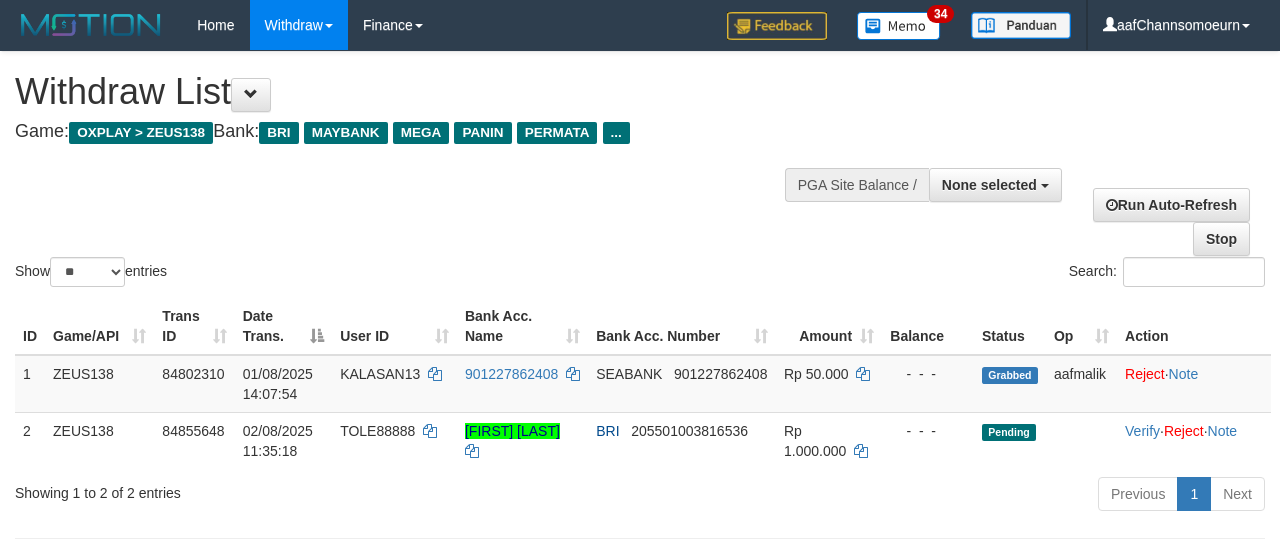 select 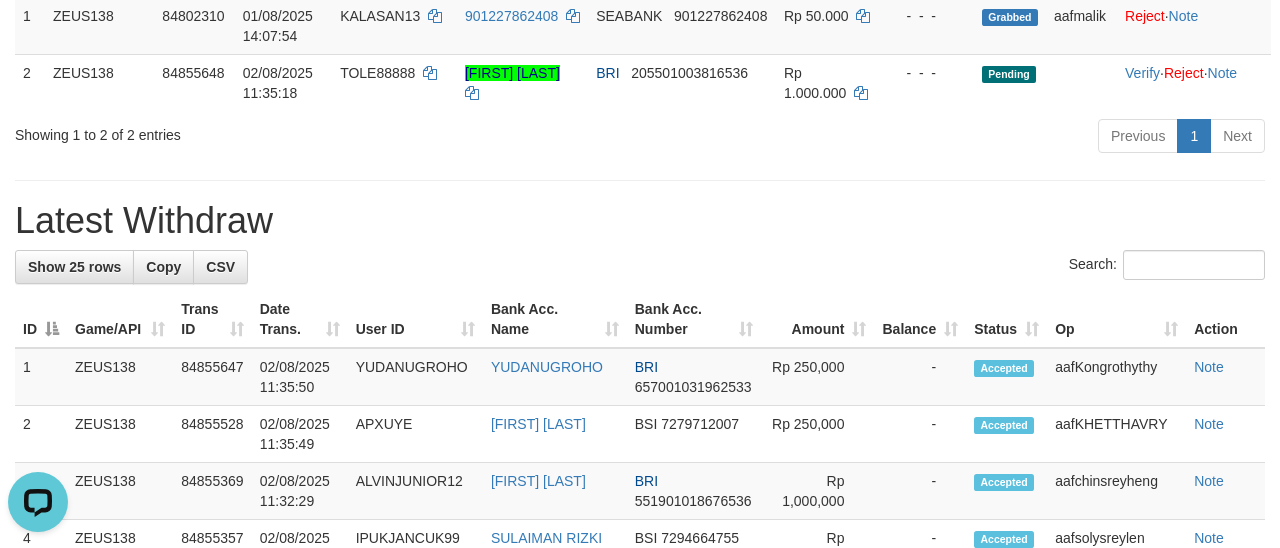 scroll, scrollTop: 0, scrollLeft: 0, axis: both 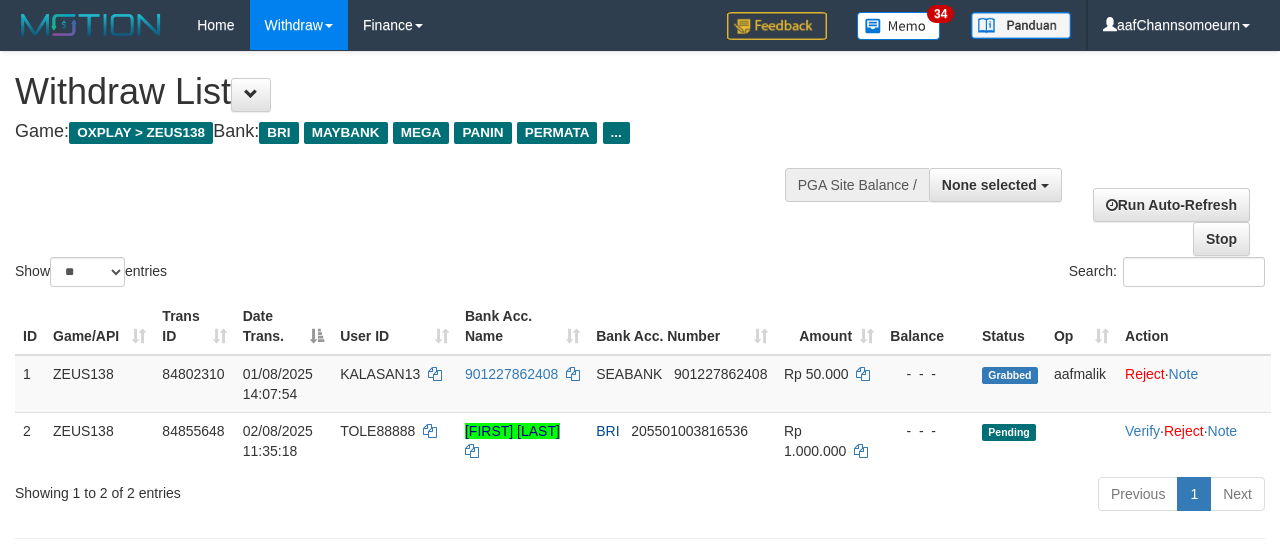 select 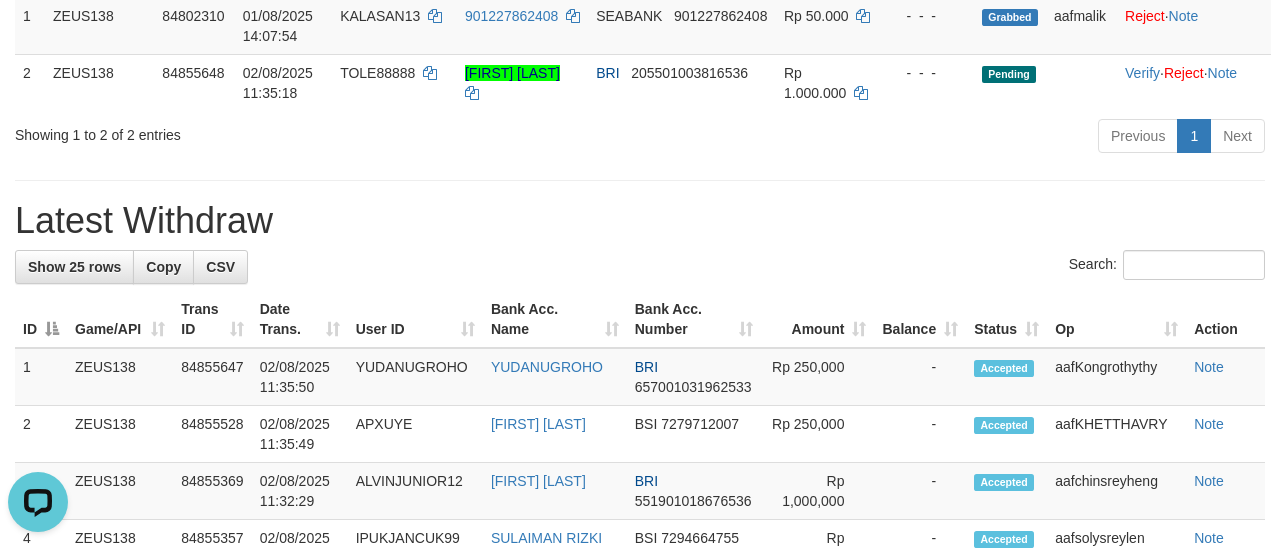 scroll, scrollTop: 0, scrollLeft: 0, axis: both 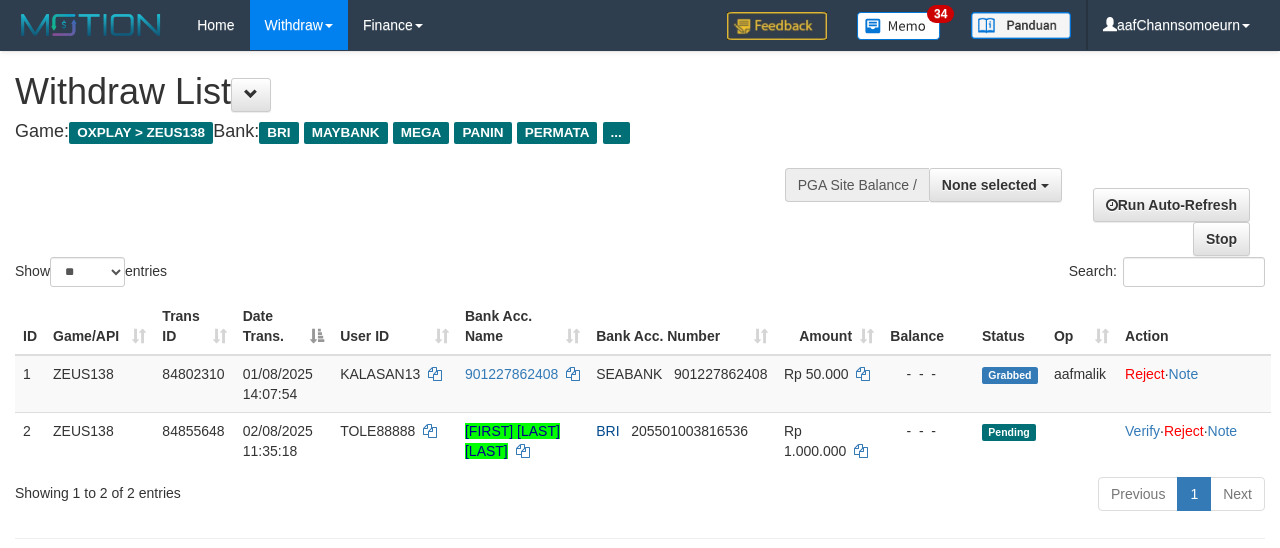 select 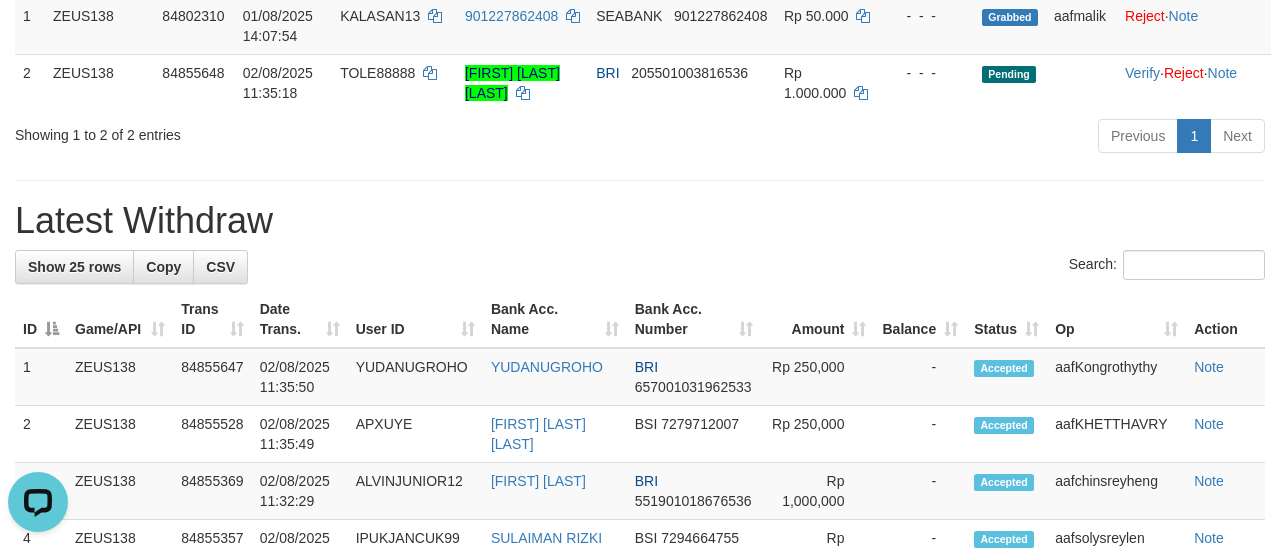 scroll, scrollTop: 0, scrollLeft: 0, axis: both 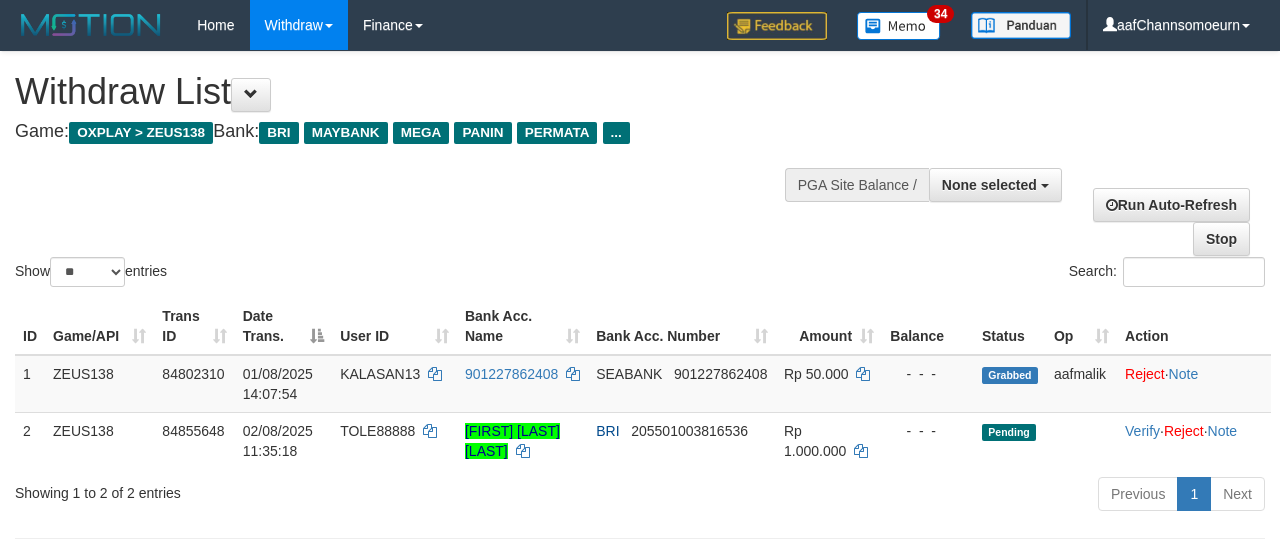 select 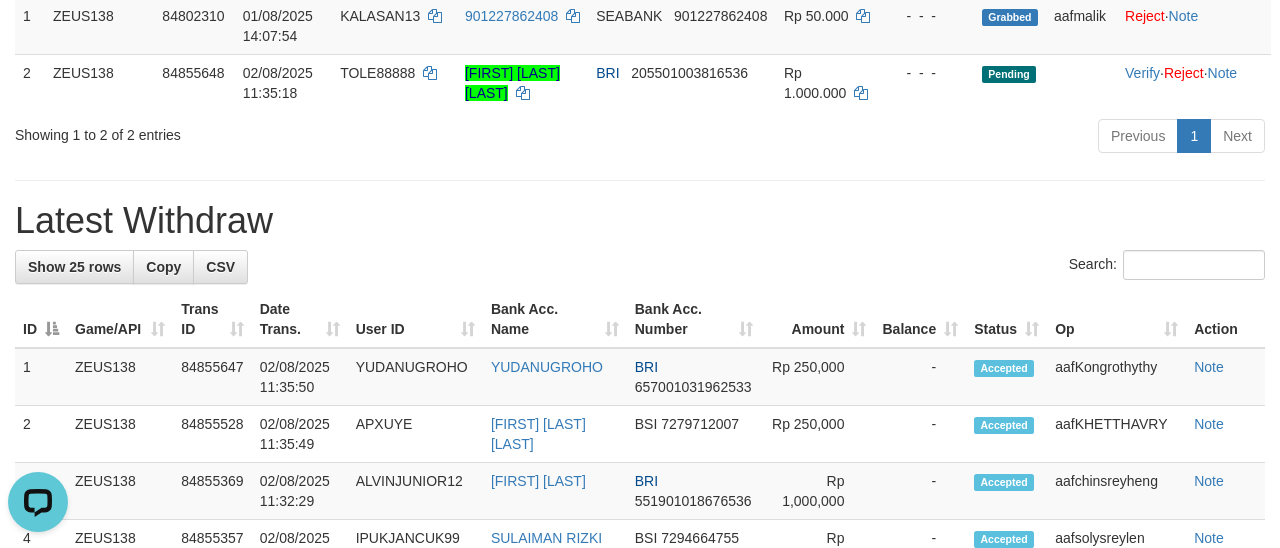 scroll, scrollTop: 0, scrollLeft: 0, axis: both 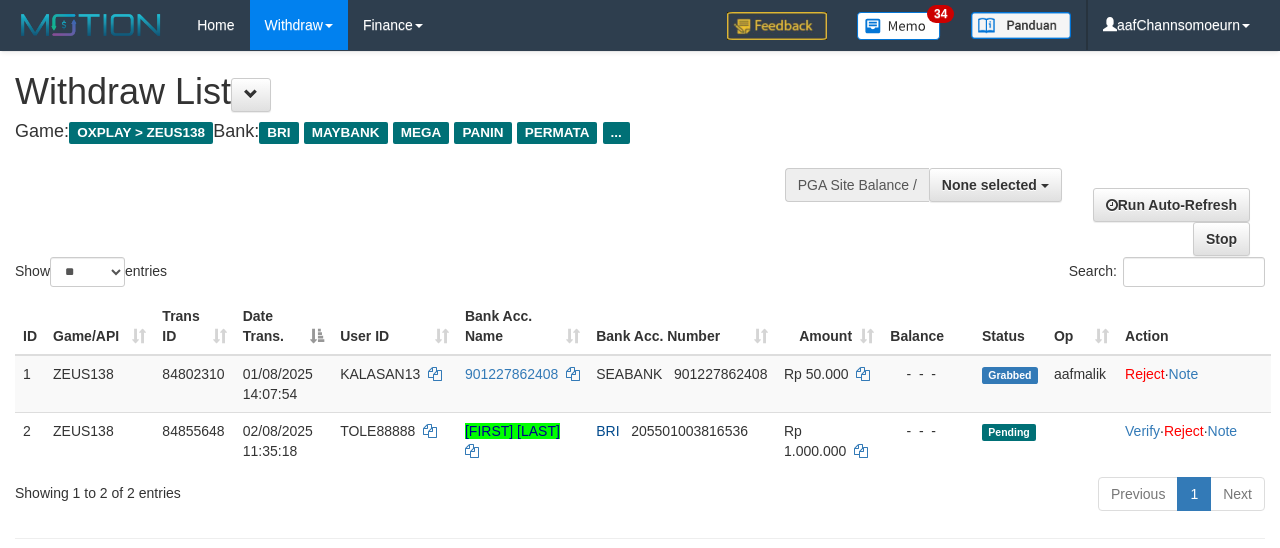 select 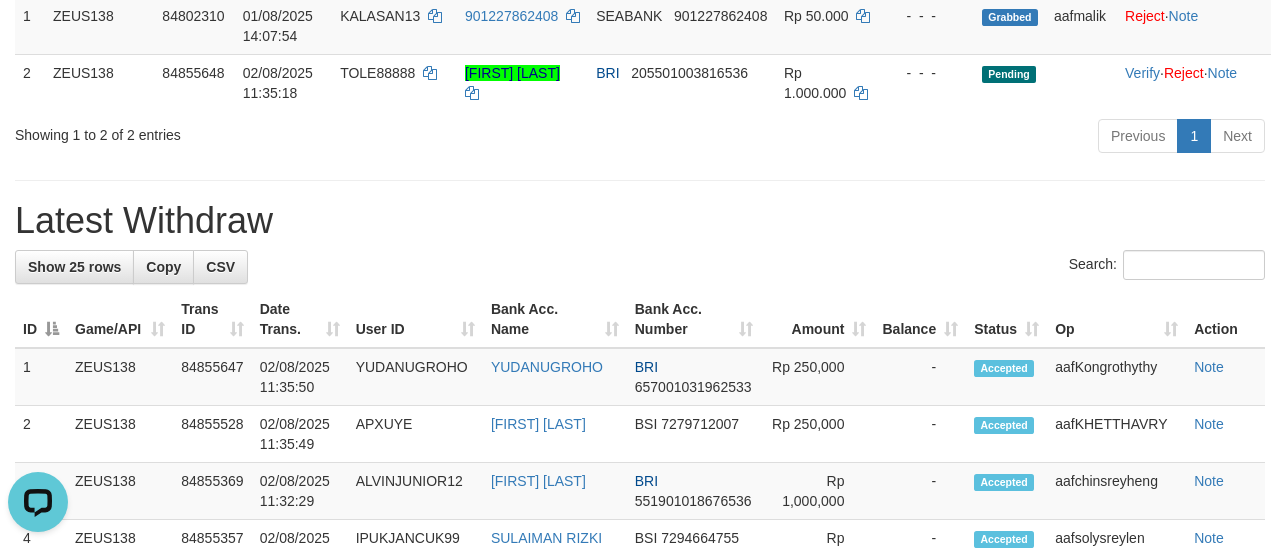 scroll, scrollTop: 0, scrollLeft: 0, axis: both 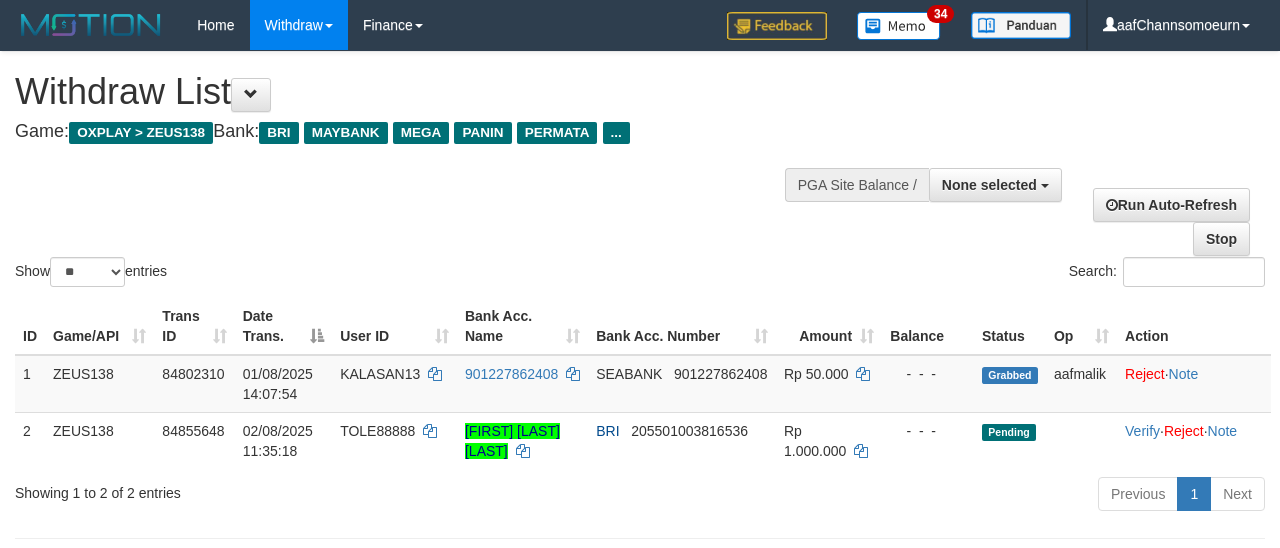 select 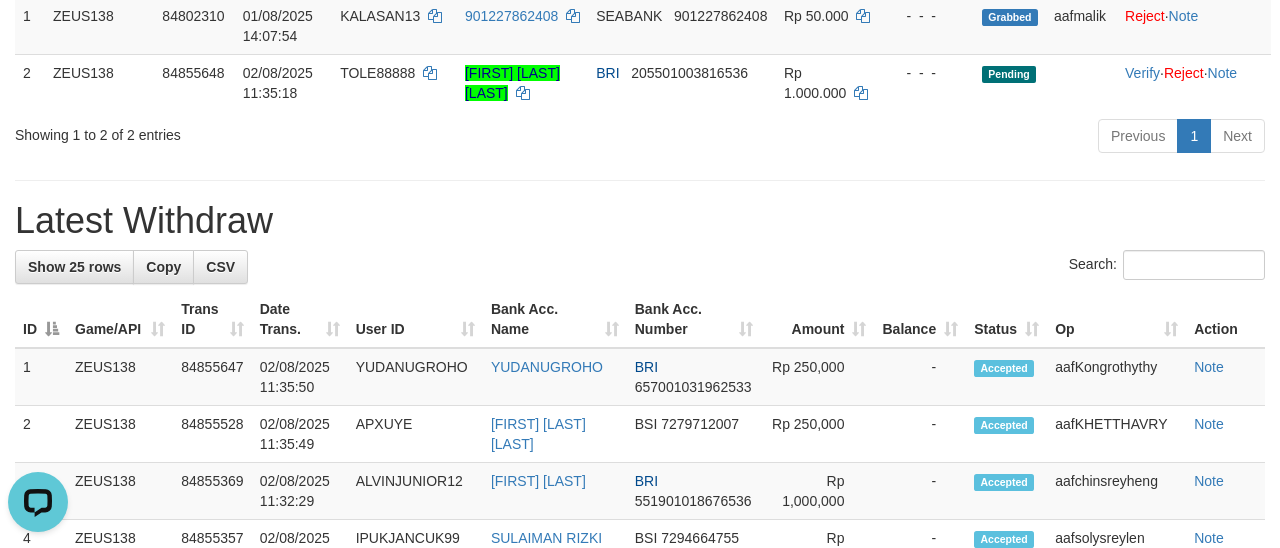 scroll, scrollTop: 0, scrollLeft: 0, axis: both 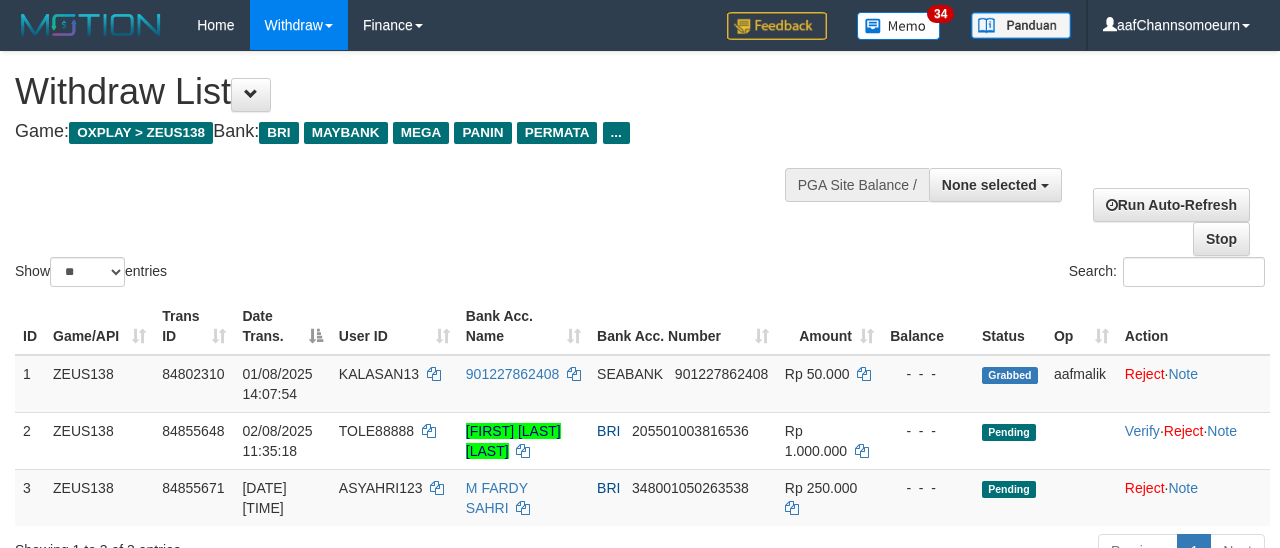 select 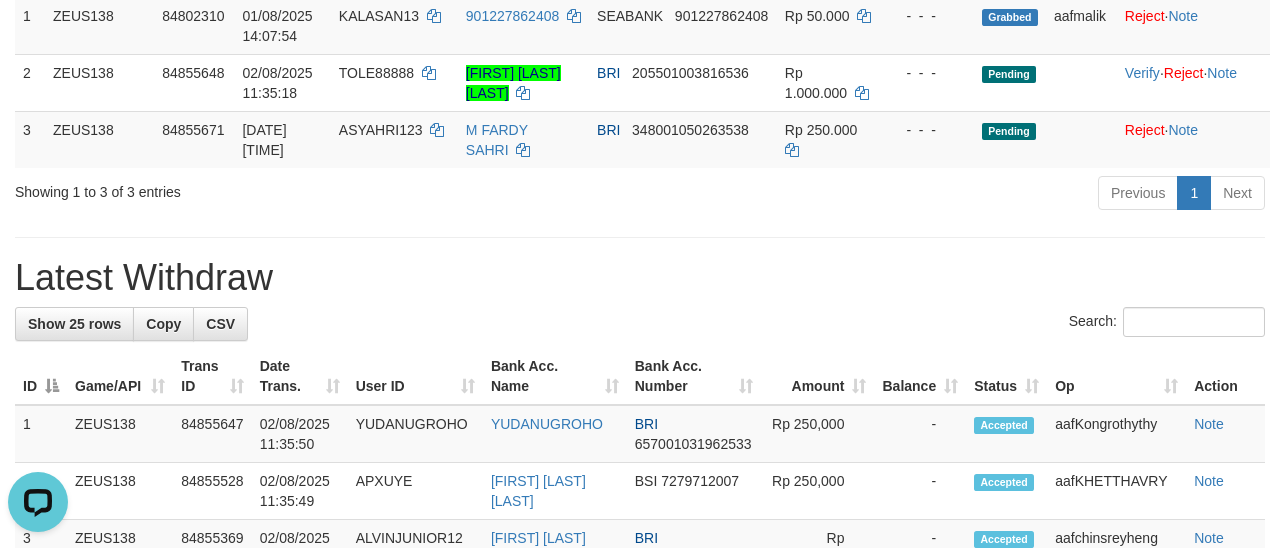scroll, scrollTop: 0, scrollLeft: 0, axis: both 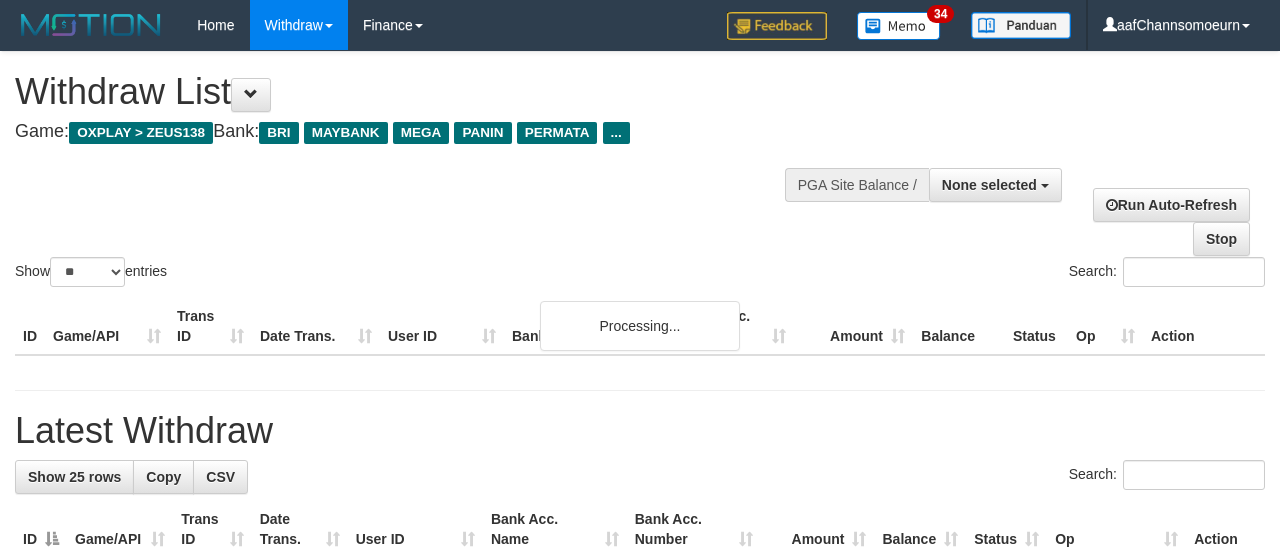 select 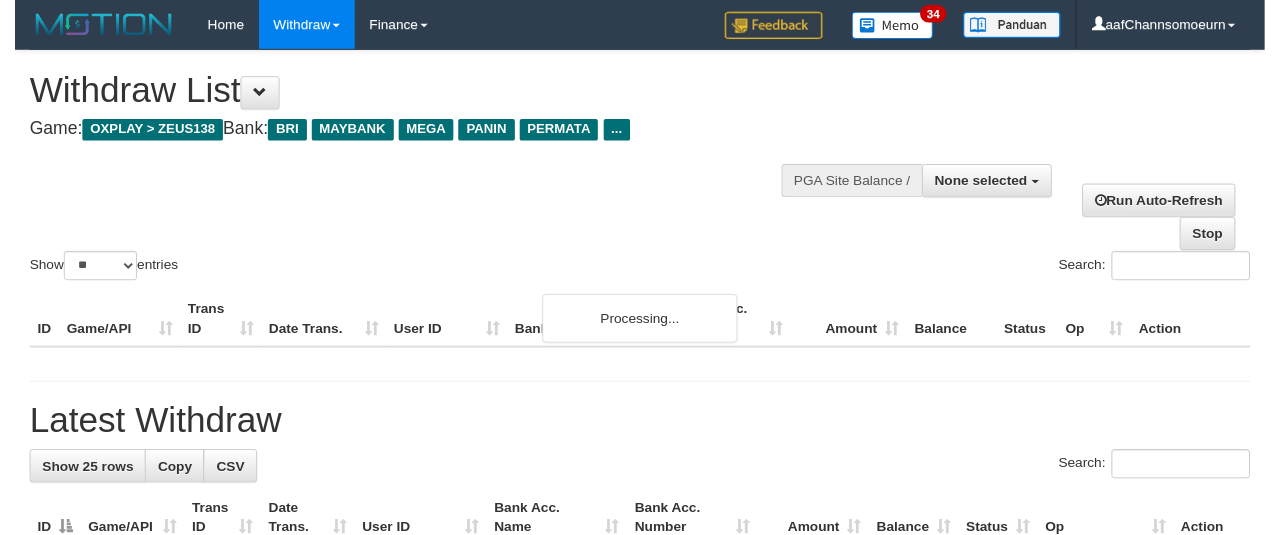 scroll, scrollTop: 358, scrollLeft: 0, axis: vertical 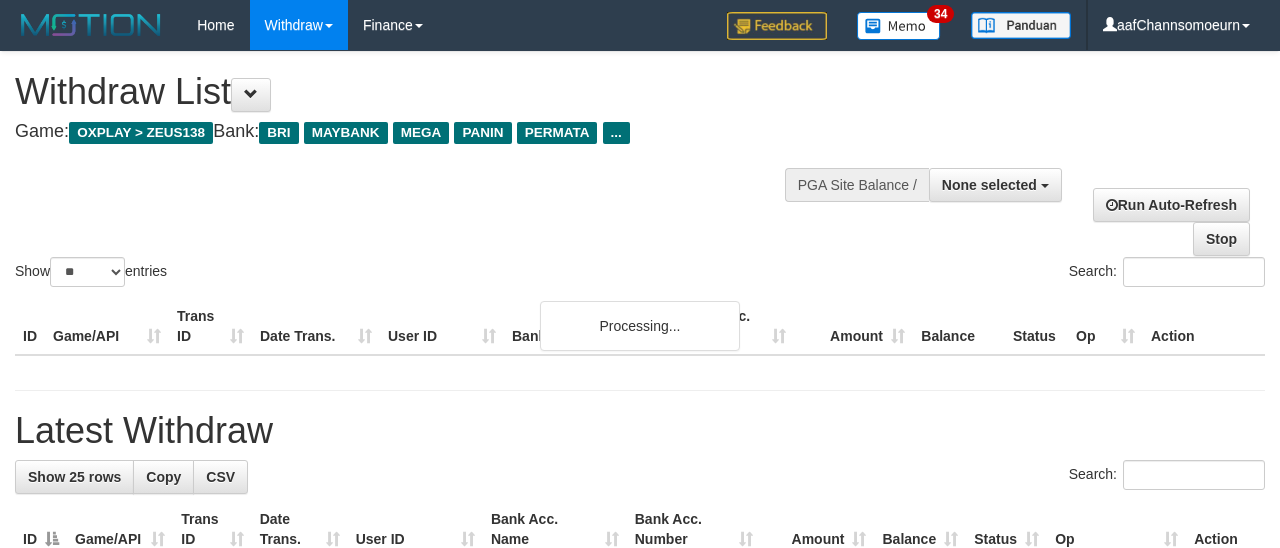 select 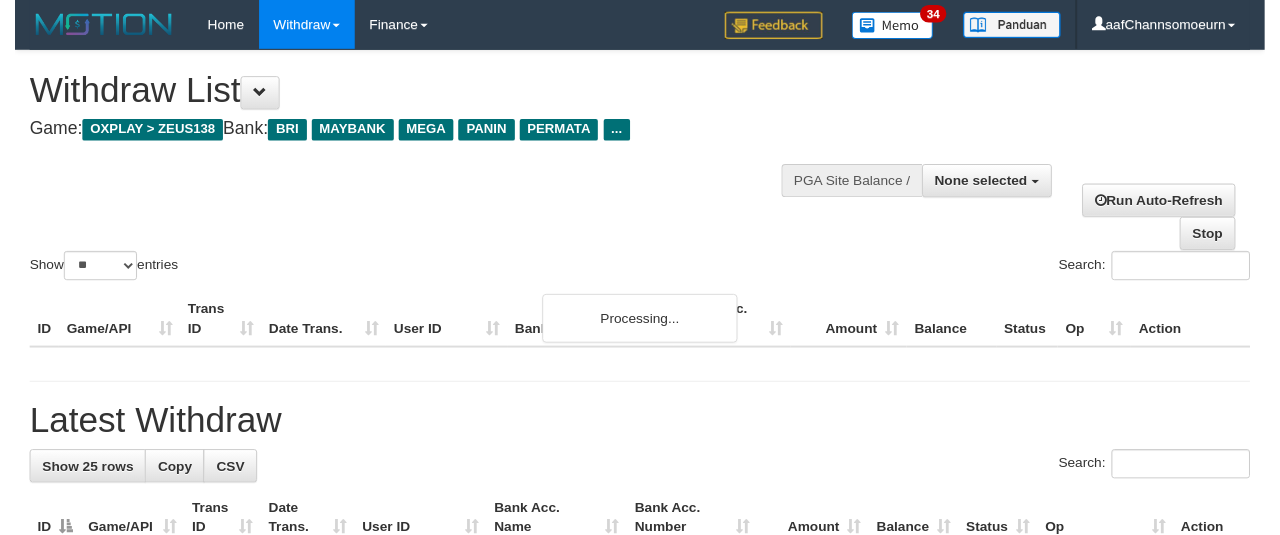 scroll, scrollTop: 358, scrollLeft: 0, axis: vertical 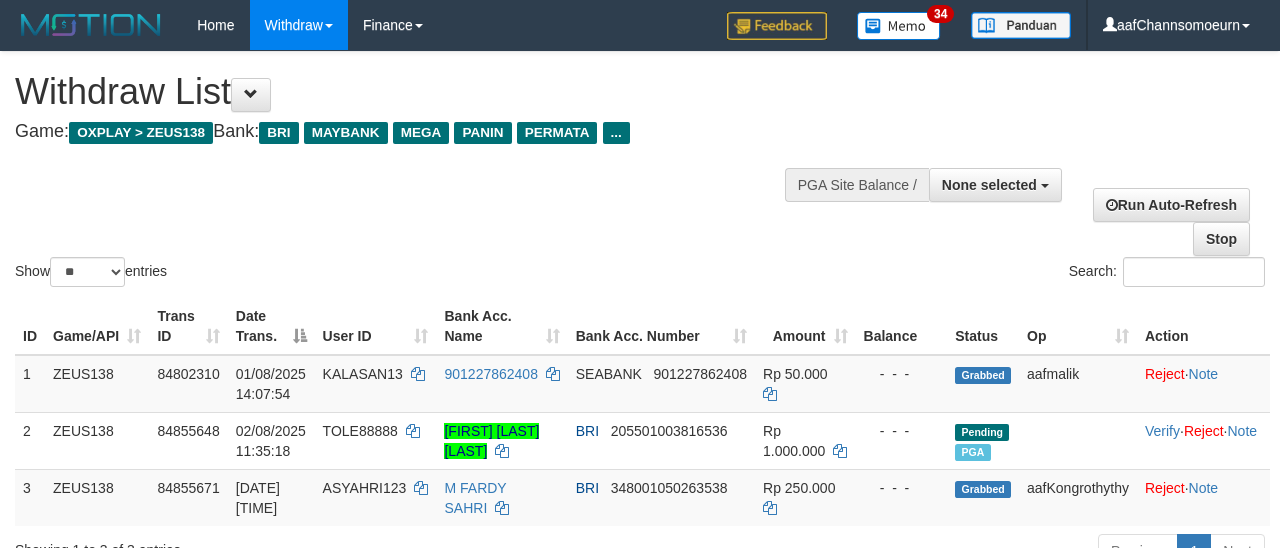 select 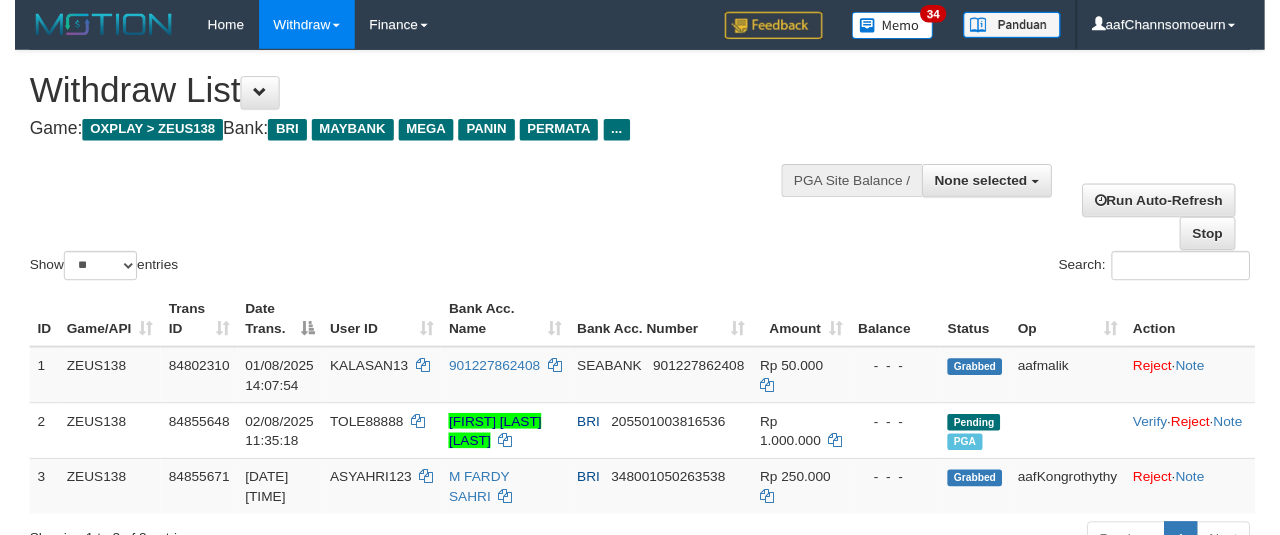 scroll, scrollTop: 358, scrollLeft: 0, axis: vertical 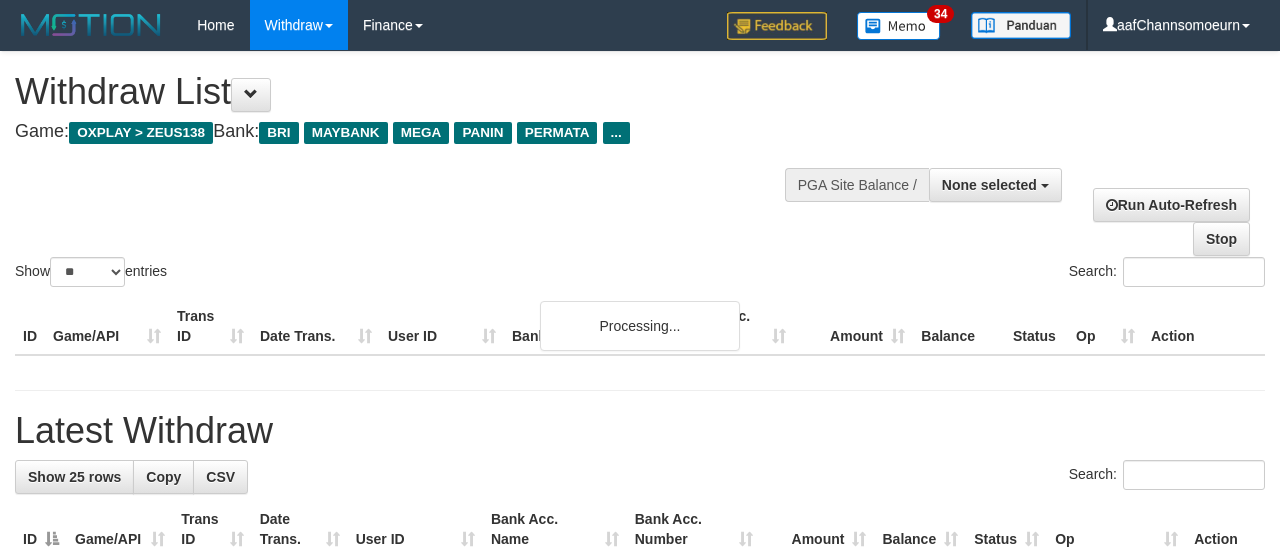 select 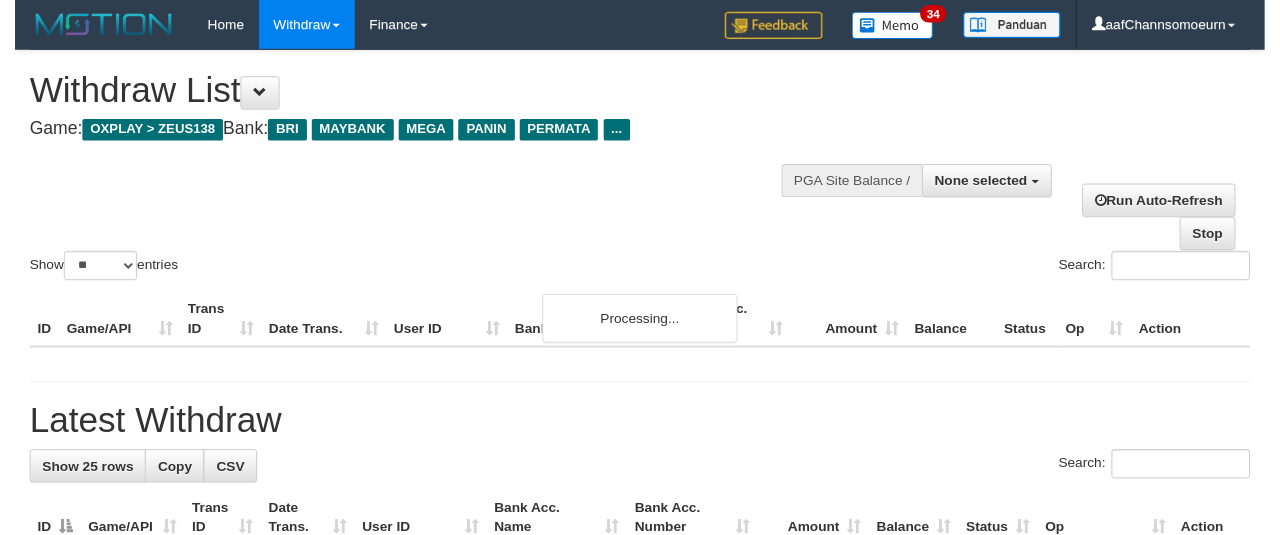 scroll, scrollTop: 358, scrollLeft: 0, axis: vertical 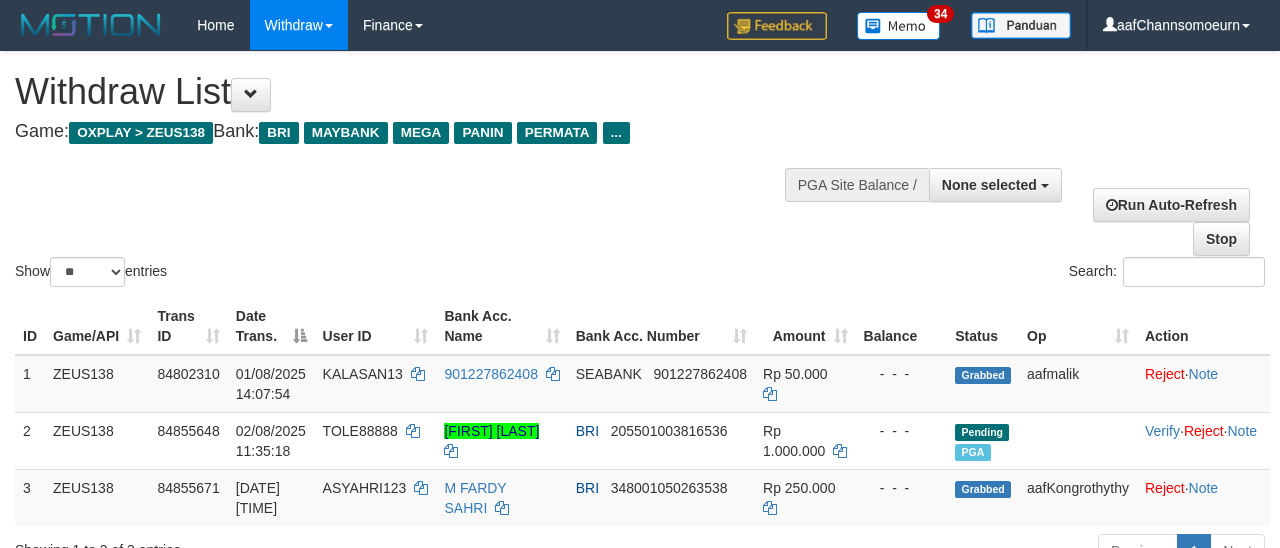 select 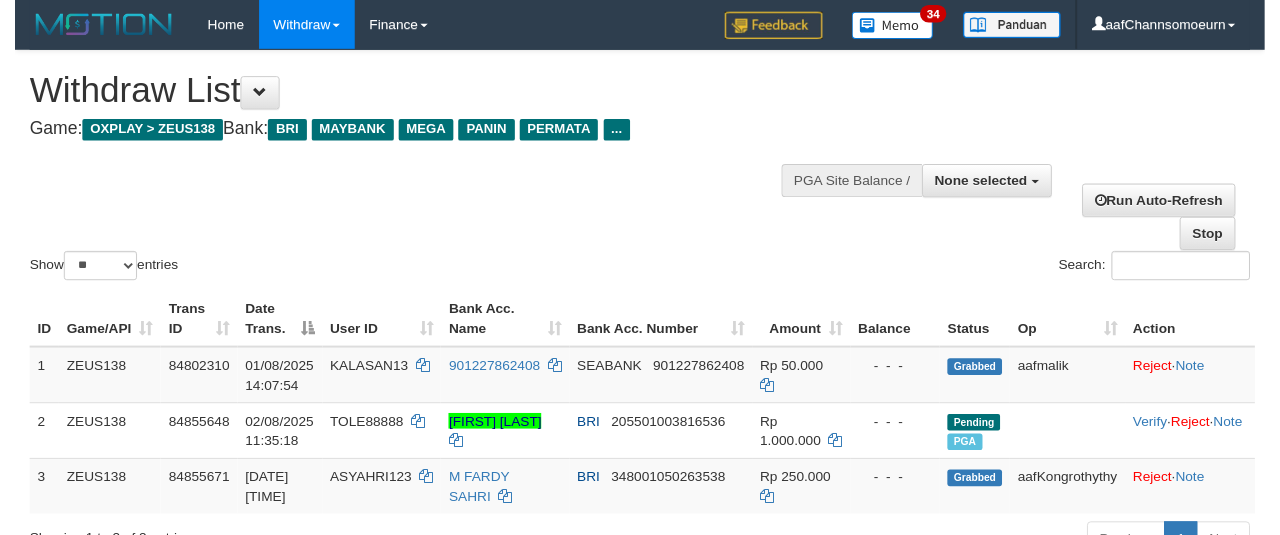 scroll, scrollTop: 358, scrollLeft: 0, axis: vertical 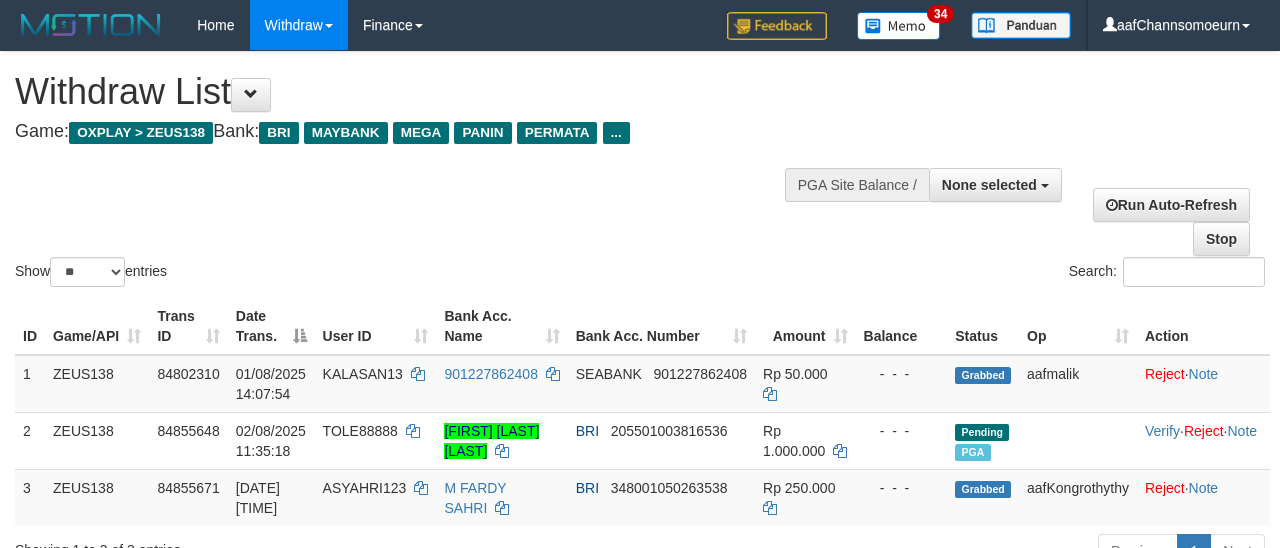 select 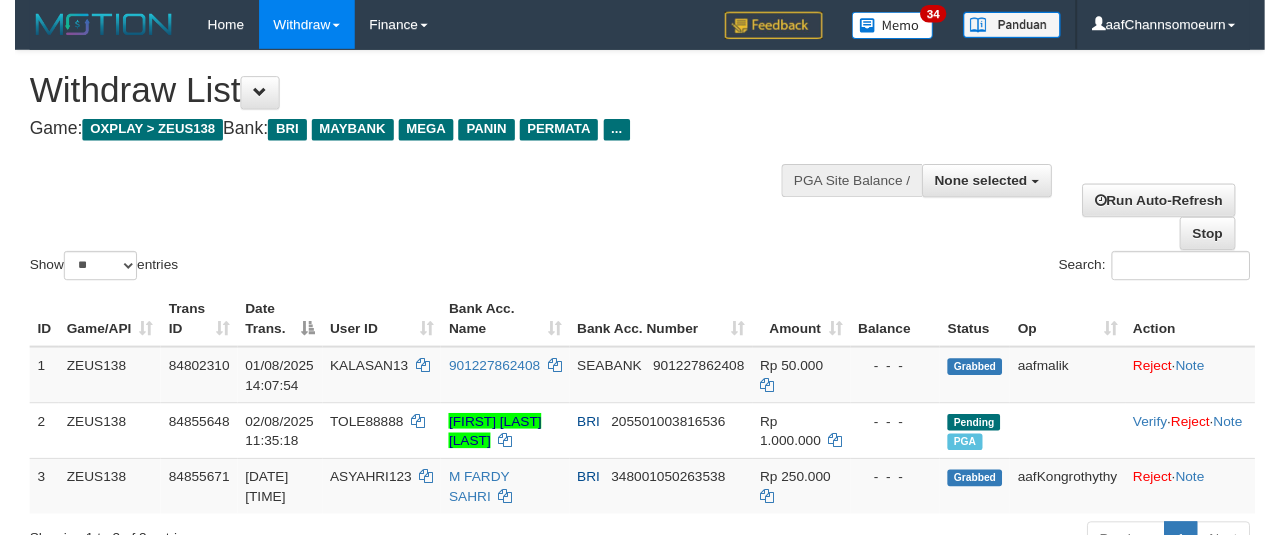 scroll, scrollTop: 358, scrollLeft: 0, axis: vertical 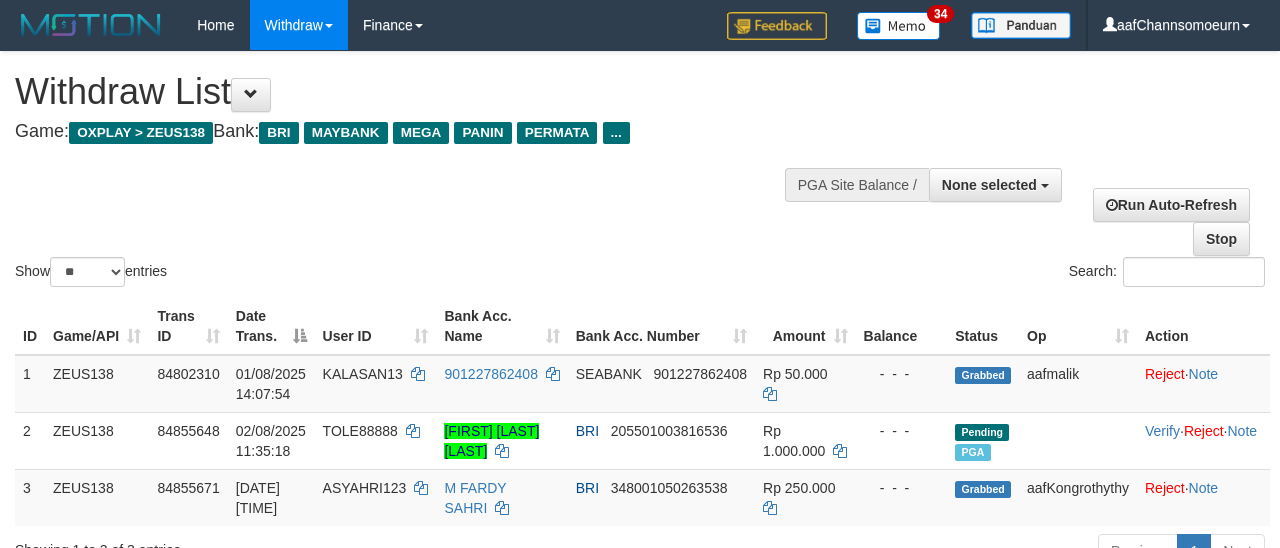 select 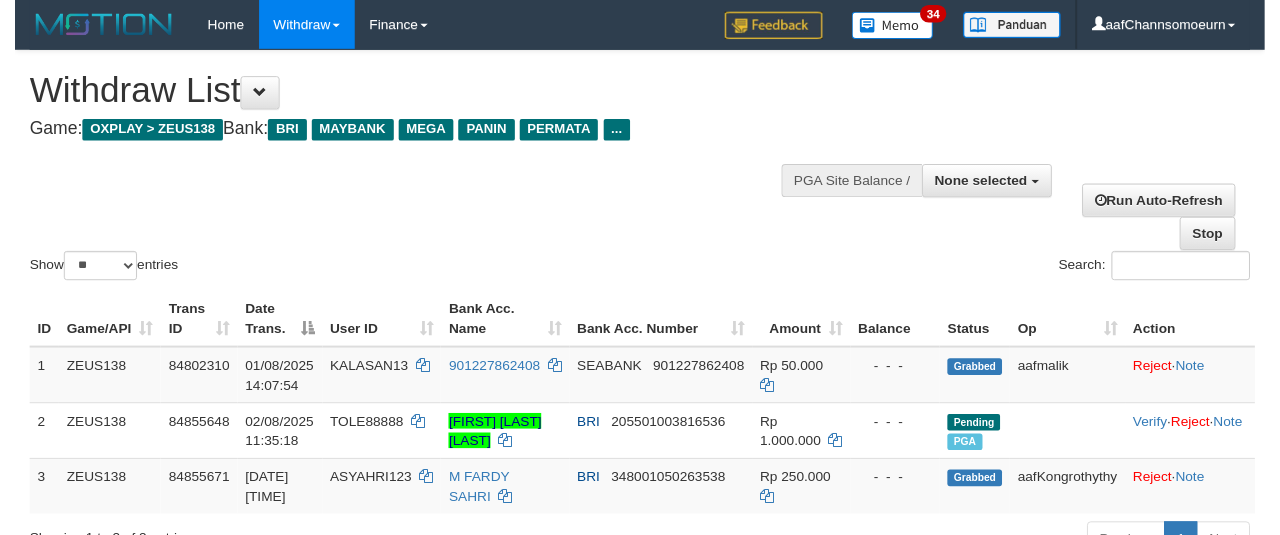 scroll, scrollTop: 358, scrollLeft: 0, axis: vertical 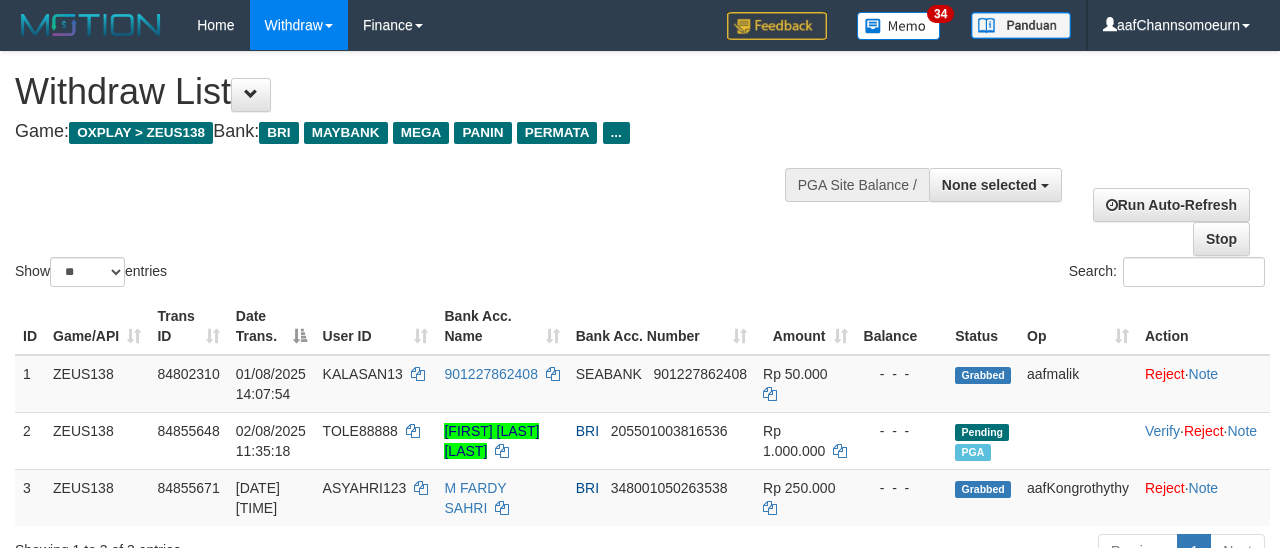select 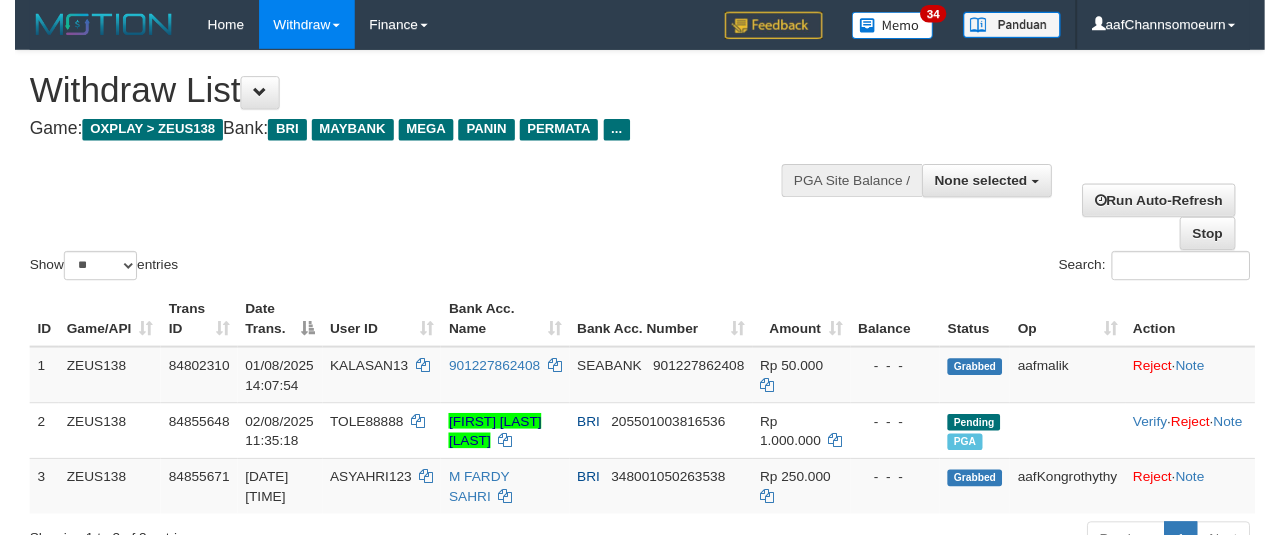 scroll, scrollTop: 358, scrollLeft: 0, axis: vertical 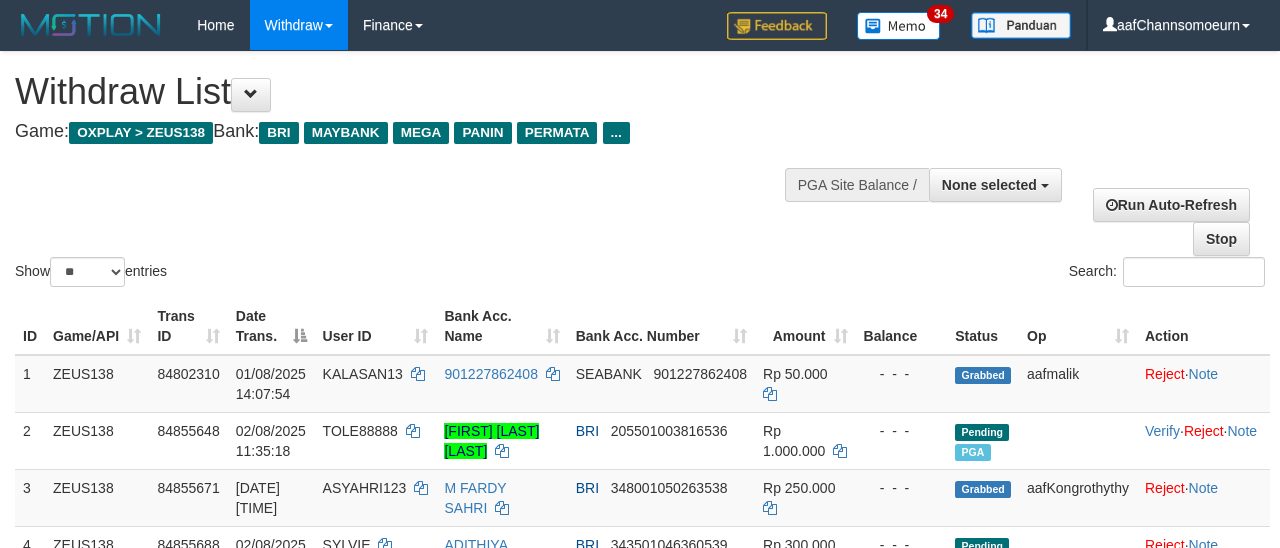 select 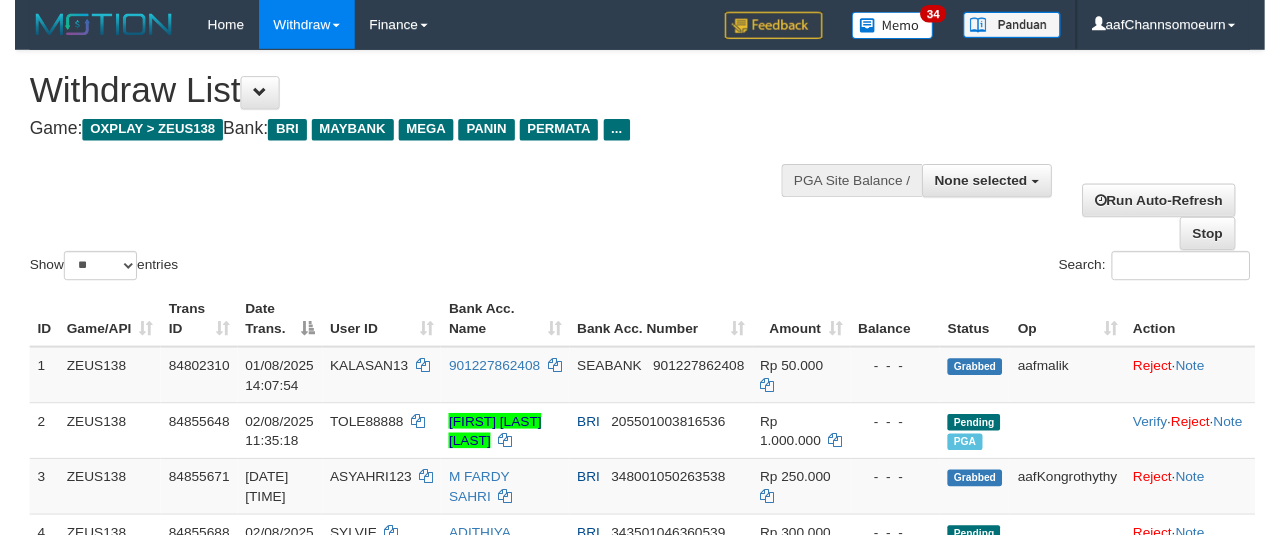 scroll, scrollTop: 358, scrollLeft: 0, axis: vertical 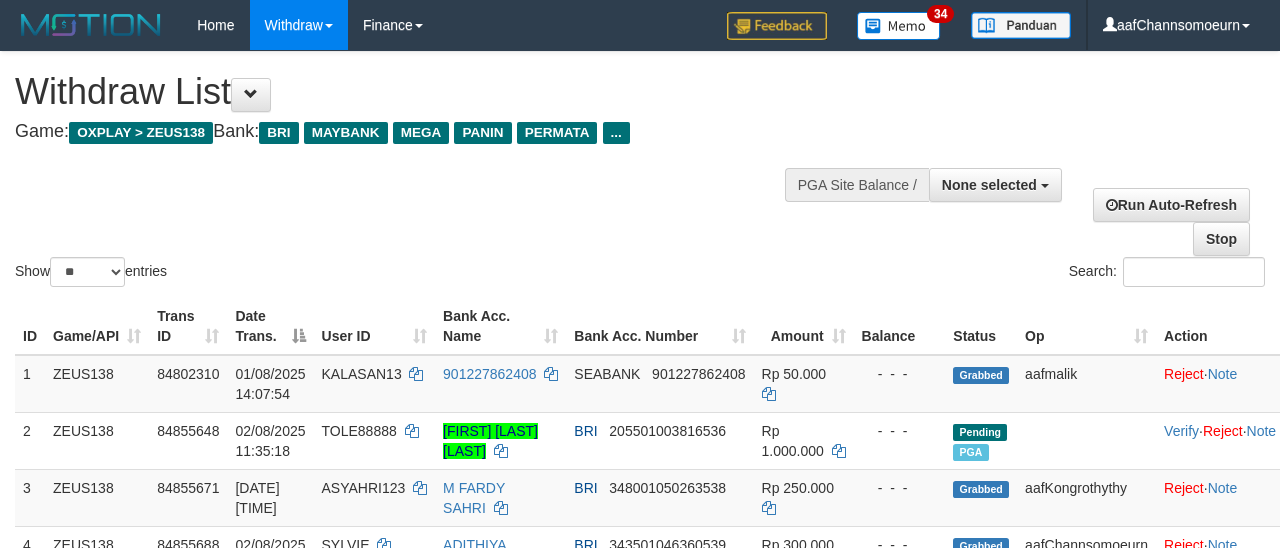 select 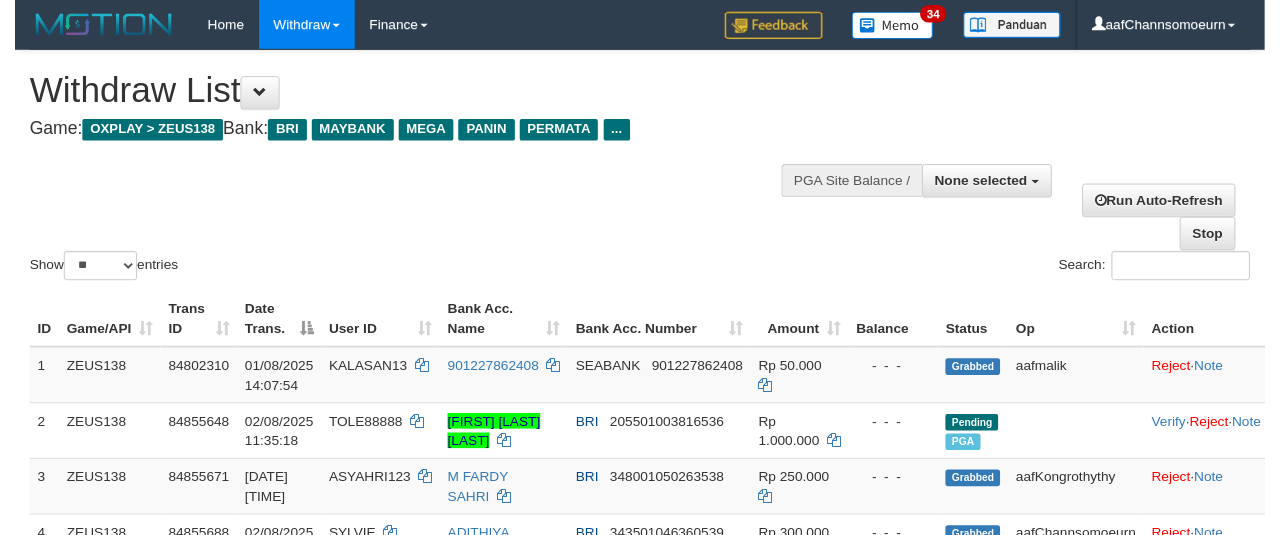 scroll, scrollTop: 358, scrollLeft: 0, axis: vertical 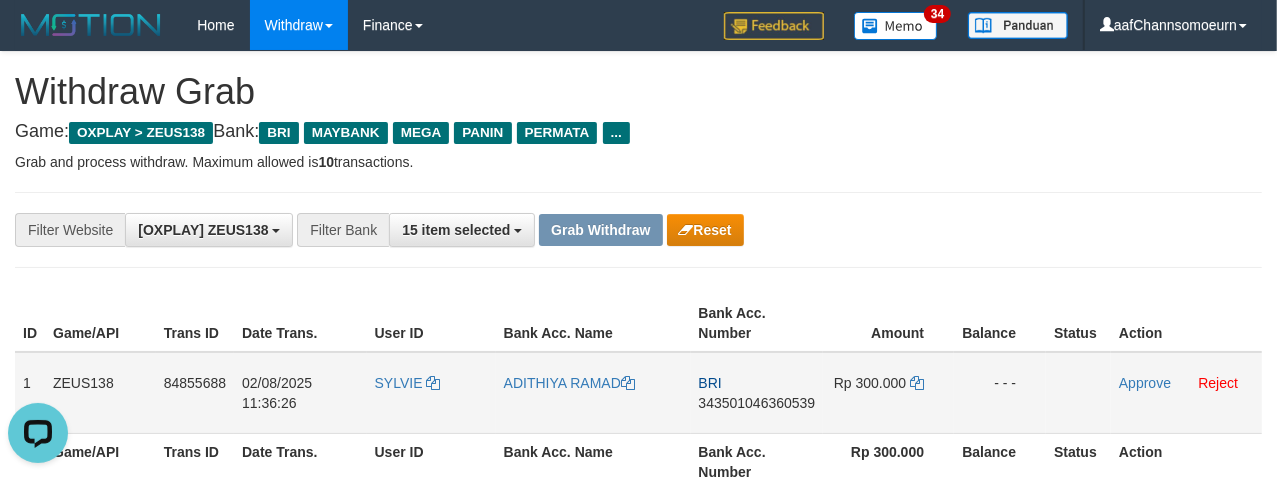 click on "SYLVIE" at bounding box center (431, 393) 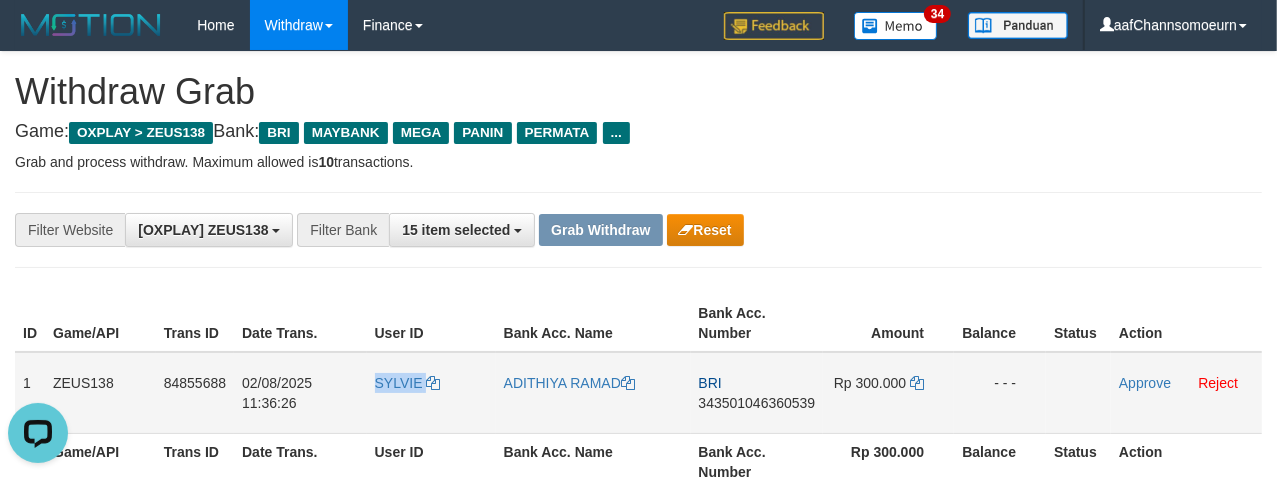 click on "SYLVIE" at bounding box center (431, 393) 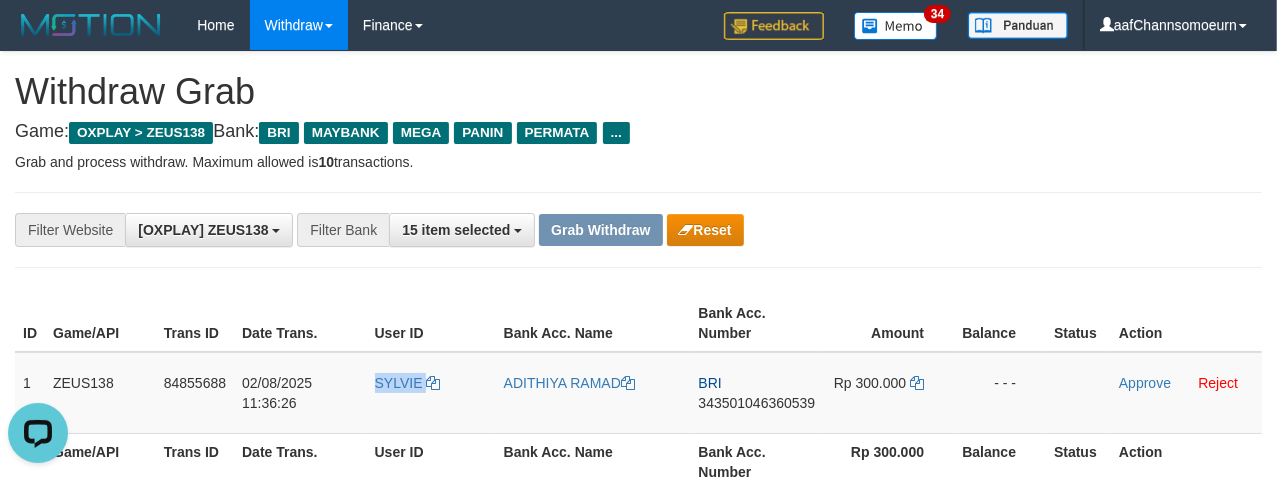 copy on "SYLVIE" 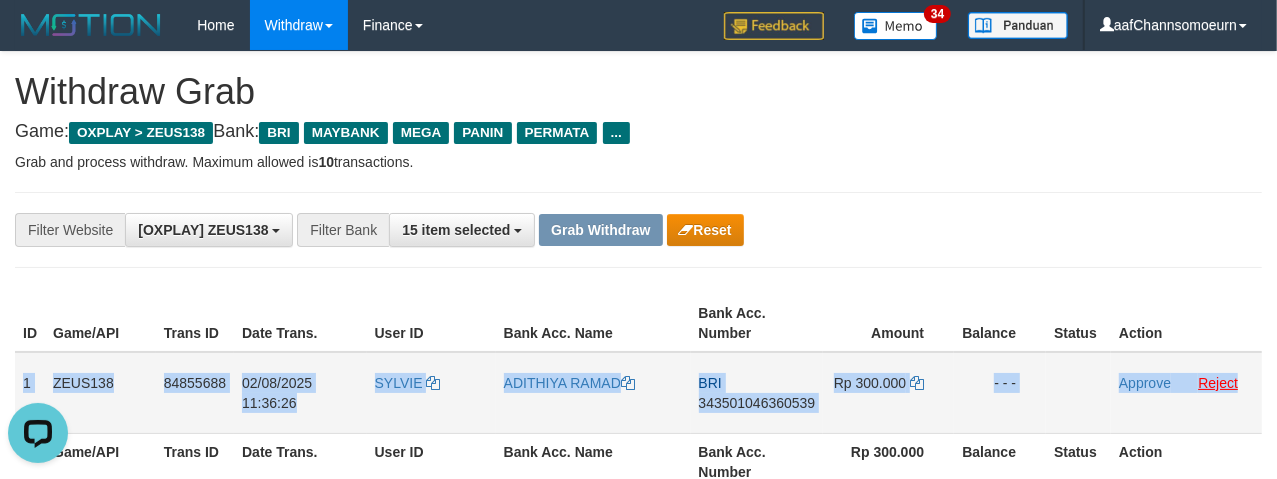 drag, startPoint x: 17, startPoint y: 362, endPoint x: 1238, endPoint y: 388, distance: 1221.2767 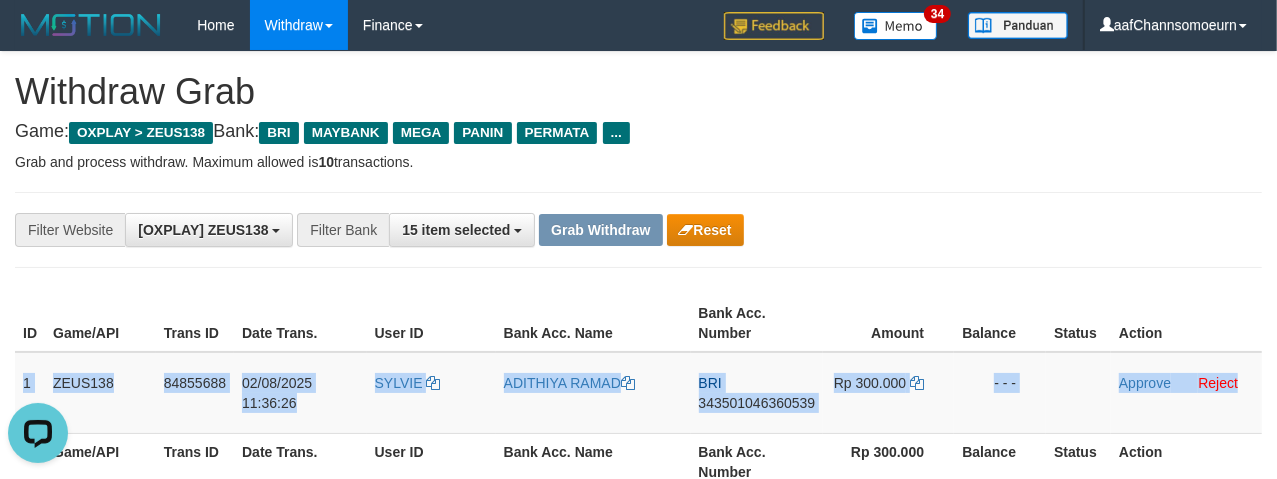 copy on "1
ZEUS138
84855688
02/08/2025 11:36:26
SYLVIE
ADITHIYA RAMAD
BRI
343501046360539
Rp 300.000
- - -
Approve
Reject" 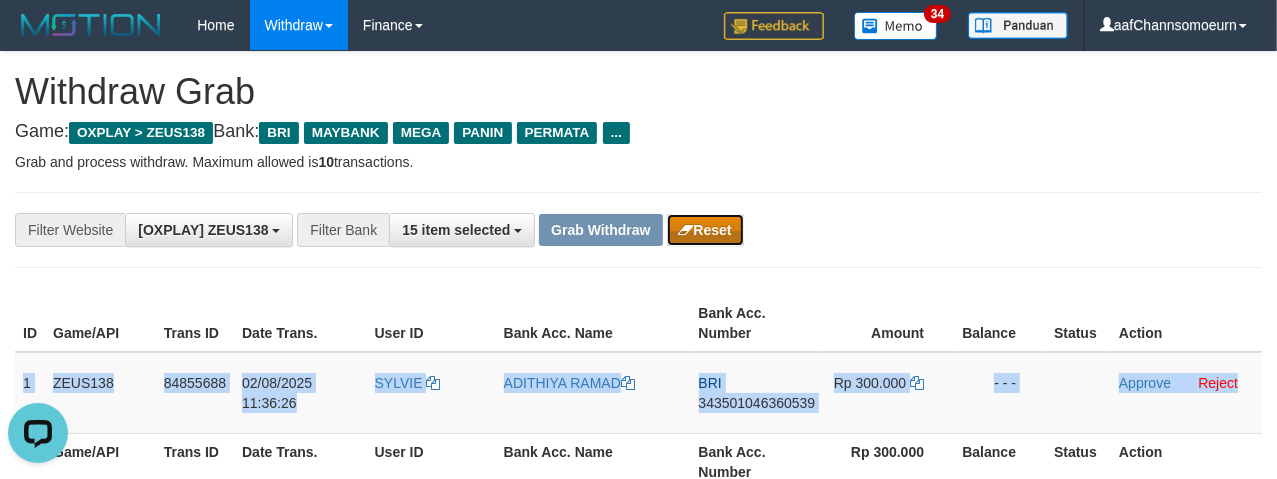 click on "Reset" at bounding box center (705, 230) 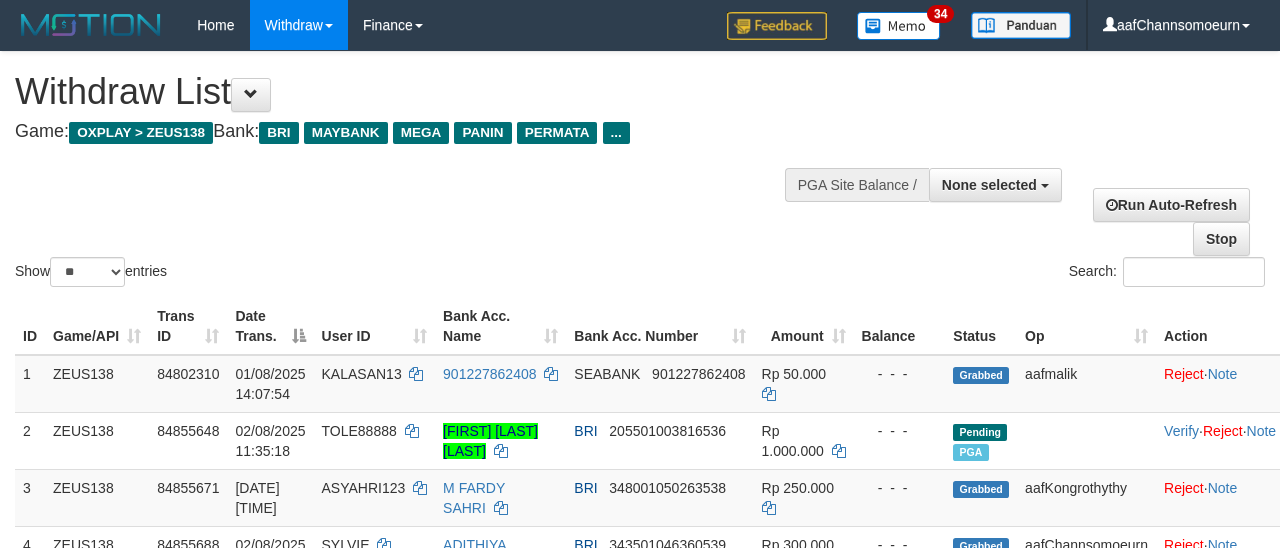 select 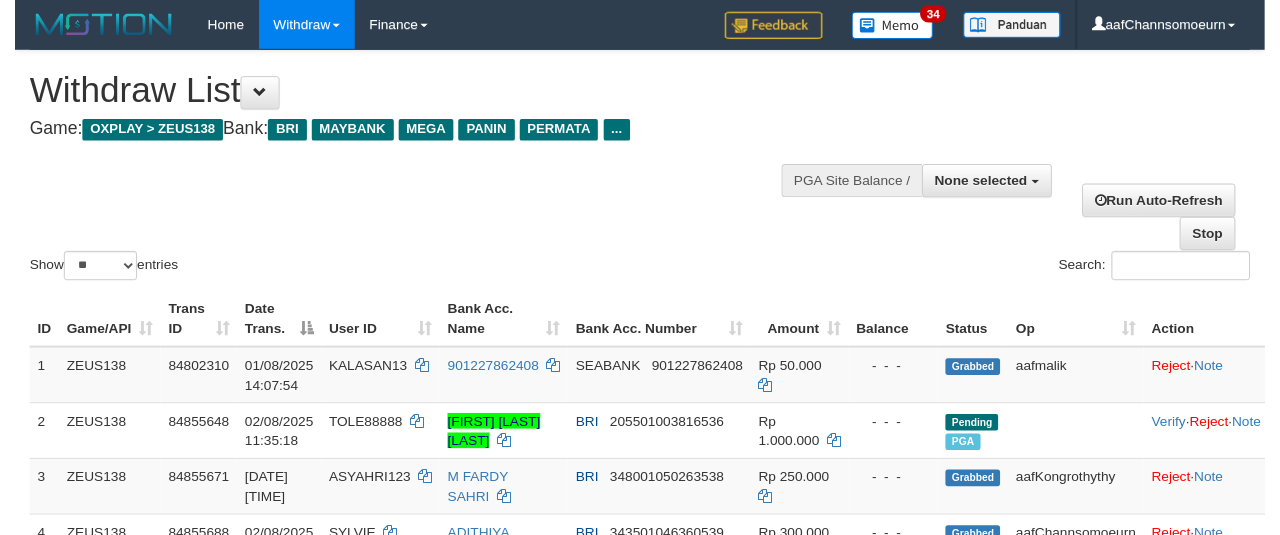 scroll, scrollTop: 358, scrollLeft: 0, axis: vertical 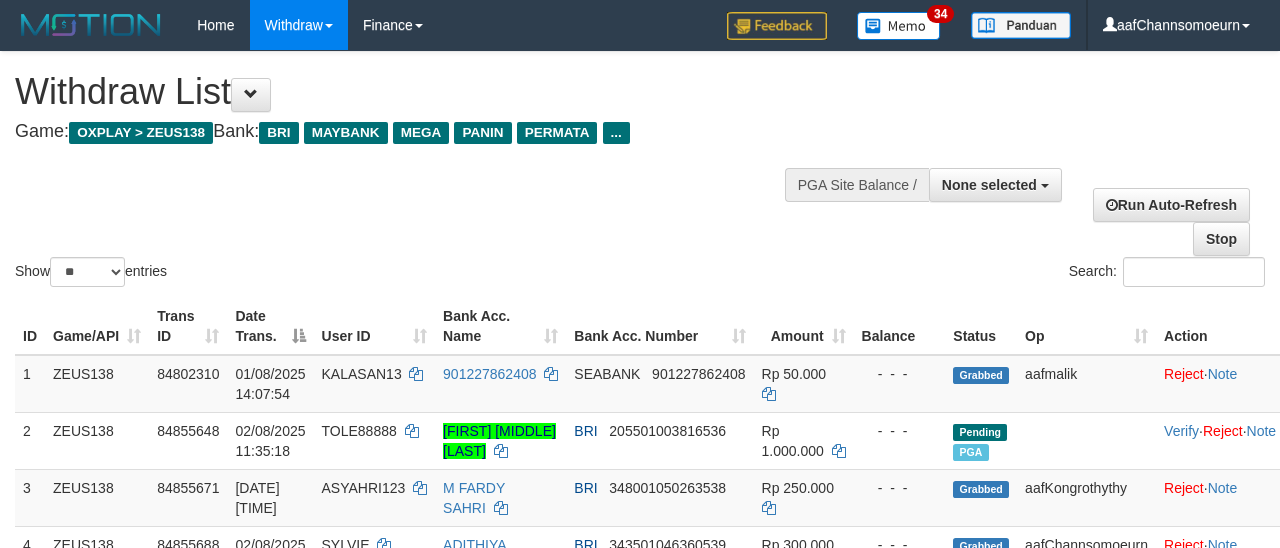 select 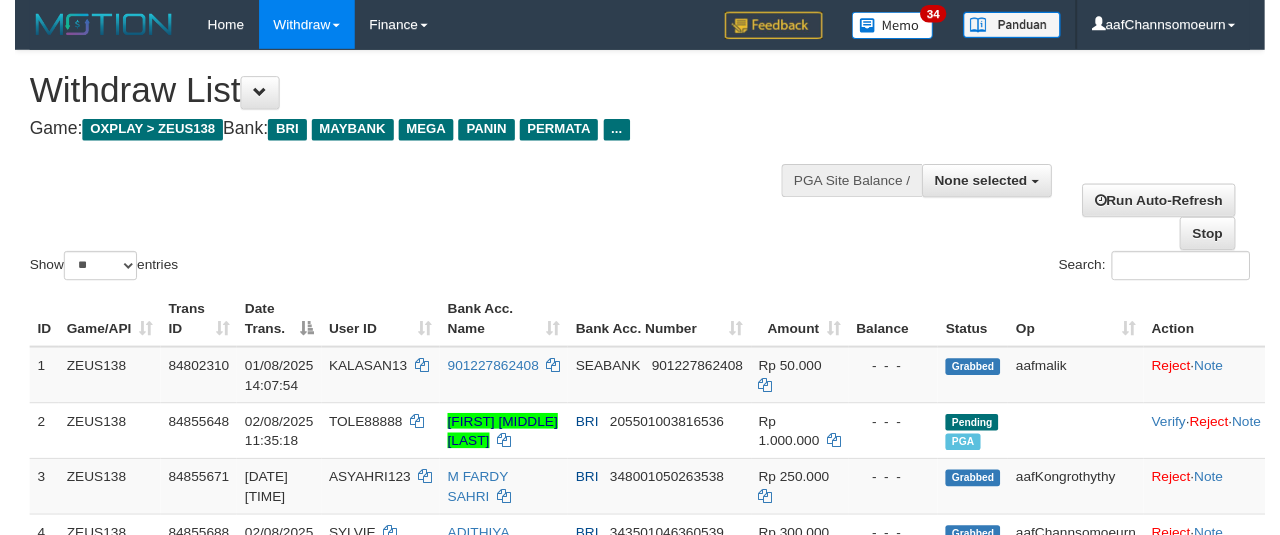 scroll, scrollTop: 358, scrollLeft: 0, axis: vertical 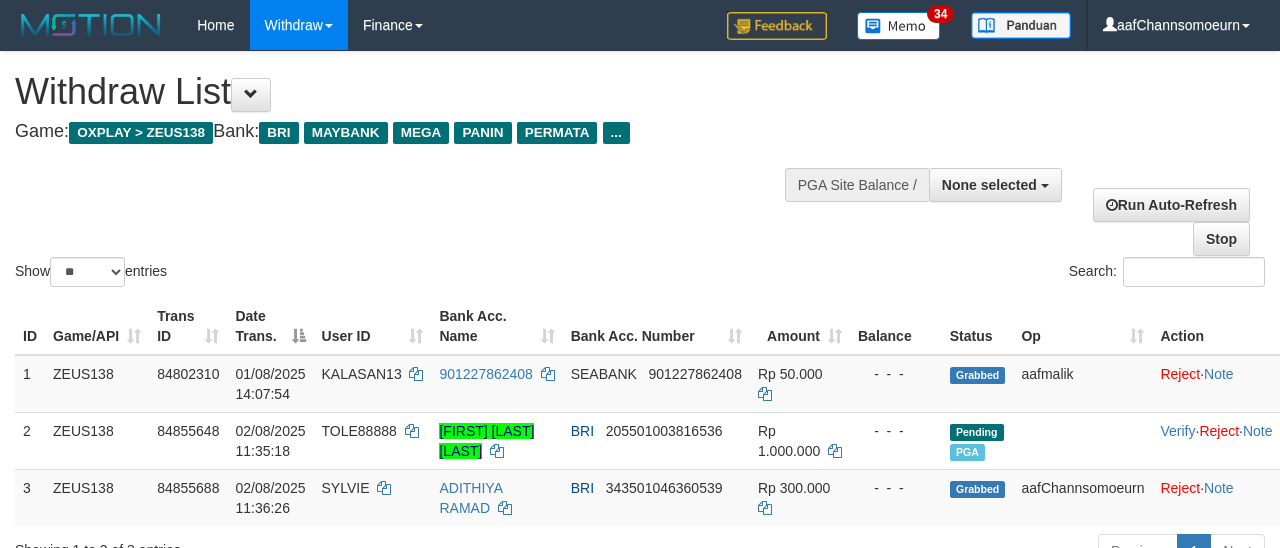 select 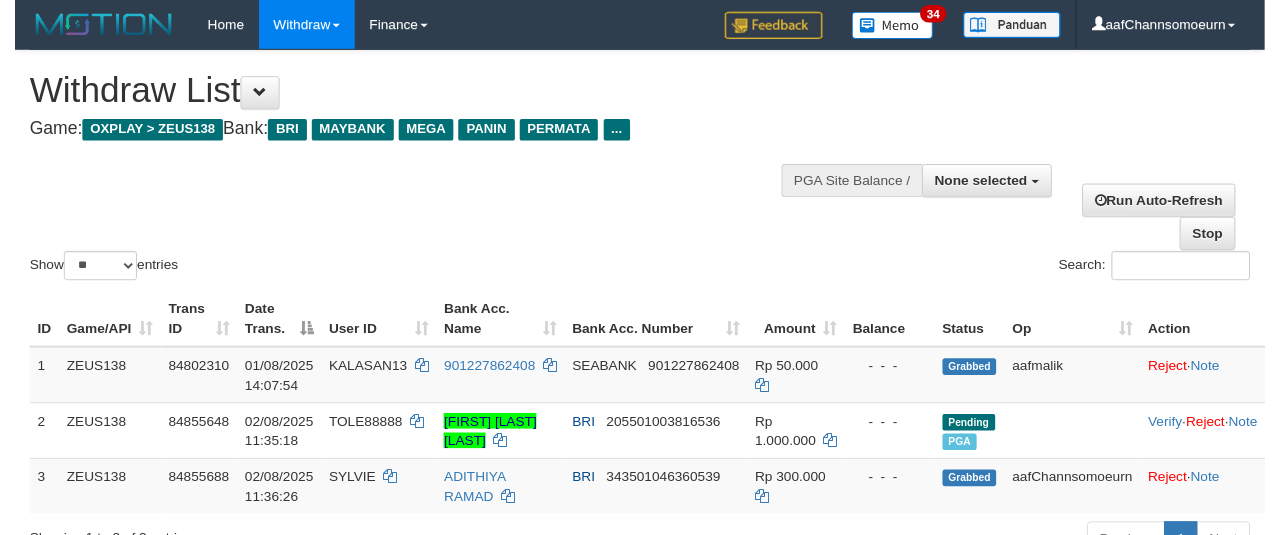 scroll, scrollTop: 358, scrollLeft: 0, axis: vertical 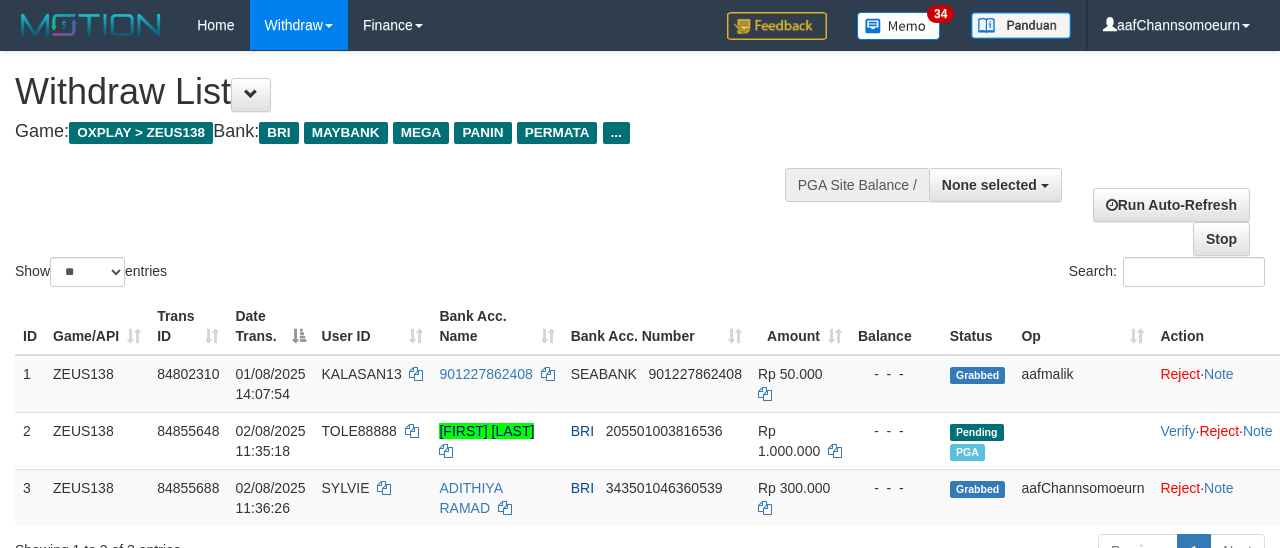 select 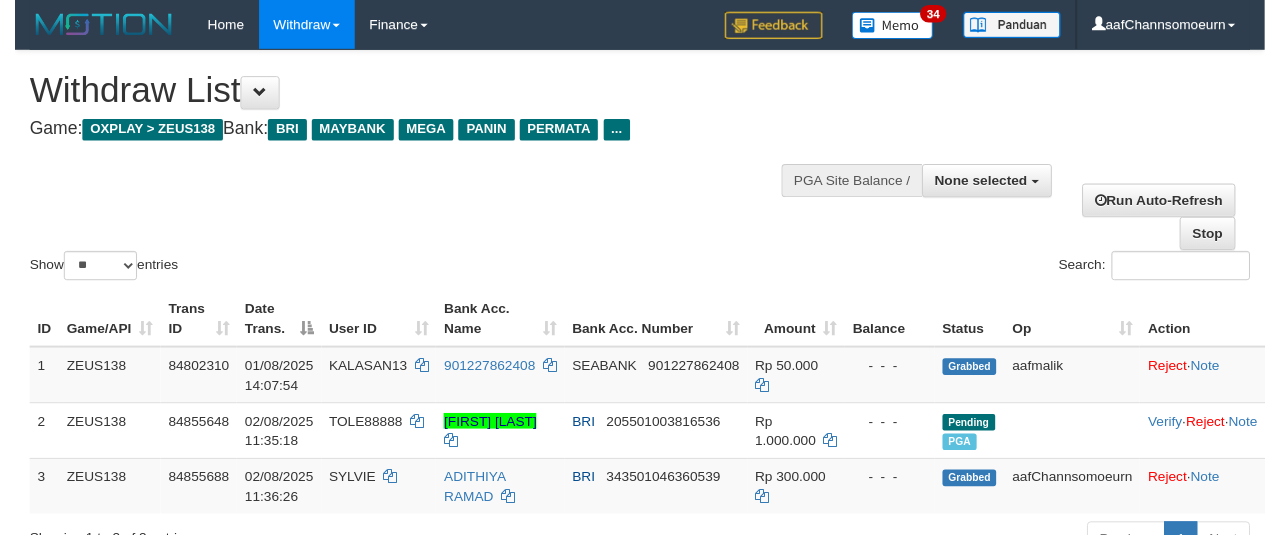 scroll, scrollTop: 358, scrollLeft: 0, axis: vertical 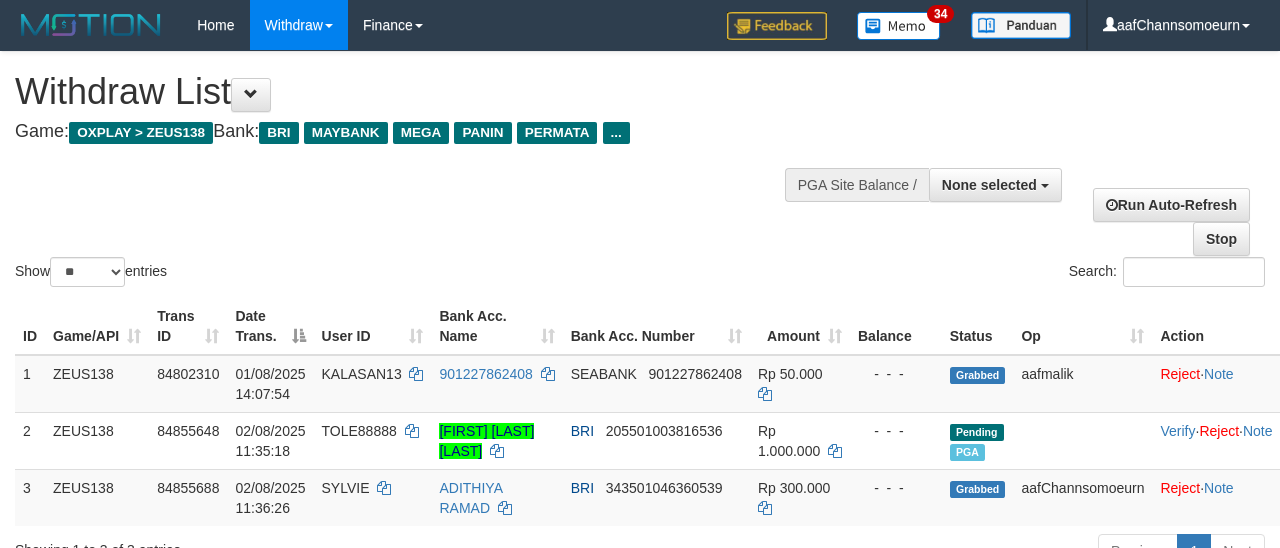 select 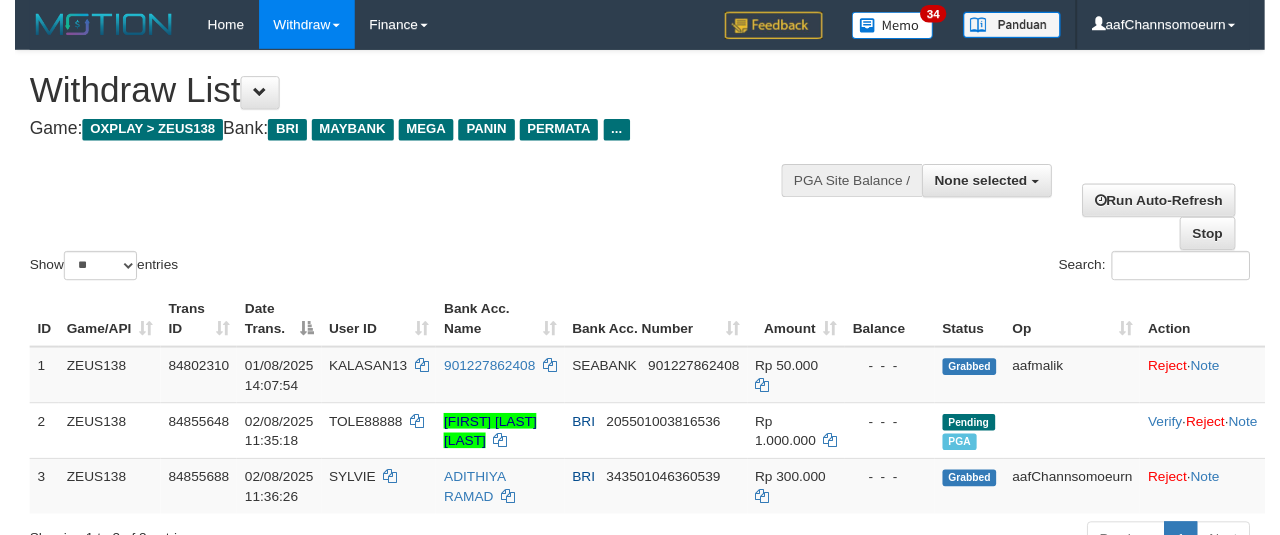 scroll, scrollTop: 358, scrollLeft: 0, axis: vertical 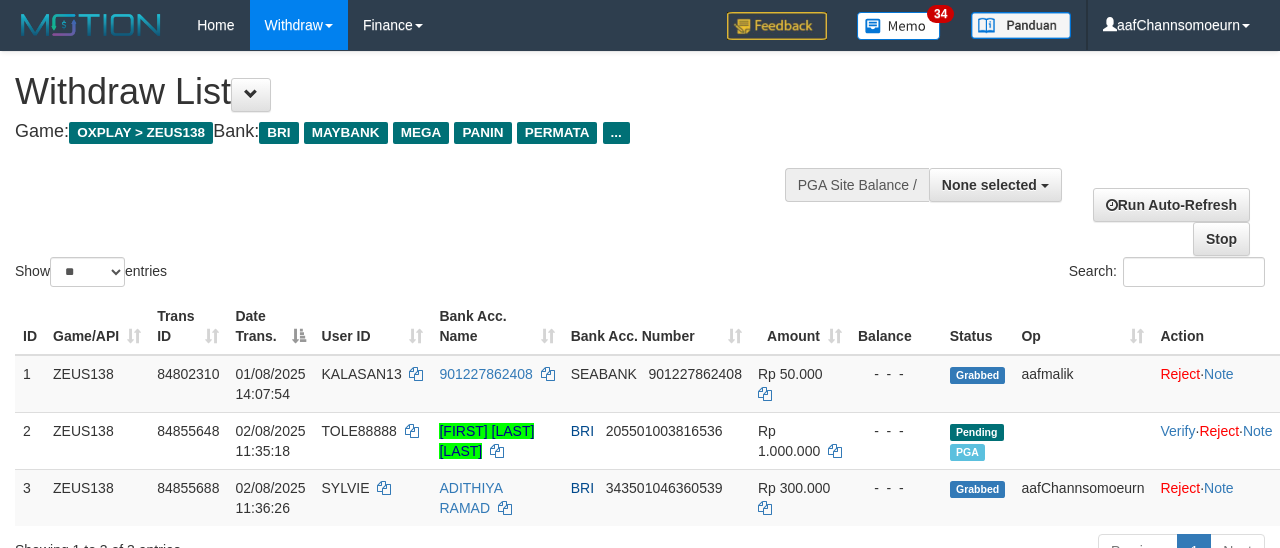 select 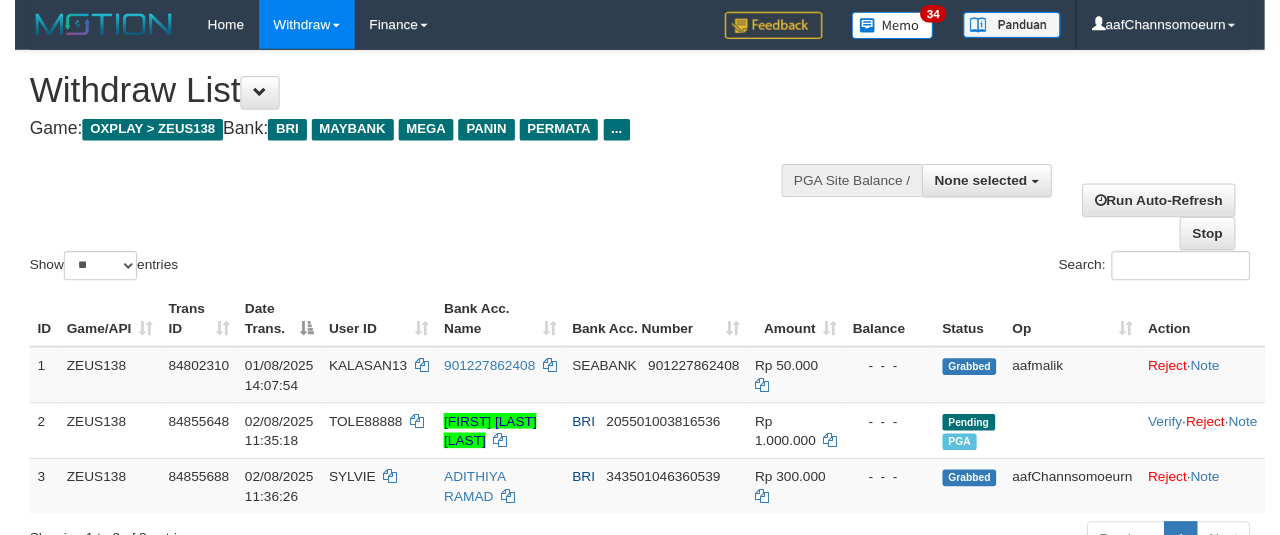 scroll, scrollTop: 358, scrollLeft: 0, axis: vertical 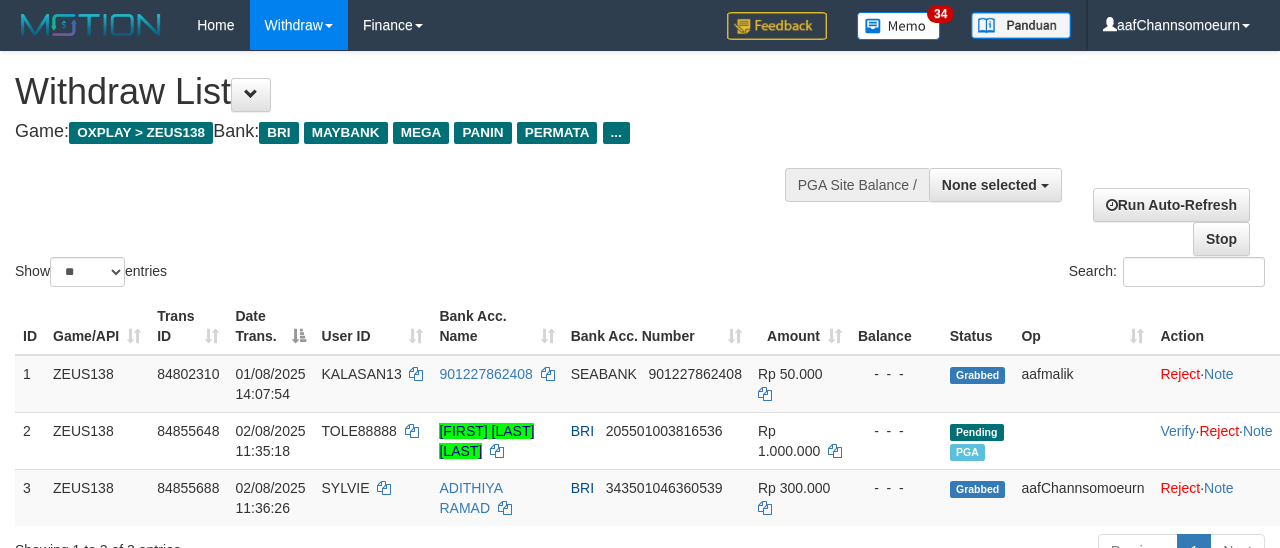 select 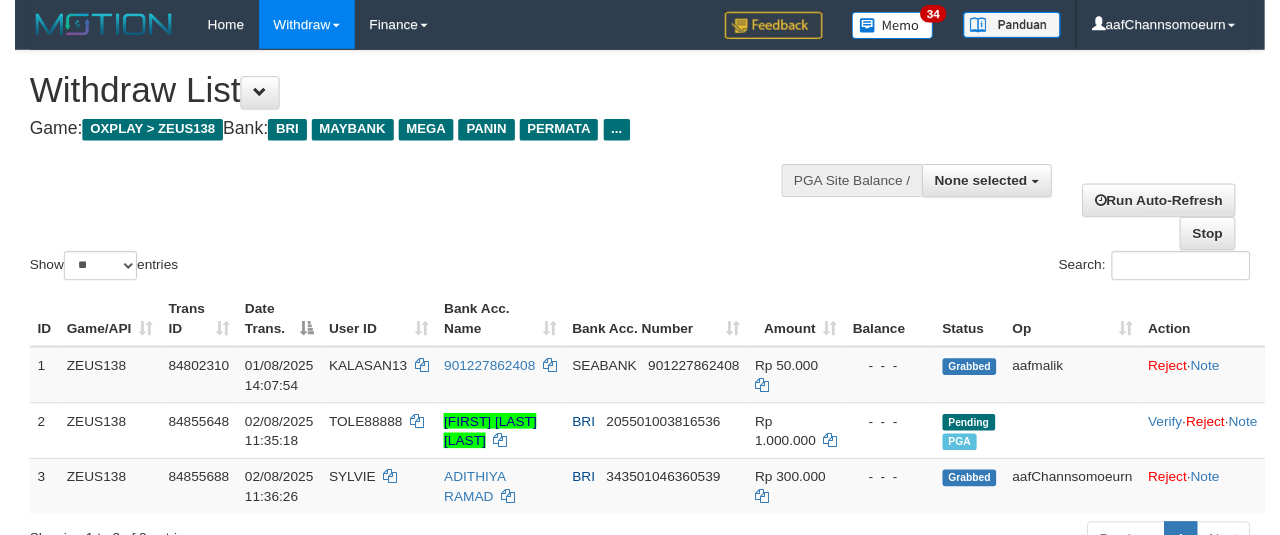 scroll, scrollTop: 358, scrollLeft: 0, axis: vertical 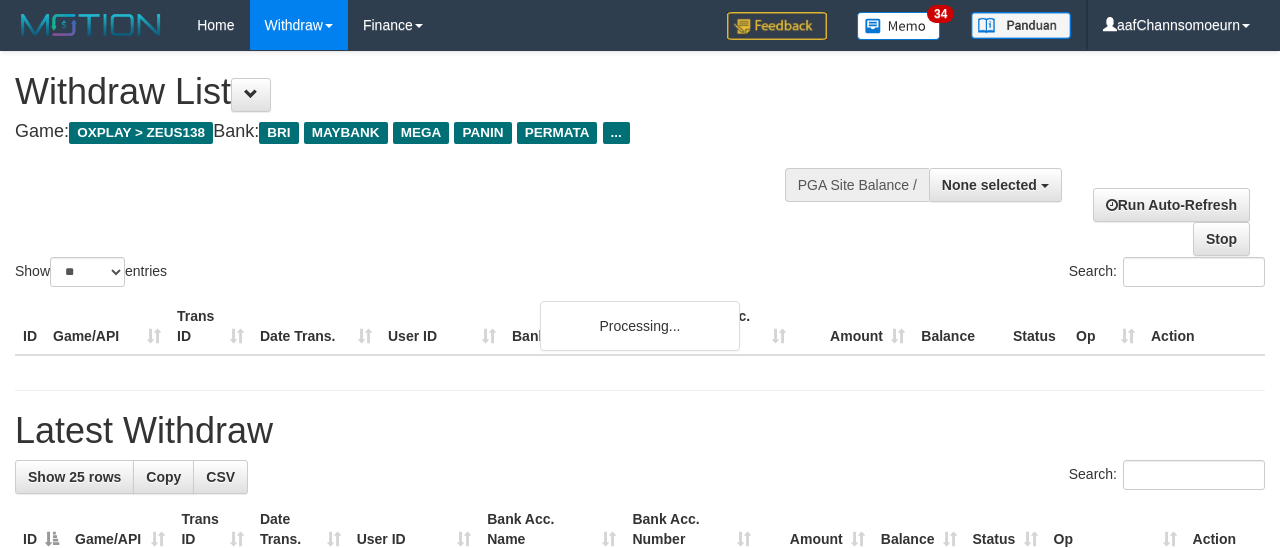 select 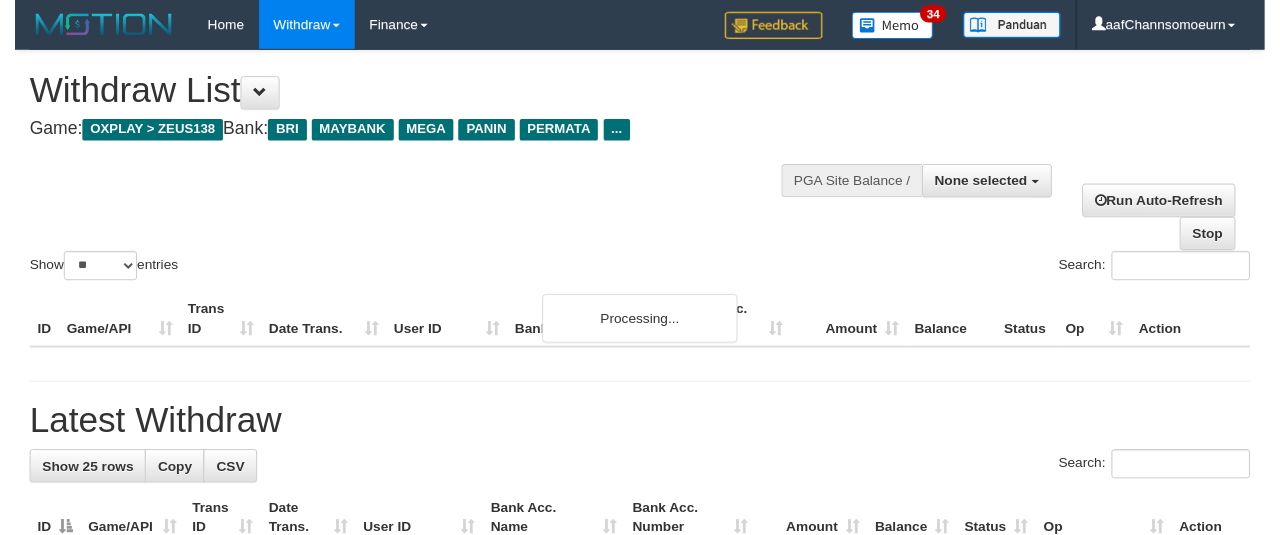scroll, scrollTop: 358, scrollLeft: 0, axis: vertical 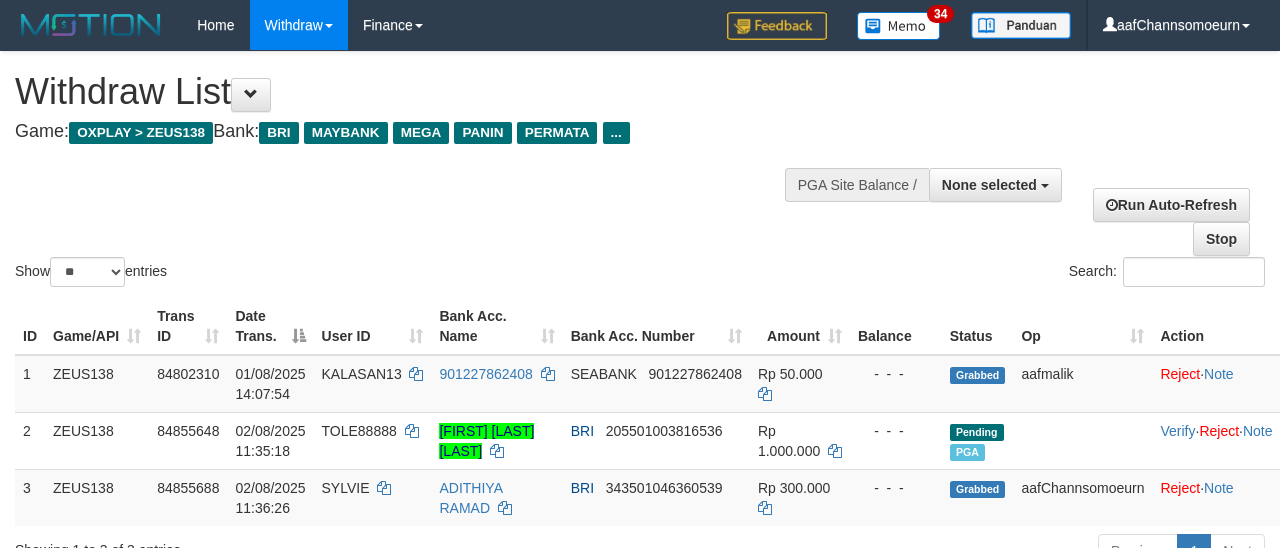 select 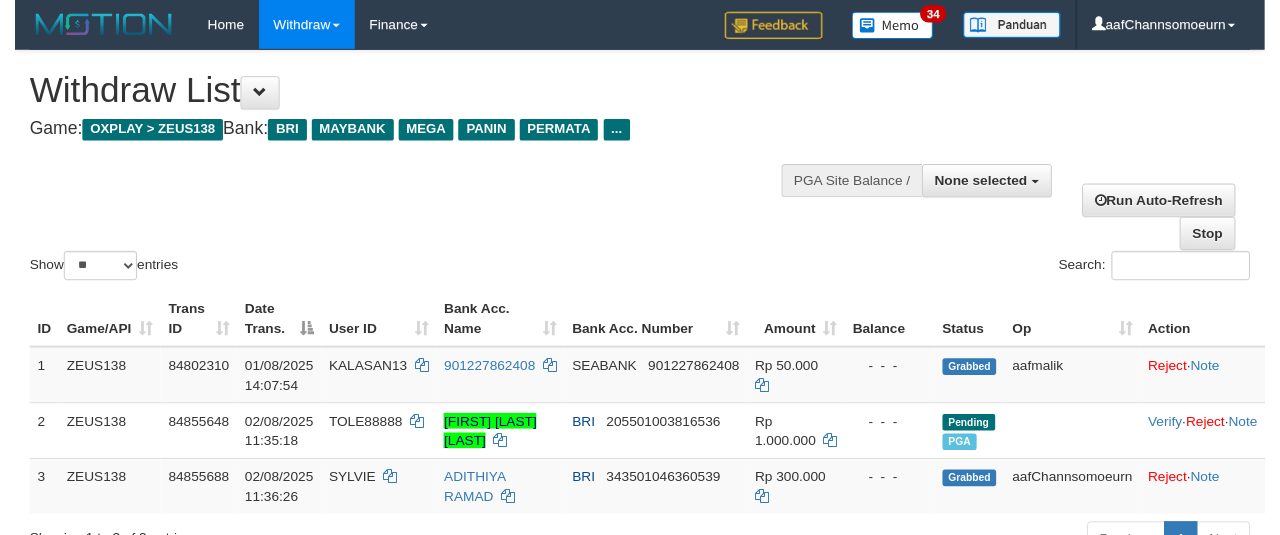 scroll, scrollTop: 358, scrollLeft: 0, axis: vertical 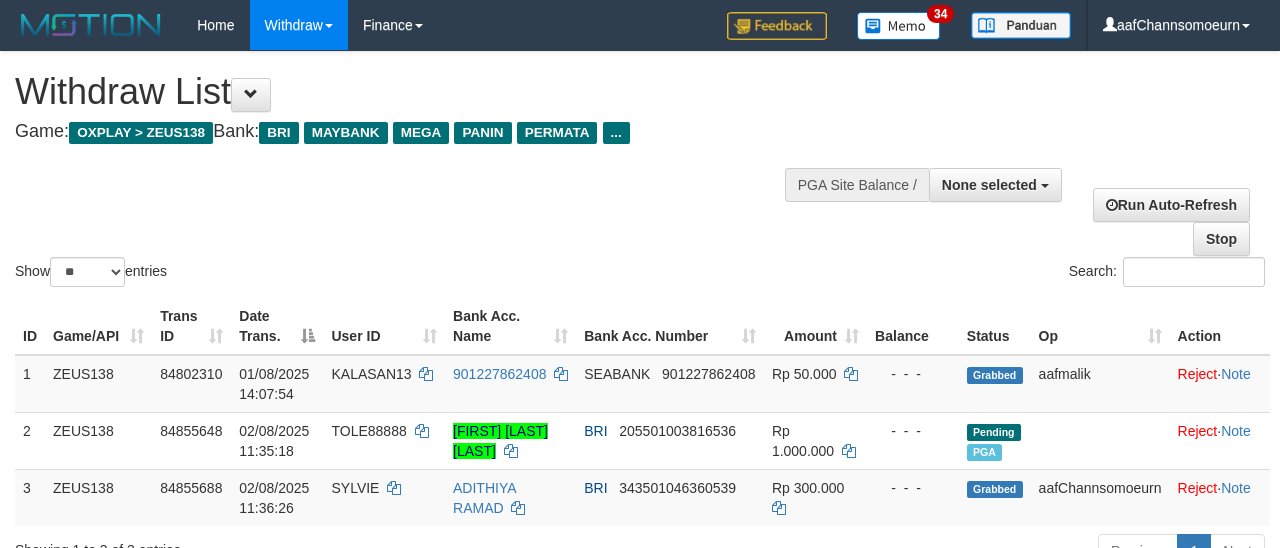 select 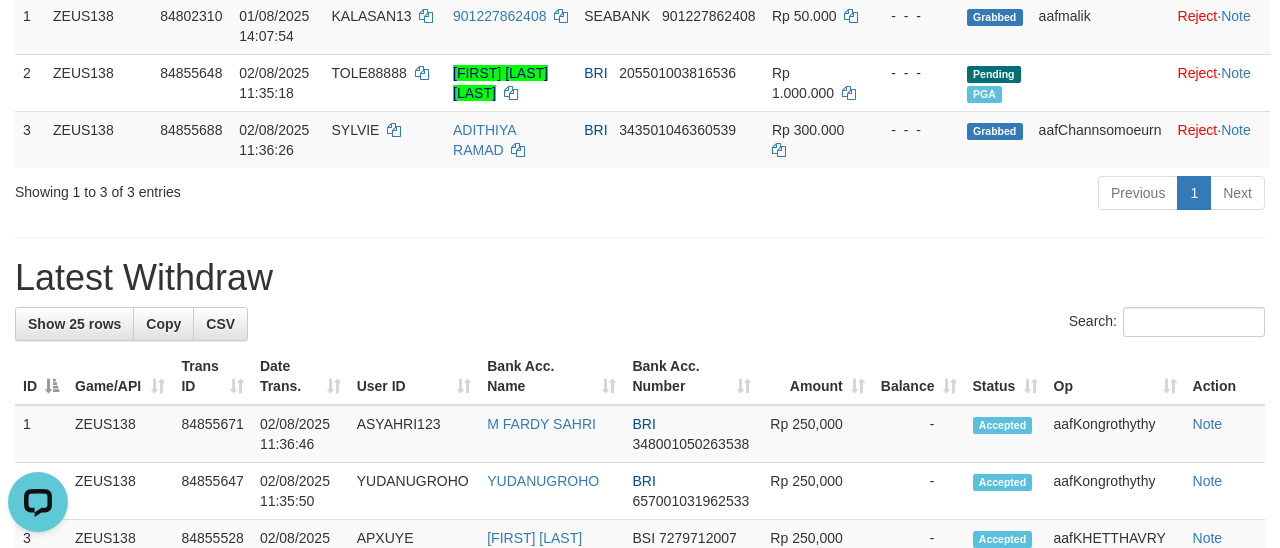 scroll, scrollTop: 0, scrollLeft: 0, axis: both 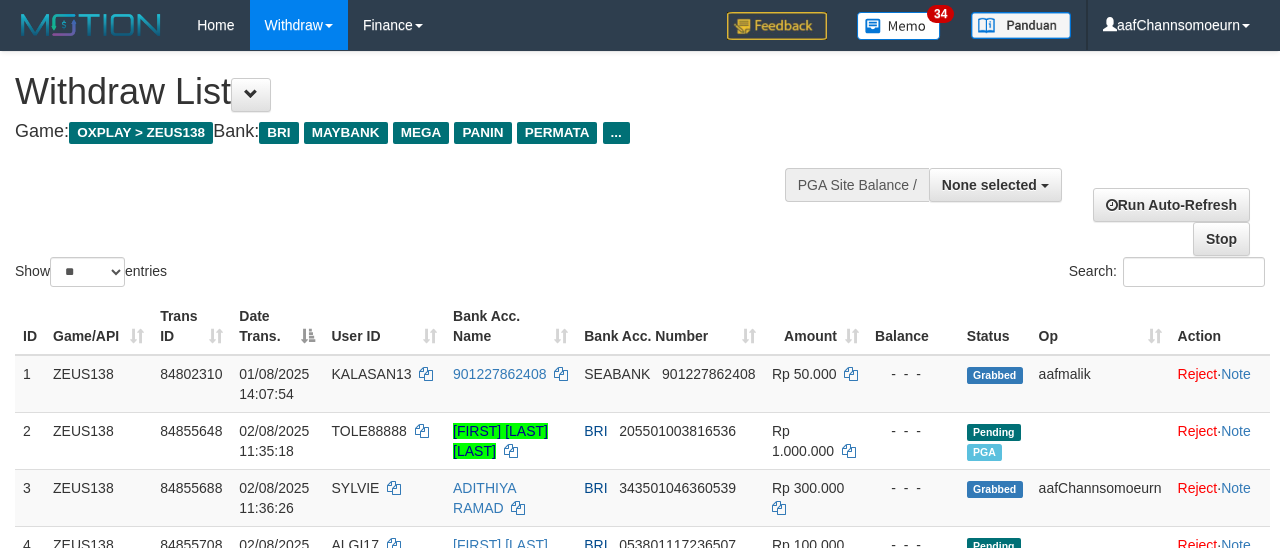 select 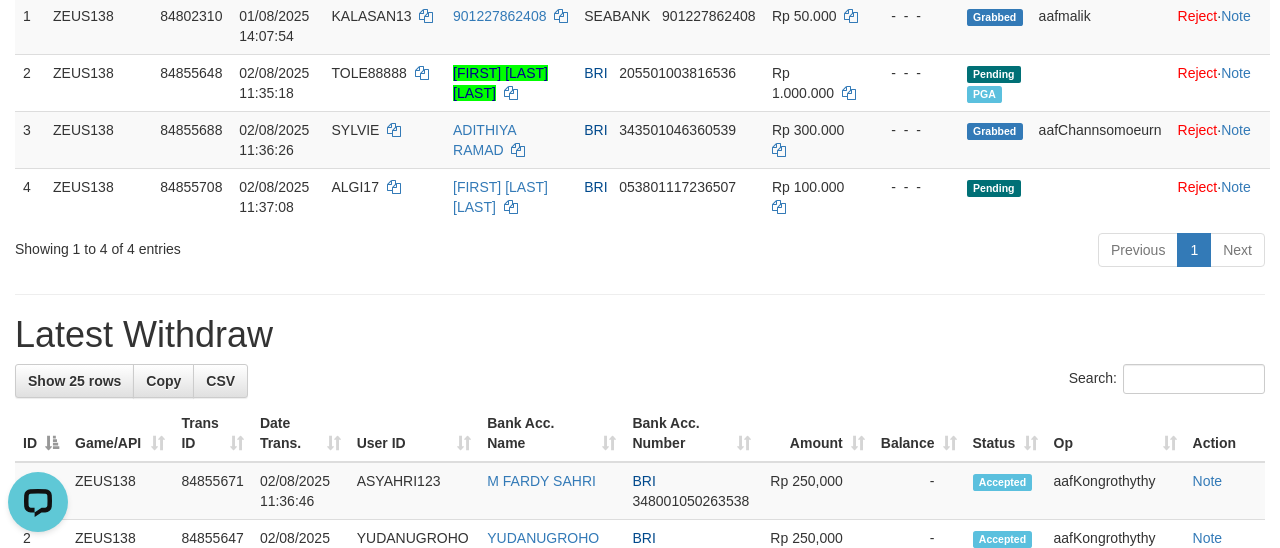scroll, scrollTop: 0, scrollLeft: 0, axis: both 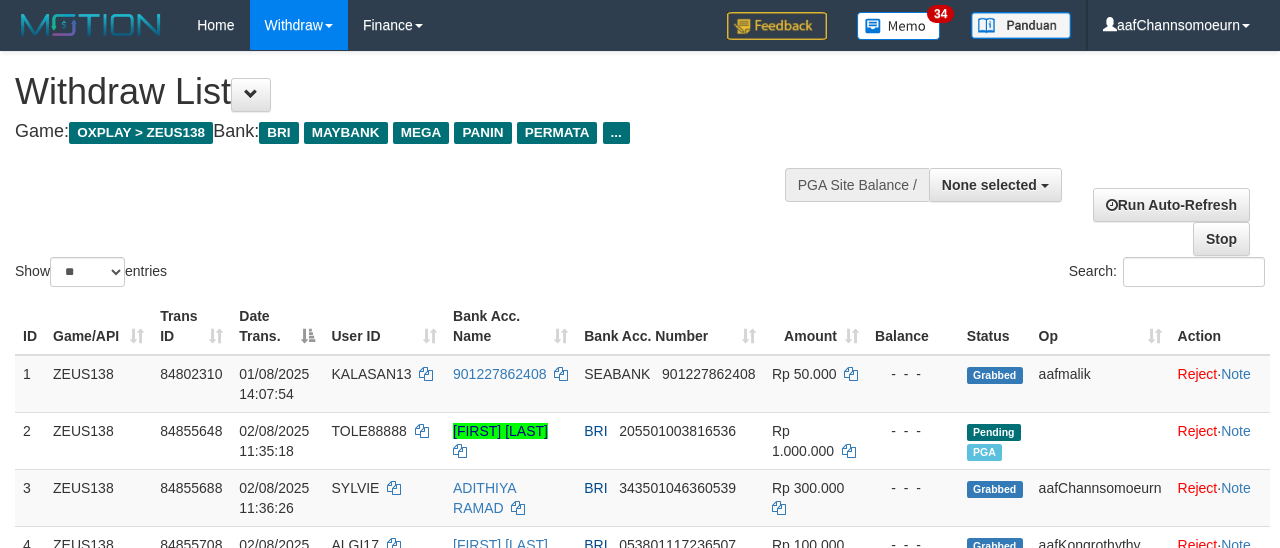 select 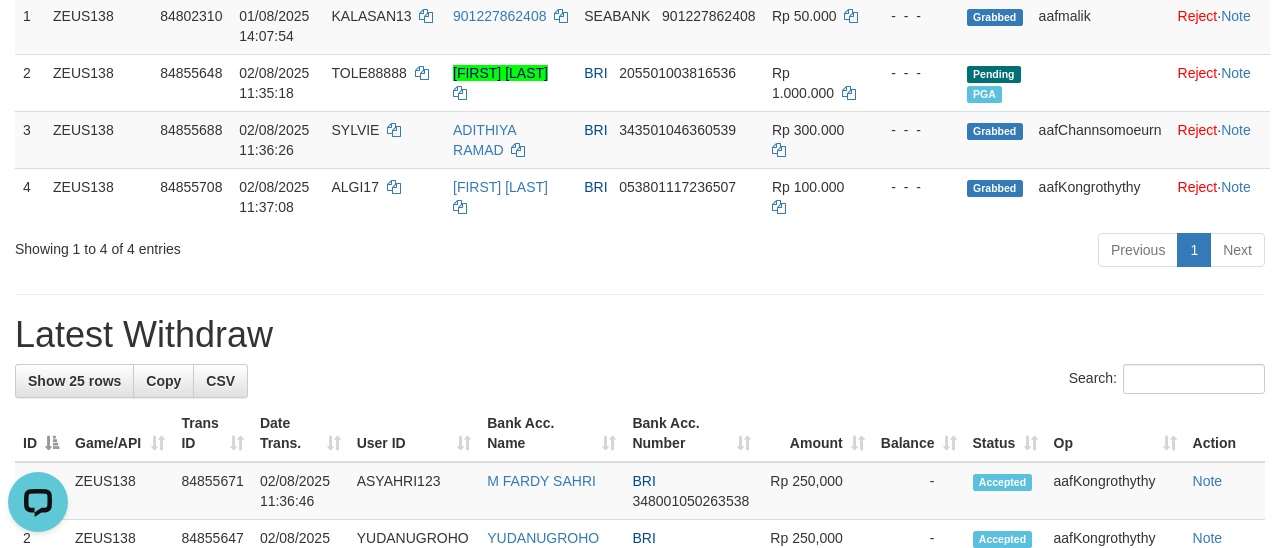 scroll, scrollTop: 0, scrollLeft: 0, axis: both 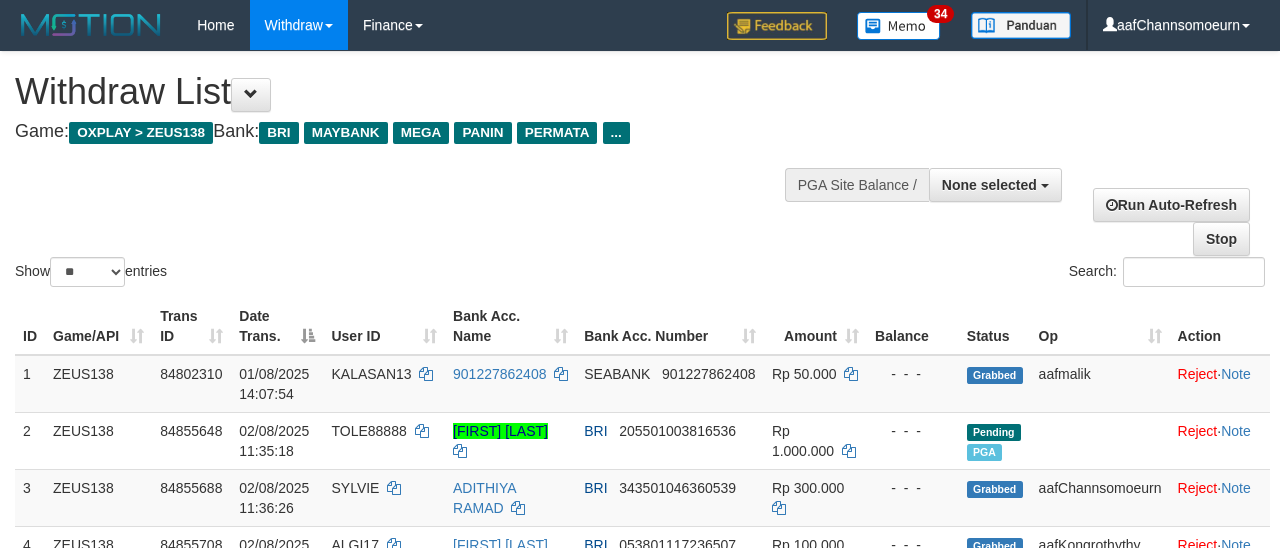 select 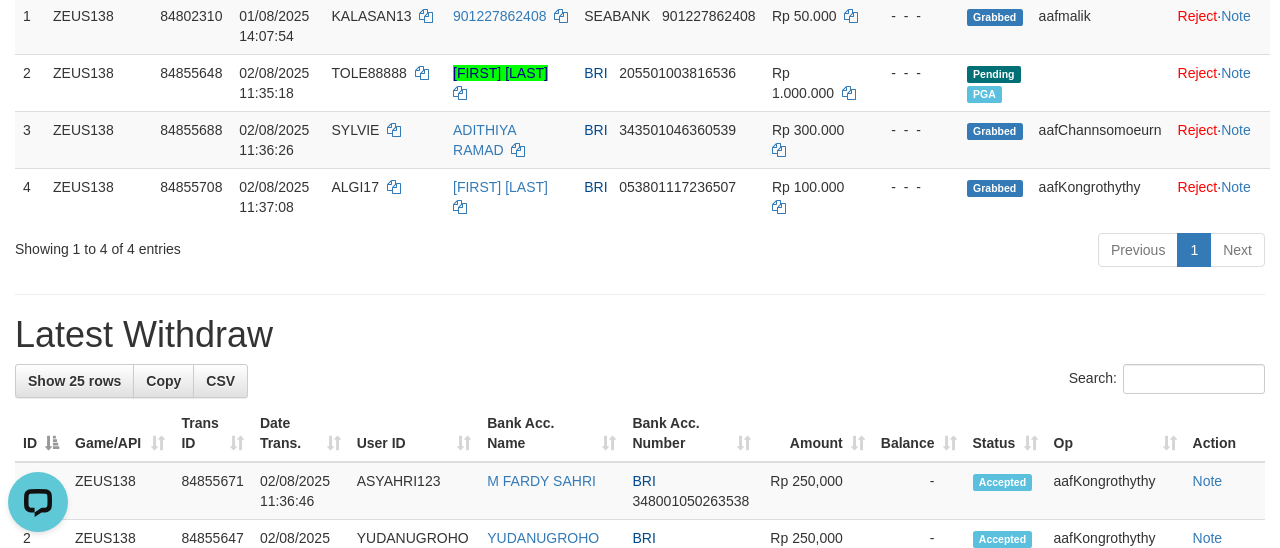 scroll, scrollTop: 0, scrollLeft: 0, axis: both 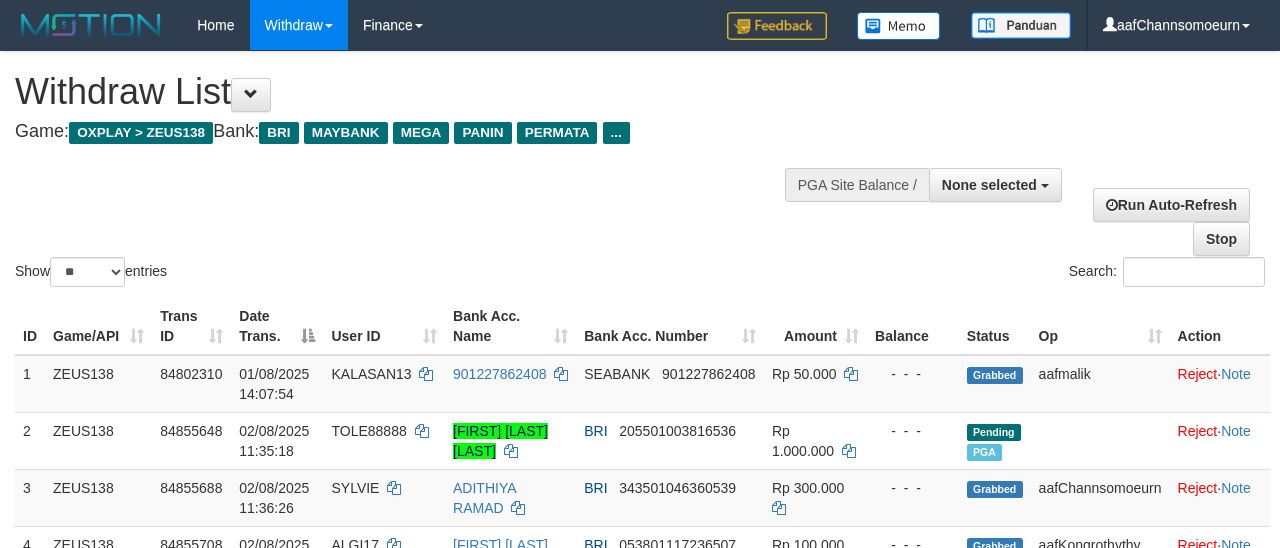 select 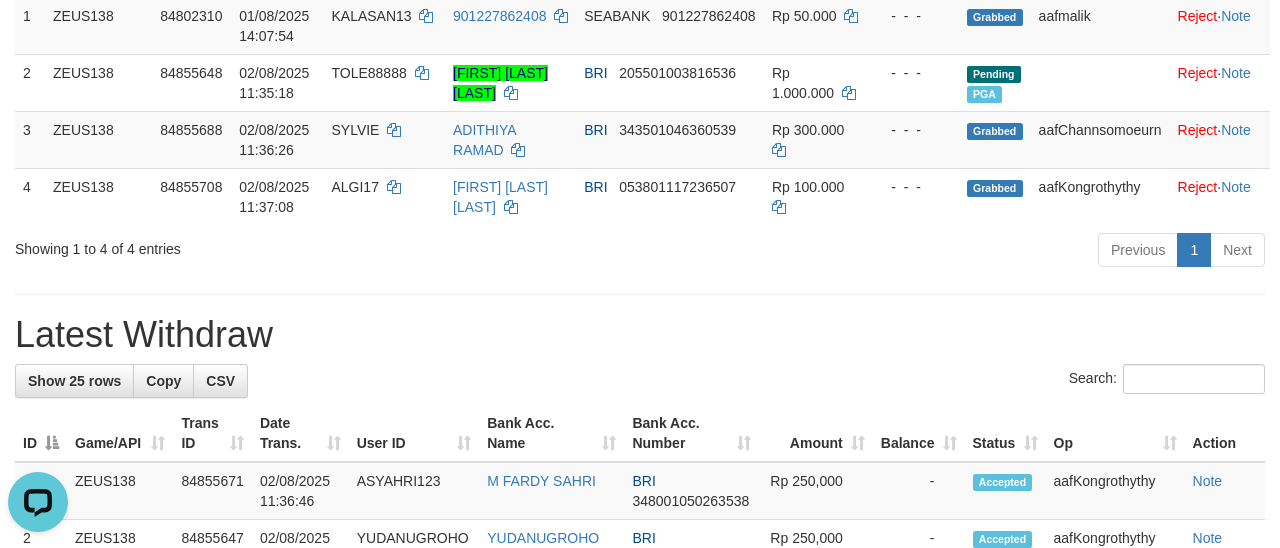scroll, scrollTop: 0, scrollLeft: 0, axis: both 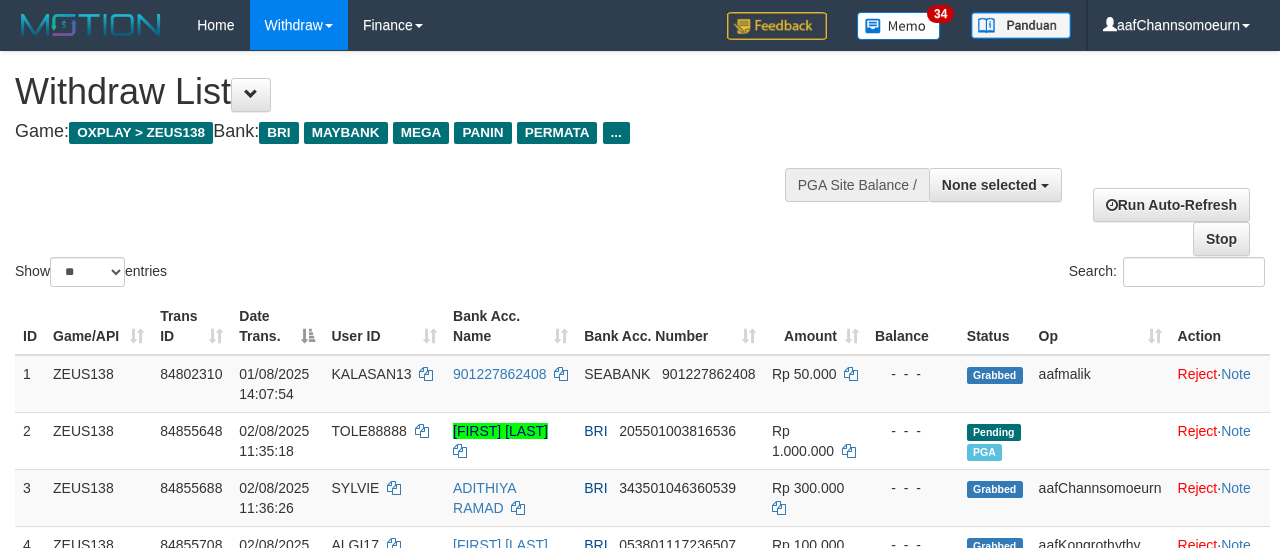 select 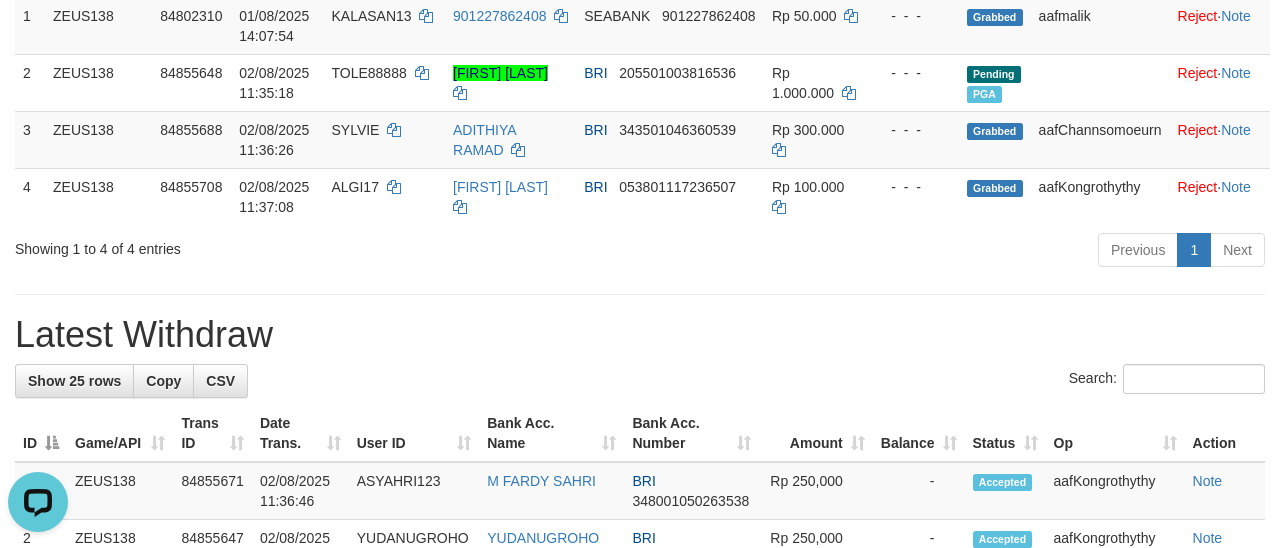 scroll, scrollTop: 0, scrollLeft: 0, axis: both 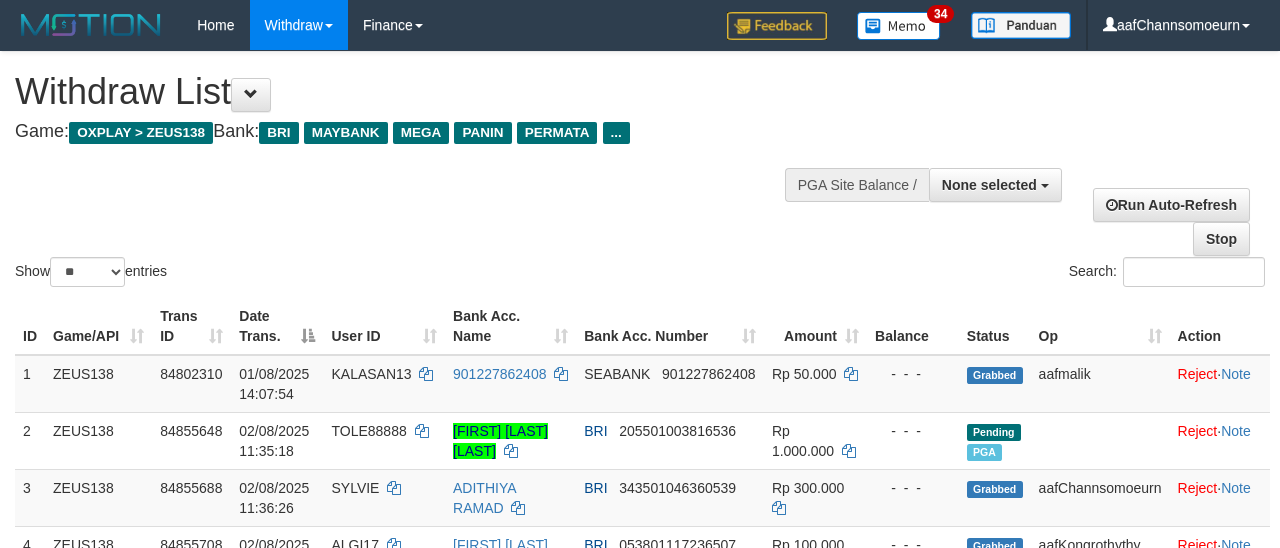 select 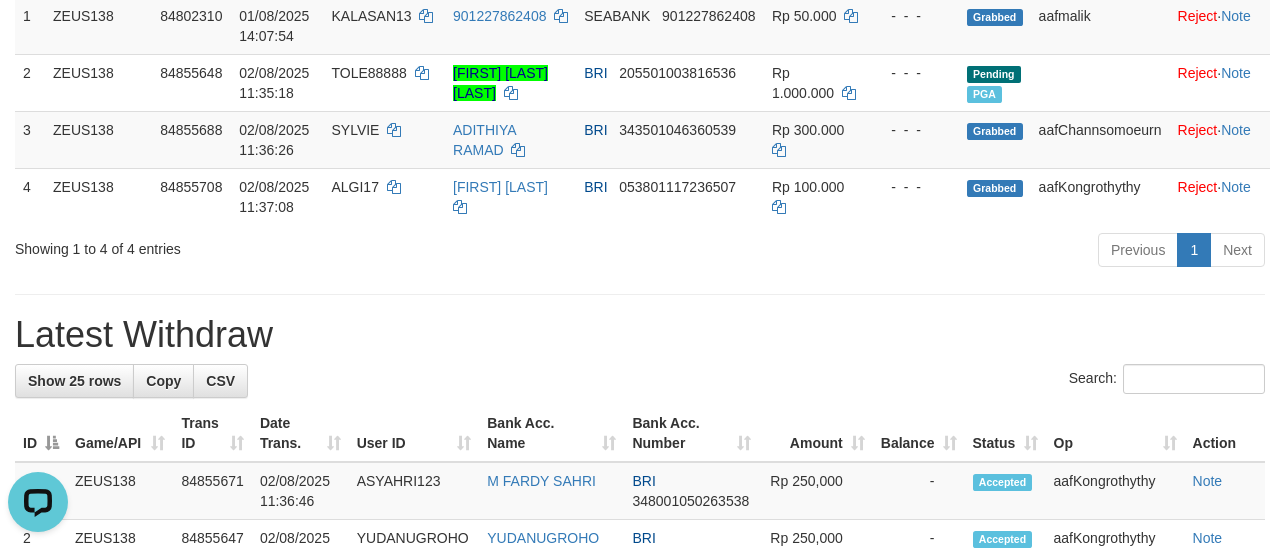 scroll, scrollTop: 0, scrollLeft: 0, axis: both 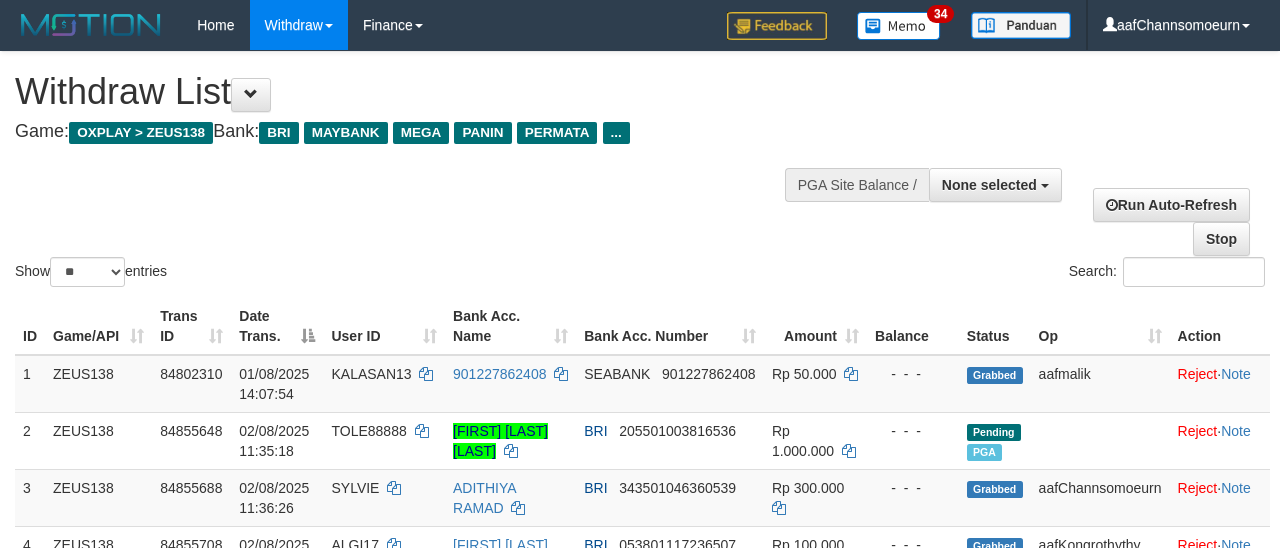 select 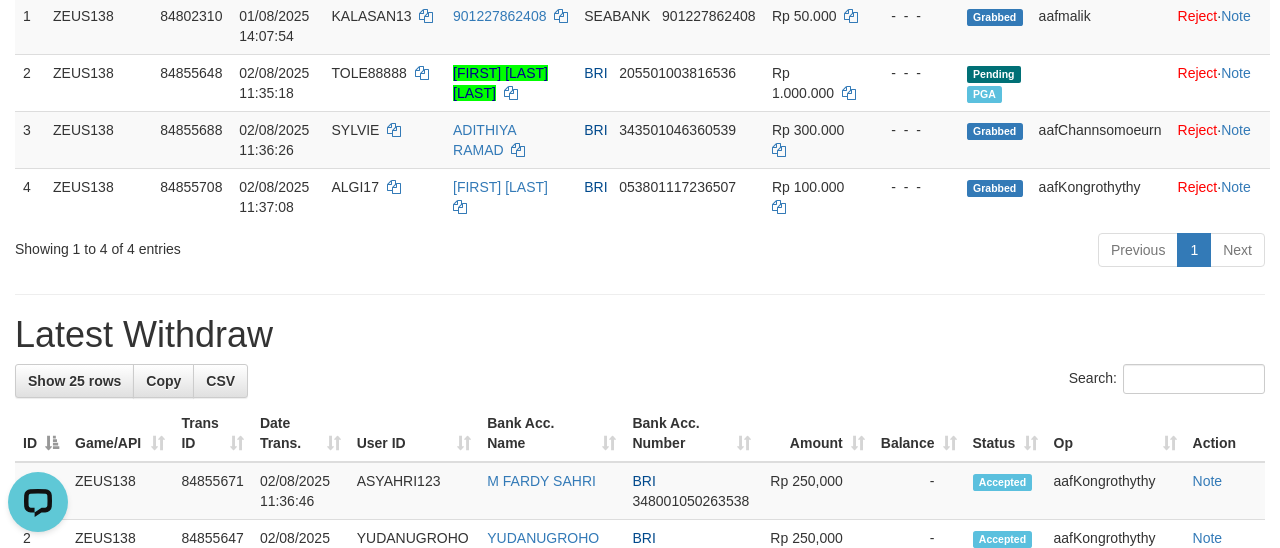 scroll, scrollTop: 0, scrollLeft: 0, axis: both 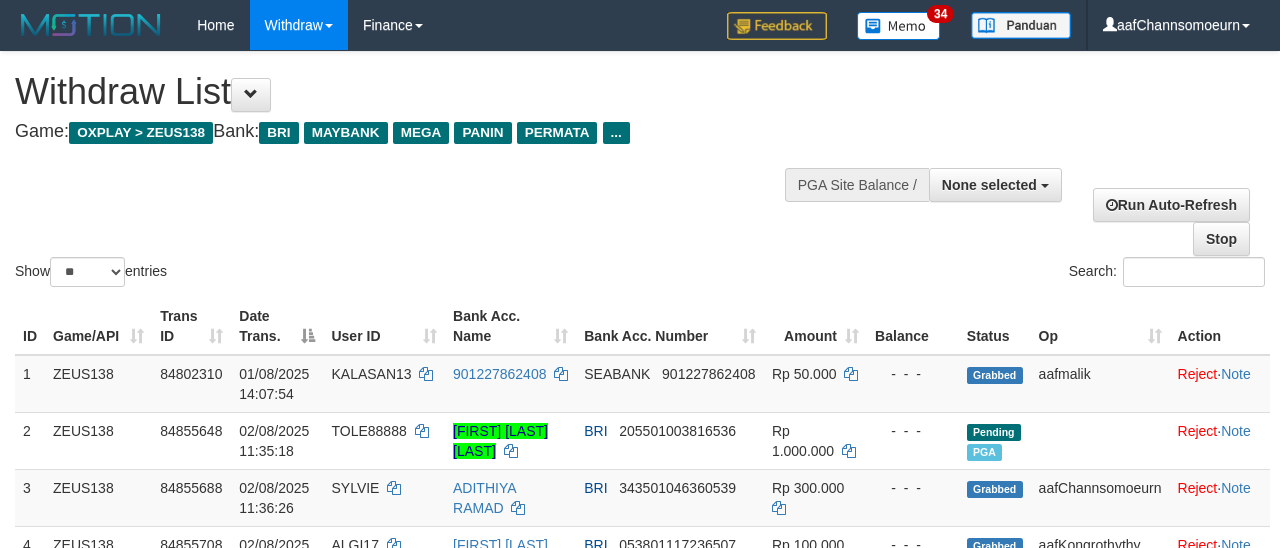 select 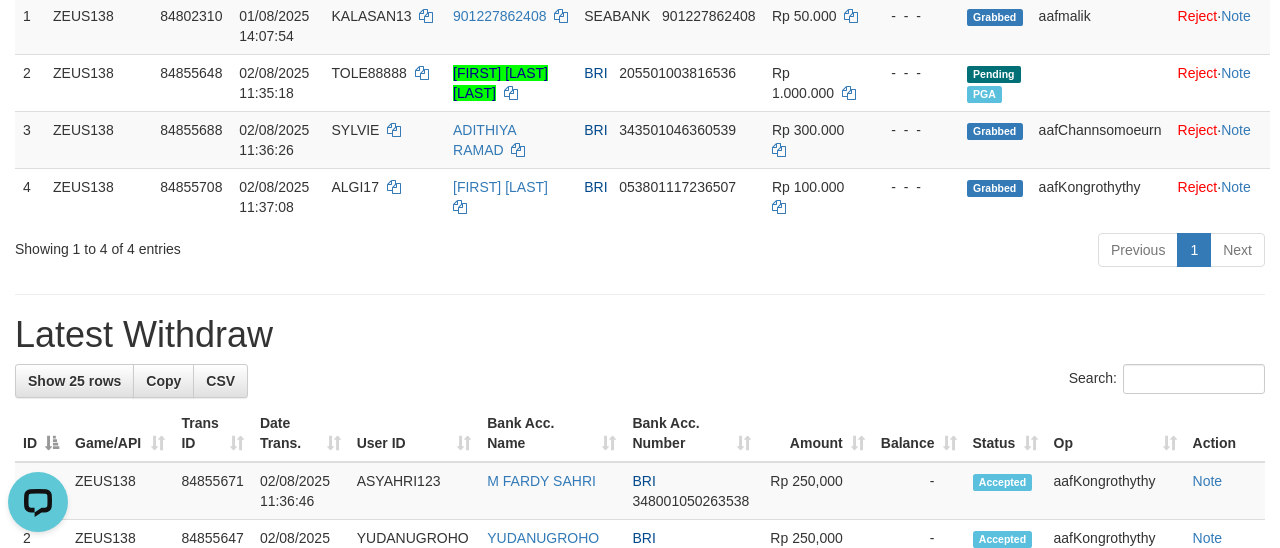 scroll, scrollTop: 0, scrollLeft: 0, axis: both 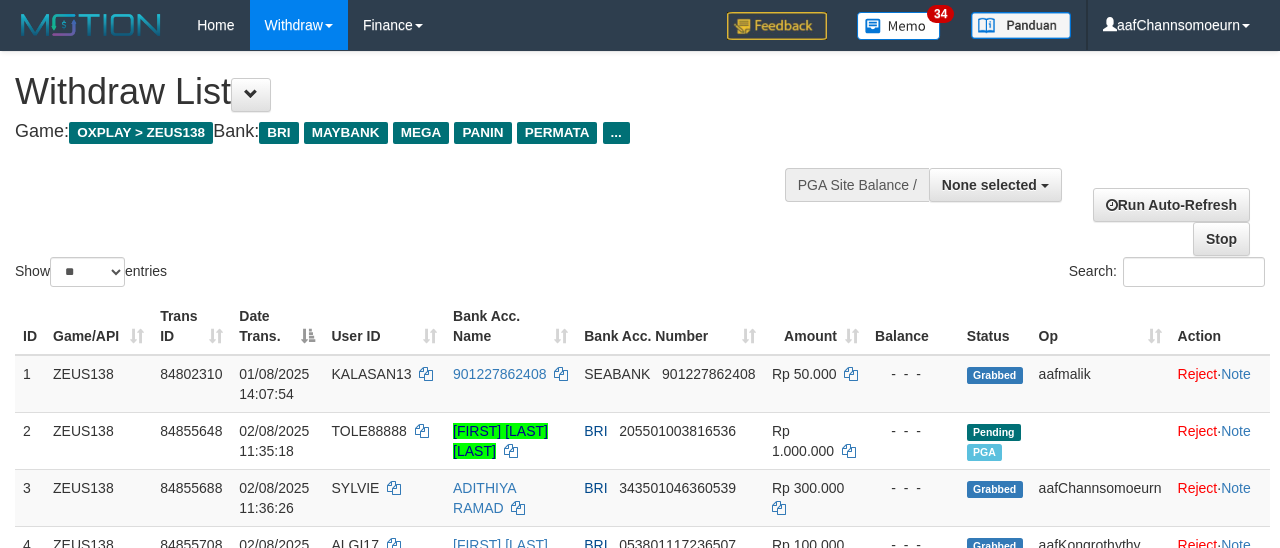 select 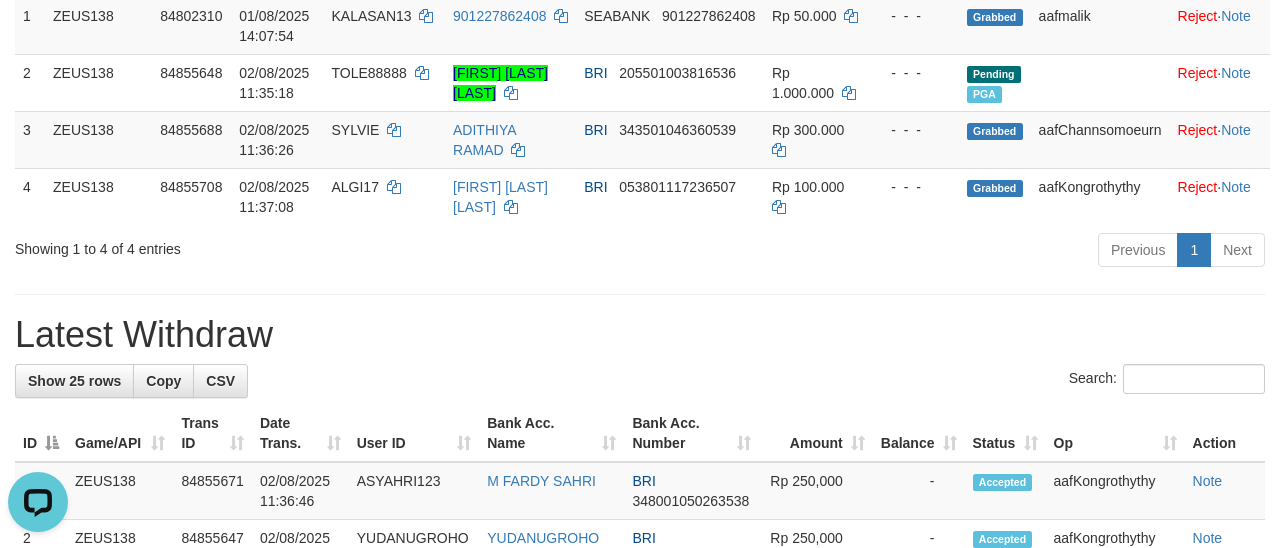 scroll, scrollTop: 0, scrollLeft: 0, axis: both 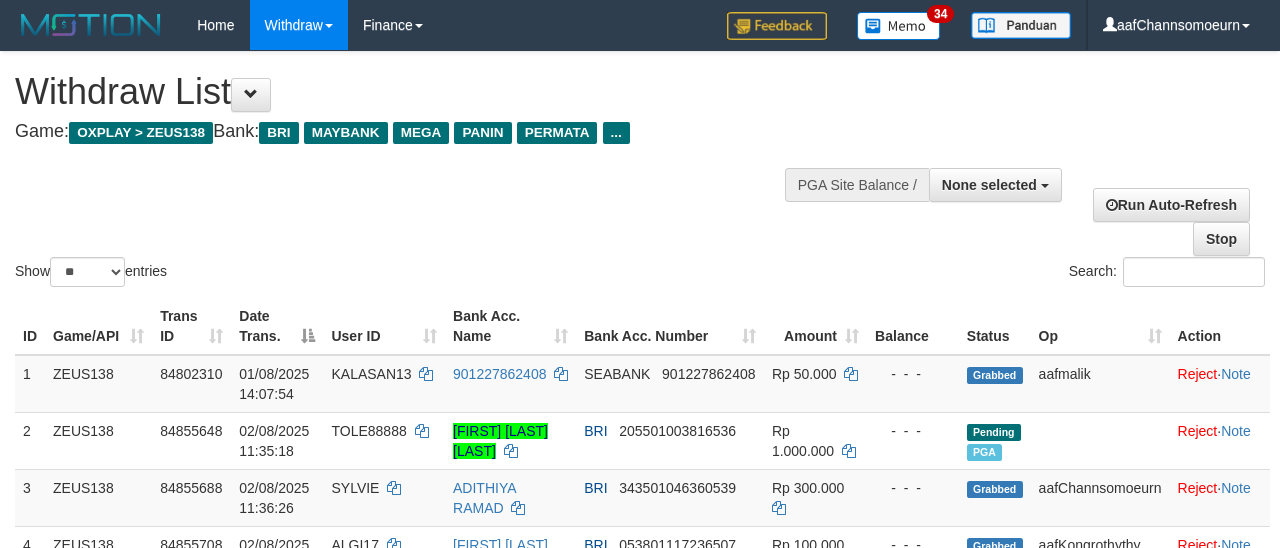 select 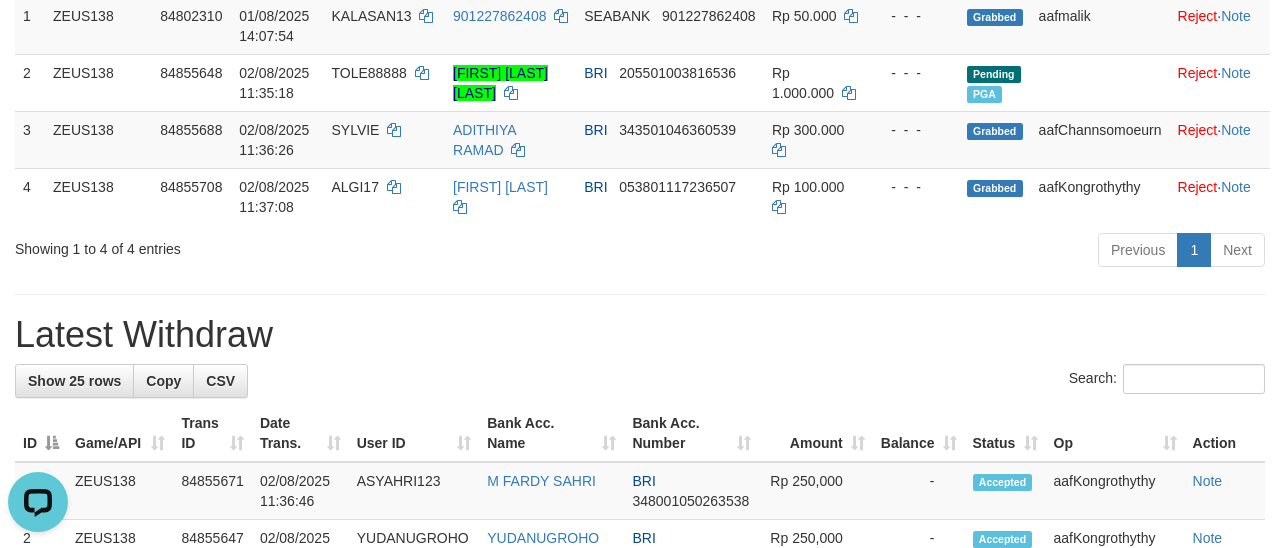 scroll, scrollTop: 0, scrollLeft: 0, axis: both 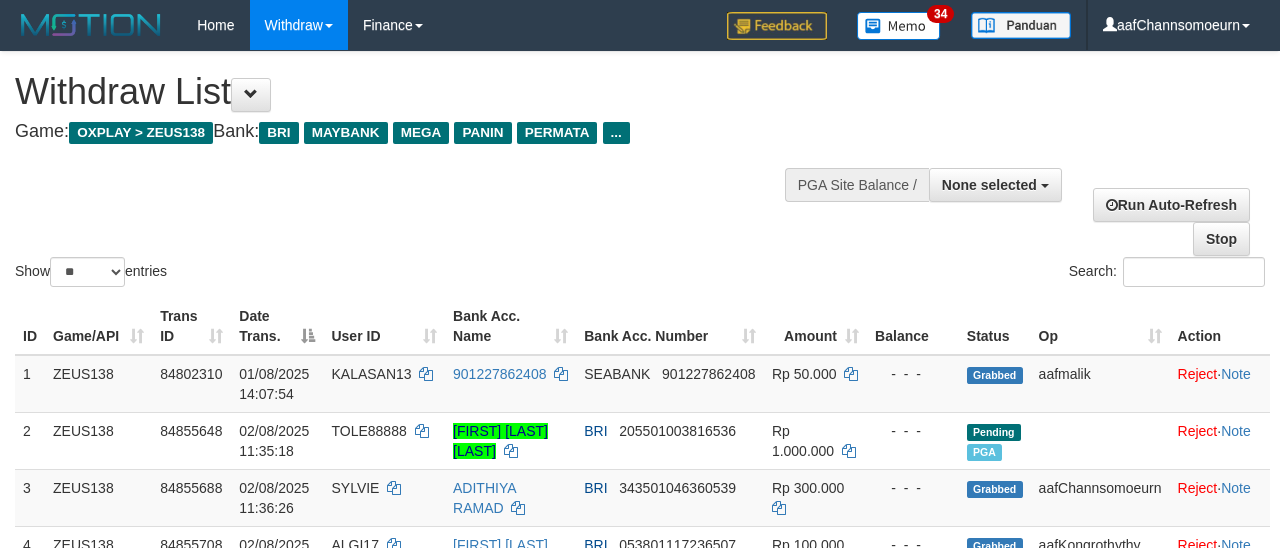select 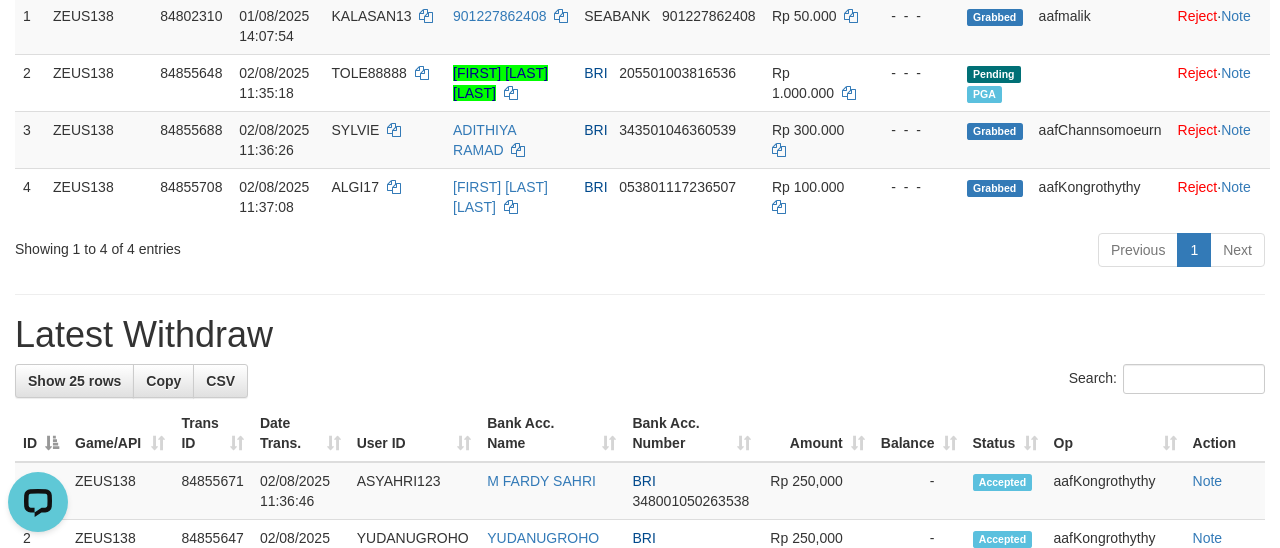scroll, scrollTop: 0, scrollLeft: 0, axis: both 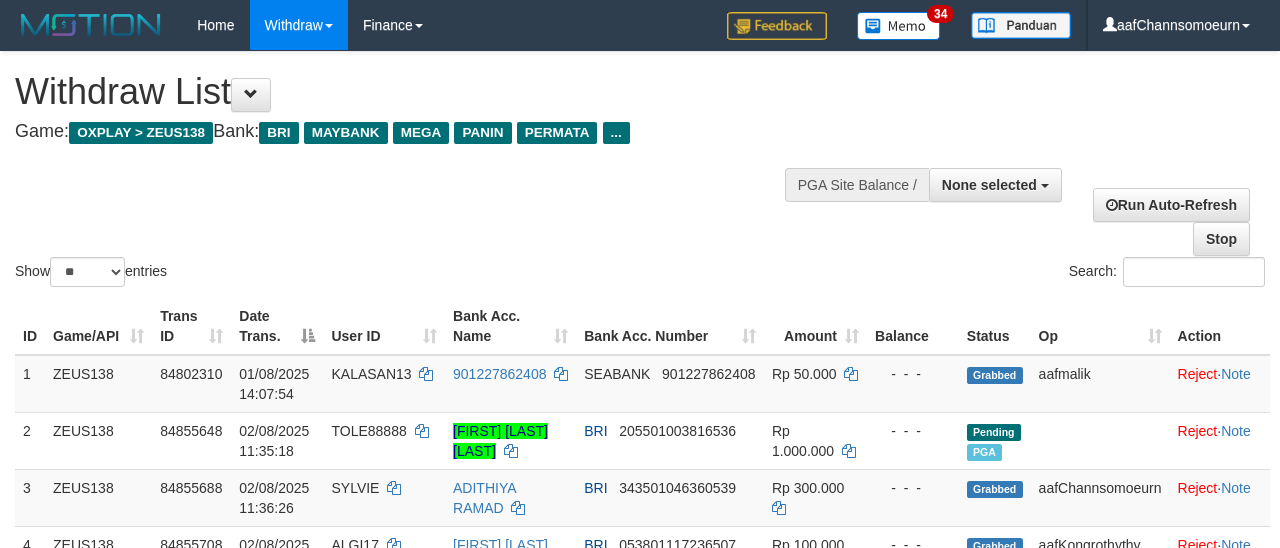 select 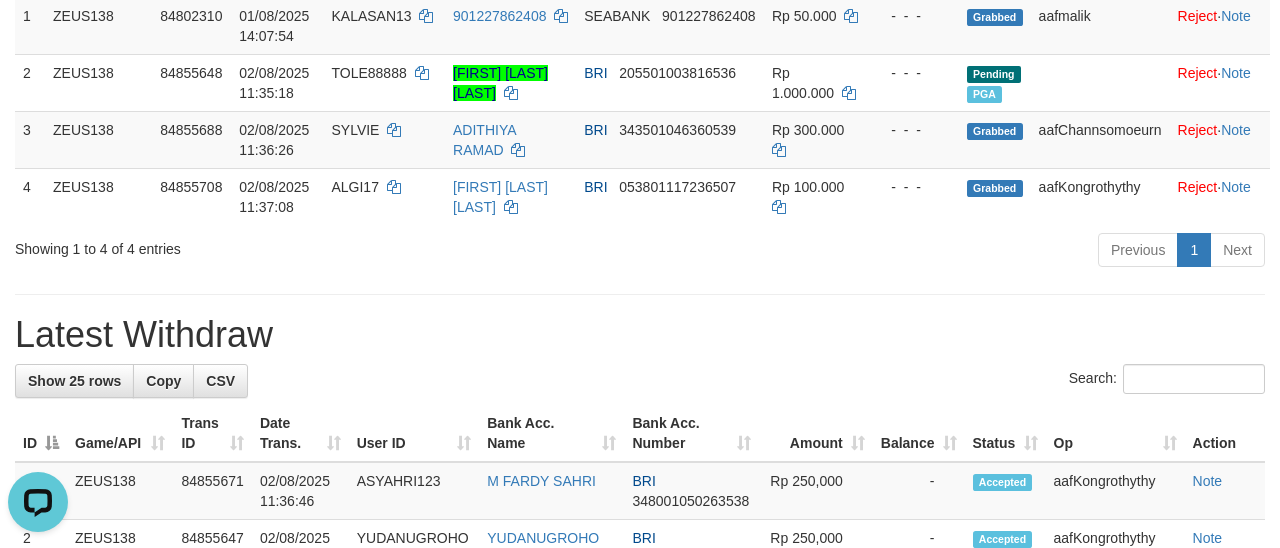 scroll, scrollTop: 0, scrollLeft: 0, axis: both 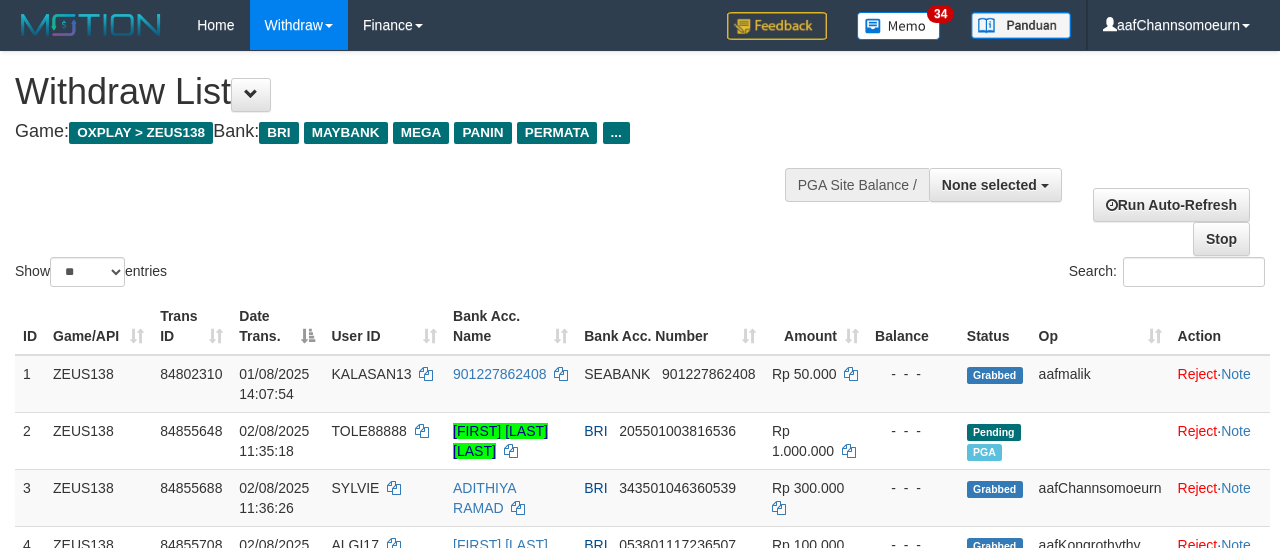 select 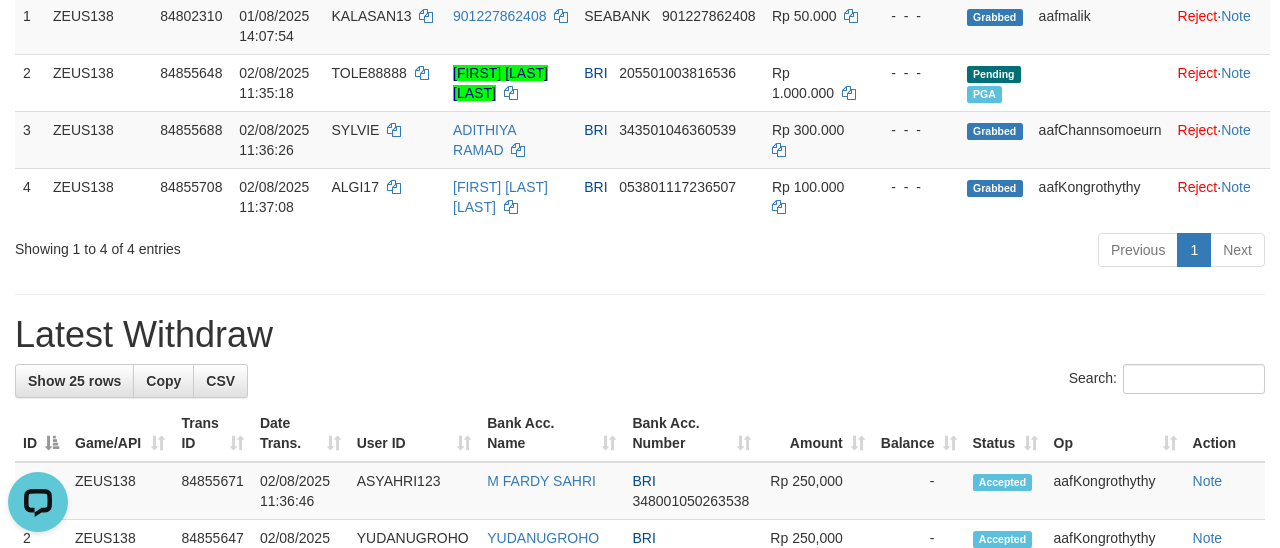 scroll, scrollTop: 0, scrollLeft: 0, axis: both 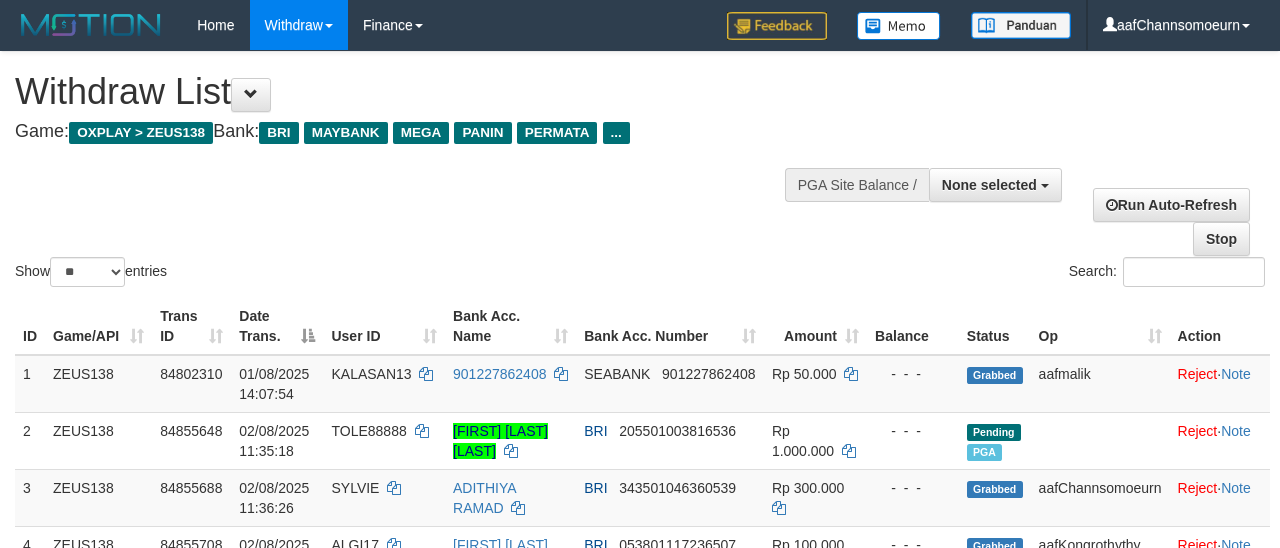 select 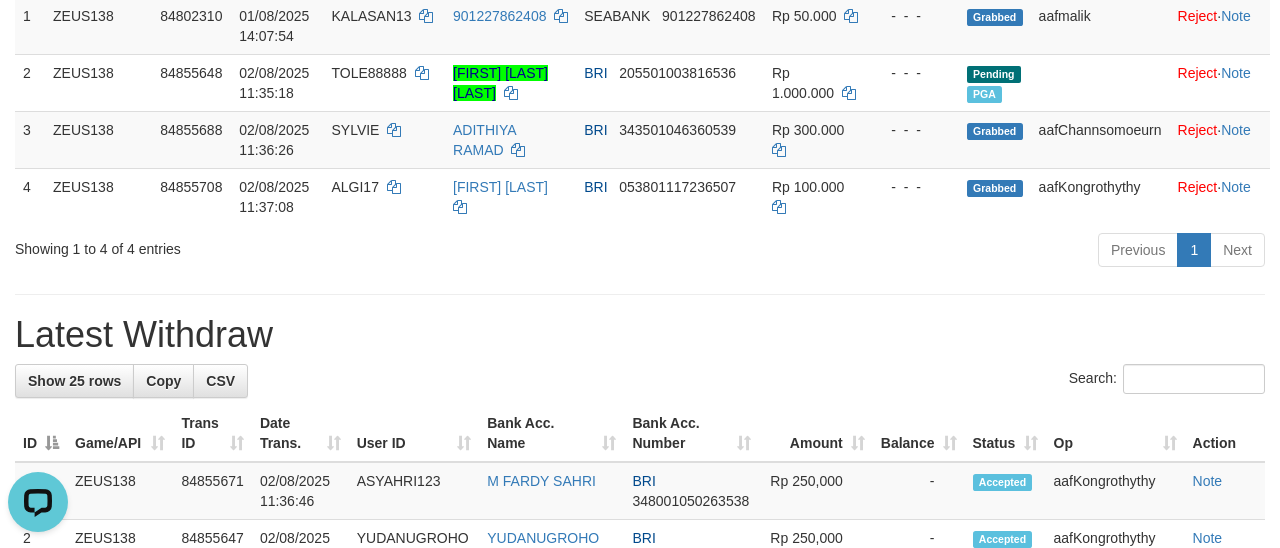 scroll, scrollTop: 0, scrollLeft: 0, axis: both 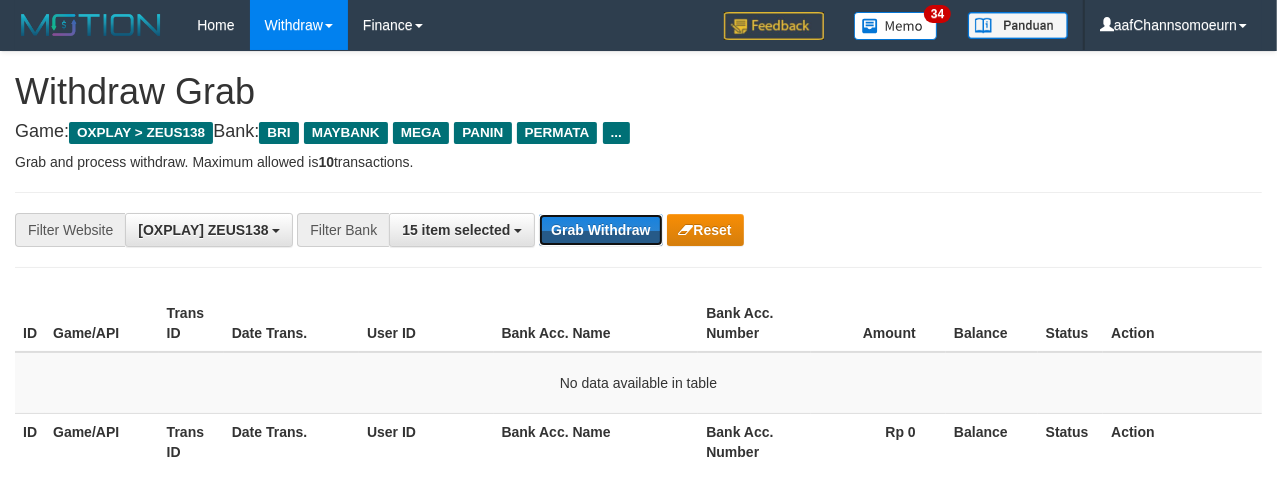 click on "Grab Withdraw" at bounding box center [600, 230] 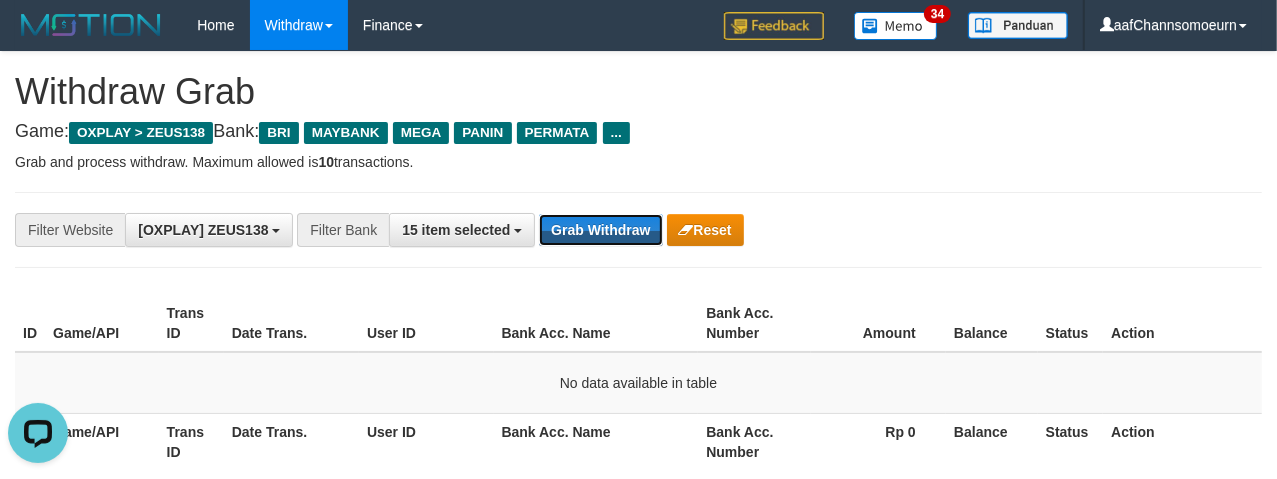 scroll, scrollTop: 0, scrollLeft: 0, axis: both 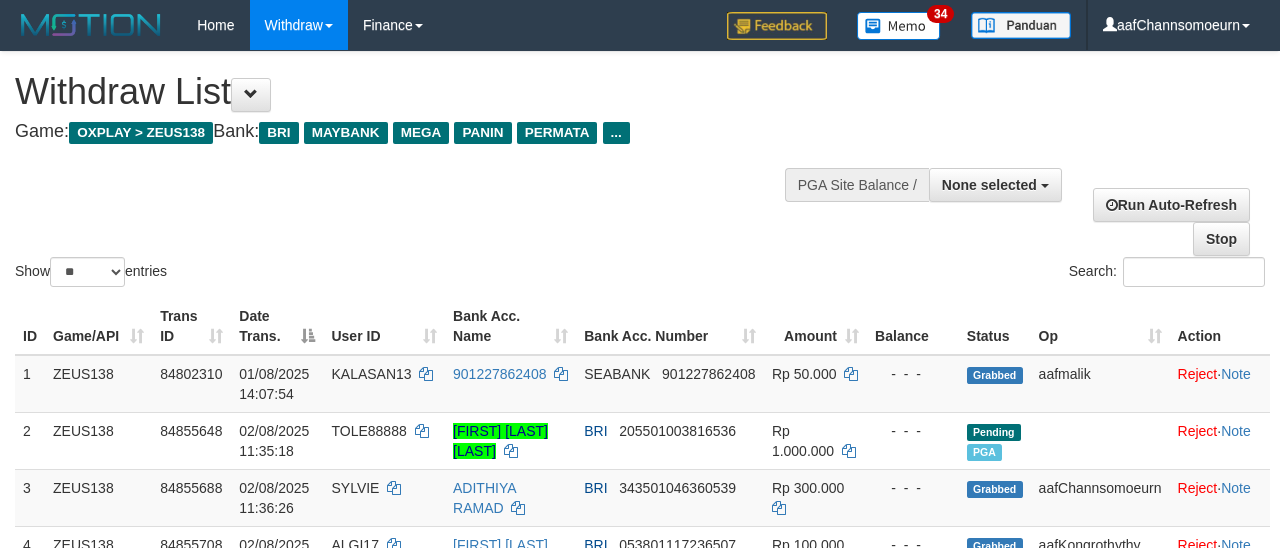 select 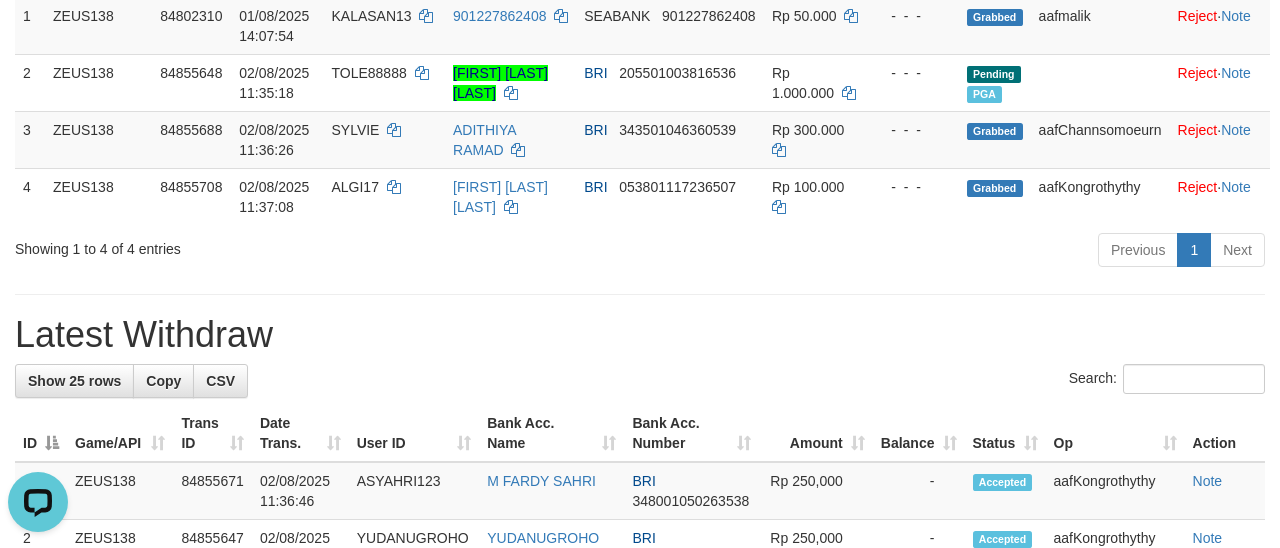 scroll, scrollTop: 0, scrollLeft: 0, axis: both 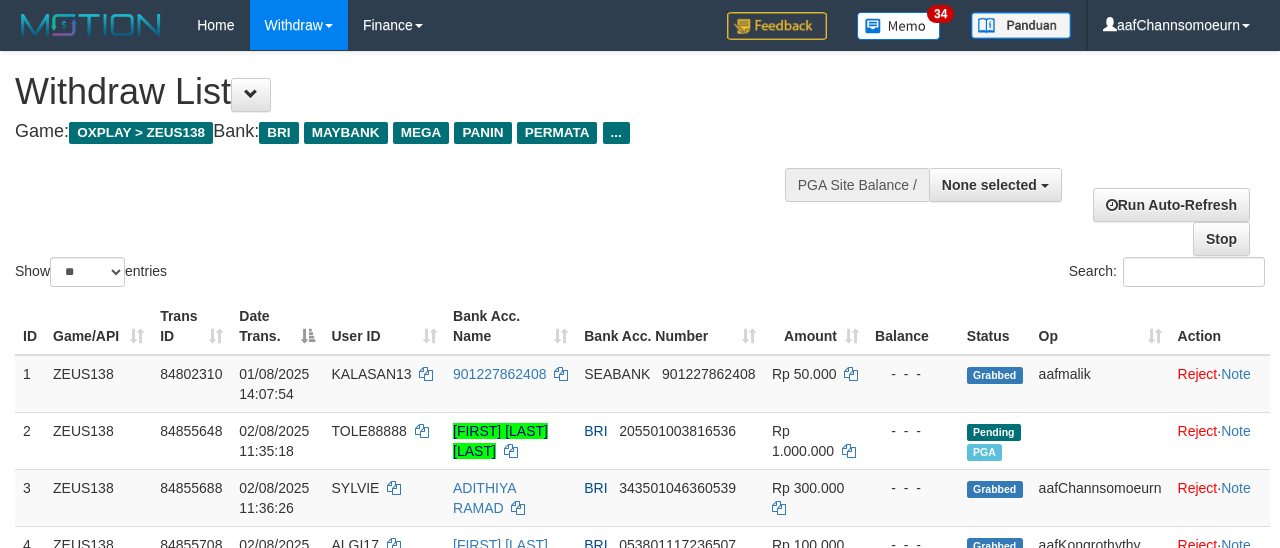 select 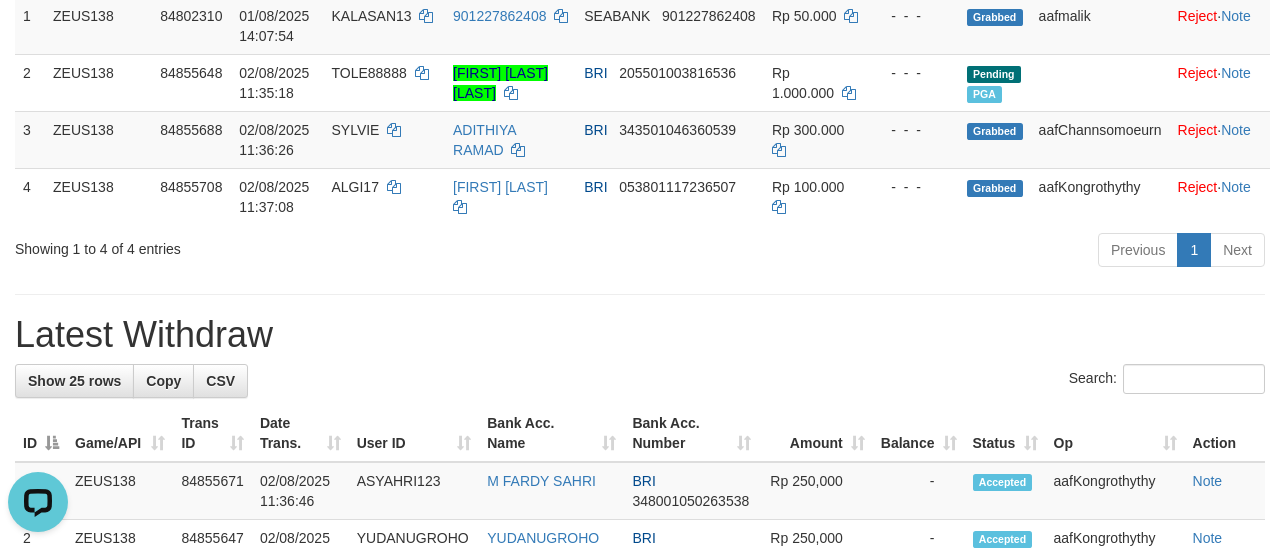 scroll, scrollTop: 0, scrollLeft: 0, axis: both 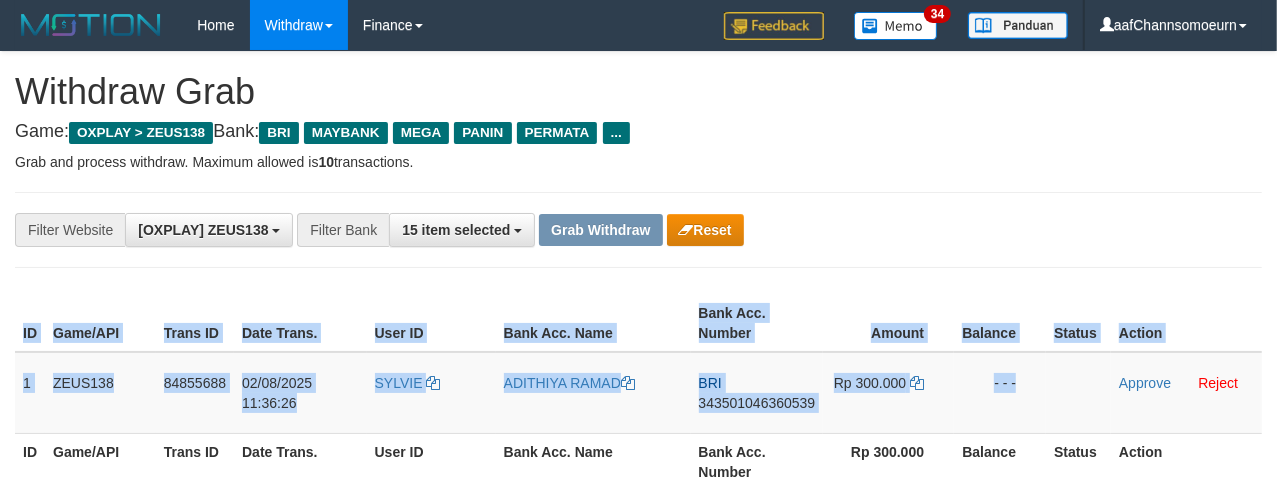drag, startPoint x: 87, startPoint y: 389, endPoint x: 1009, endPoint y: 318, distance: 924.7297 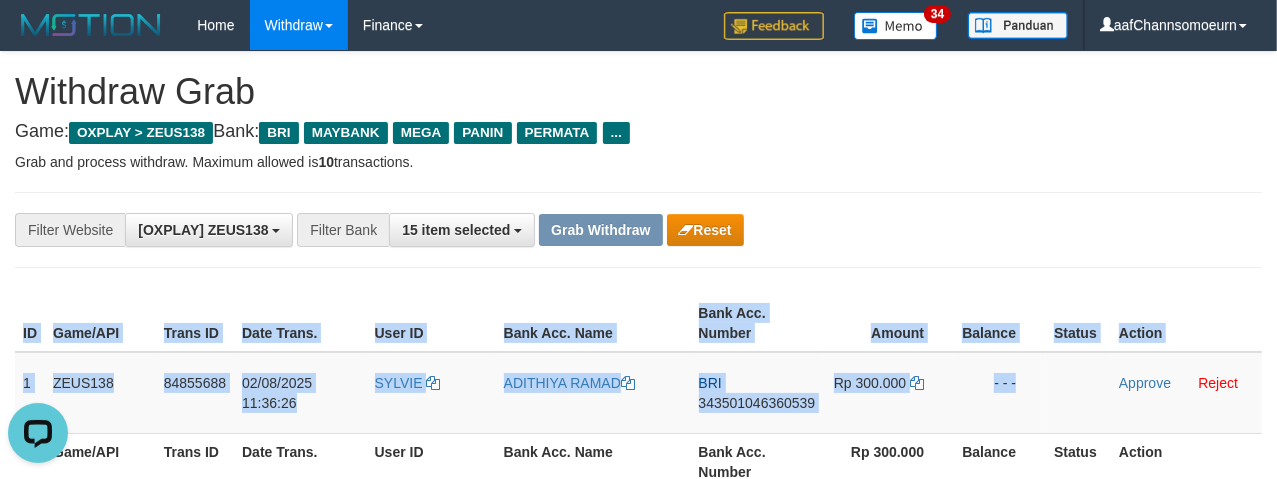 scroll, scrollTop: 0, scrollLeft: 0, axis: both 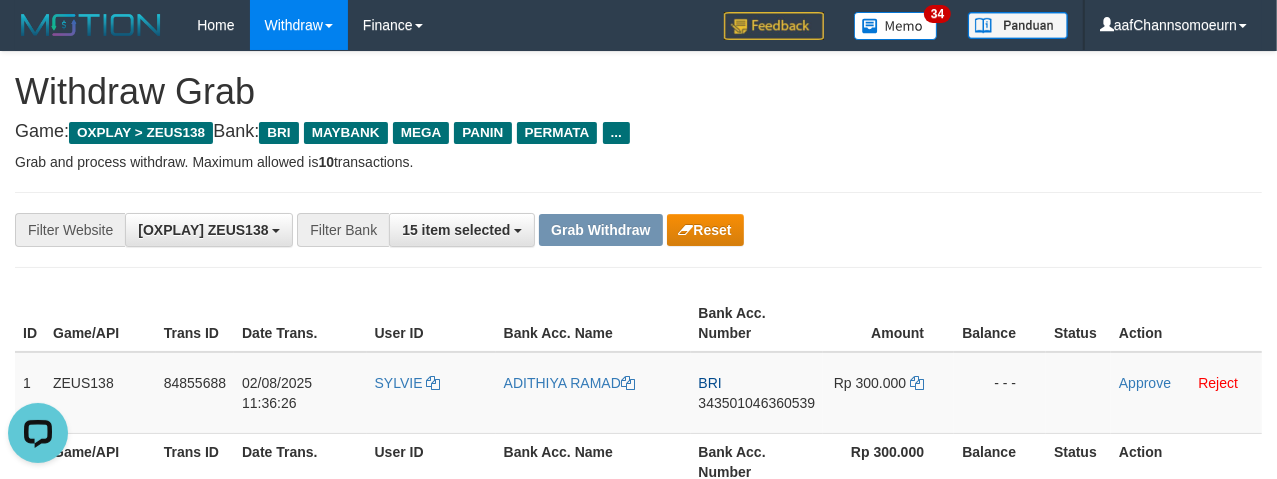 drag, startPoint x: 915, startPoint y: 169, endPoint x: 618, endPoint y: 281, distance: 317.41614 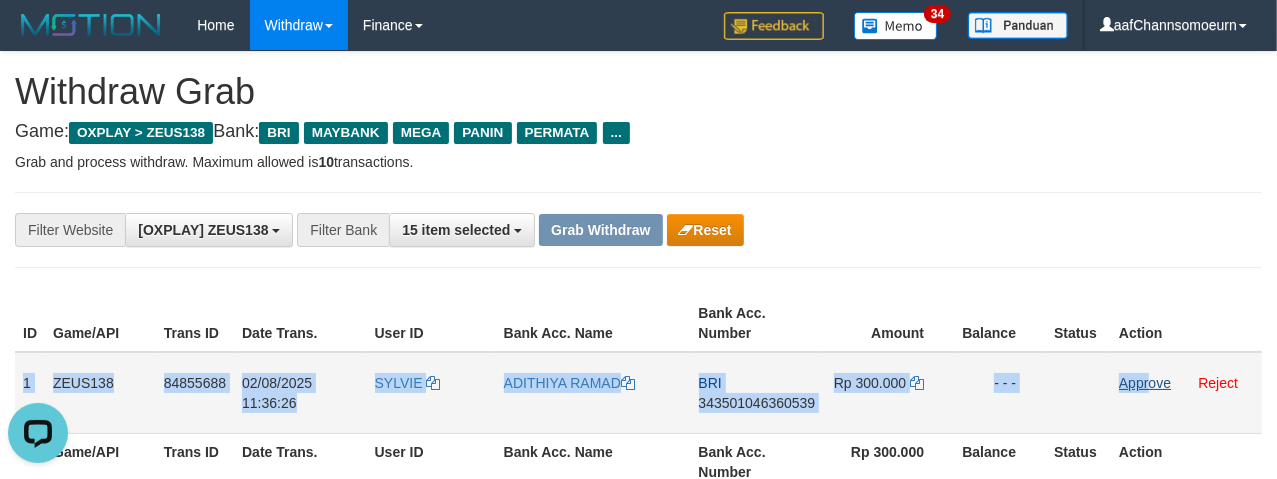 drag, startPoint x: 17, startPoint y: 366, endPoint x: 1147, endPoint y: 381, distance: 1130.0996 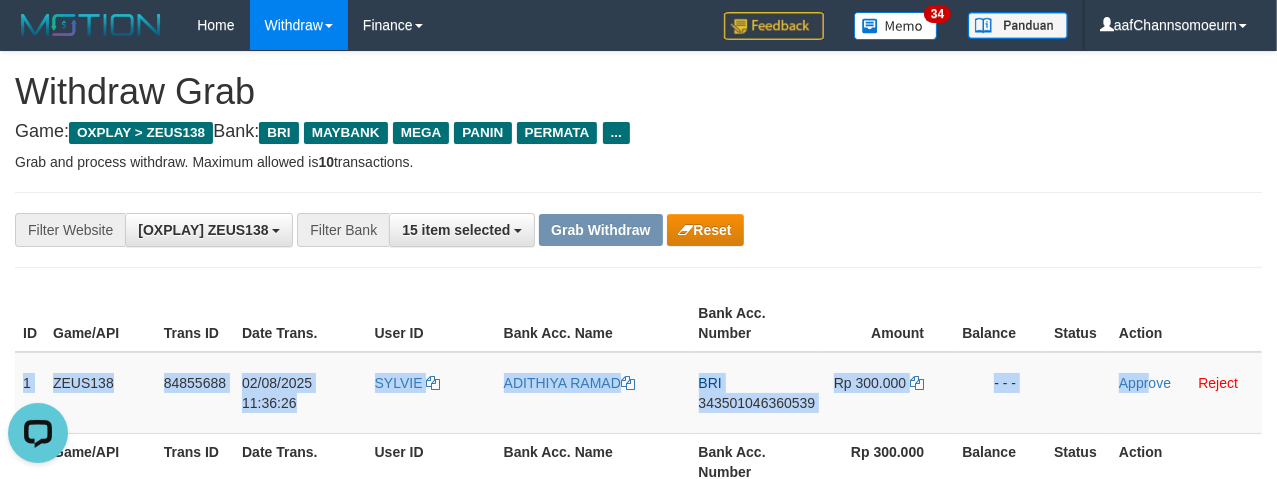 copy on "1
ZEUS138
84855688
02/08/2025 11:36:26
SYLVIE
ADITHIYA RAMAD
BRI
343501046360539
Rp 300.000
- - -
Appr" 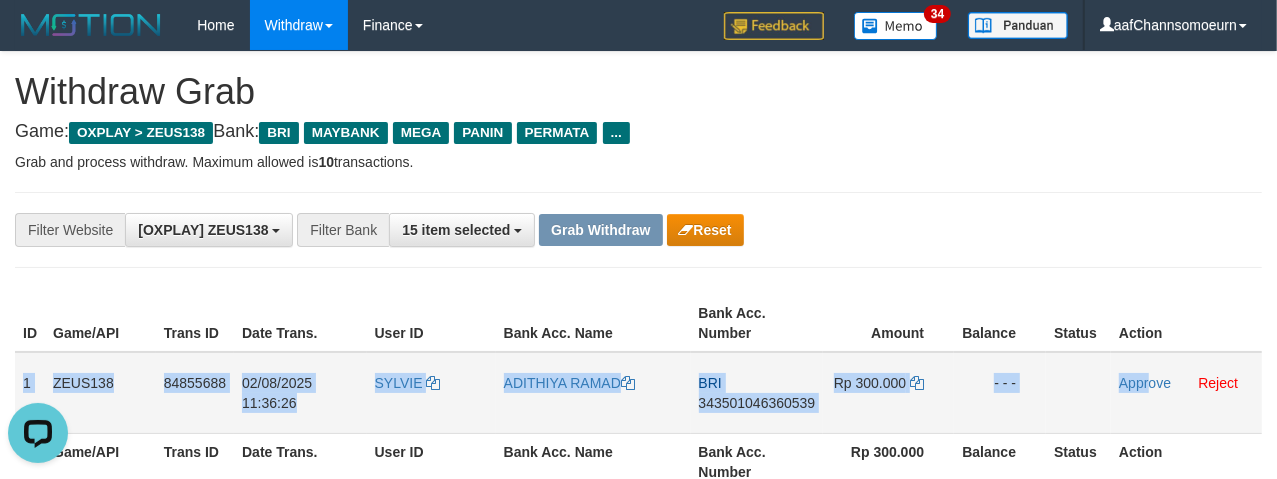 click on "343501046360539" at bounding box center [757, 403] 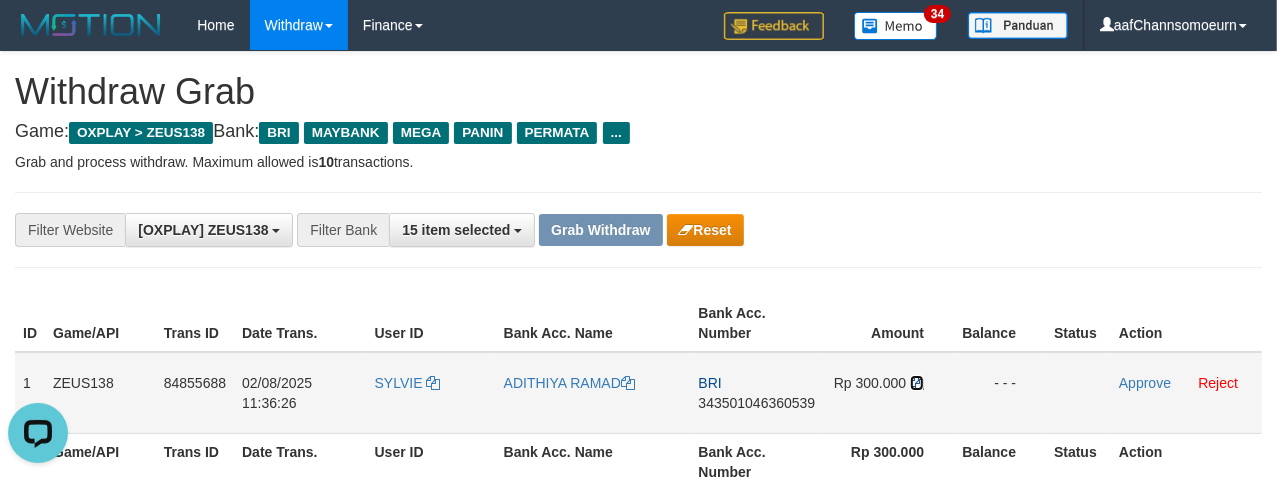 click at bounding box center (917, 383) 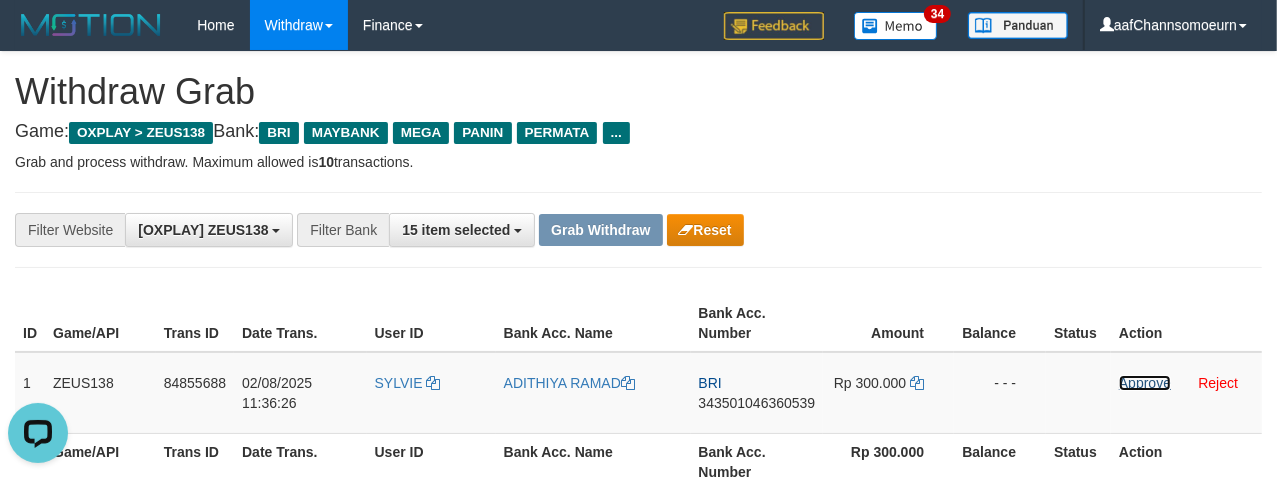 drag, startPoint x: 1138, startPoint y: 378, endPoint x: 720, endPoint y: 176, distance: 464.24994 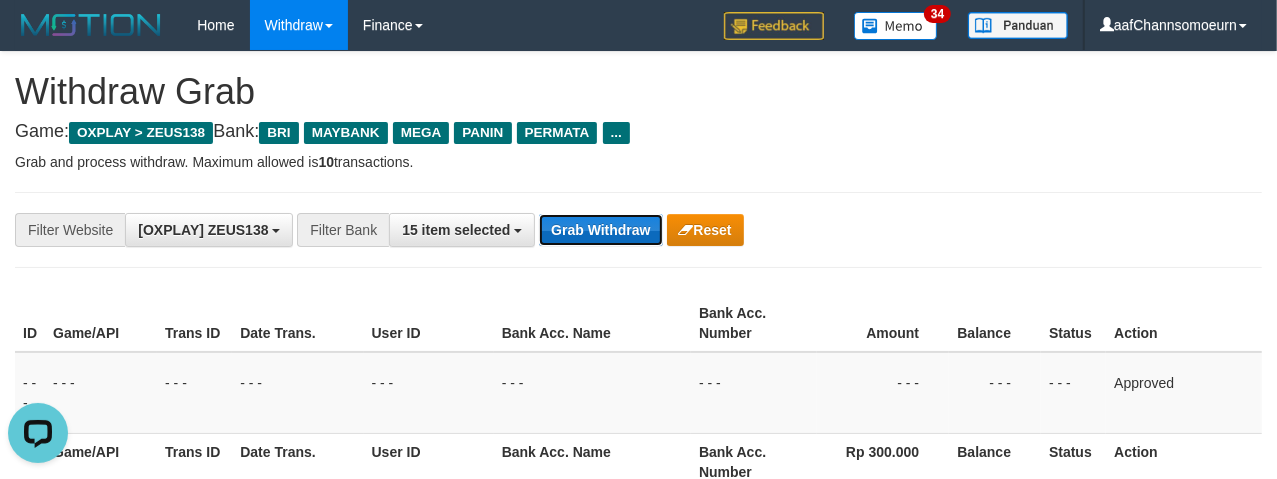 click on "Grab Withdraw" at bounding box center [600, 230] 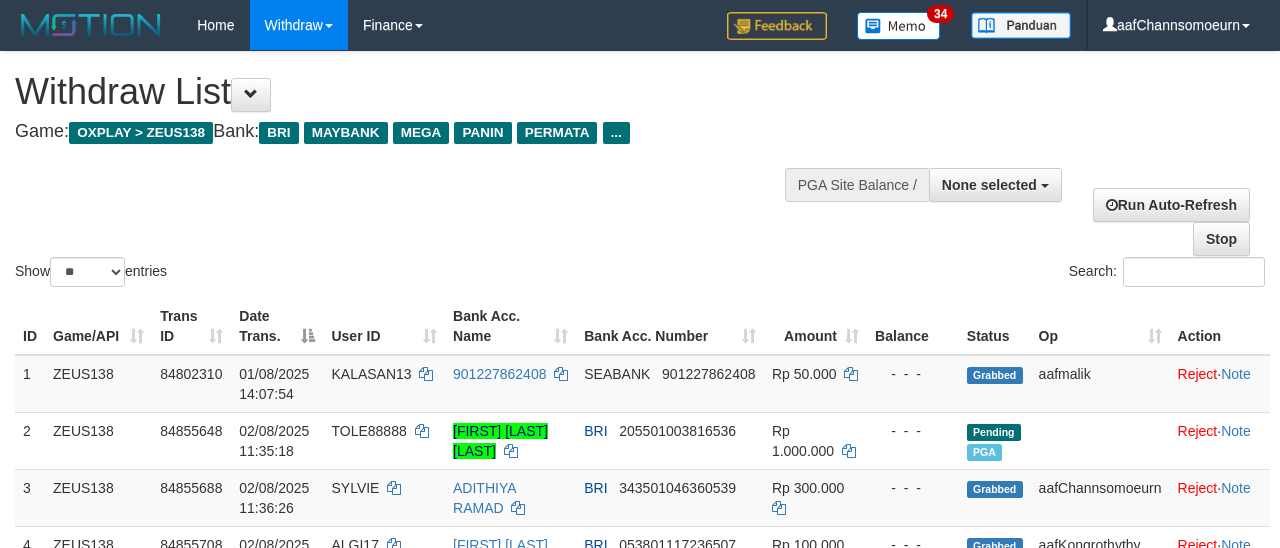 select 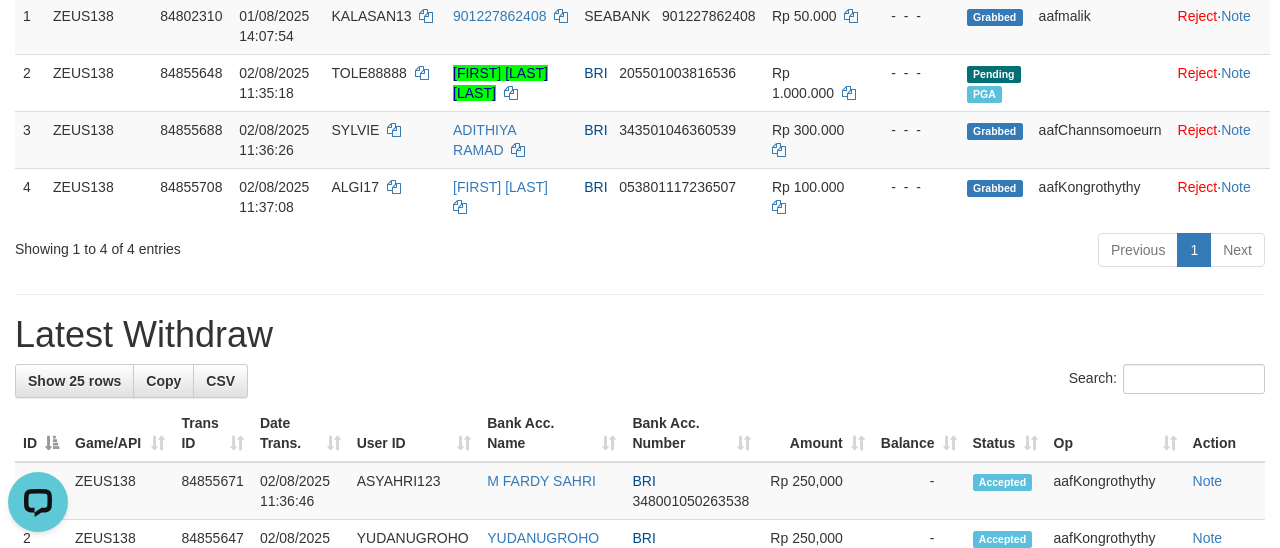 scroll, scrollTop: 0, scrollLeft: 0, axis: both 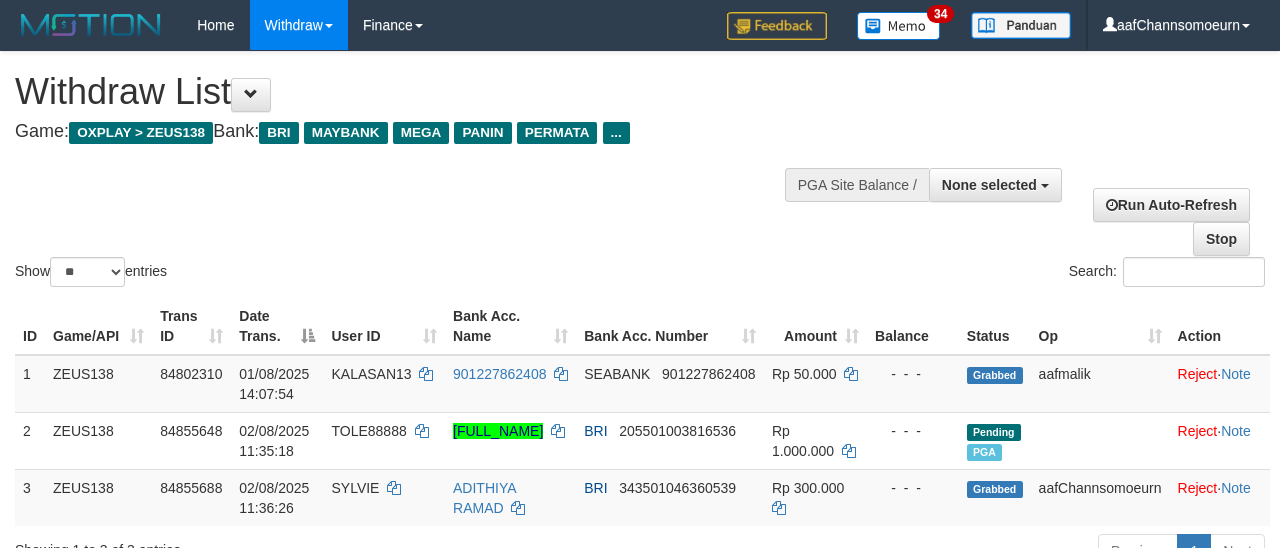 select 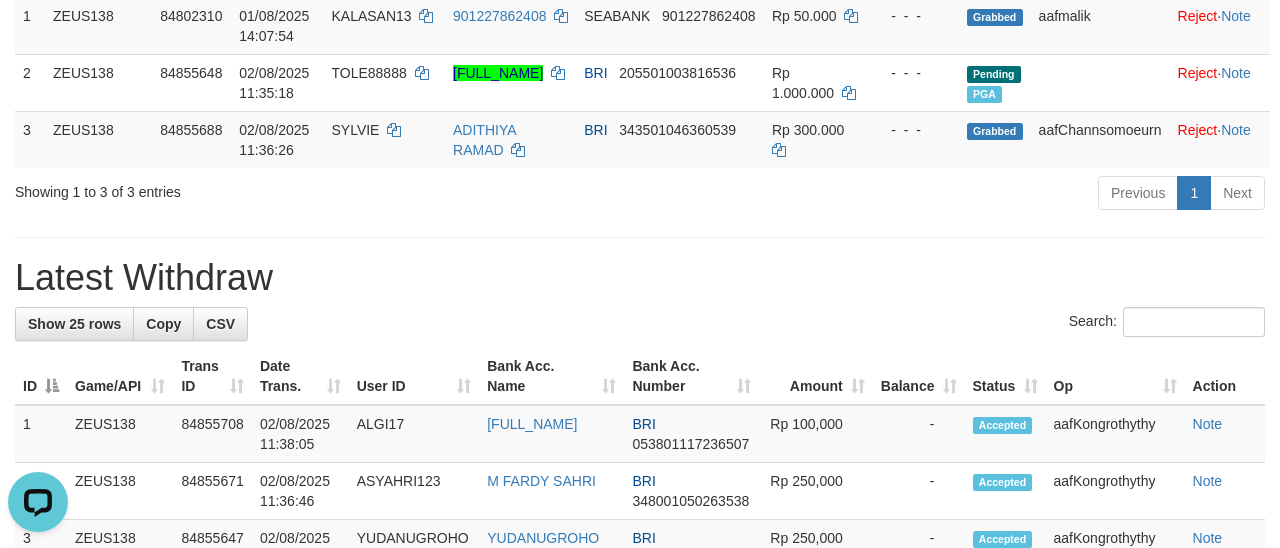 scroll, scrollTop: 0, scrollLeft: 0, axis: both 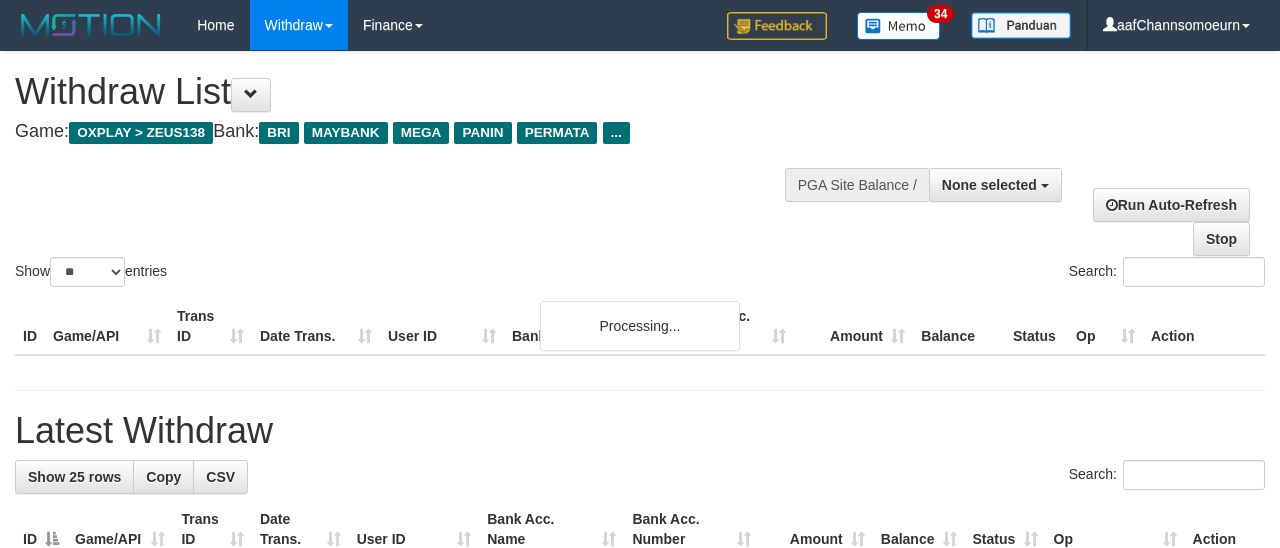 select 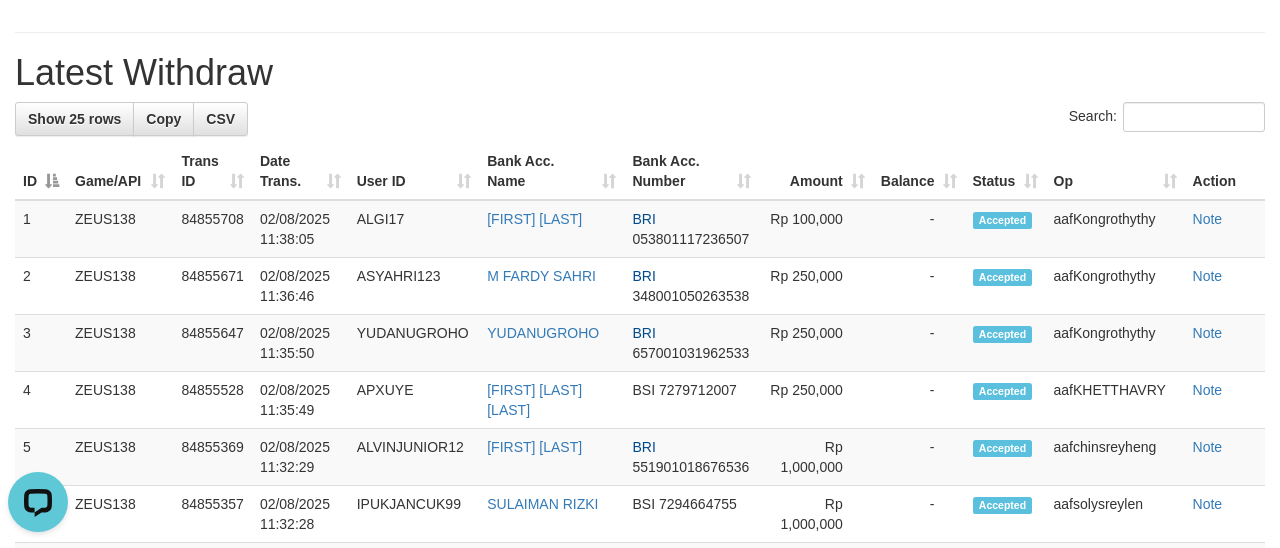 scroll, scrollTop: 0, scrollLeft: 0, axis: both 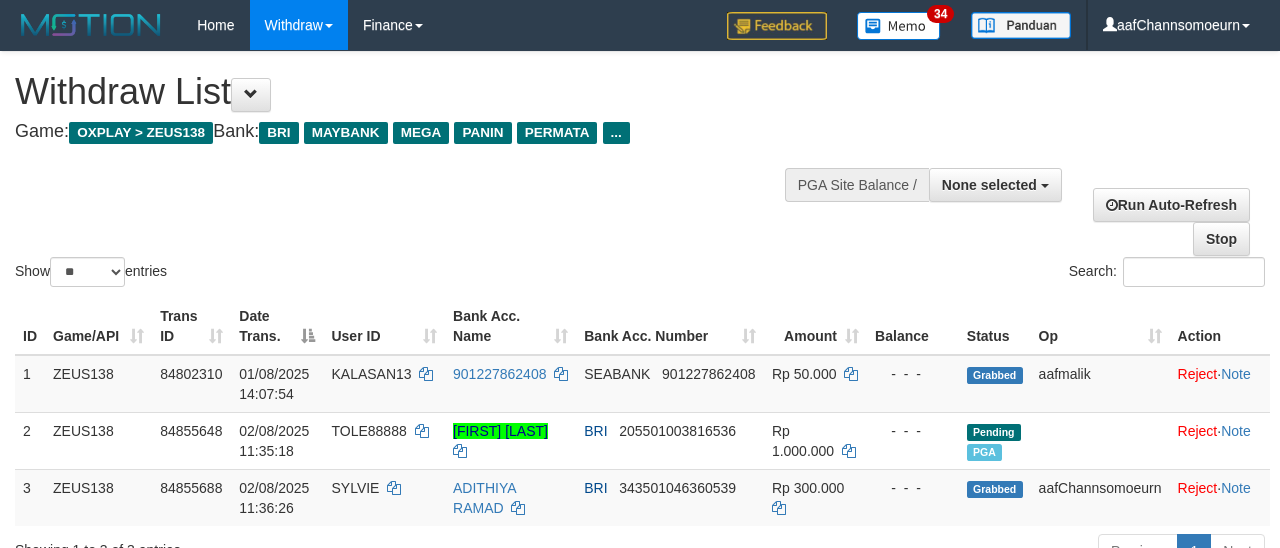 select 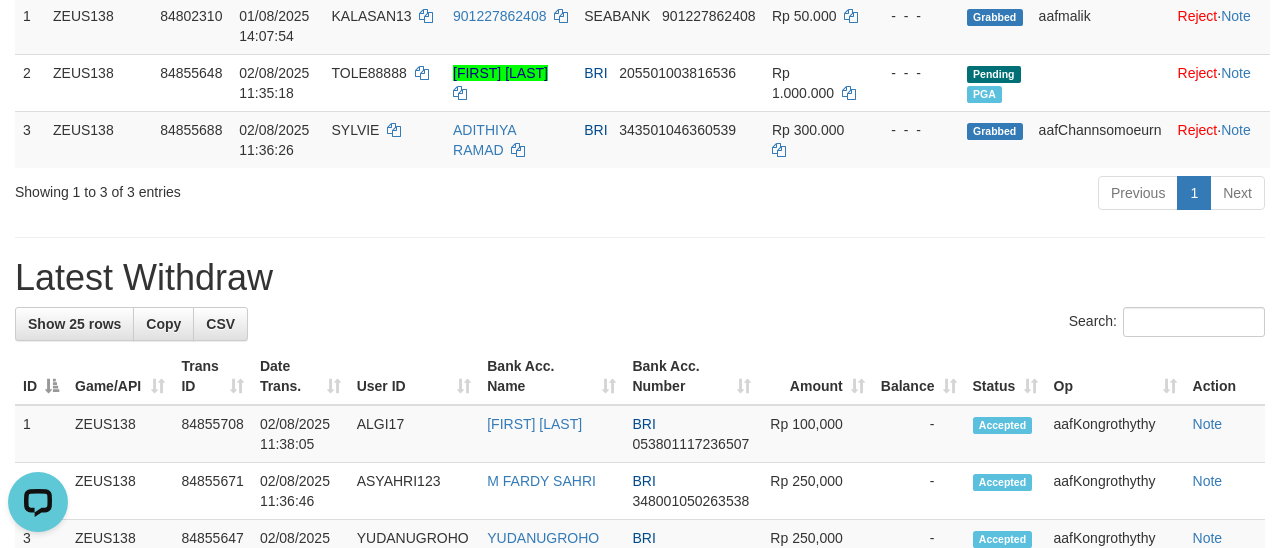 scroll, scrollTop: 0, scrollLeft: 0, axis: both 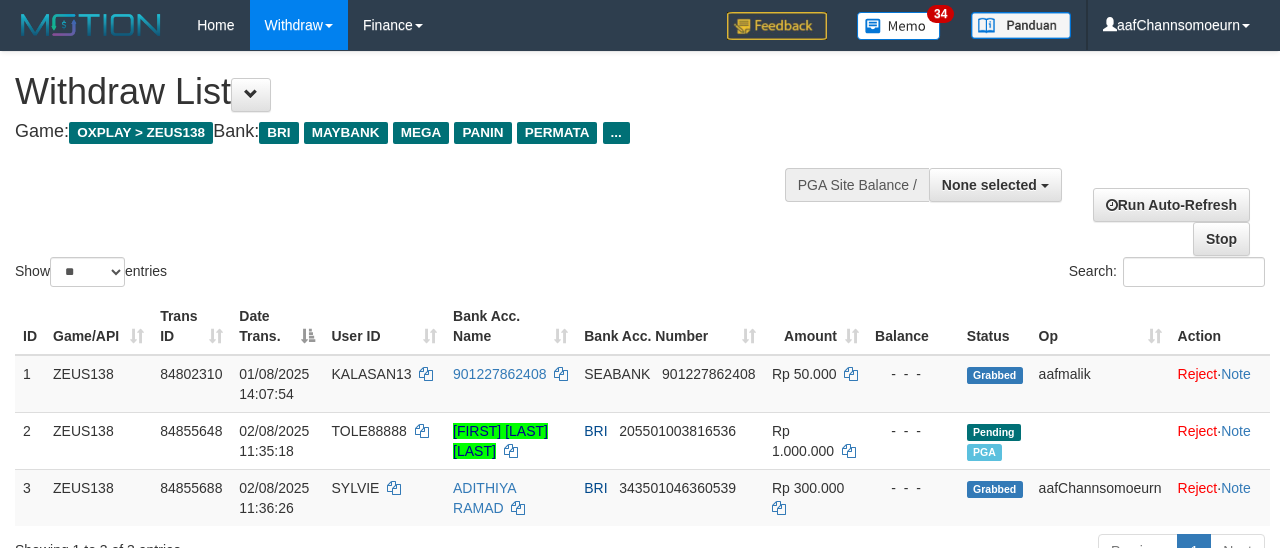 select 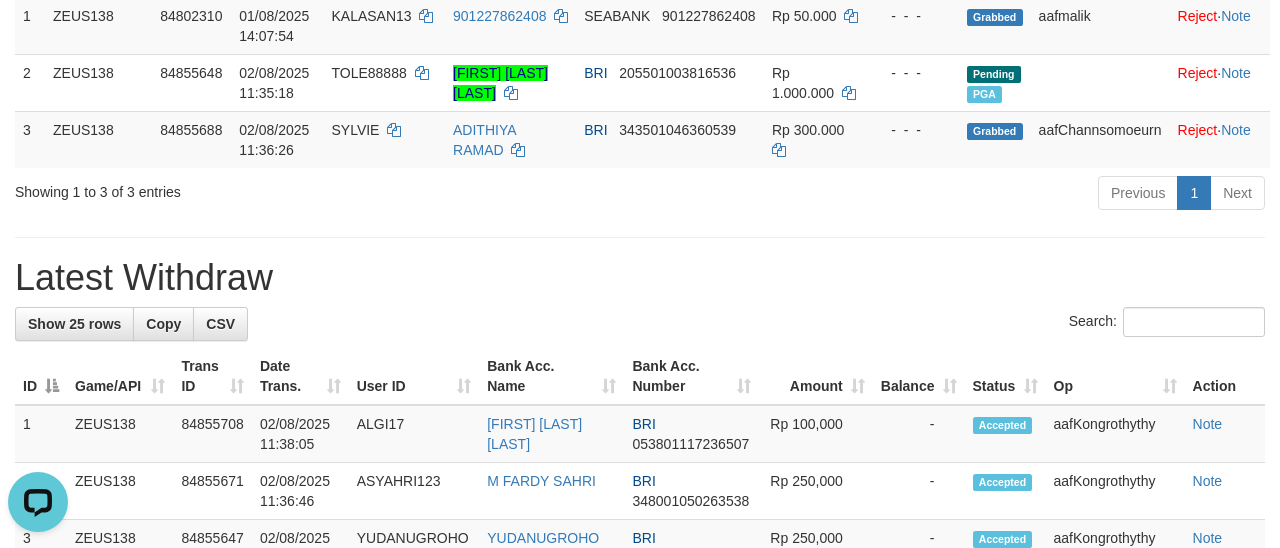 scroll, scrollTop: 0, scrollLeft: 0, axis: both 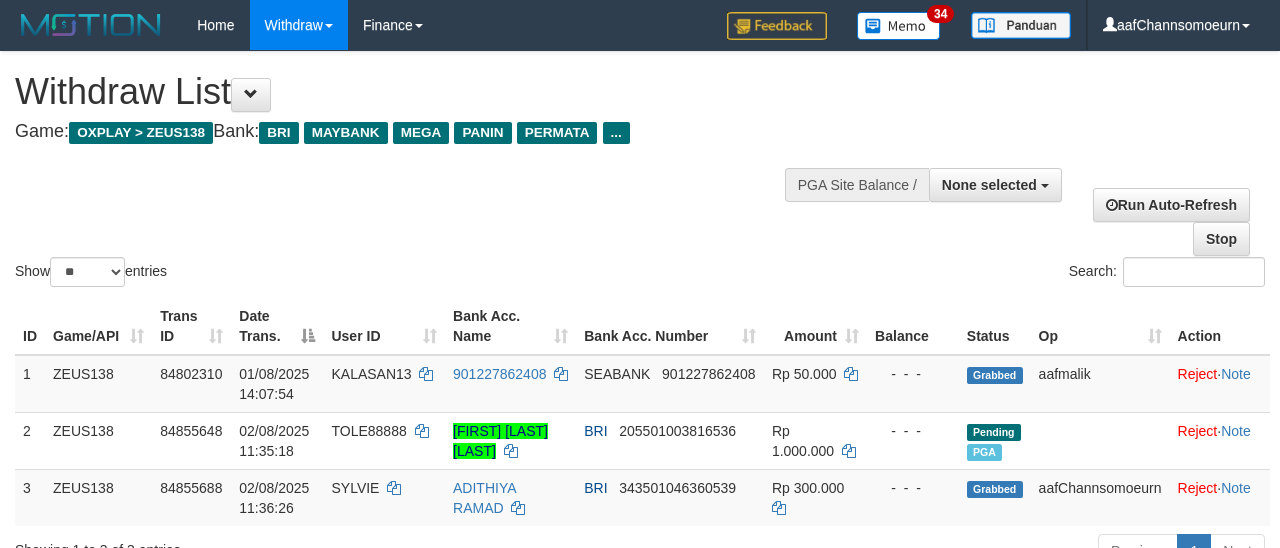 select 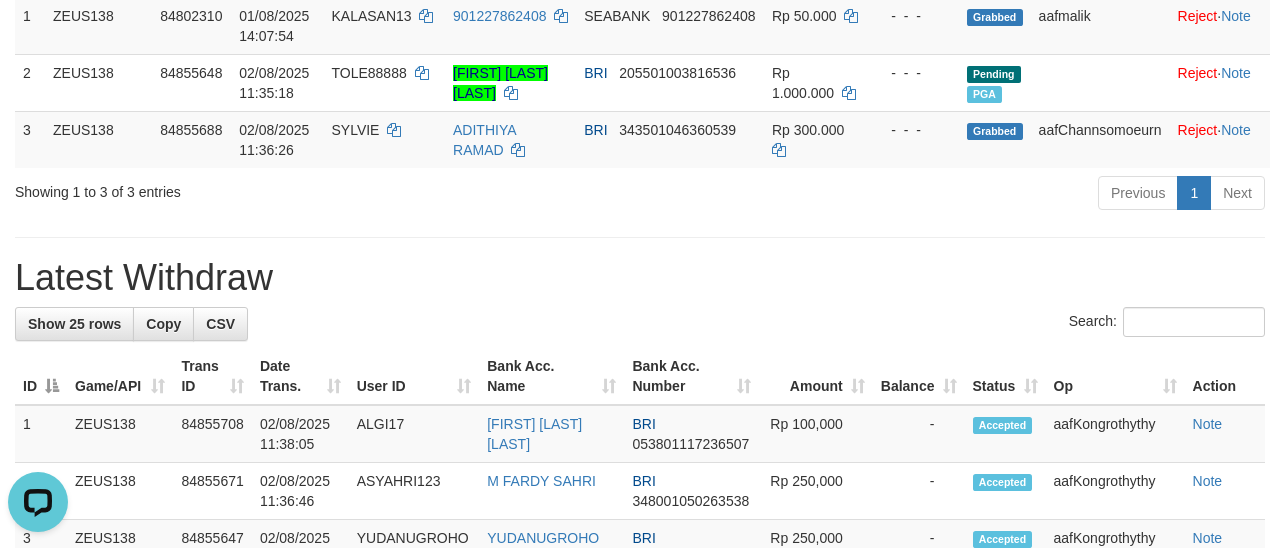 scroll, scrollTop: 0, scrollLeft: 0, axis: both 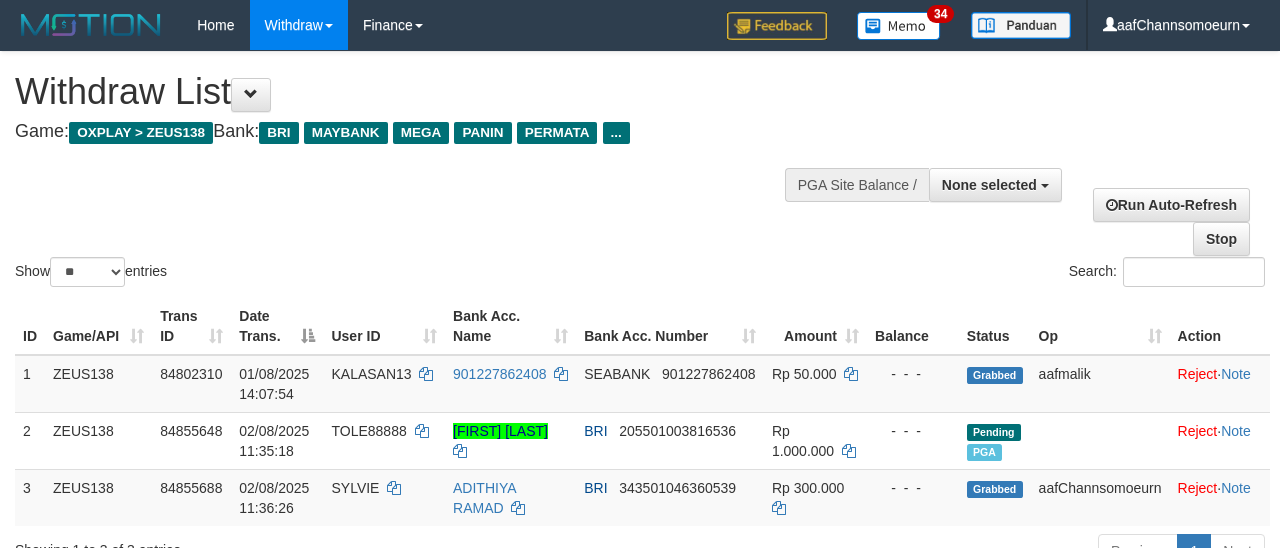 select 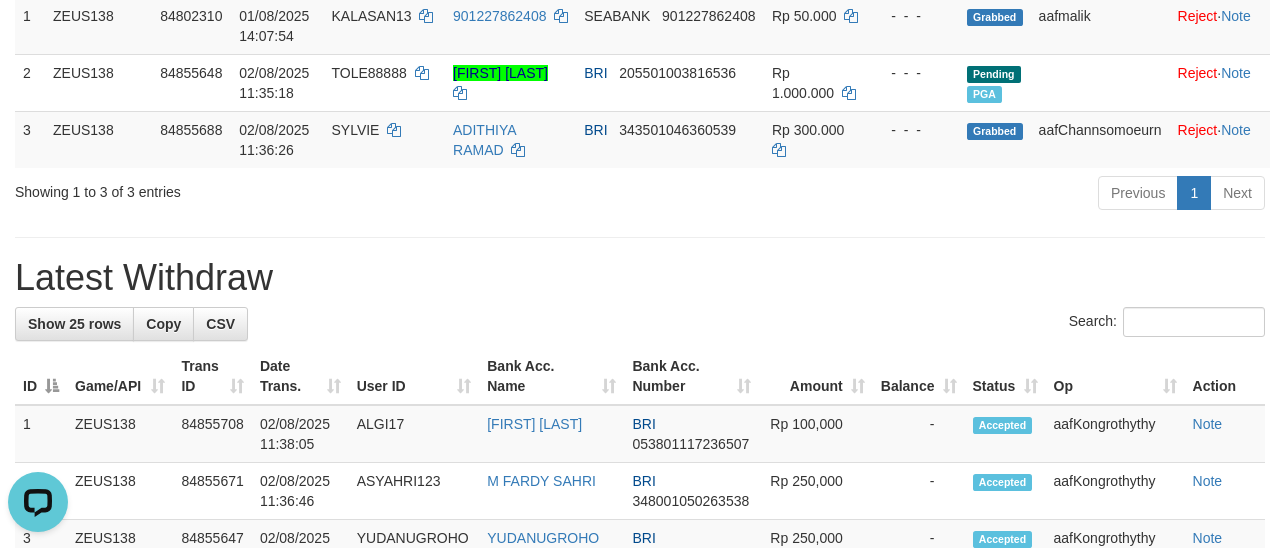 scroll, scrollTop: 0, scrollLeft: 0, axis: both 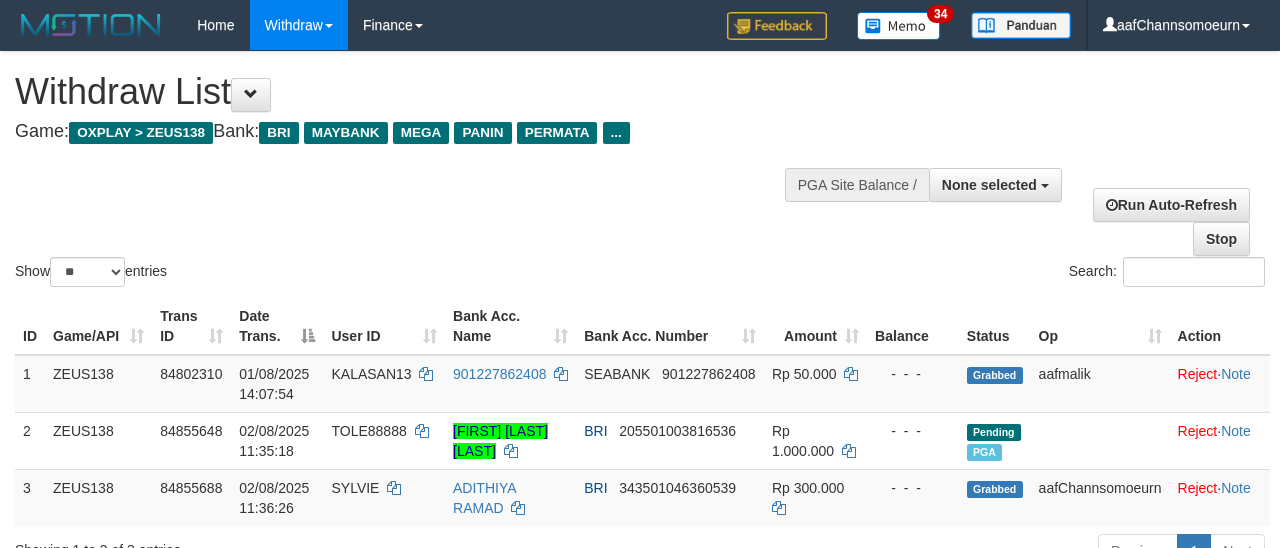 select 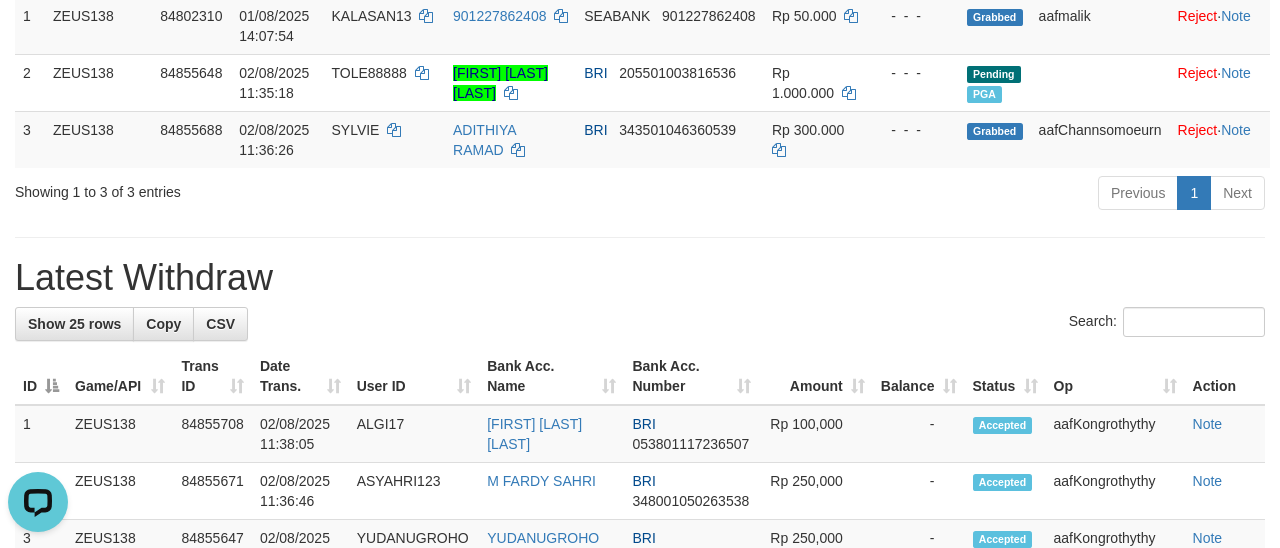 scroll, scrollTop: 0, scrollLeft: 0, axis: both 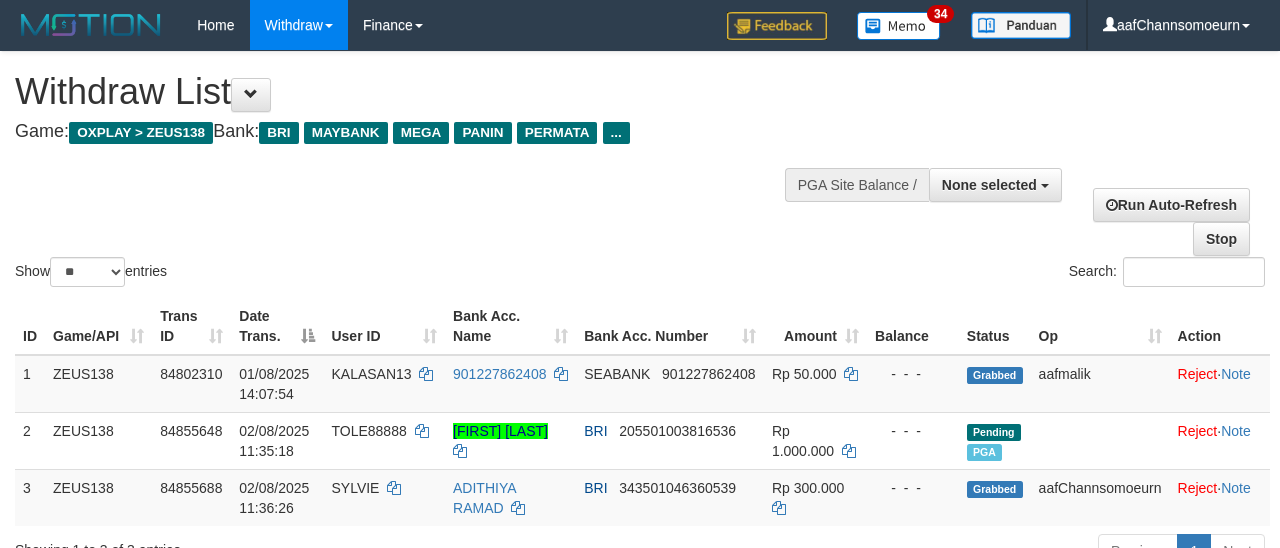 select 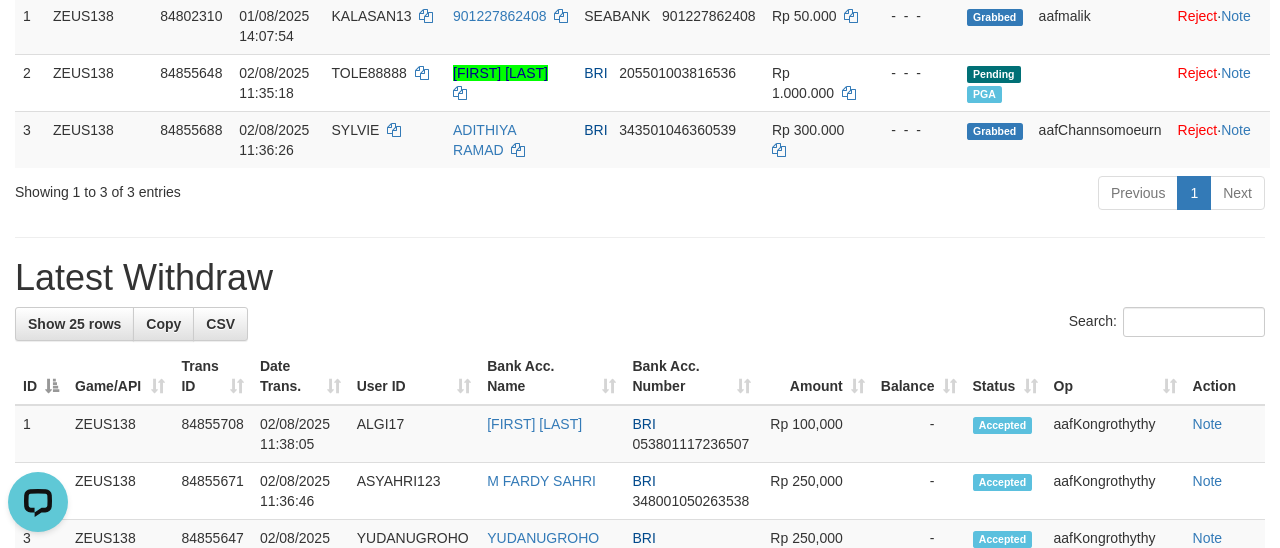 scroll, scrollTop: 0, scrollLeft: 0, axis: both 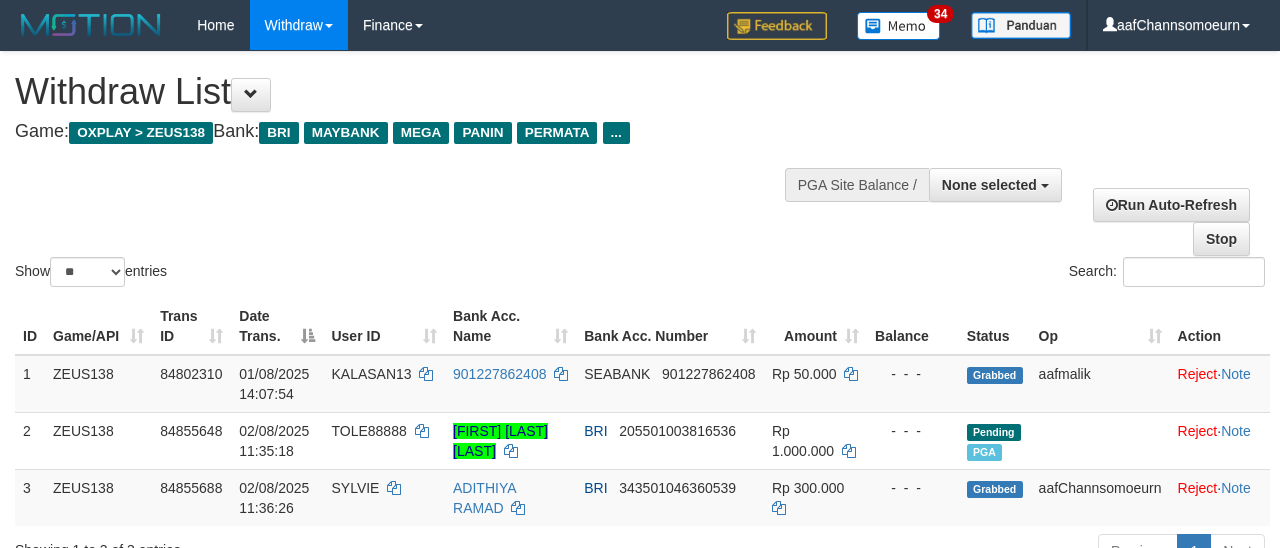 select 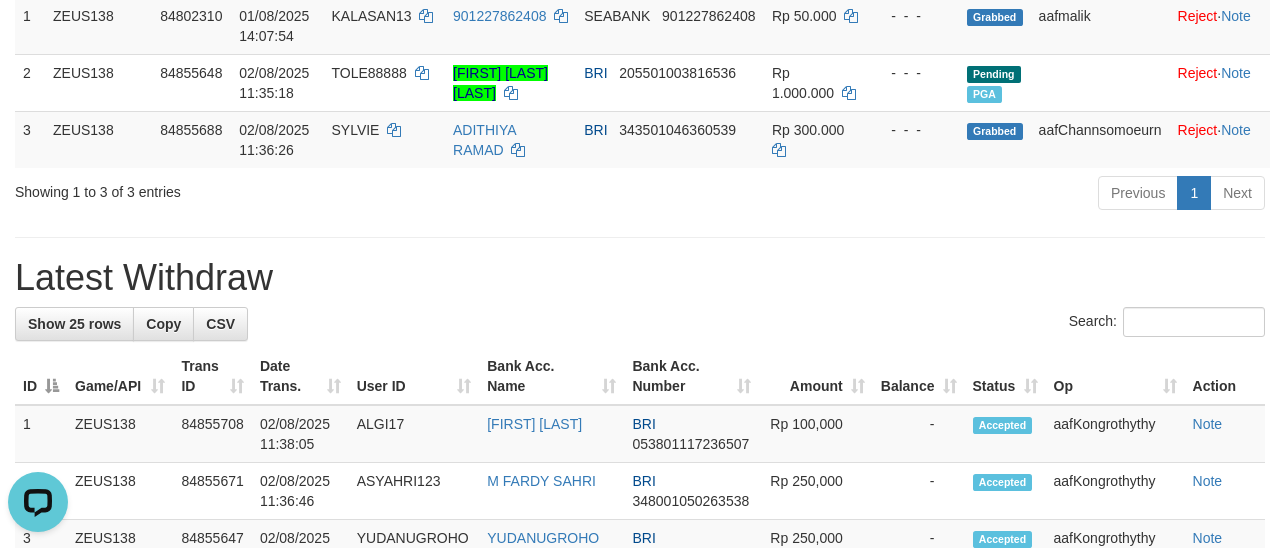 scroll, scrollTop: 0, scrollLeft: 0, axis: both 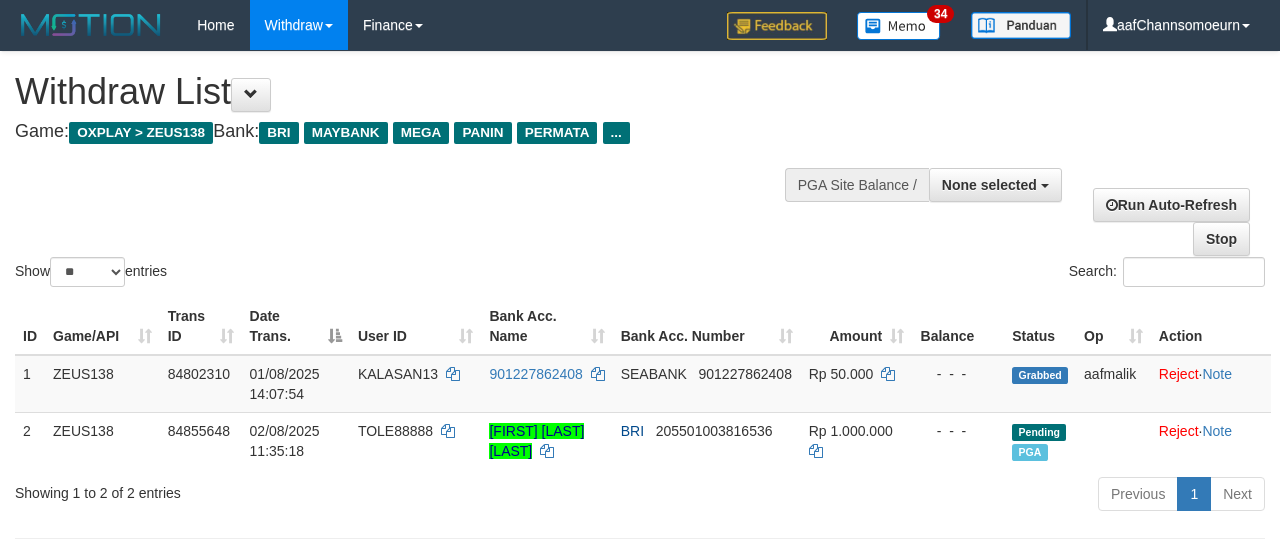 select 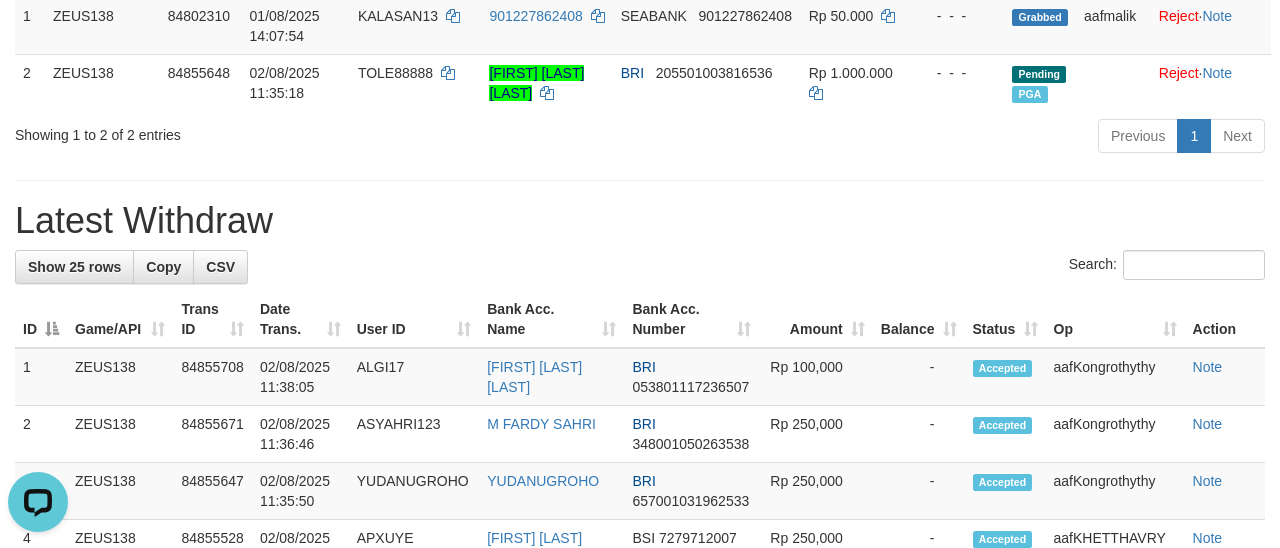 scroll, scrollTop: 0, scrollLeft: 0, axis: both 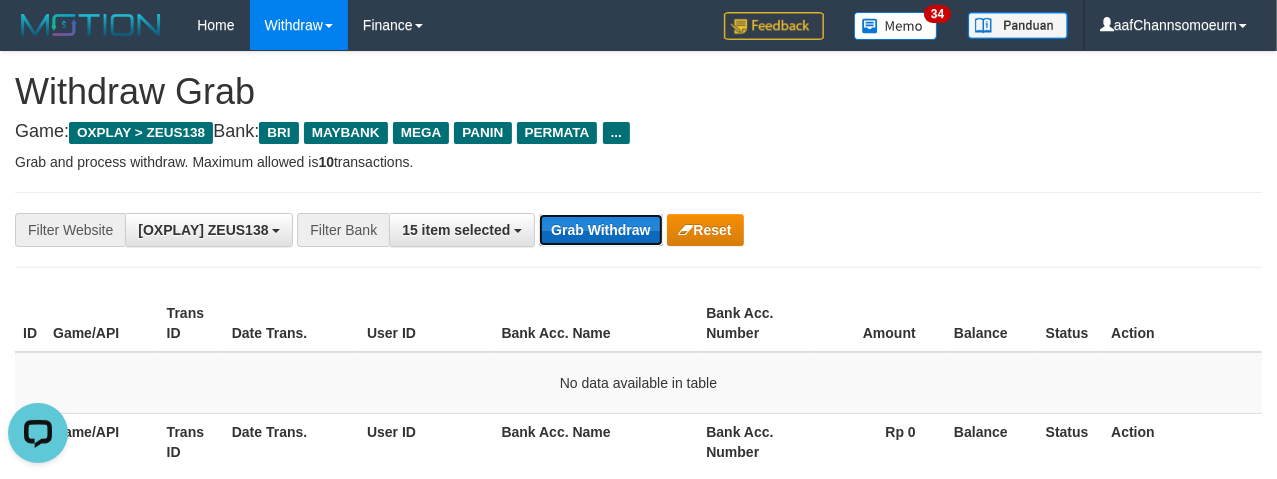 click on "Grab Withdraw" at bounding box center [600, 230] 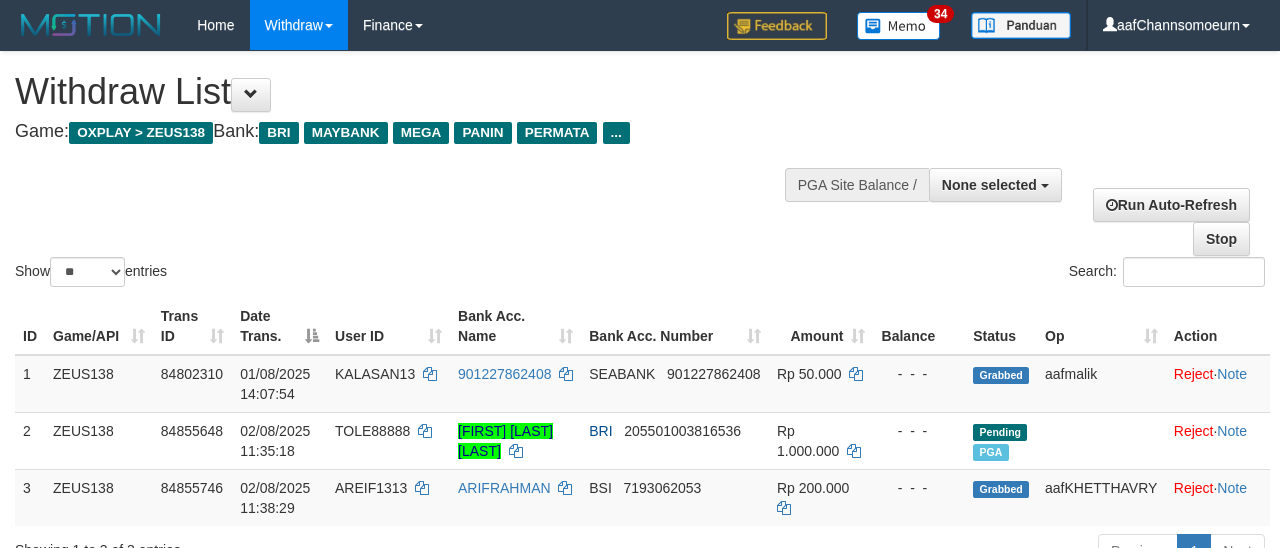 select 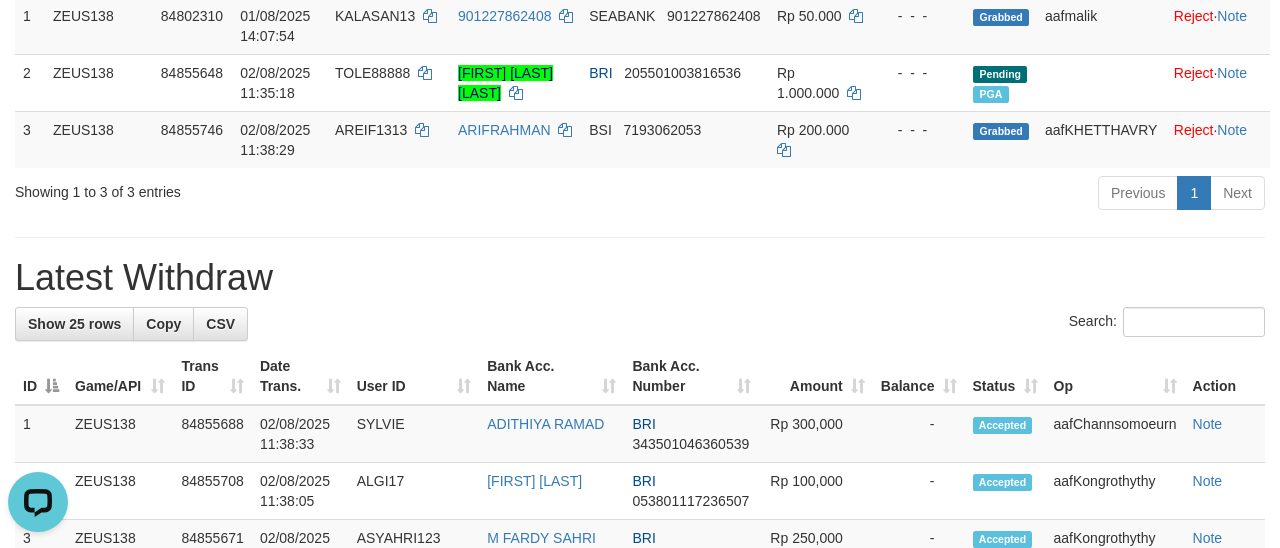 scroll, scrollTop: 0, scrollLeft: 0, axis: both 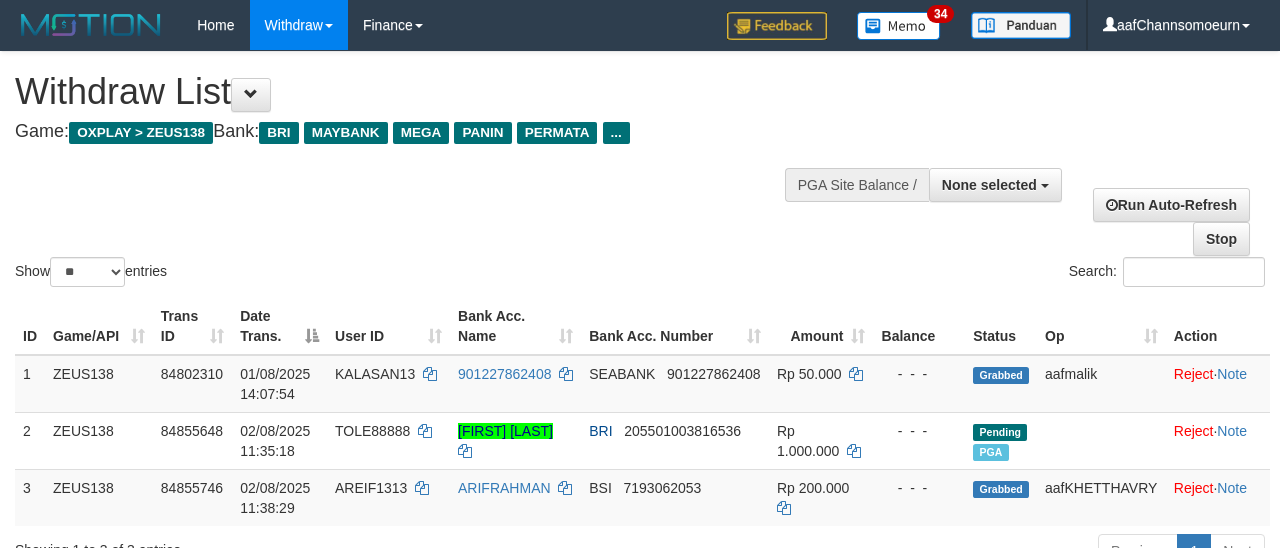 select 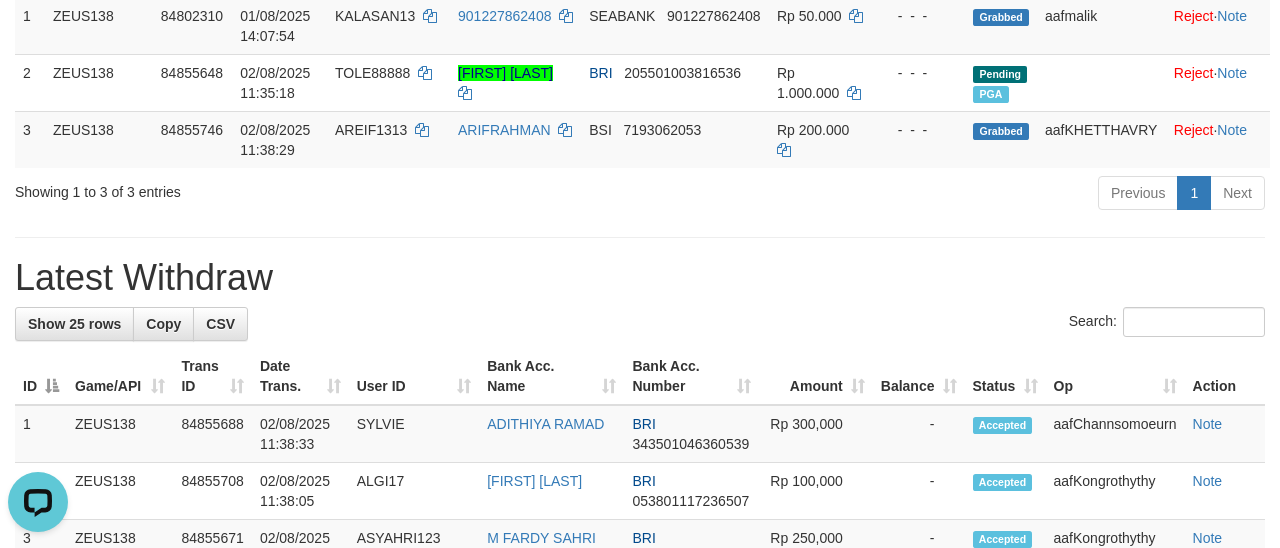 scroll, scrollTop: 0, scrollLeft: 0, axis: both 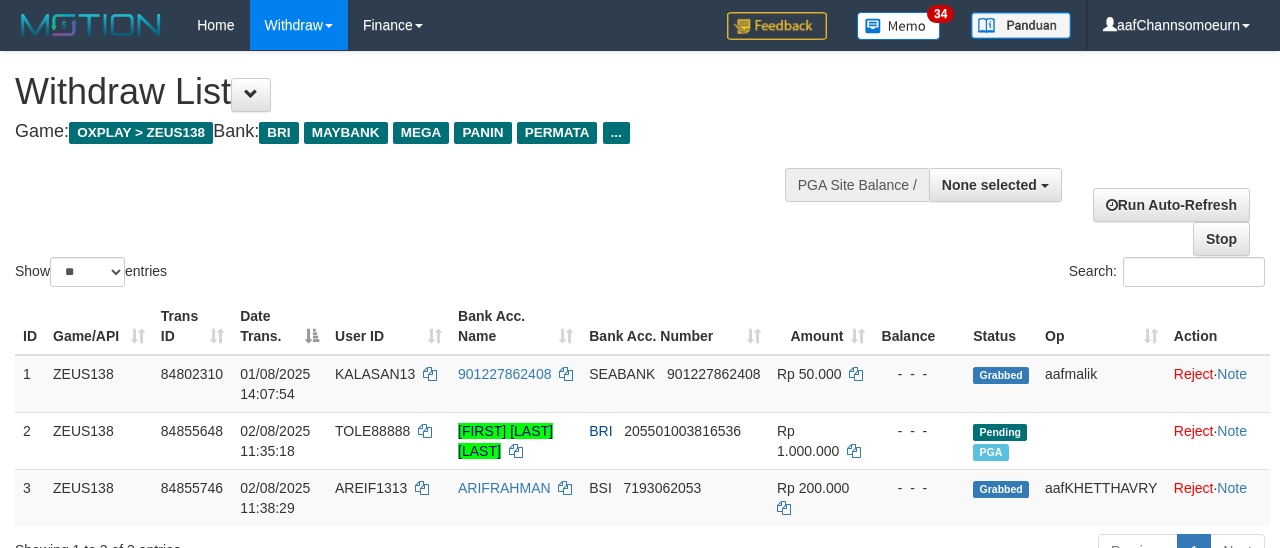 select 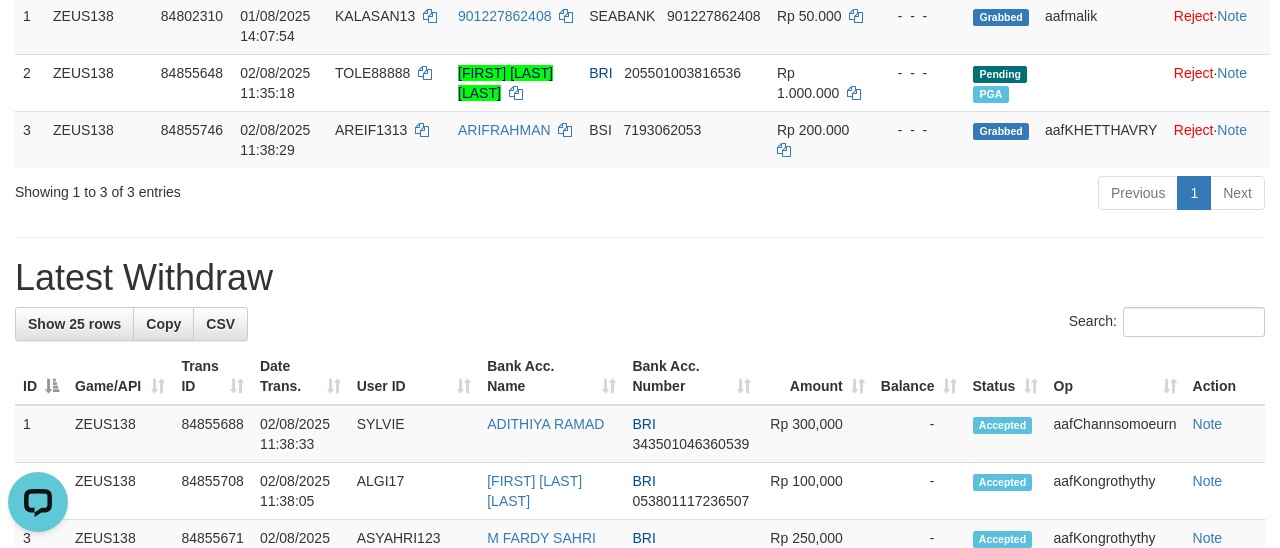 scroll, scrollTop: 0, scrollLeft: 0, axis: both 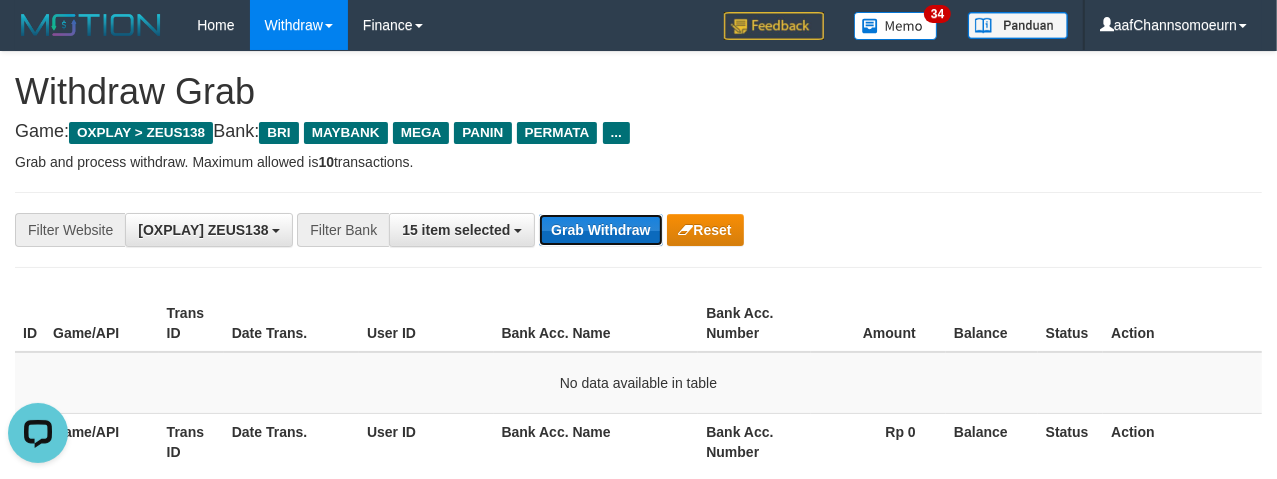 click on "Grab Withdraw" at bounding box center (600, 230) 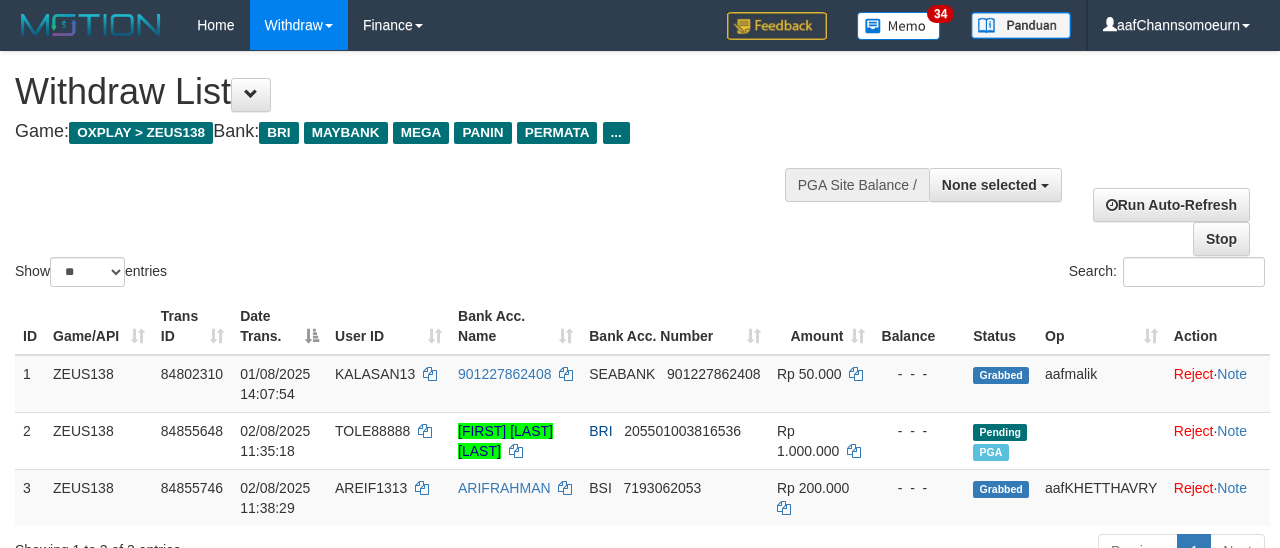select 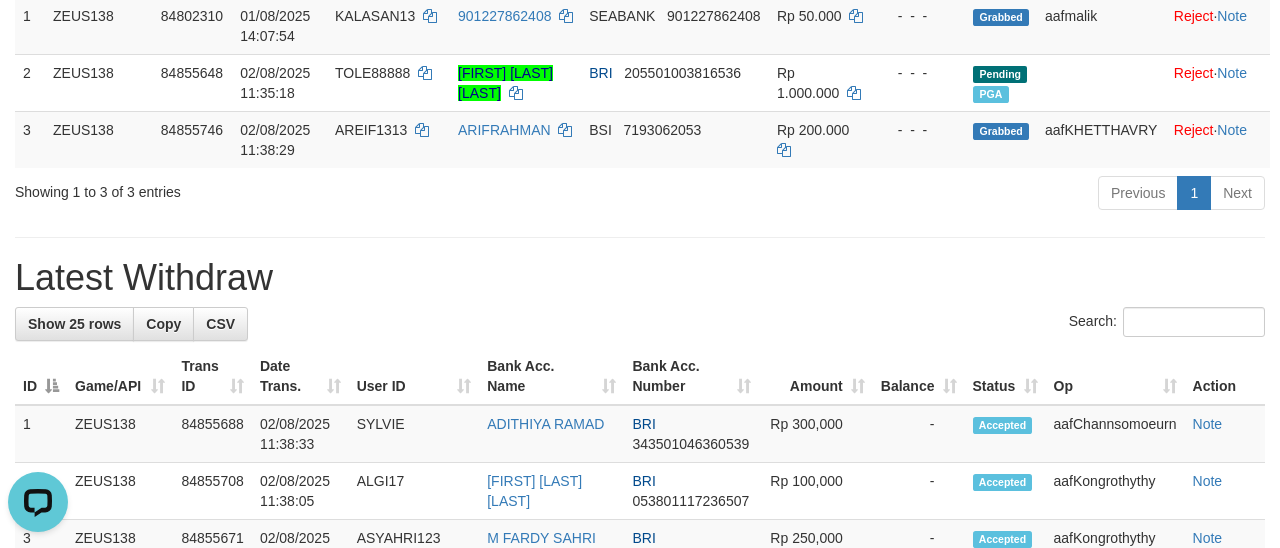 scroll, scrollTop: 0, scrollLeft: 0, axis: both 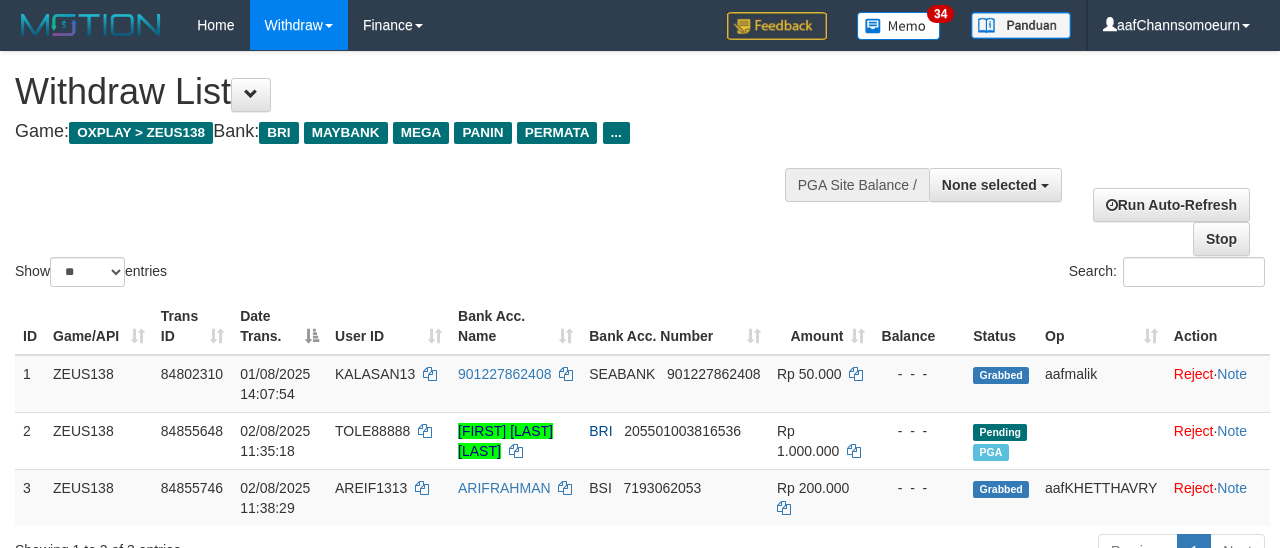 select 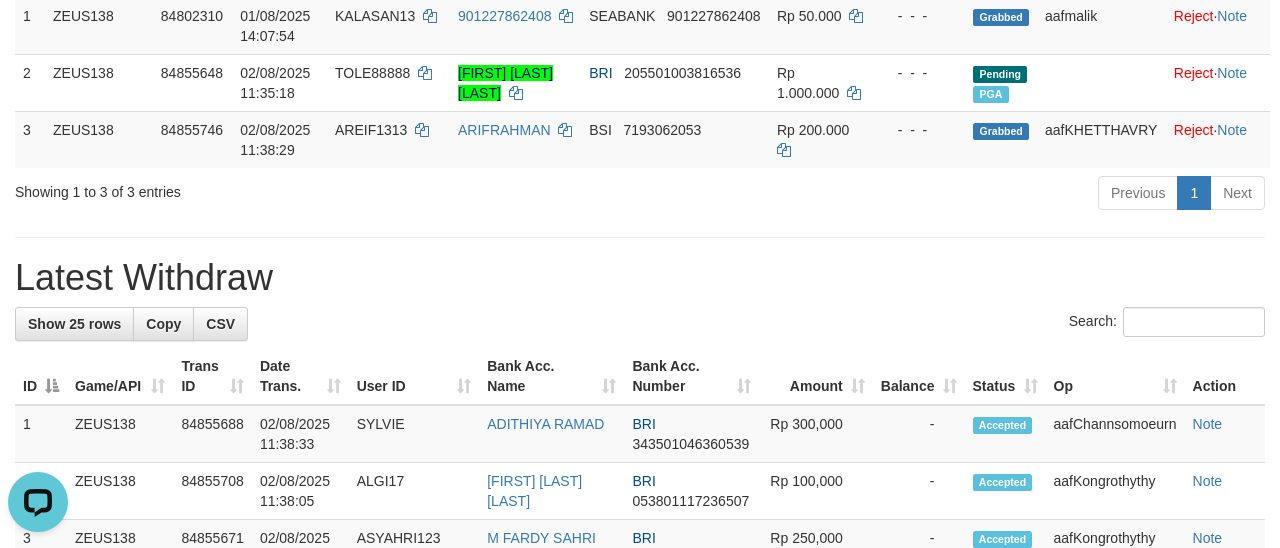 scroll, scrollTop: 0, scrollLeft: 0, axis: both 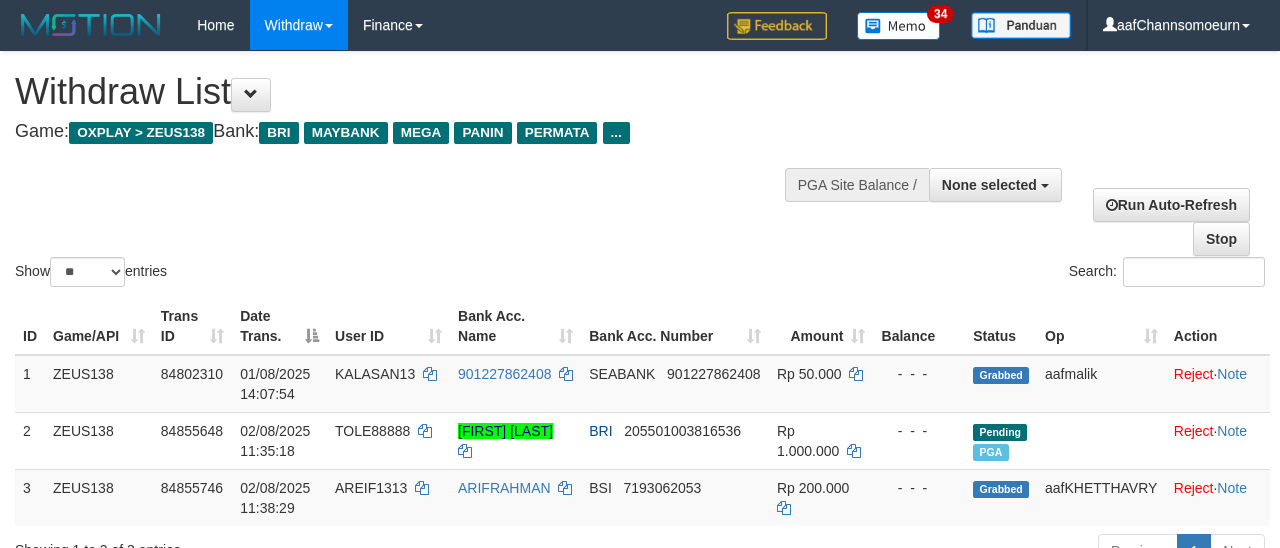 select 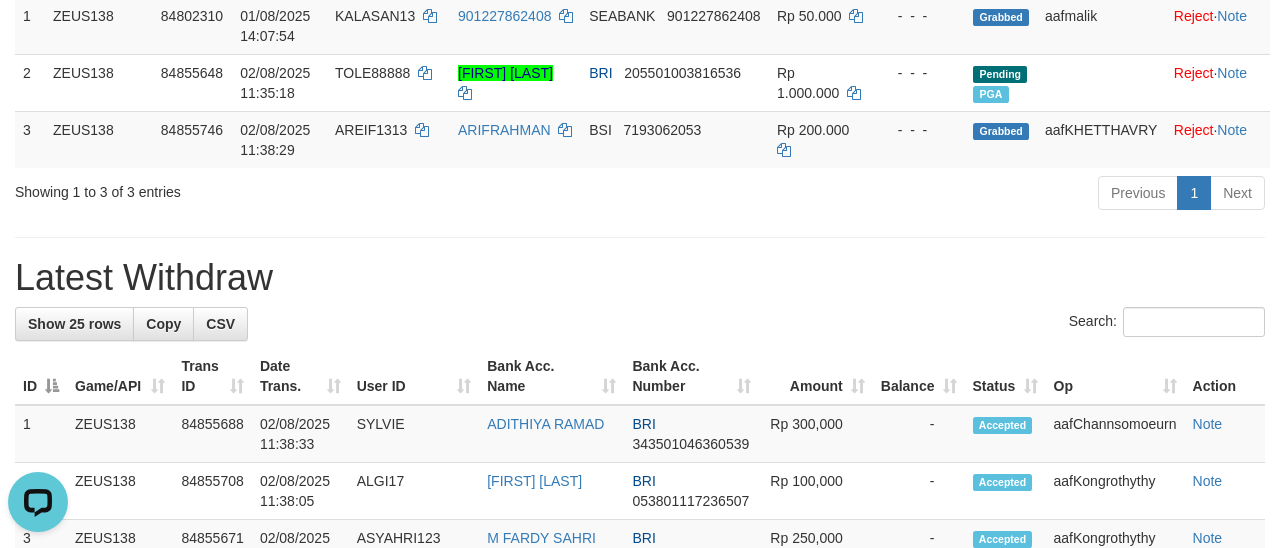 scroll, scrollTop: 0, scrollLeft: 0, axis: both 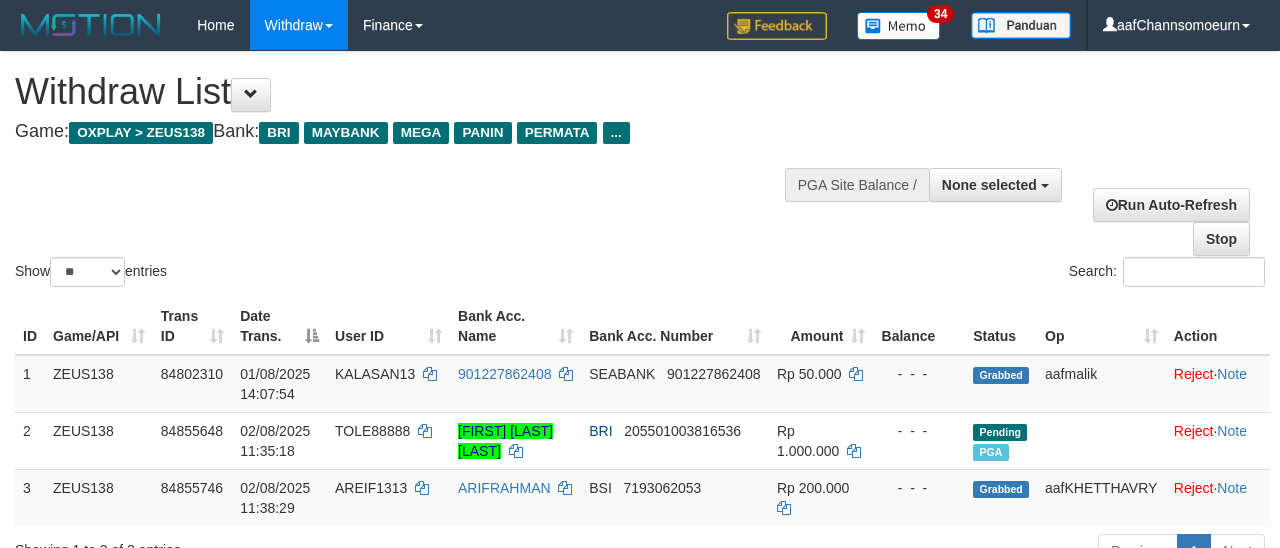 select 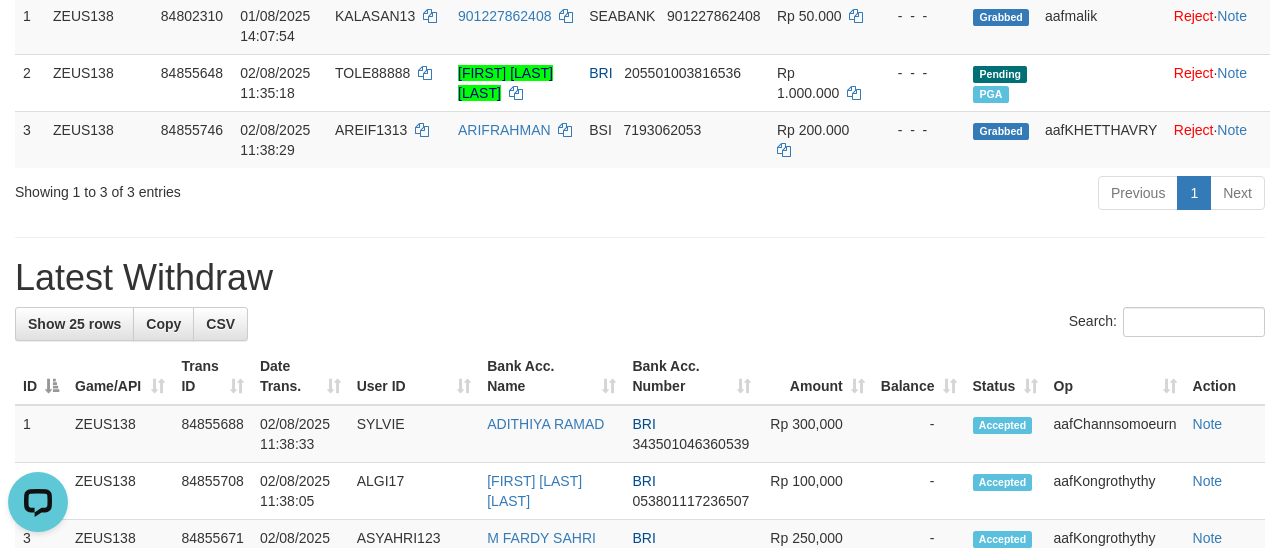 scroll, scrollTop: 0, scrollLeft: 0, axis: both 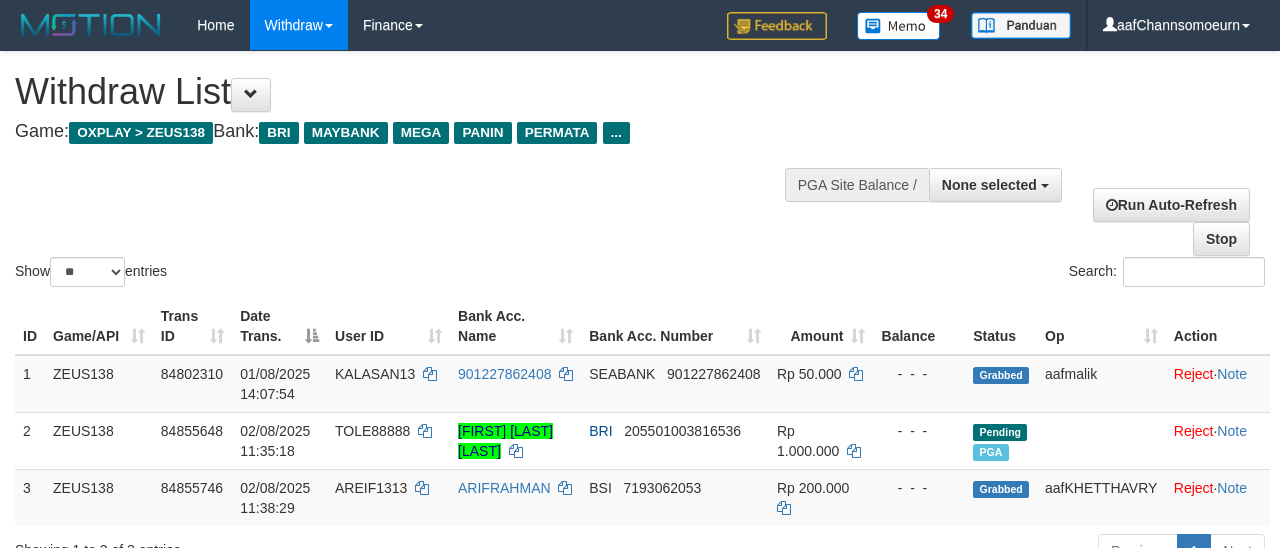 select 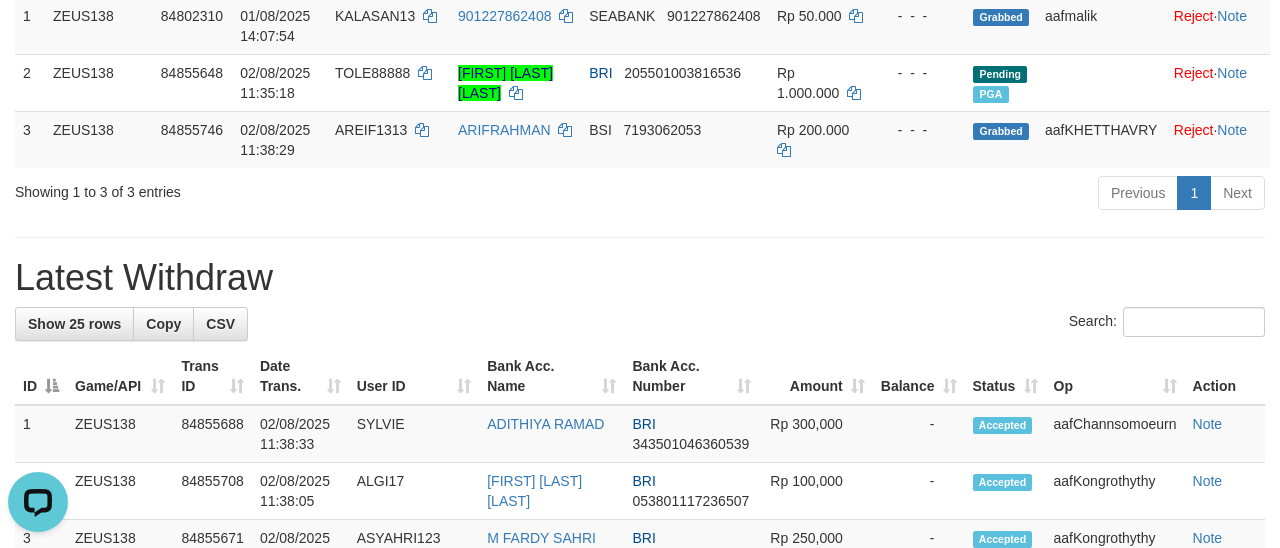 scroll, scrollTop: 0, scrollLeft: 0, axis: both 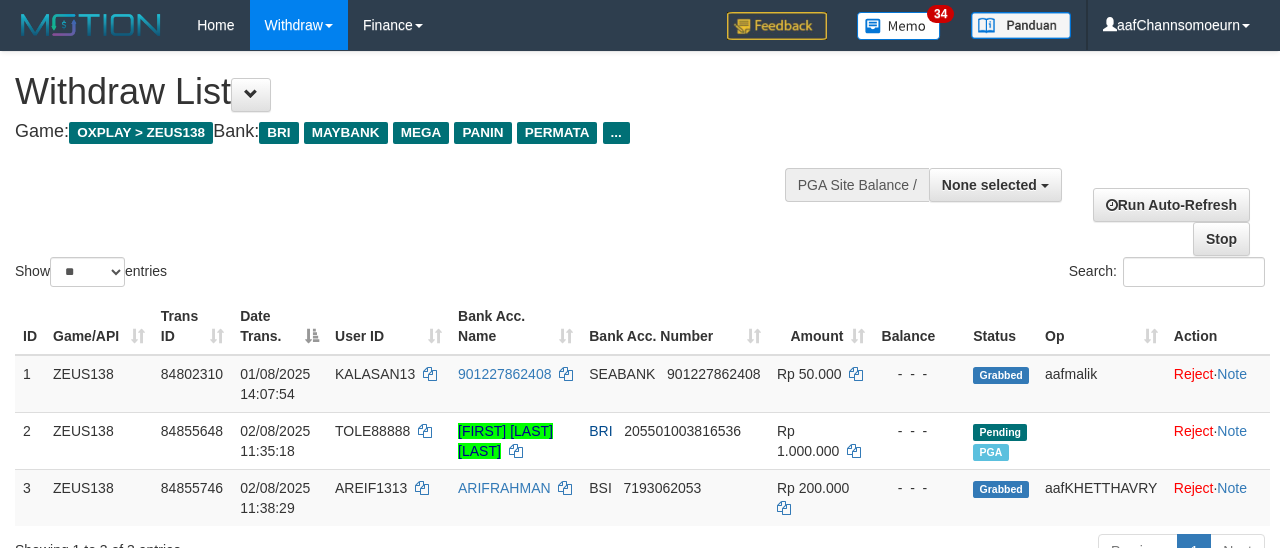select 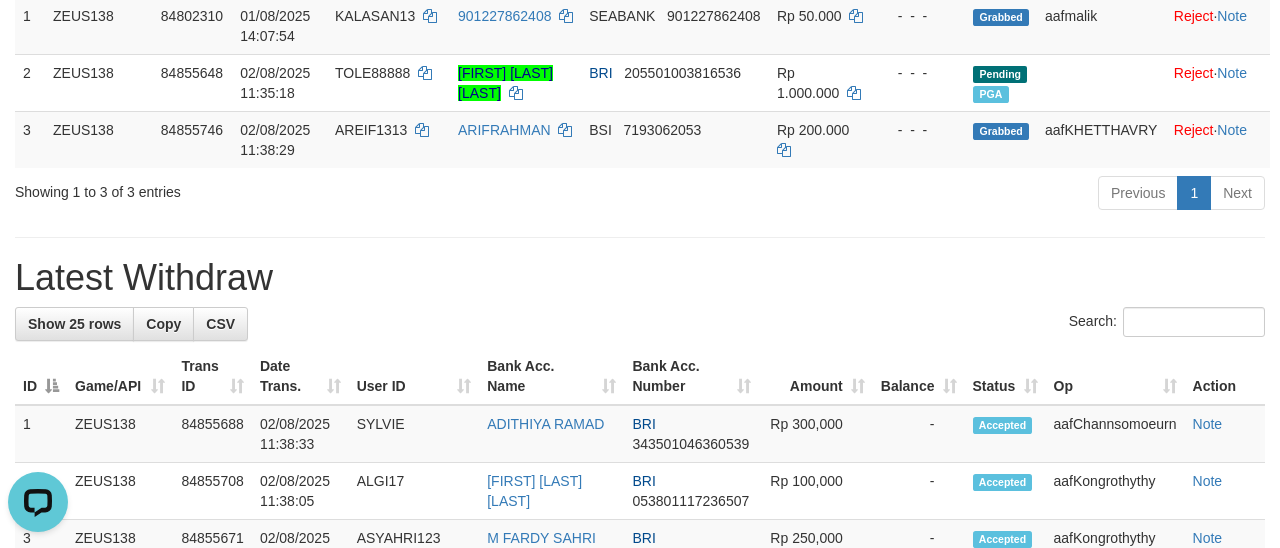 scroll, scrollTop: 0, scrollLeft: 0, axis: both 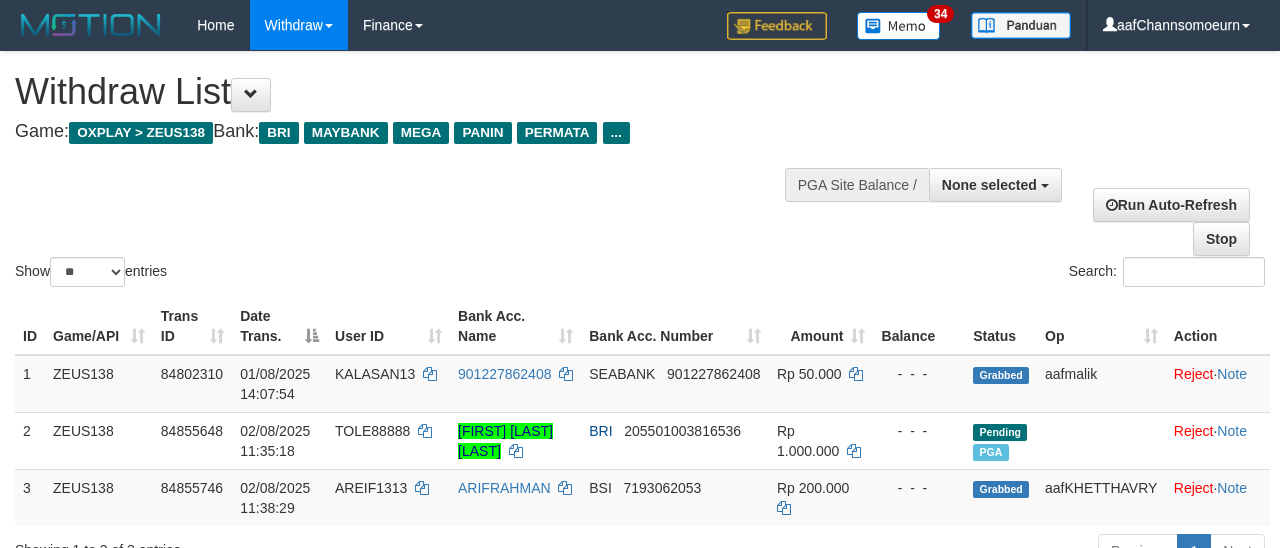 select 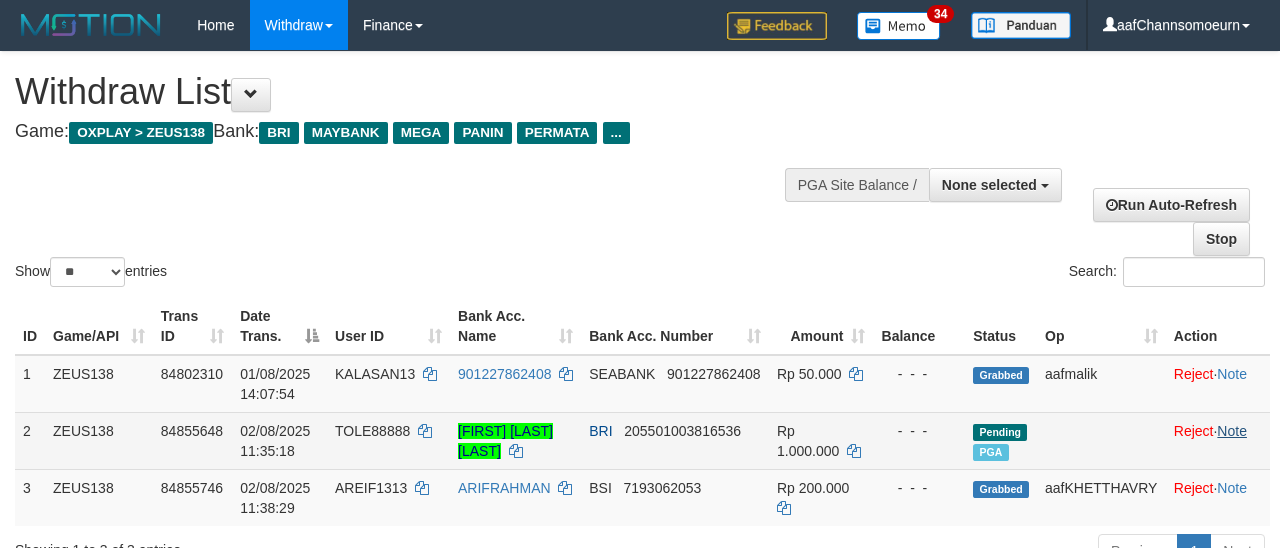 scroll, scrollTop: 358, scrollLeft: 0, axis: vertical 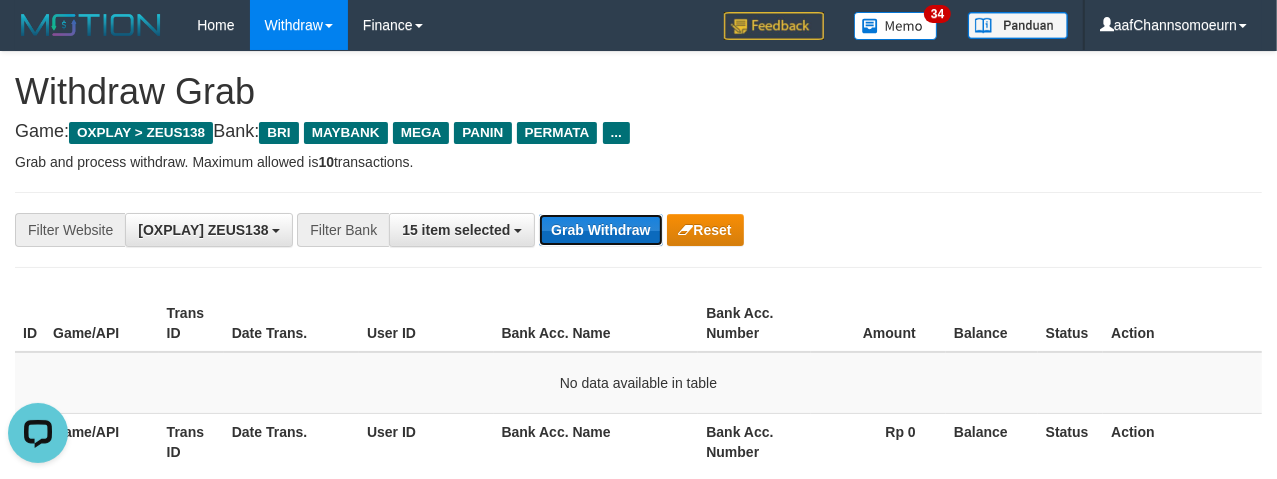 click on "Grab Withdraw" at bounding box center (600, 230) 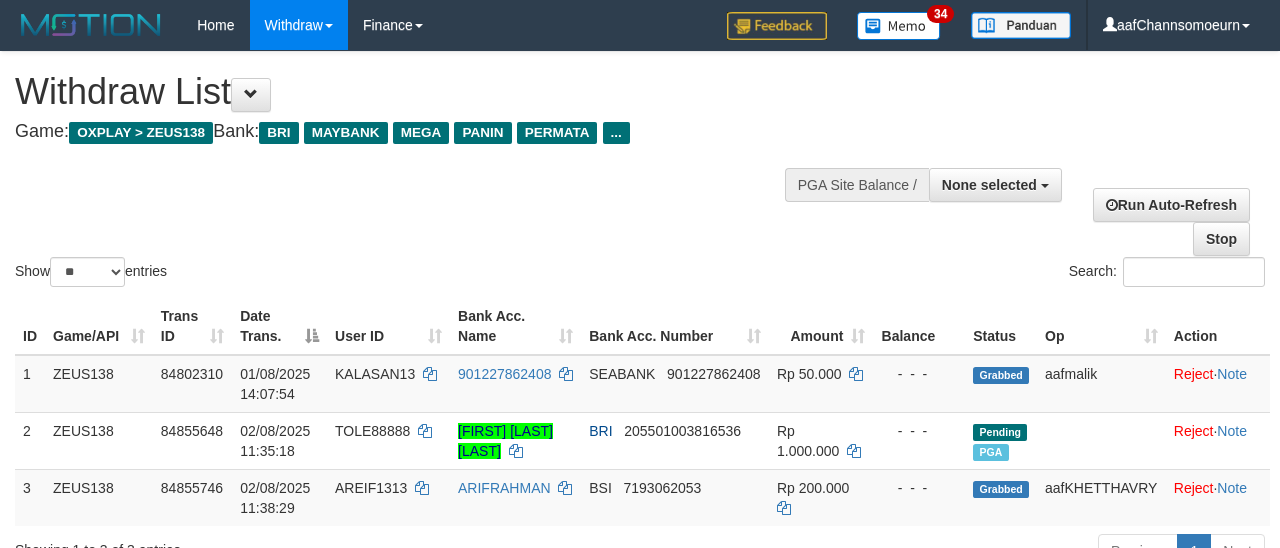 select 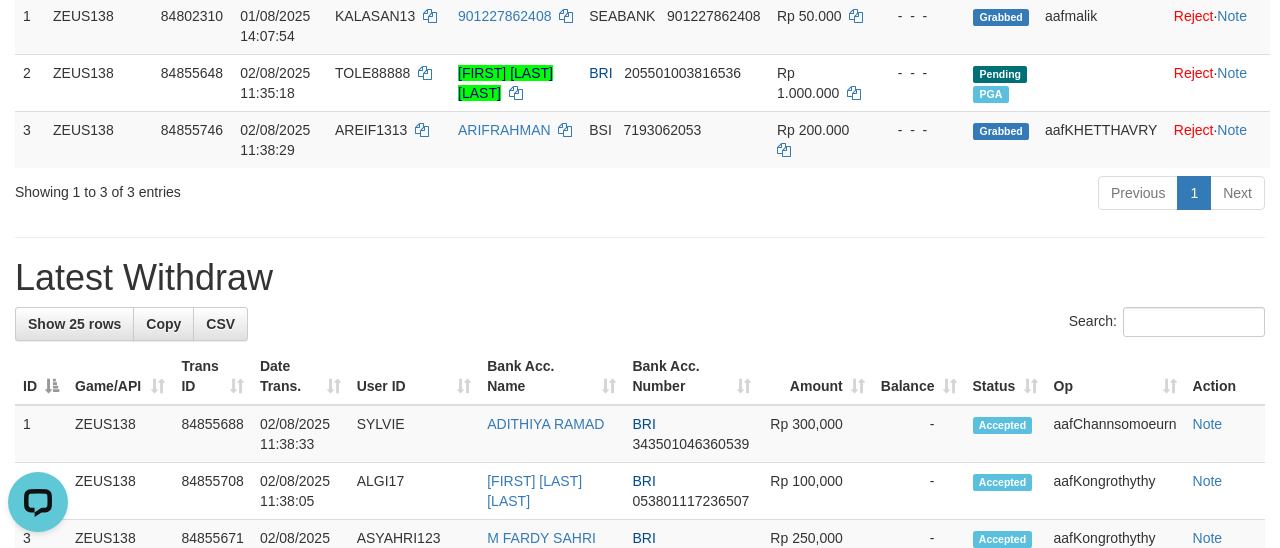 scroll, scrollTop: 0, scrollLeft: 0, axis: both 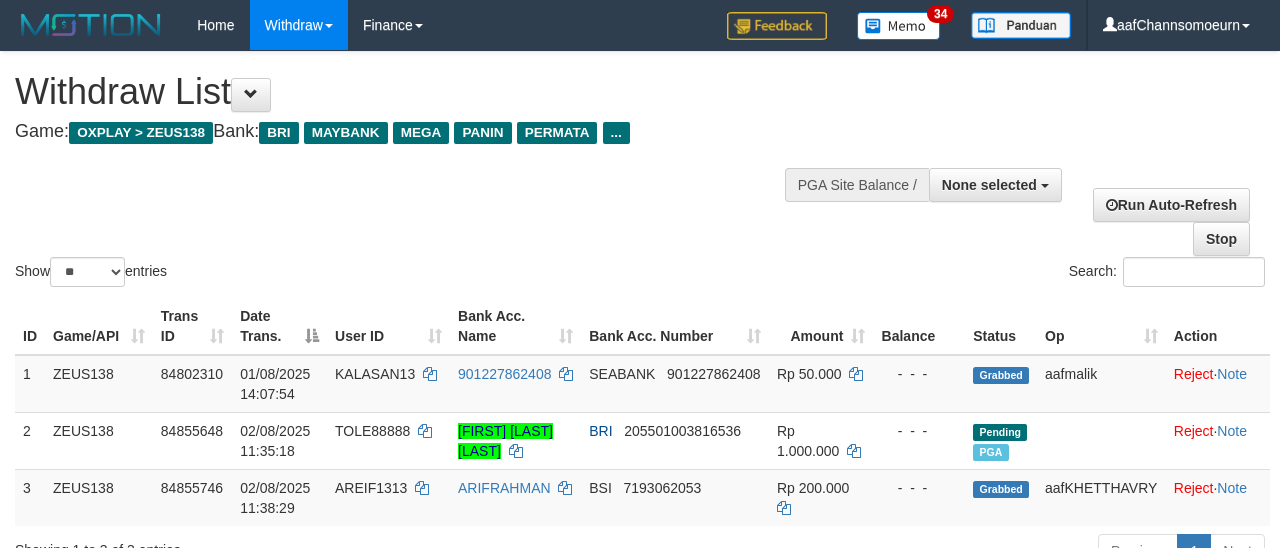 select 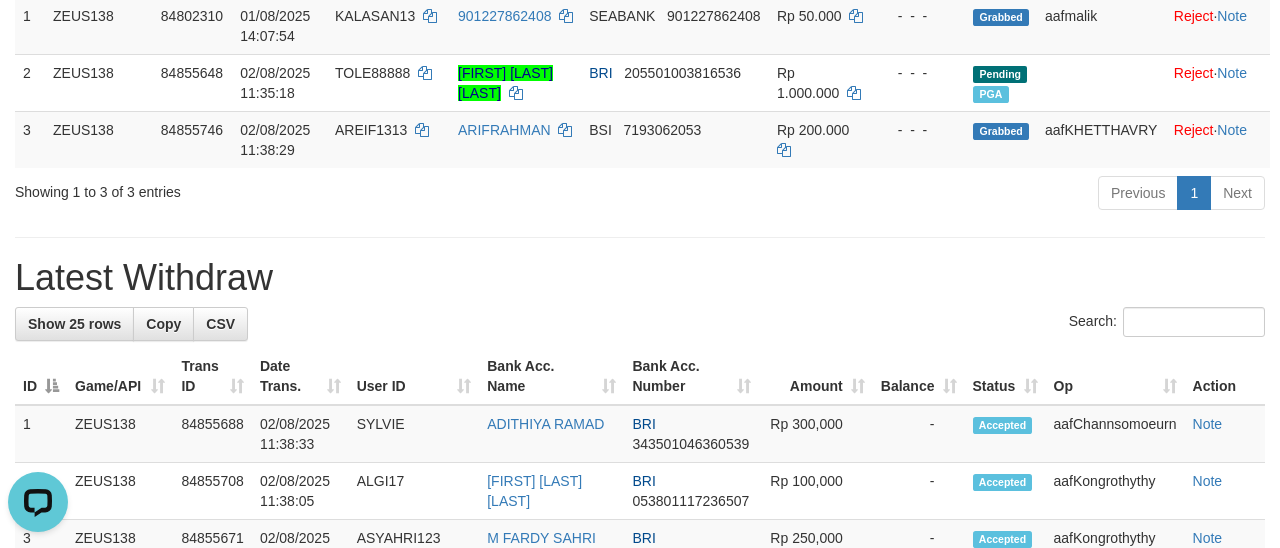scroll, scrollTop: 0, scrollLeft: 0, axis: both 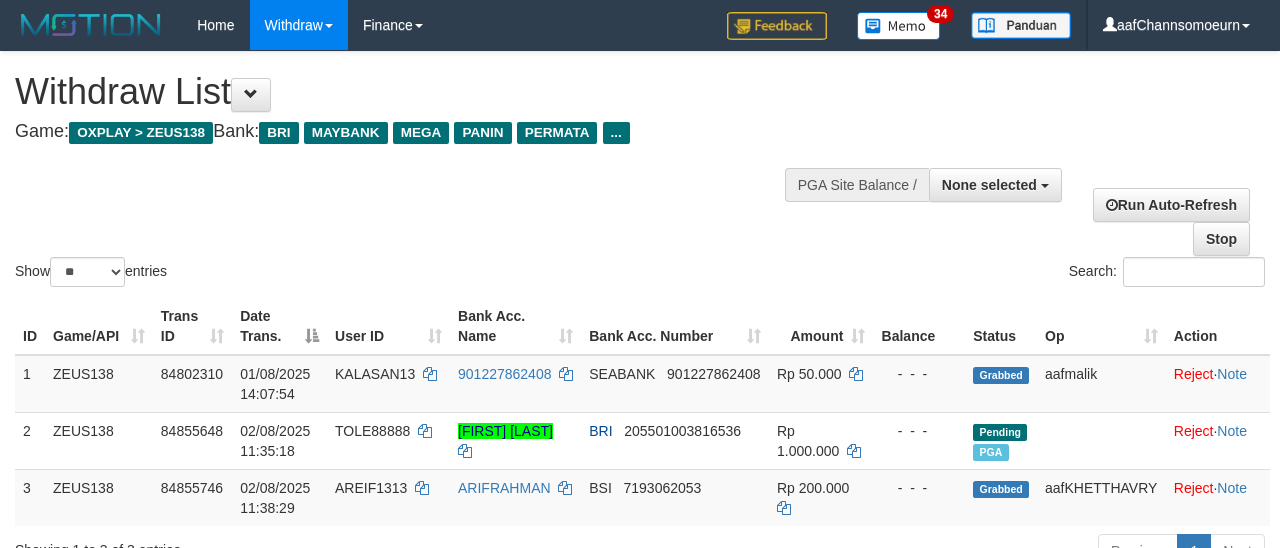 select 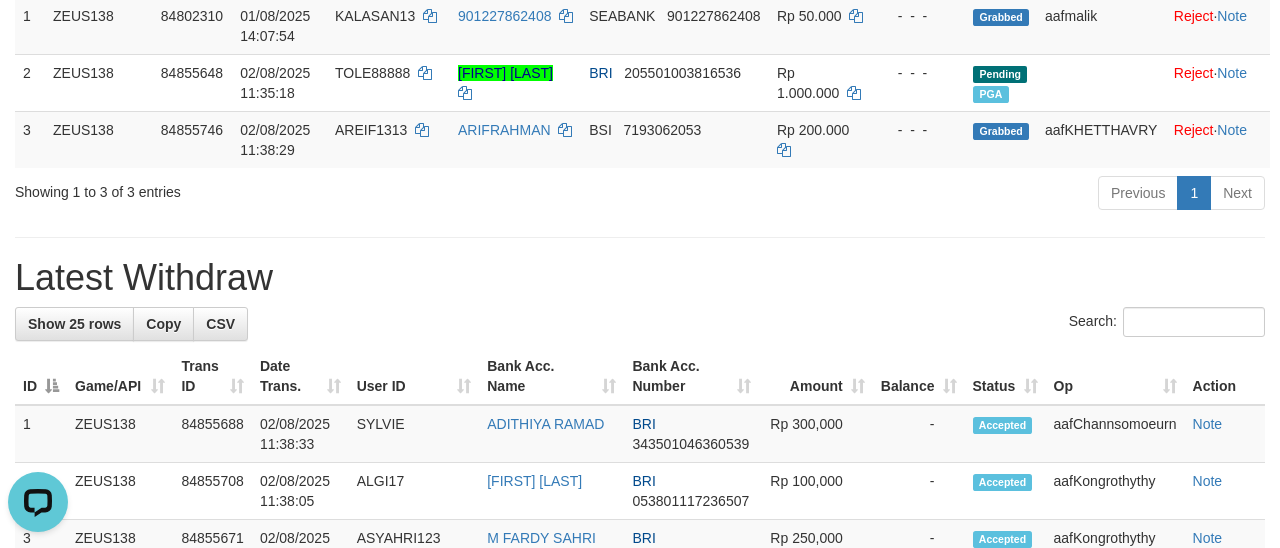 scroll, scrollTop: 0, scrollLeft: 0, axis: both 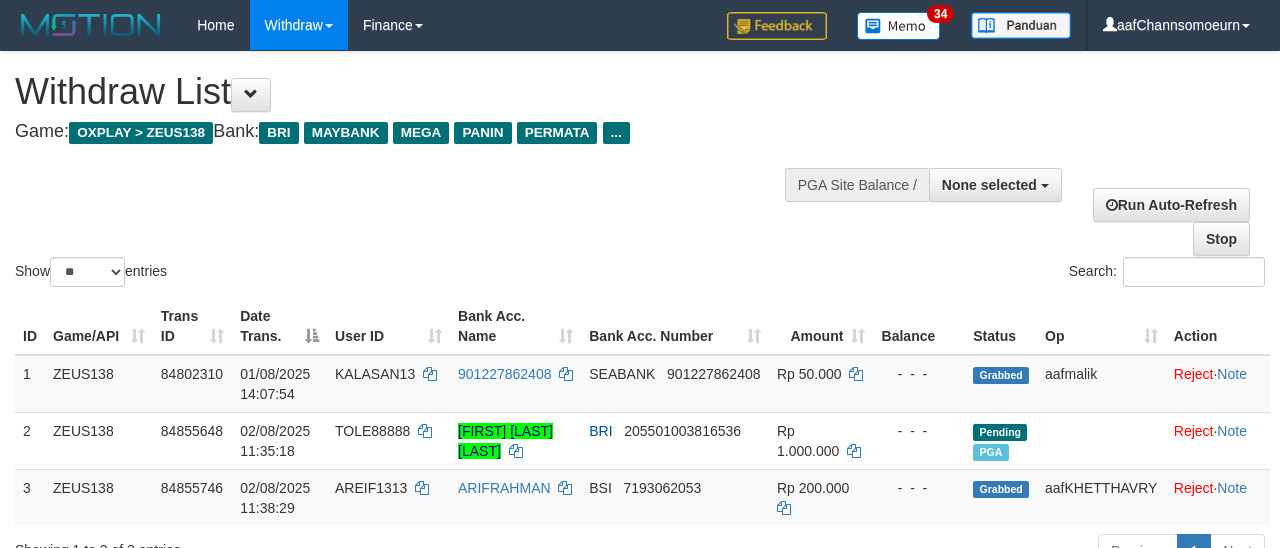 select 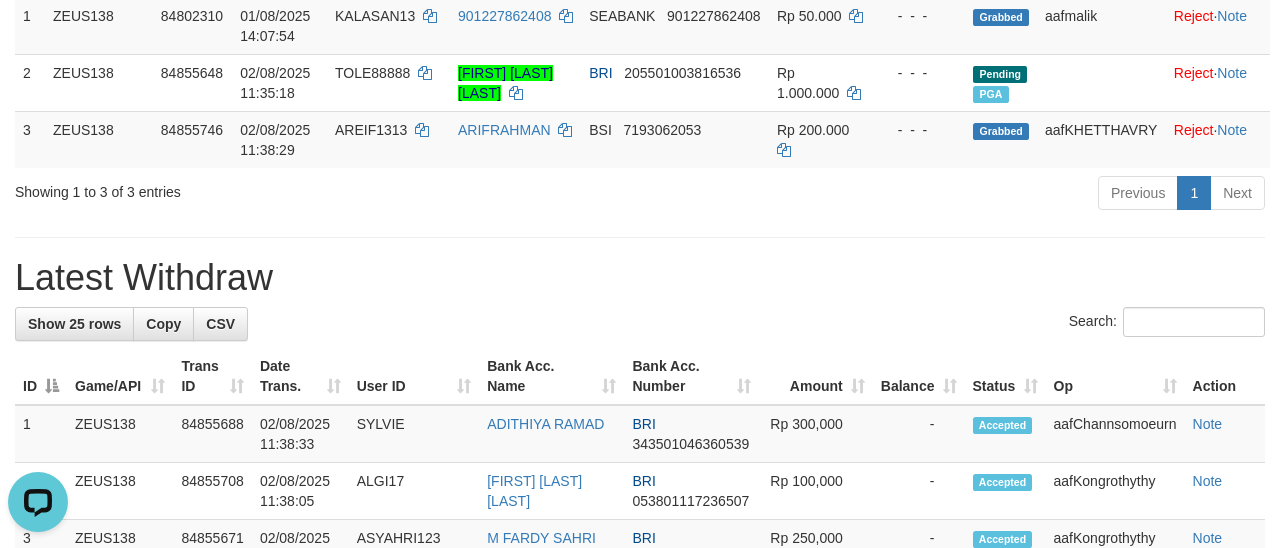 scroll, scrollTop: 0, scrollLeft: 0, axis: both 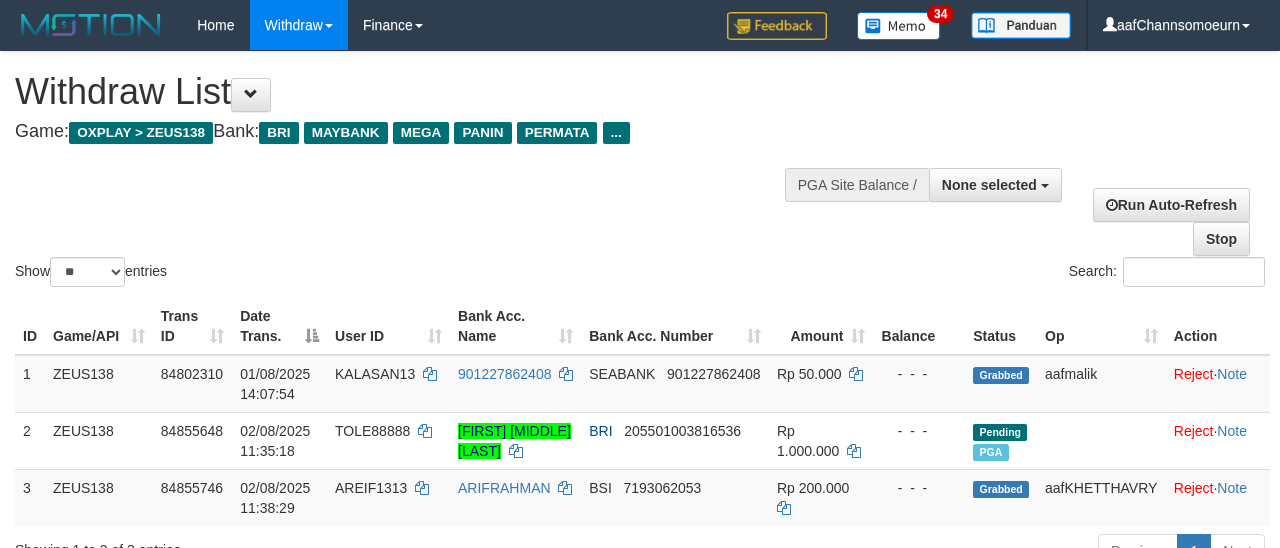 select 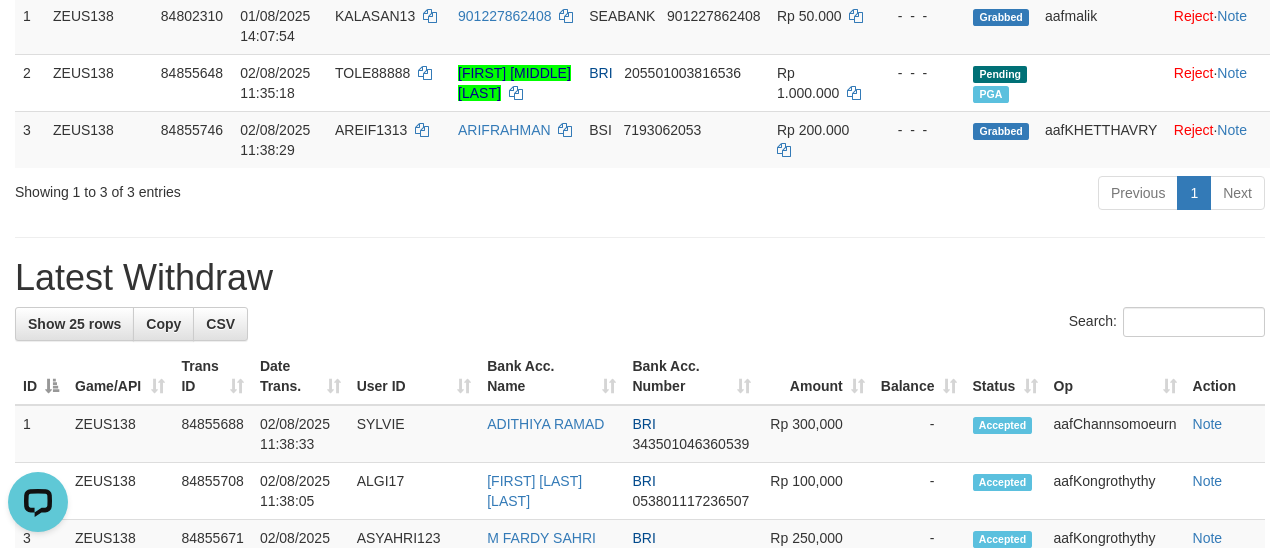 scroll, scrollTop: 0, scrollLeft: 0, axis: both 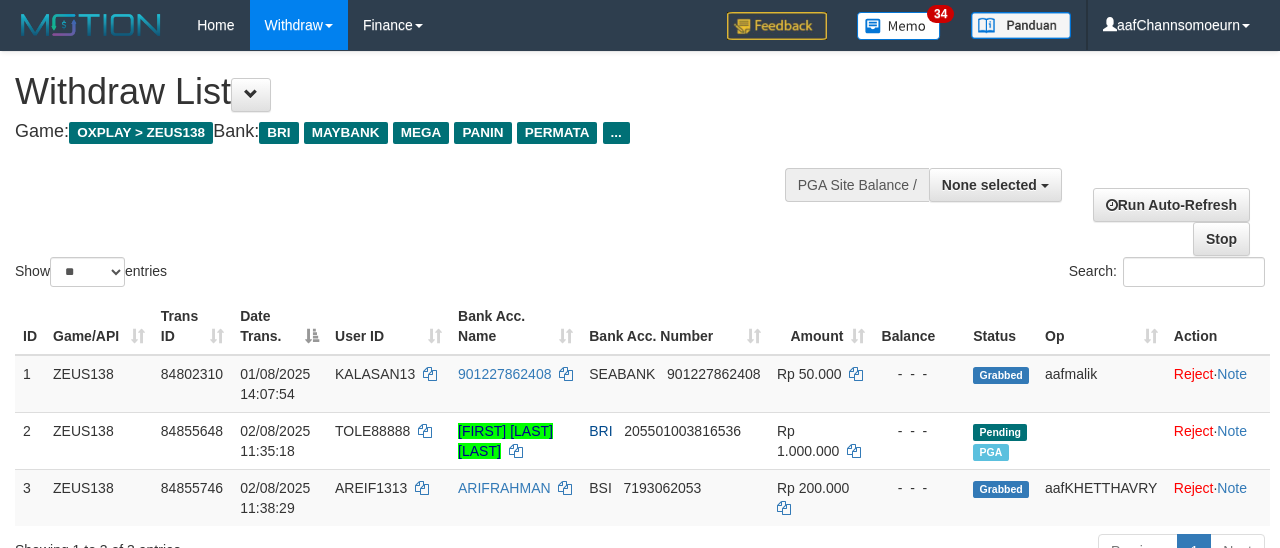 select 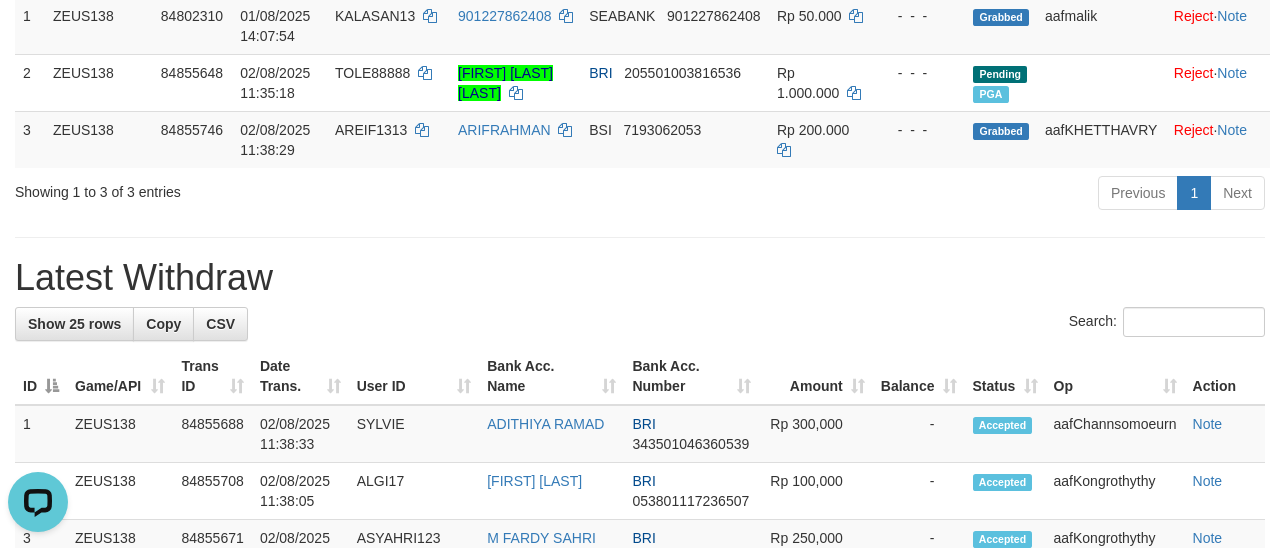 scroll, scrollTop: 0, scrollLeft: 0, axis: both 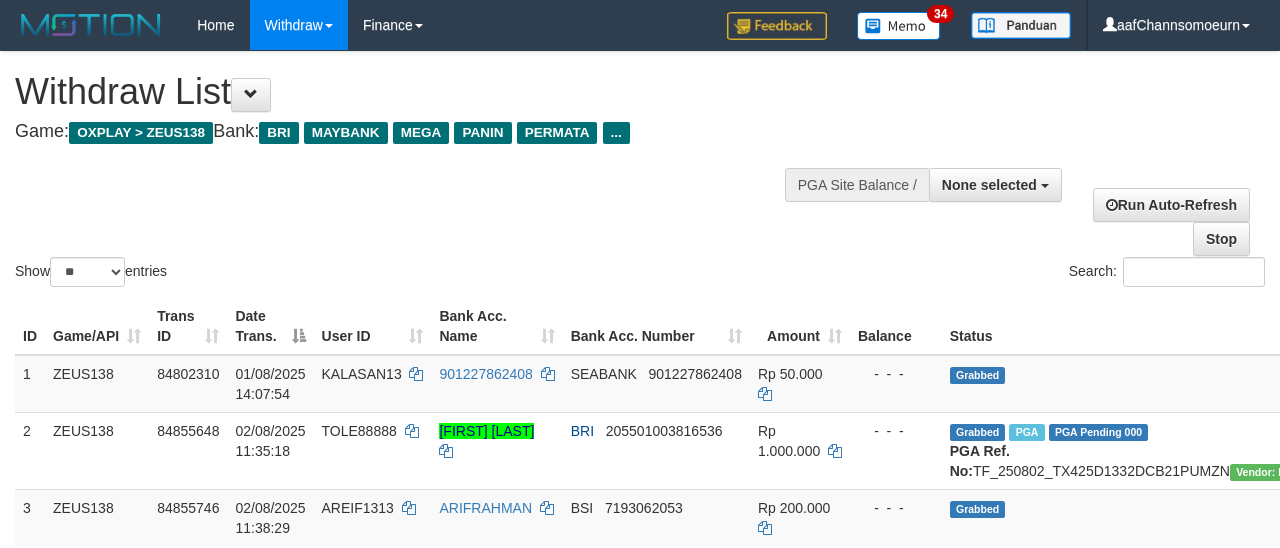 select 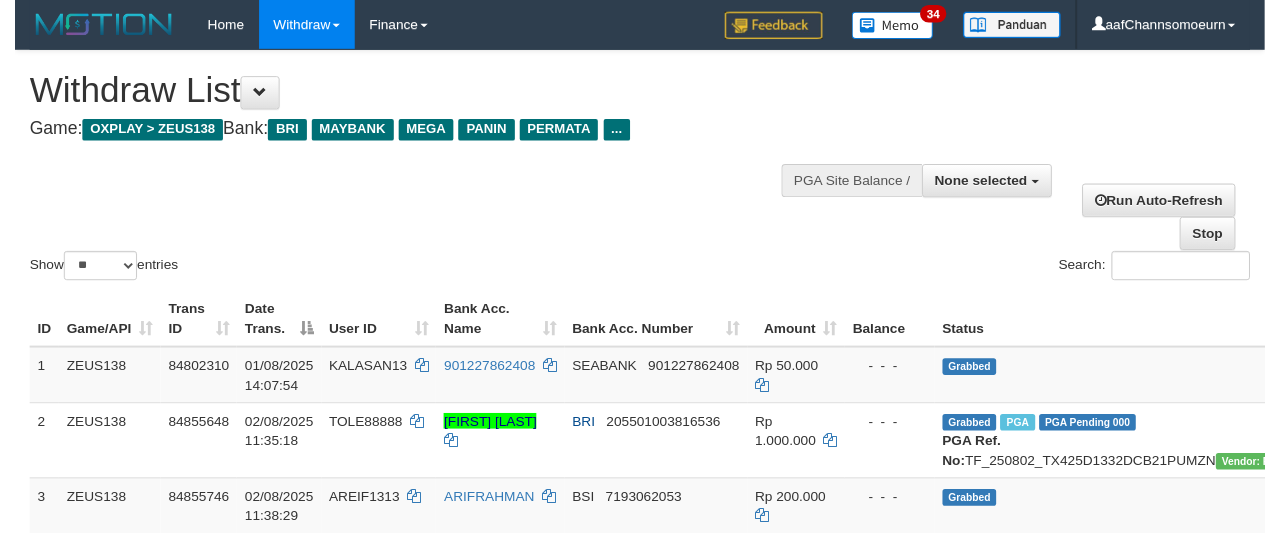 scroll, scrollTop: 358, scrollLeft: 0, axis: vertical 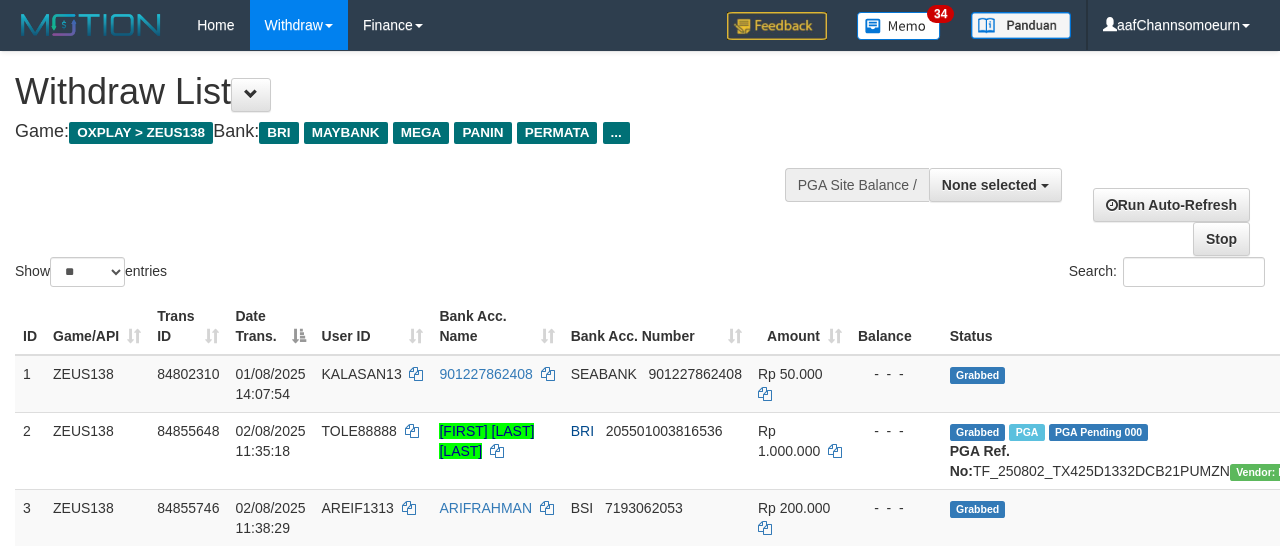 select 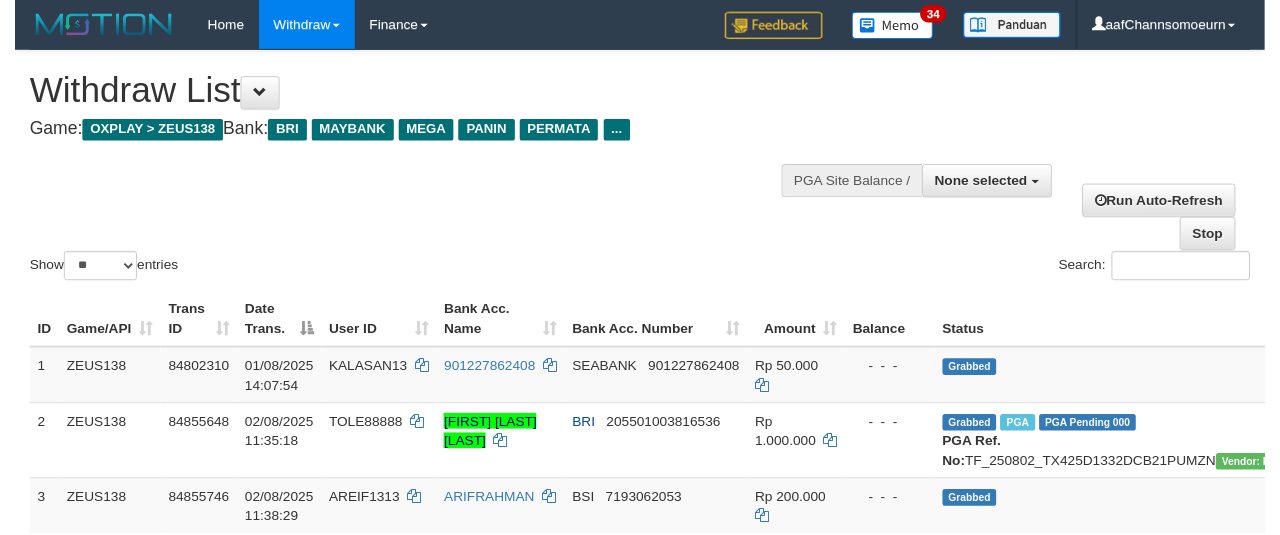 scroll, scrollTop: 358, scrollLeft: 0, axis: vertical 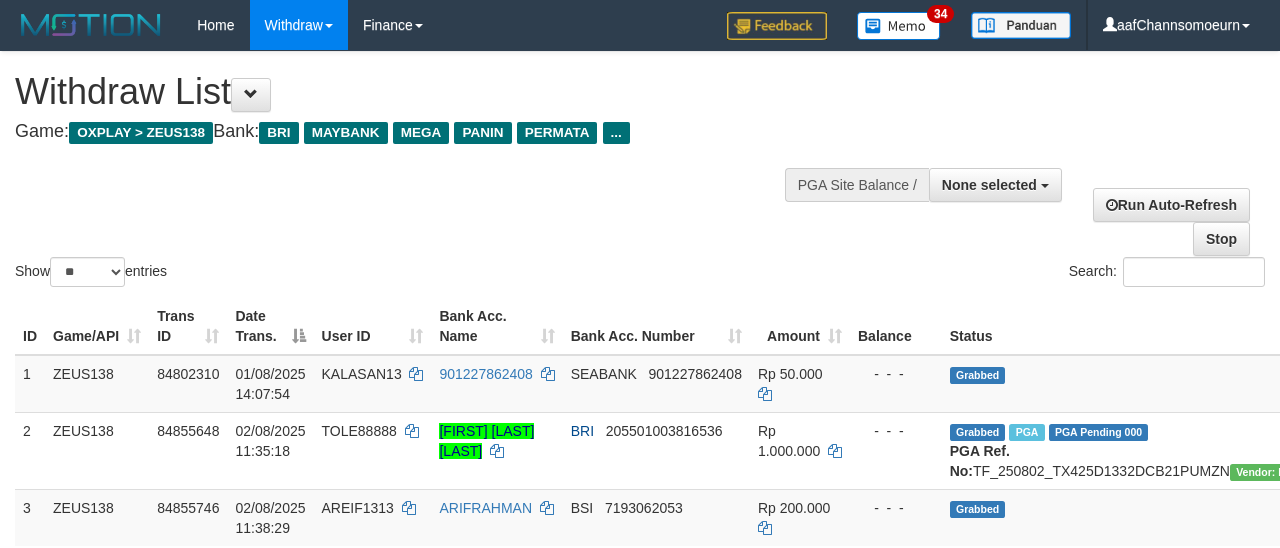 select 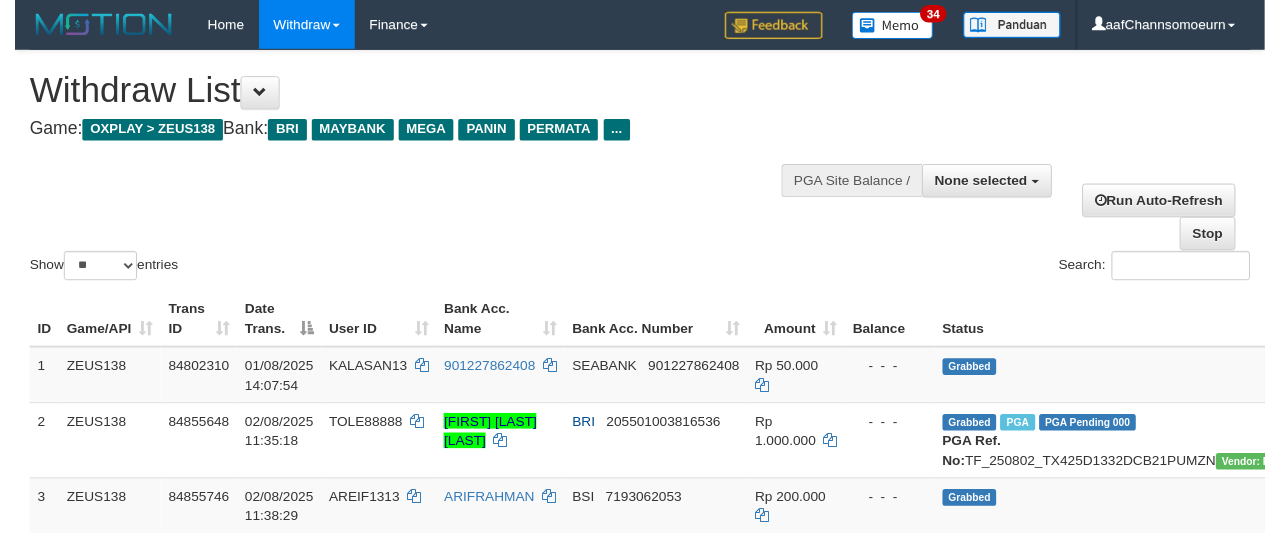 scroll, scrollTop: 358, scrollLeft: 0, axis: vertical 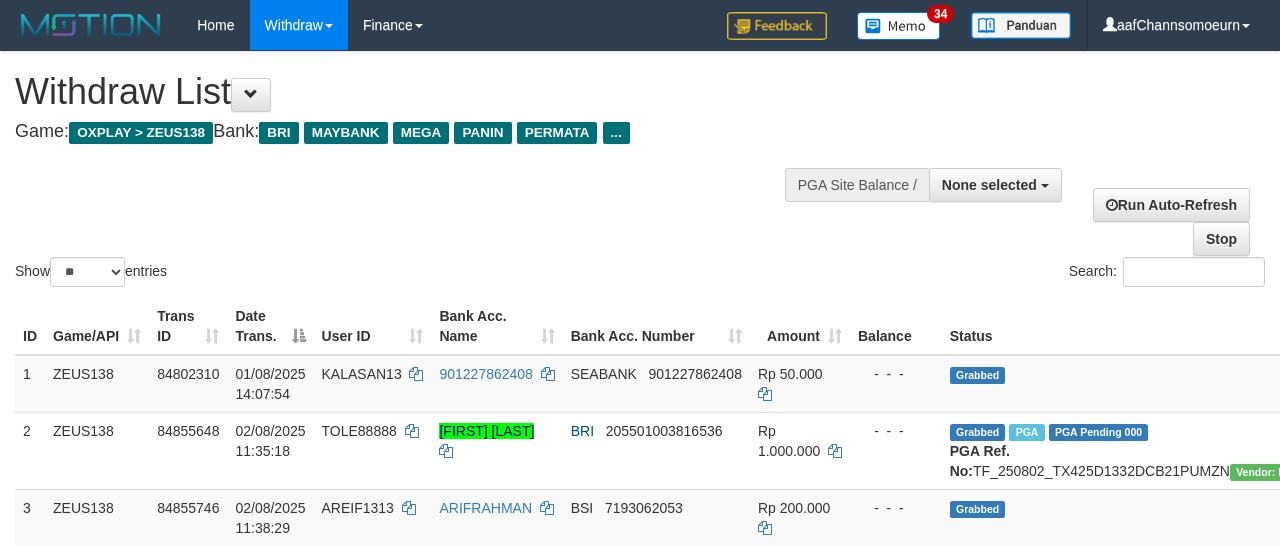 select 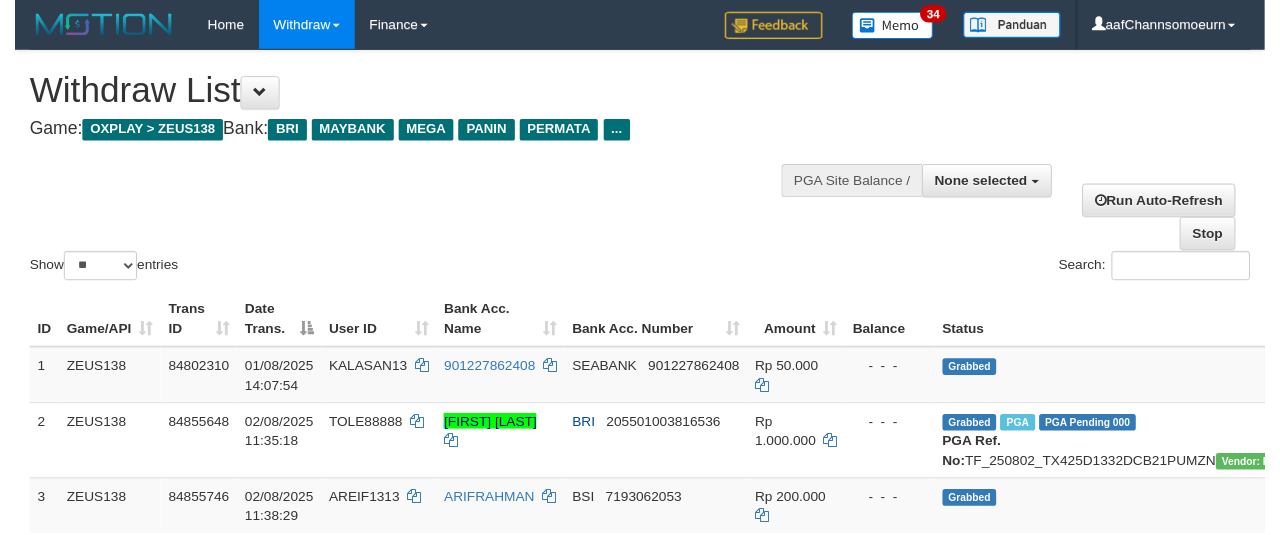 scroll, scrollTop: 358, scrollLeft: 0, axis: vertical 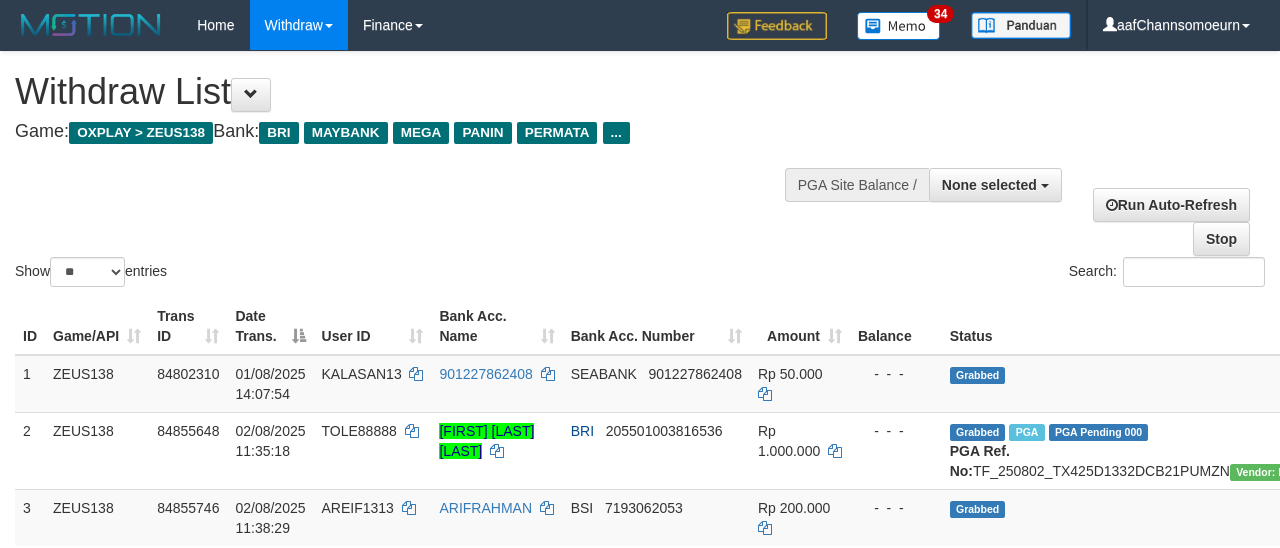 select 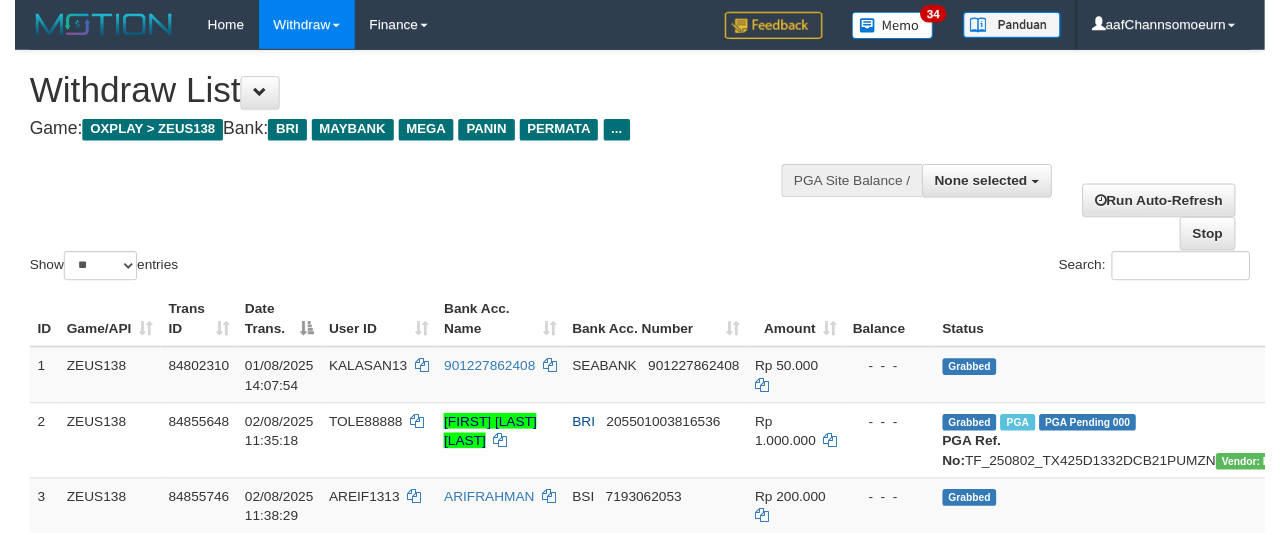 scroll, scrollTop: 358, scrollLeft: 0, axis: vertical 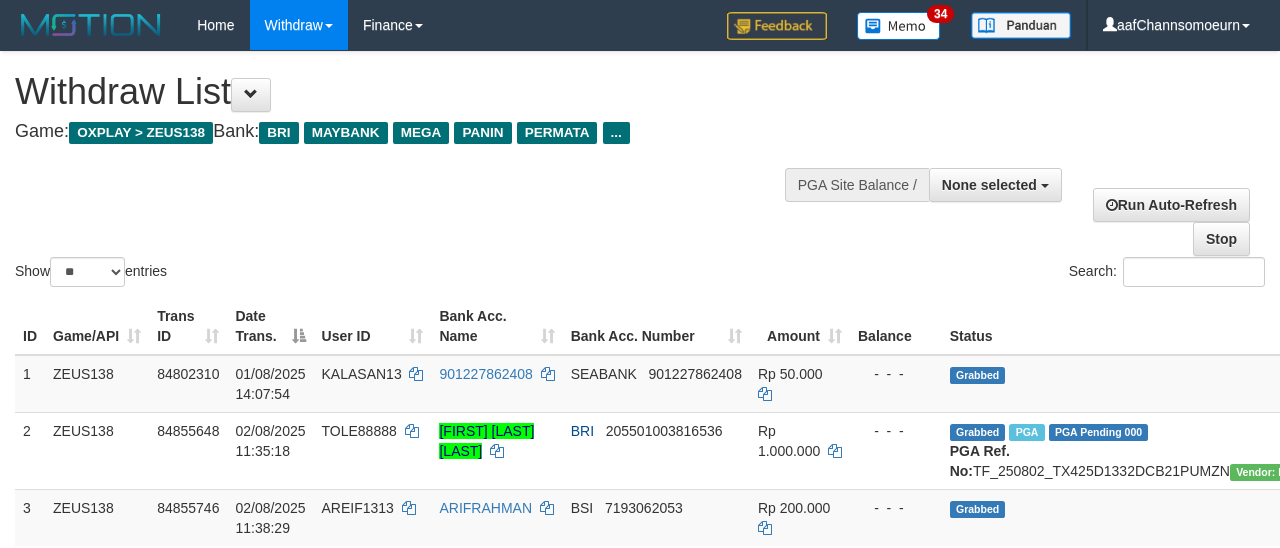 select 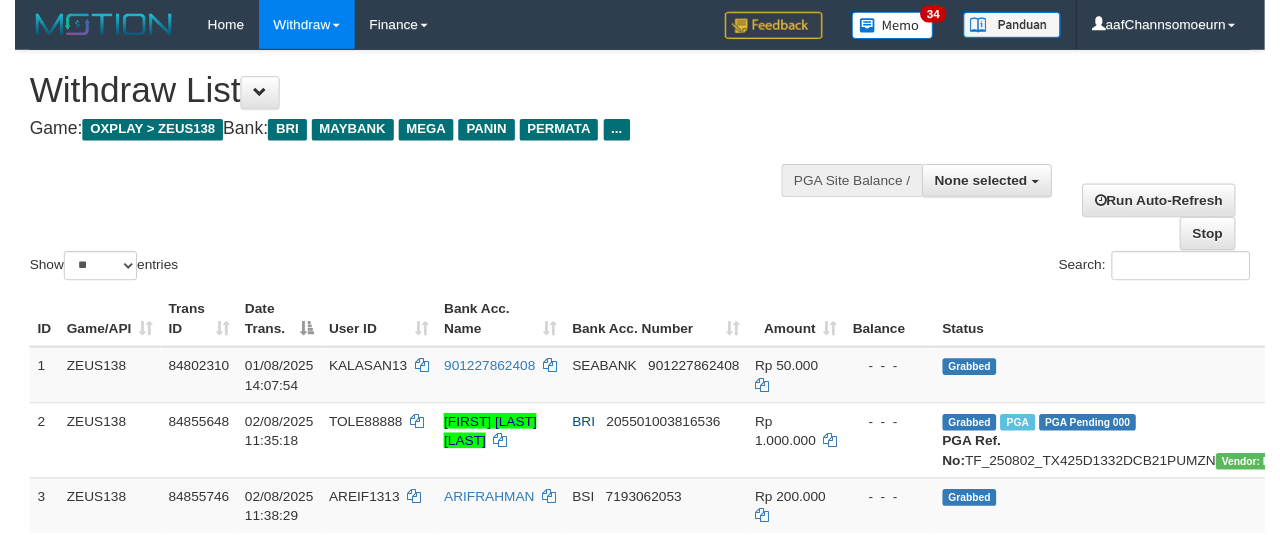 scroll, scrollTop: 358, scrollLeft: 0, axis: vertical 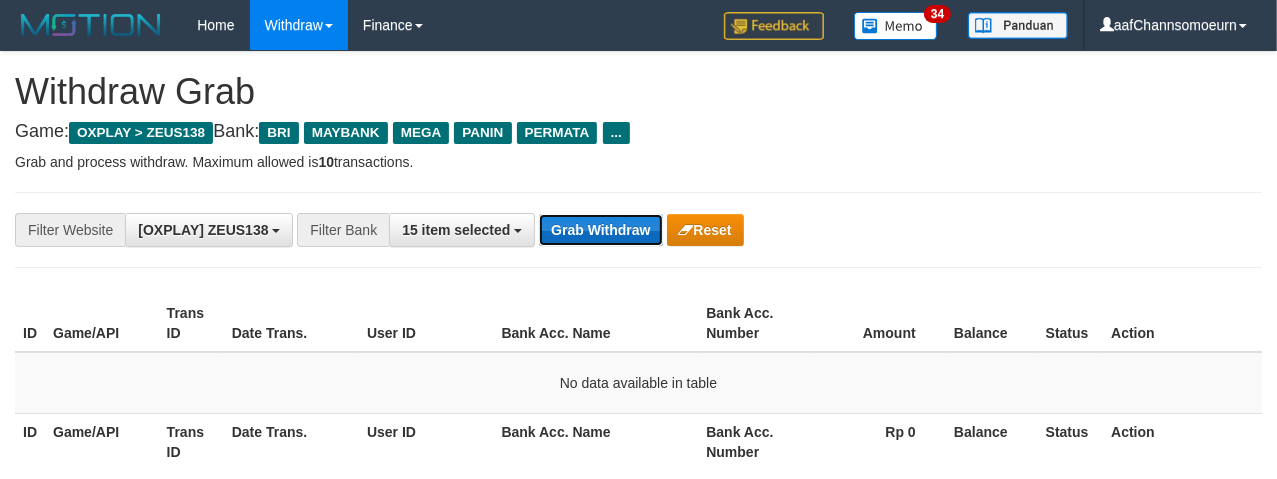 click on "Grab Withdraw" at bounding box center (600, 230) 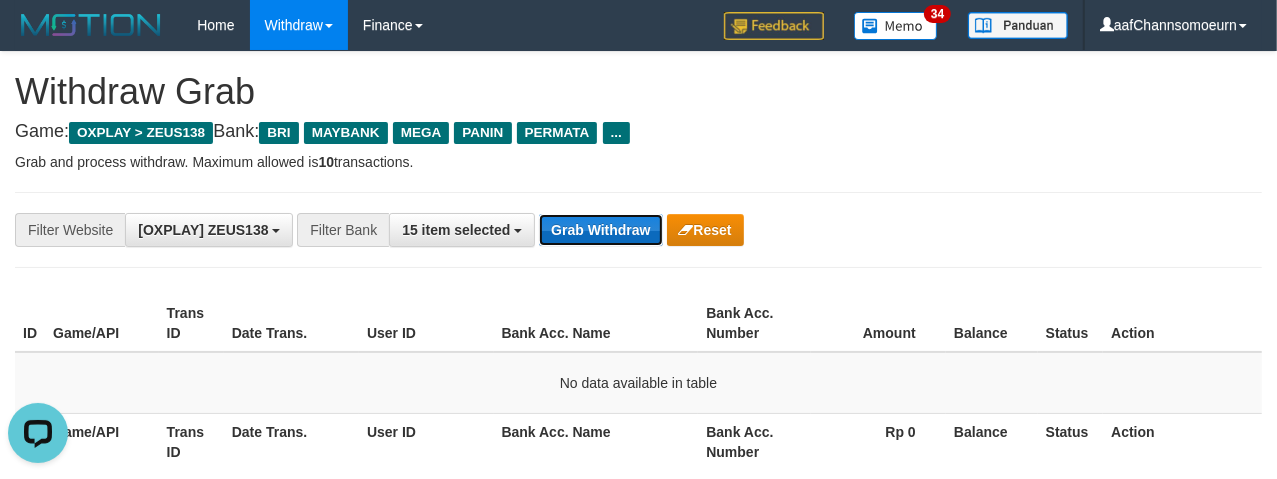 scroll, scrollTop: 0, scrollLeft: 0, axis: both 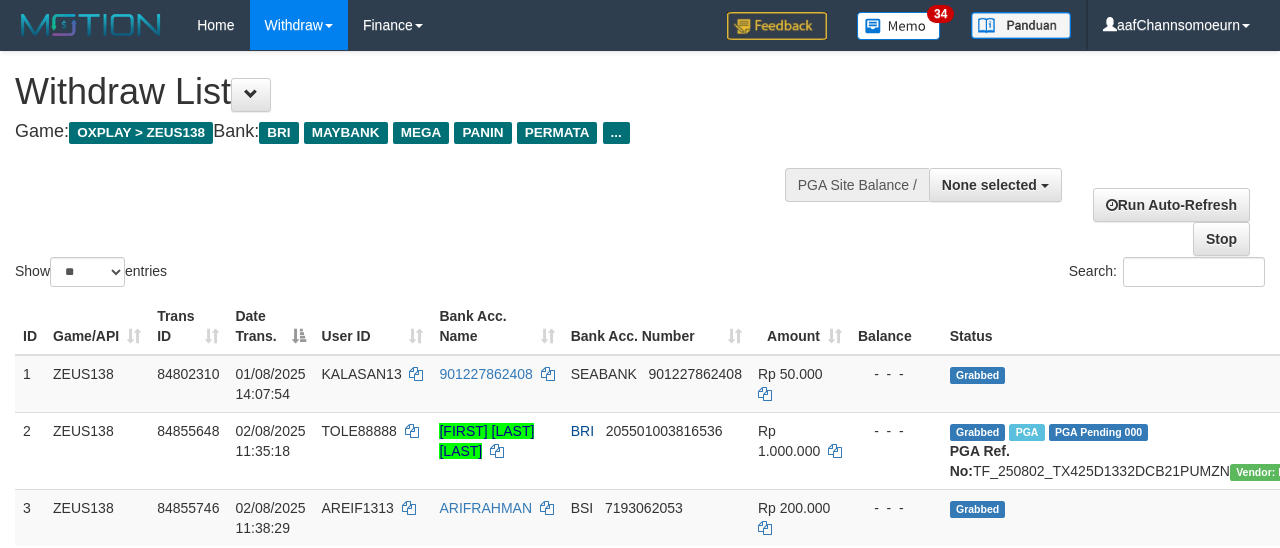 select 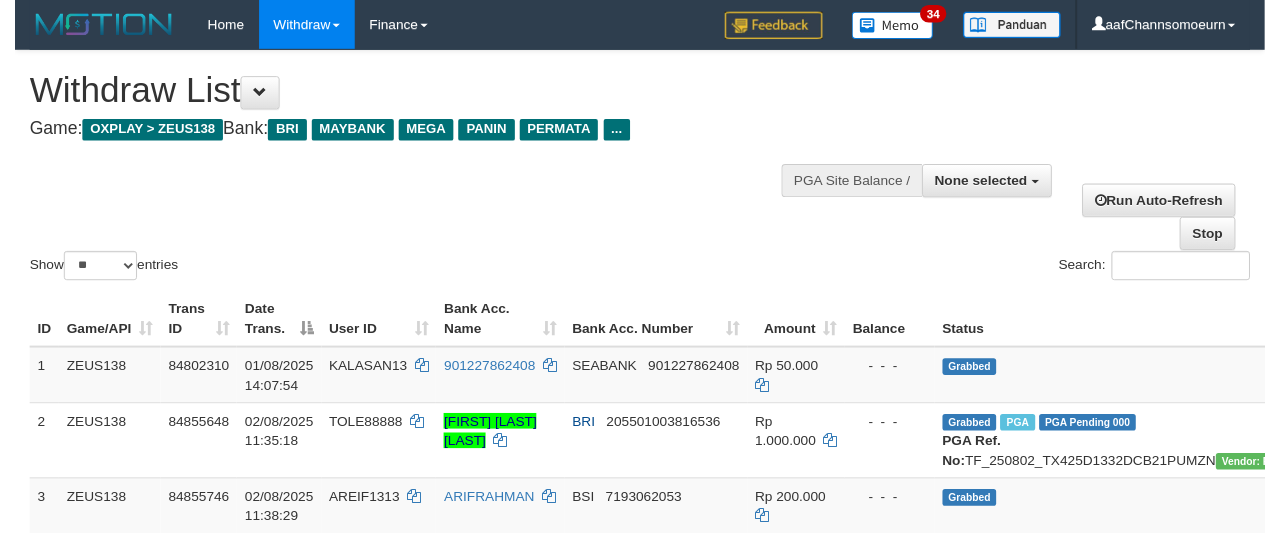 scroll, scrollTop: 358, scrollLeft: 0, axis: vertical 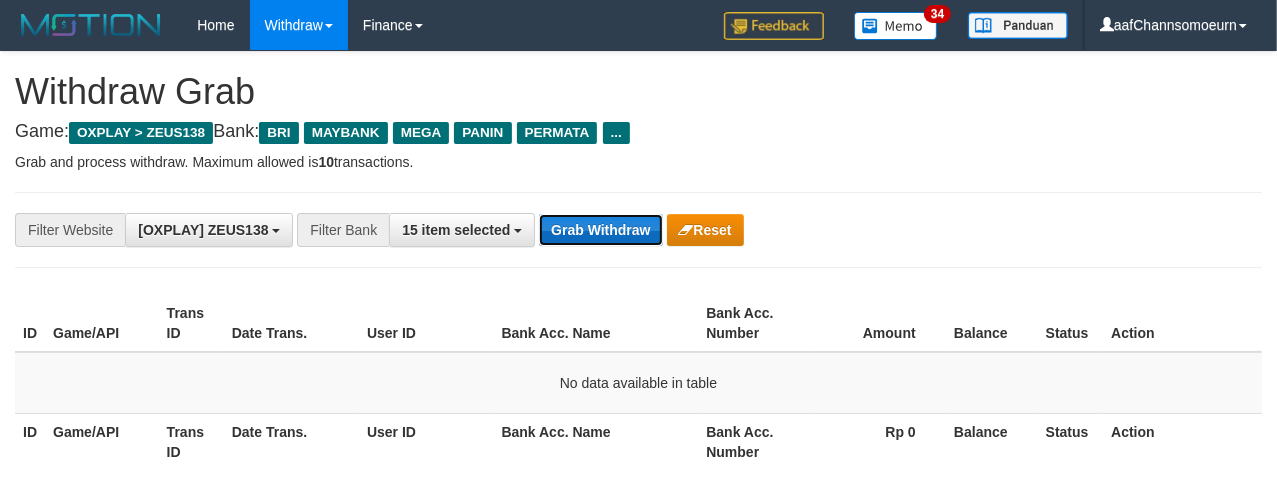 click on "Grab Withdraw" at bounding box center [600, 230] 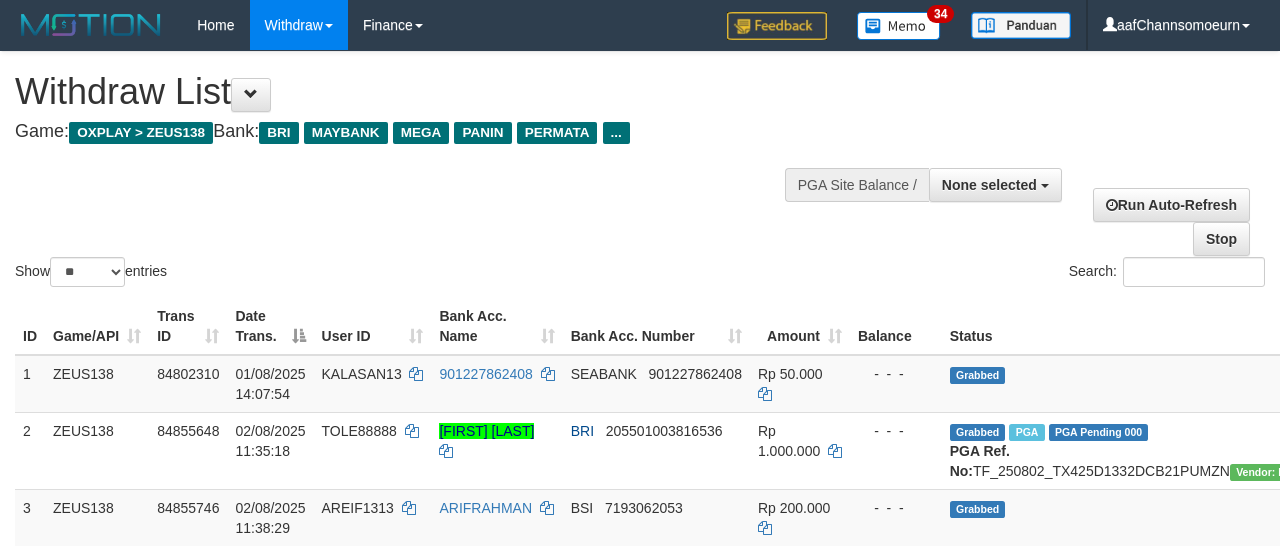 select 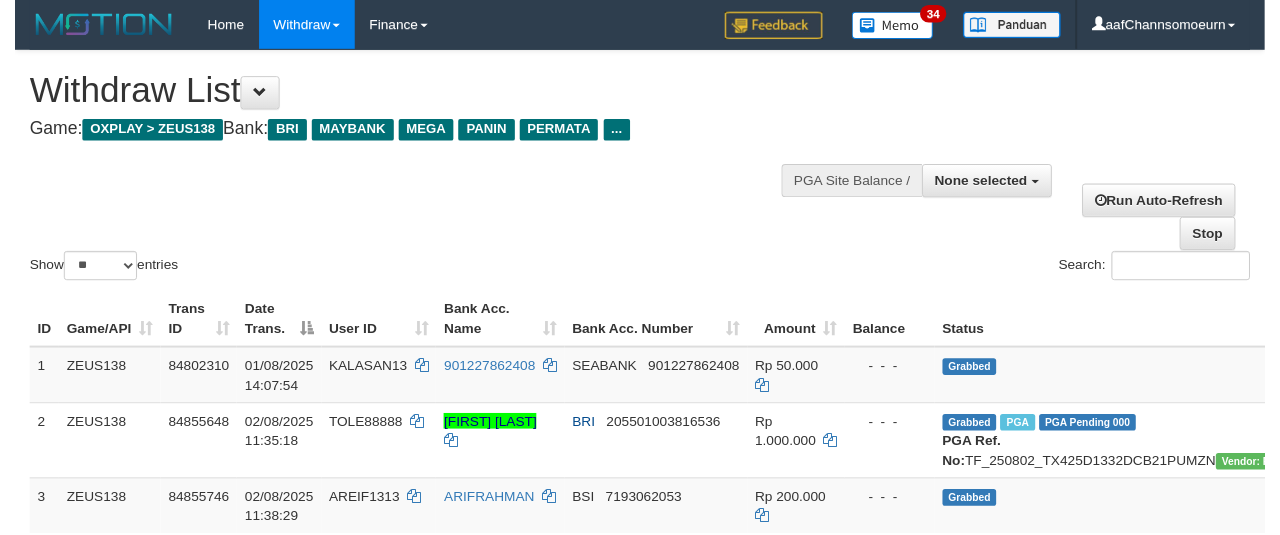 scroll, scrollTop: 358, scrollLeft: 0, axis: vertical 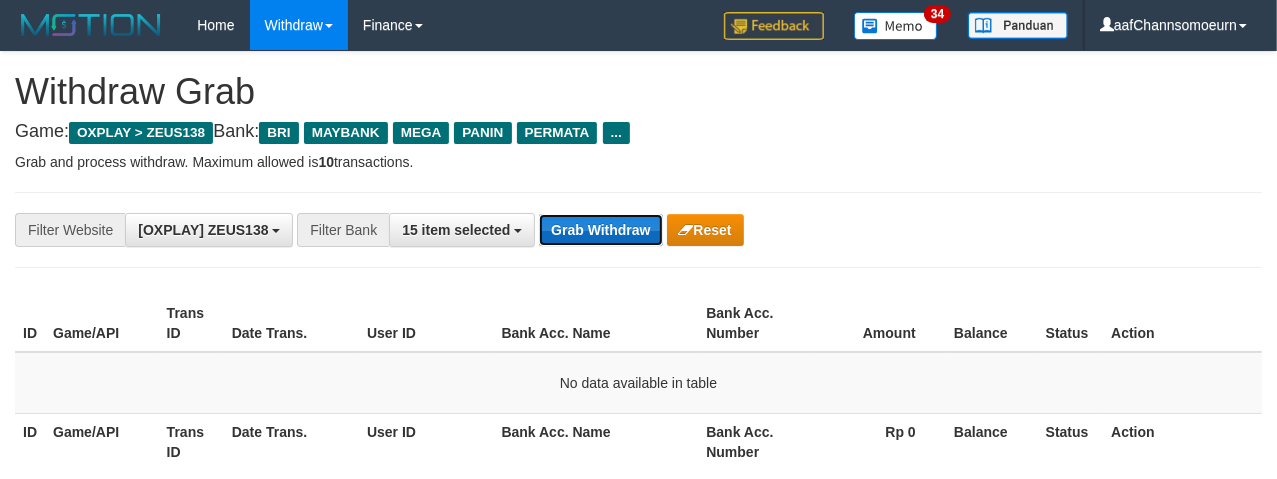 click on "Grab Withdraw" at bounding box center [600, 230] 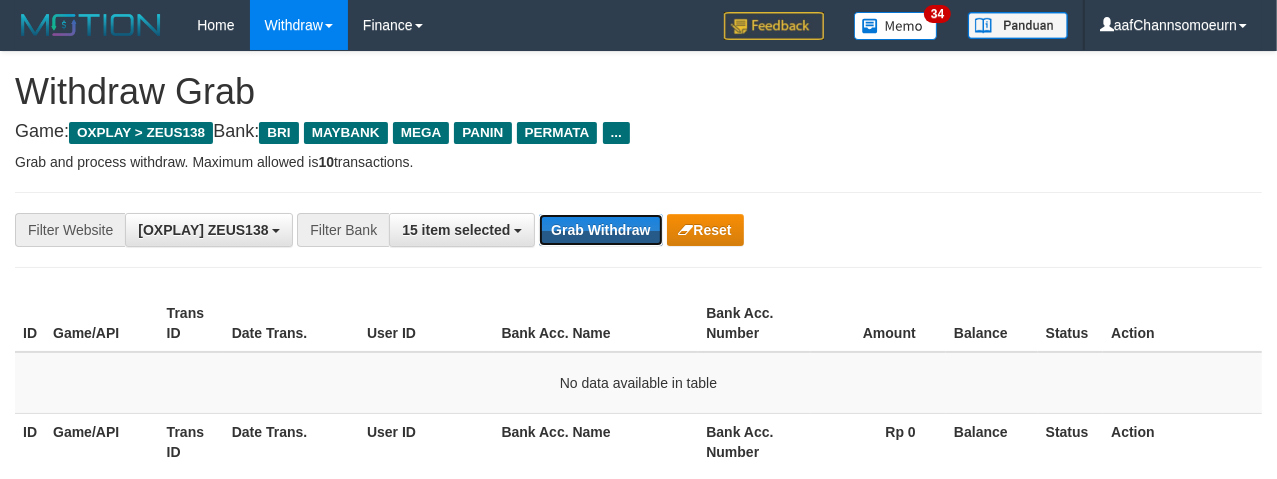 drag, startPoint x: 565, startPoint y: 219, endPoint x: 650, endPoint y: 250, distance: 90.47652 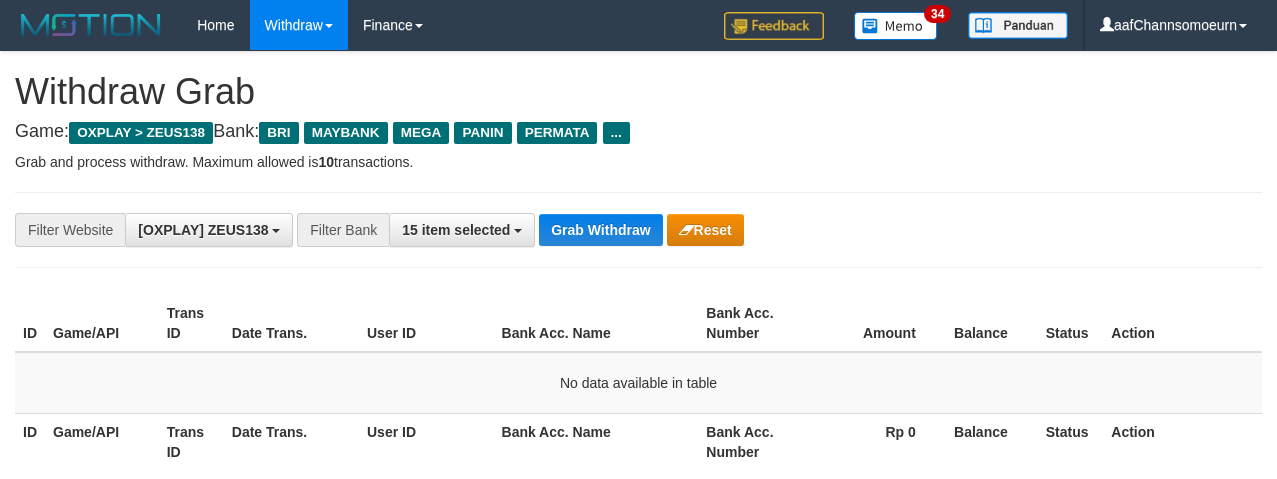 scroll, scrollTop: 0, scrollLeft: 0, axis: both 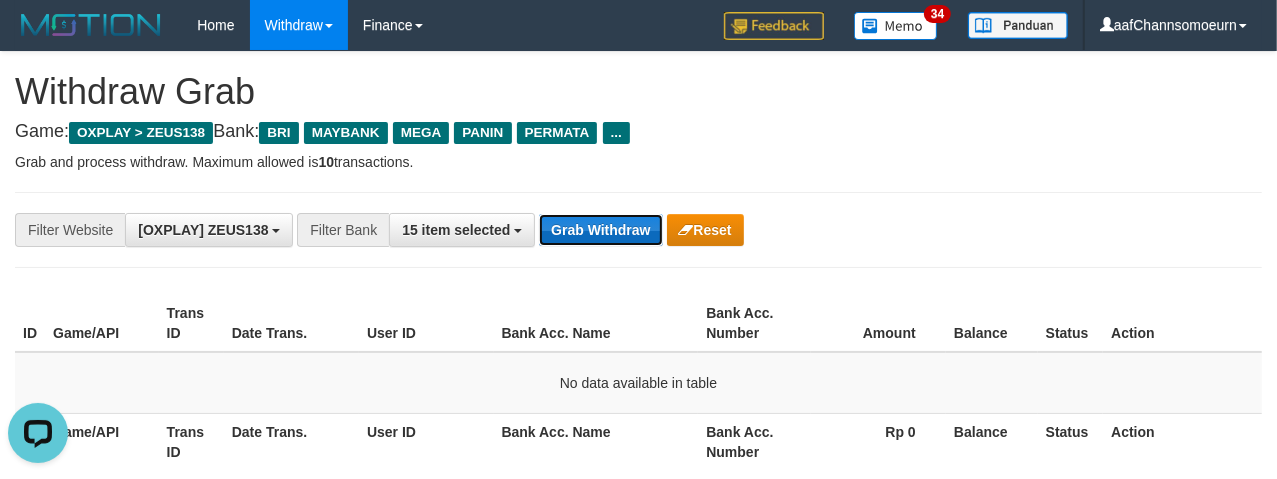 click on "Grab Withdraw" at bounding box center [600, 230] 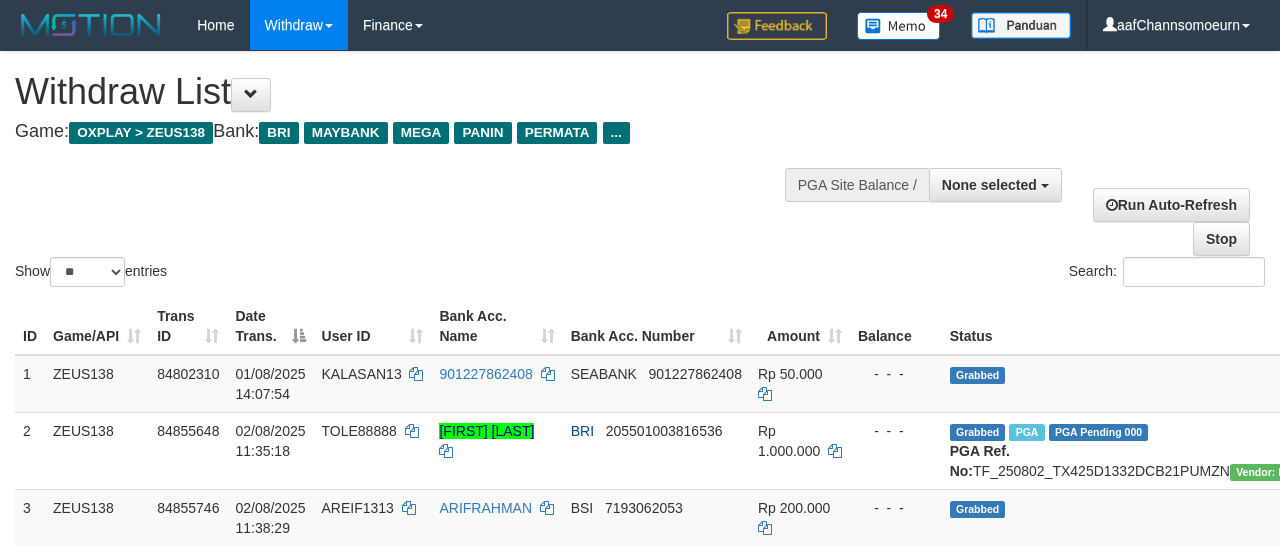 select 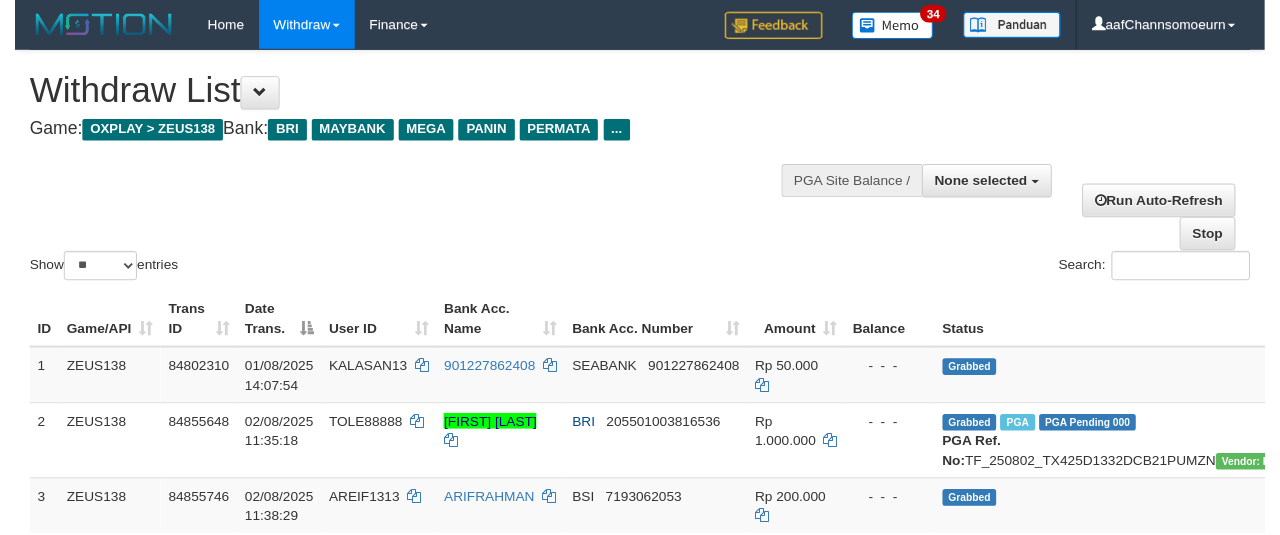 scroll, scrollTop: 358, scrollLeft: 0, axis: vertical 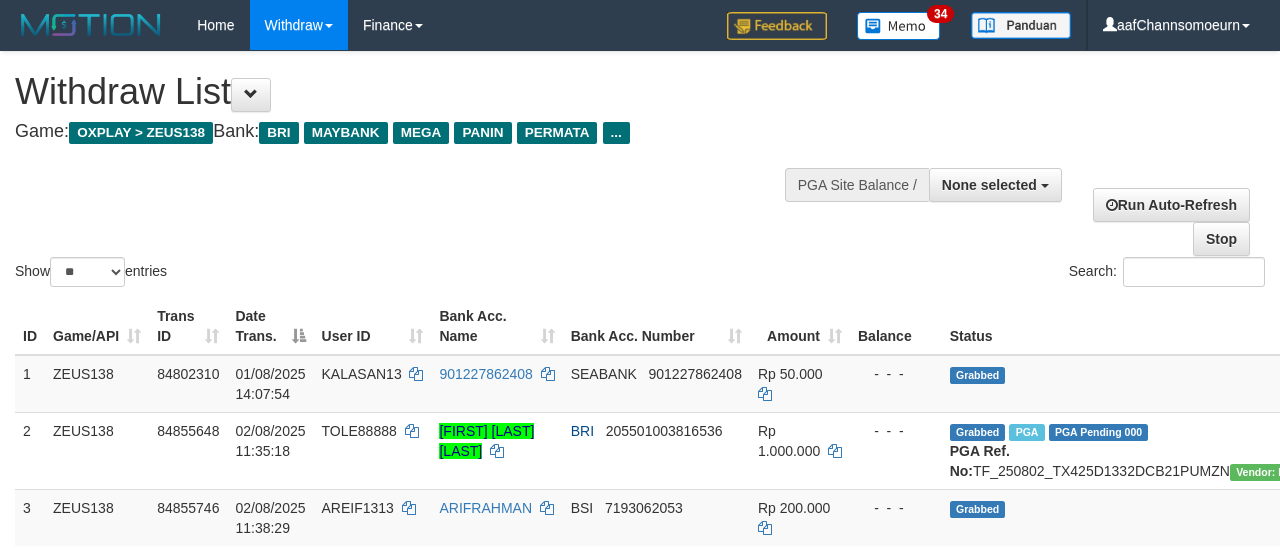 select 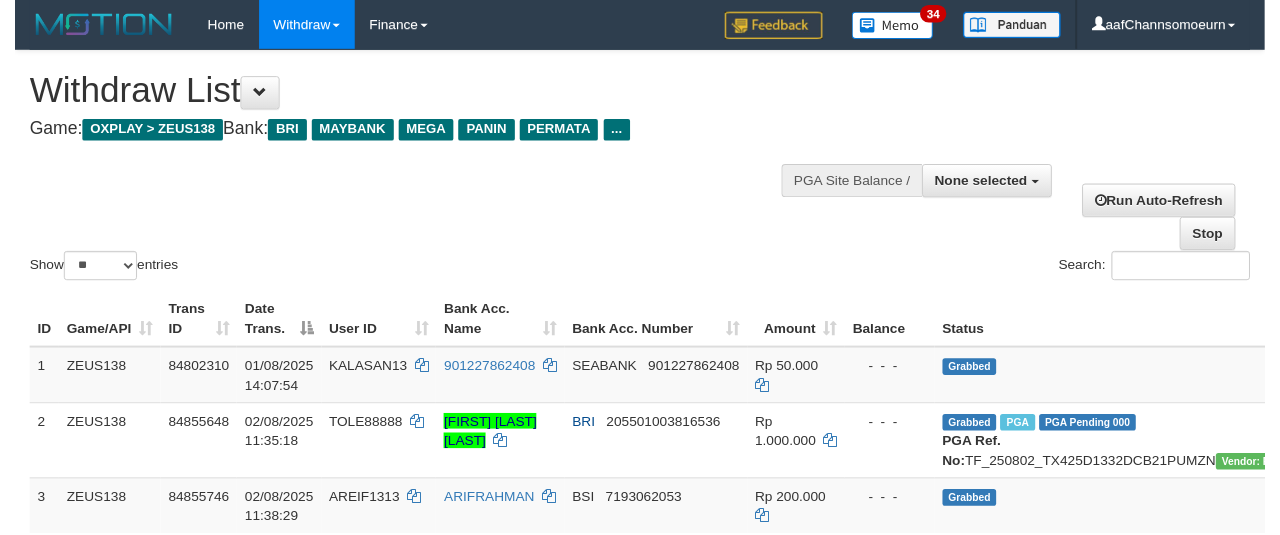 scroll, scrollTop: 358, scrollLeft: 0, axis: vertical 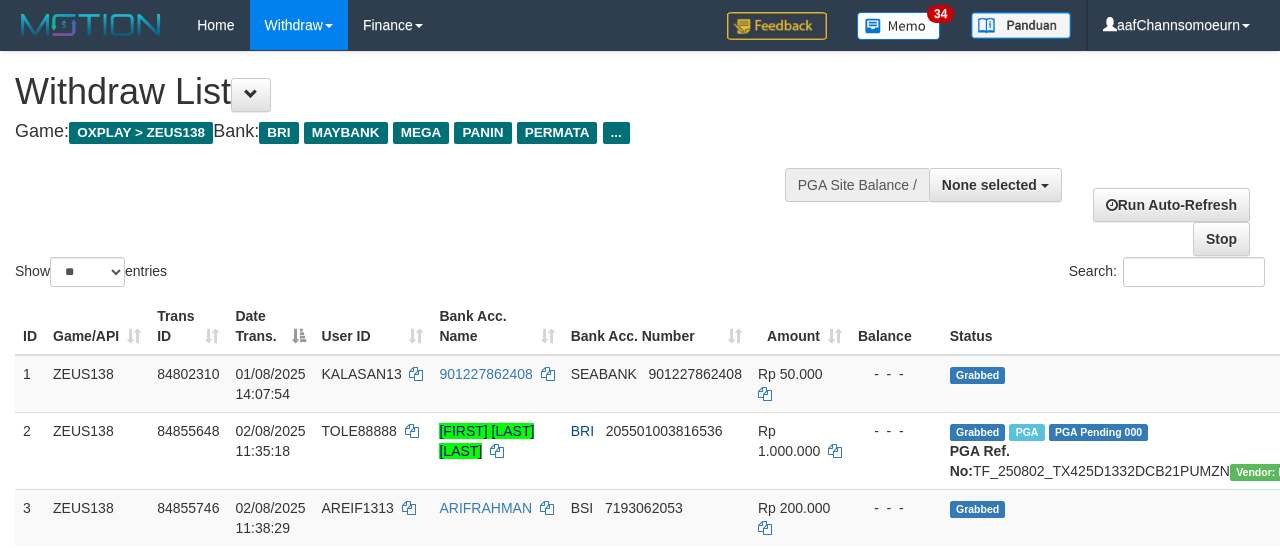 select 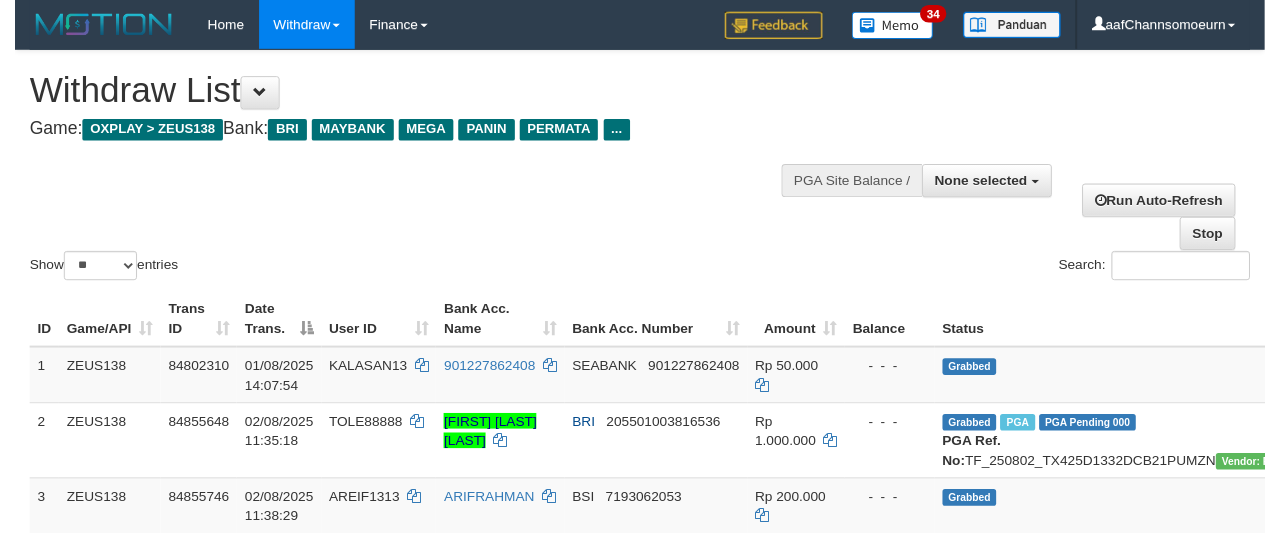 scroll, scrollTop: 358, scrollLeft: 0, axis: vertical 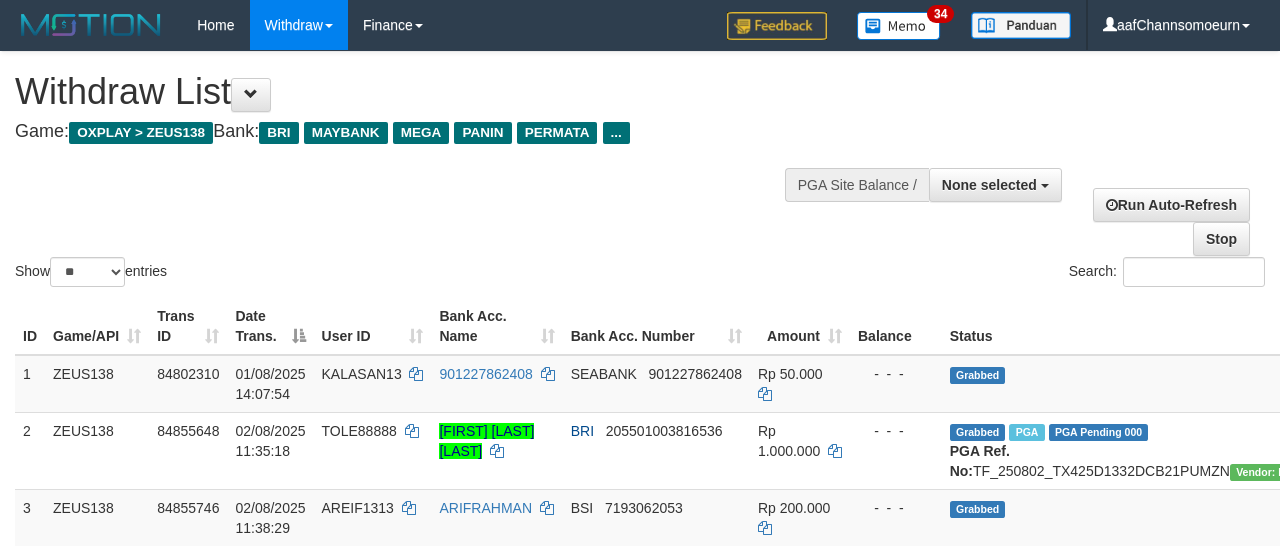 select 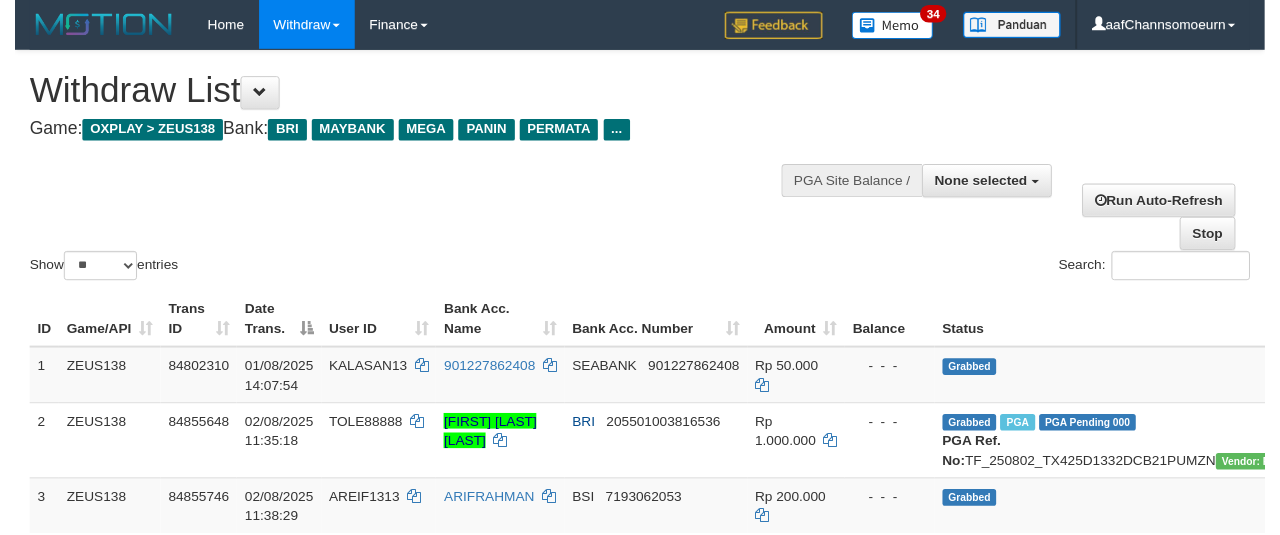 scroll, scrollTop: 358, scrollLeft: 0, axis: vertical 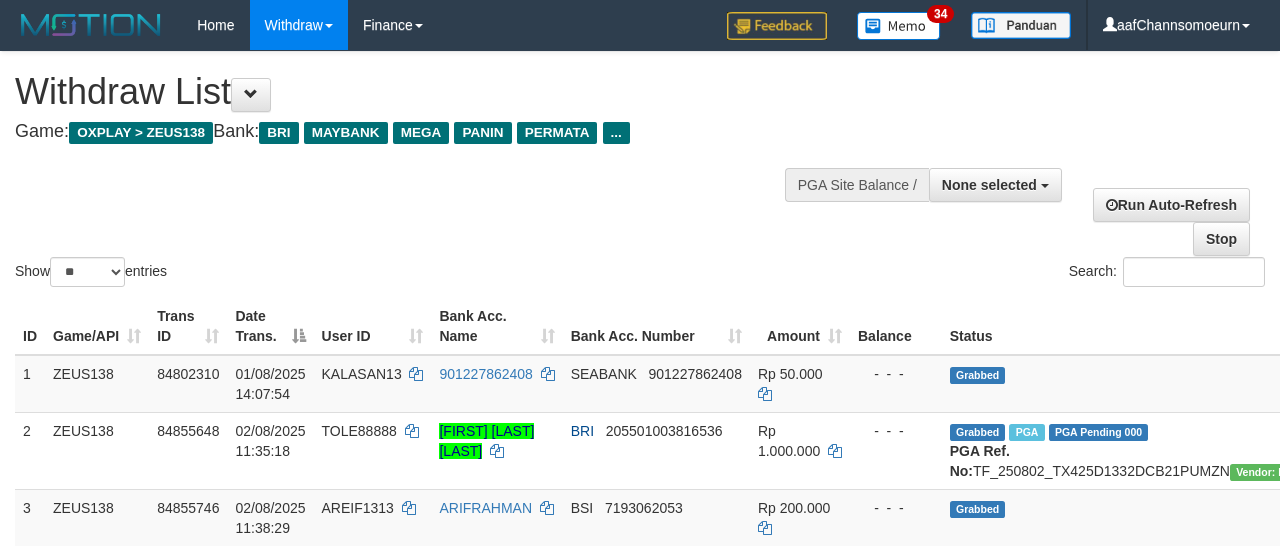 select 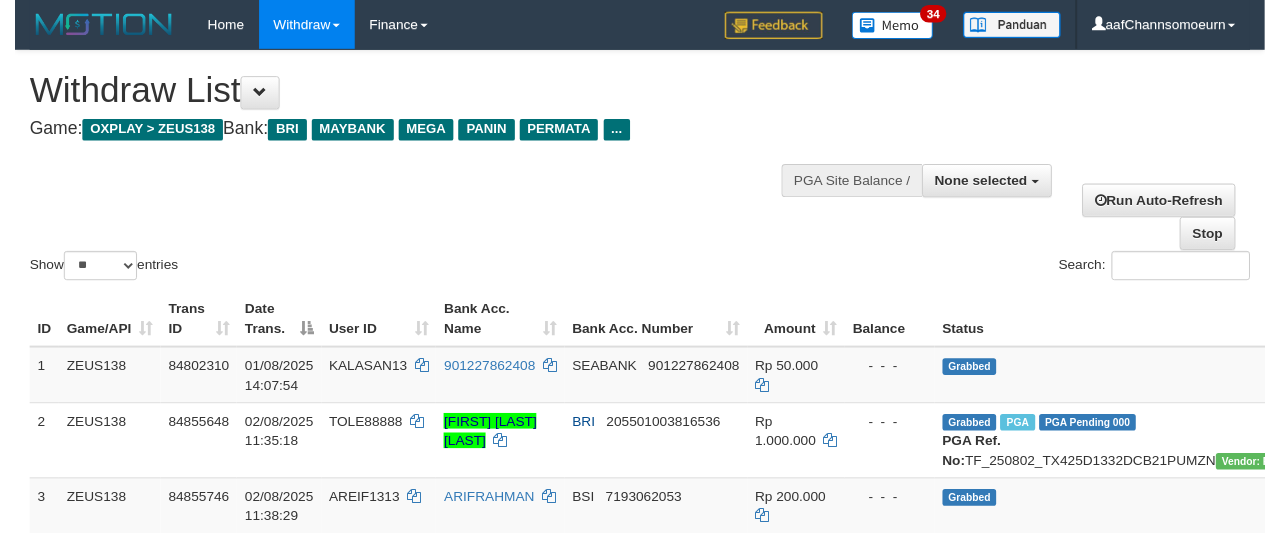 scroll, scrollTop: 358, scrollLeft: 0, axis: vertical 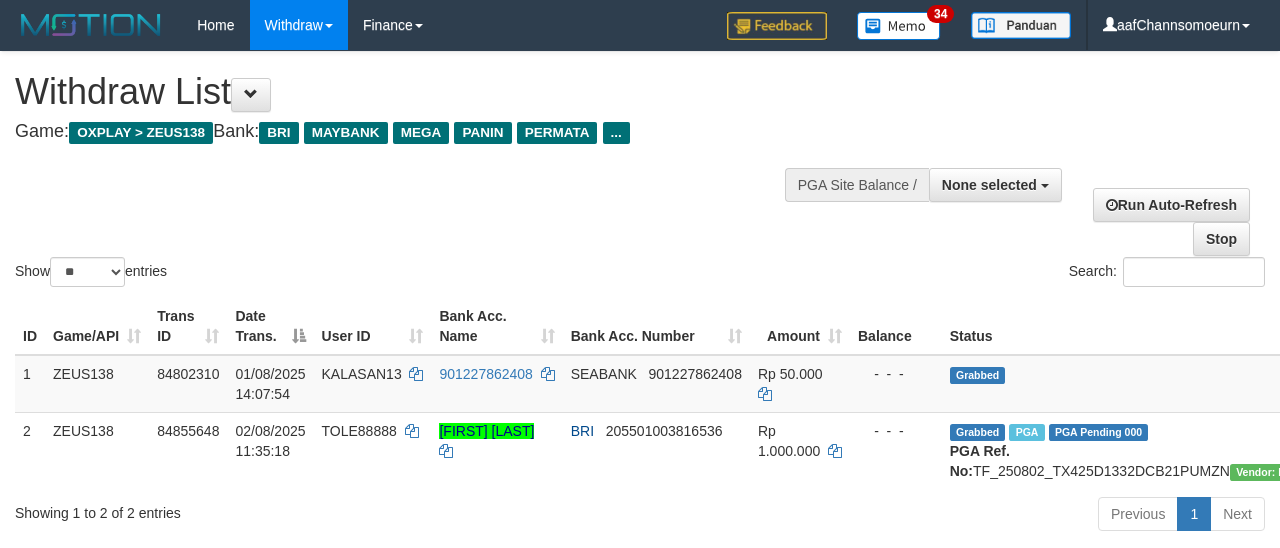 select 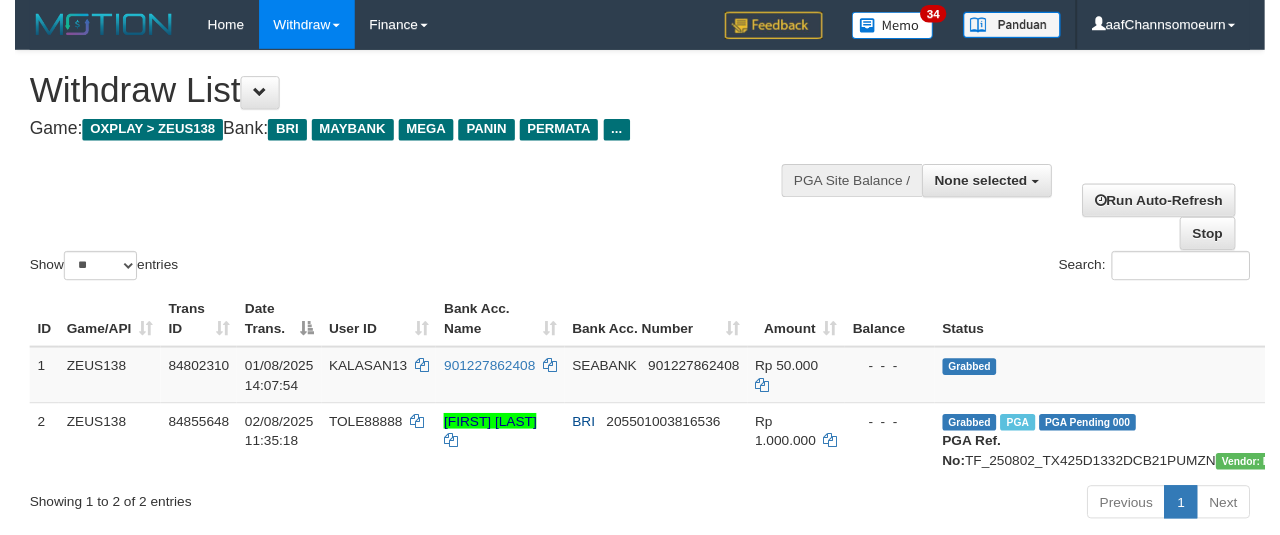 scroll, scrollTop: 358, scrollLeft: 0, axis: vertical 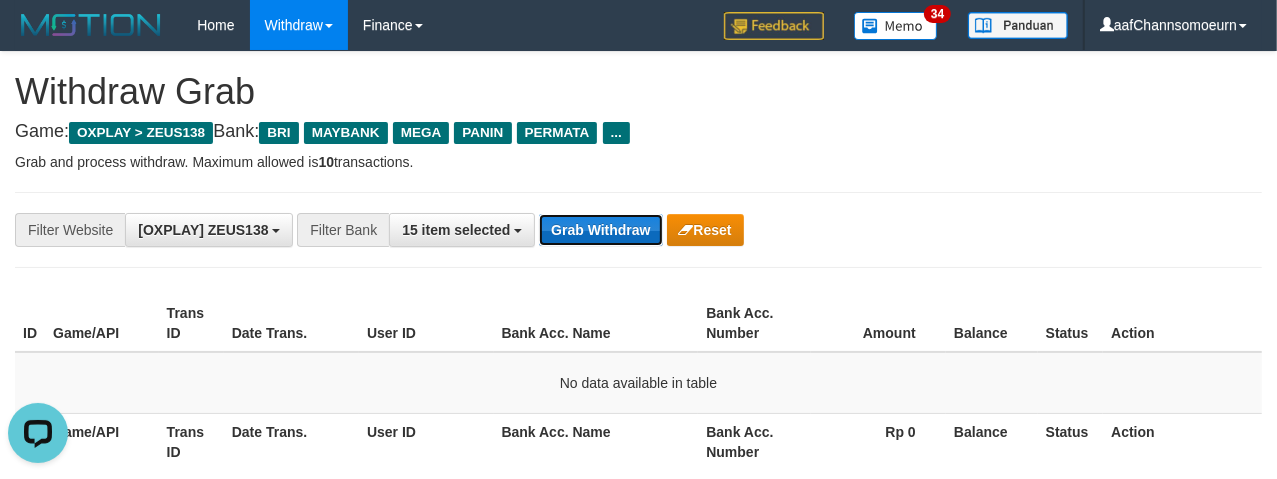 drag, startPoint x: 584, startPoint y: 231, endPoint x: 611, endPoint y: 242, distance: 29.15476 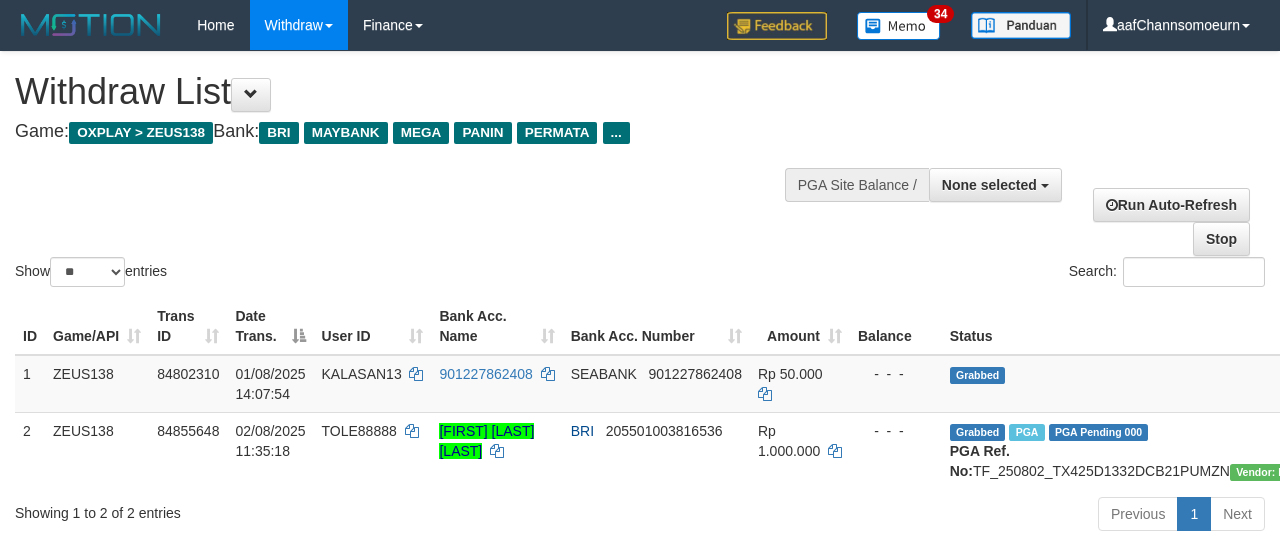 select 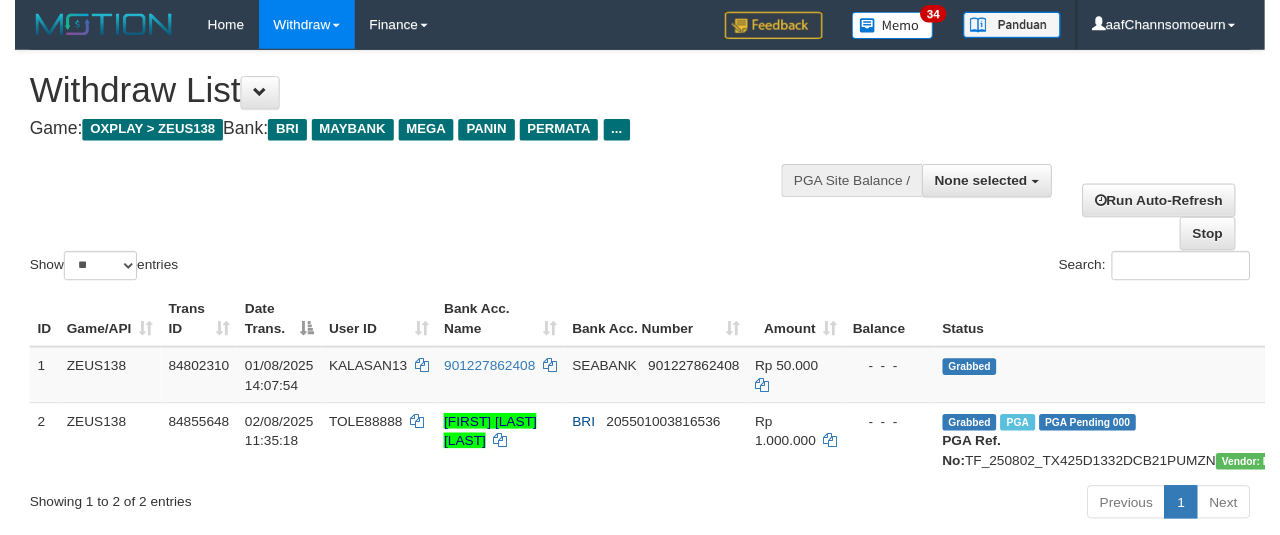 scroll, scrollTop: 358, scrollLeft: 0, axis: vertical 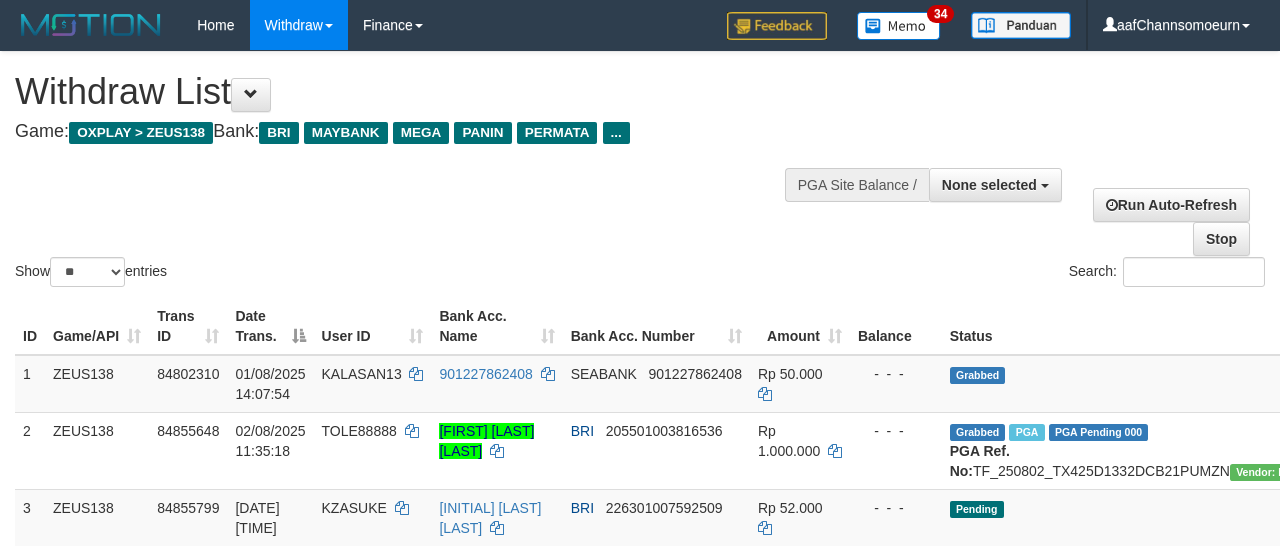 select 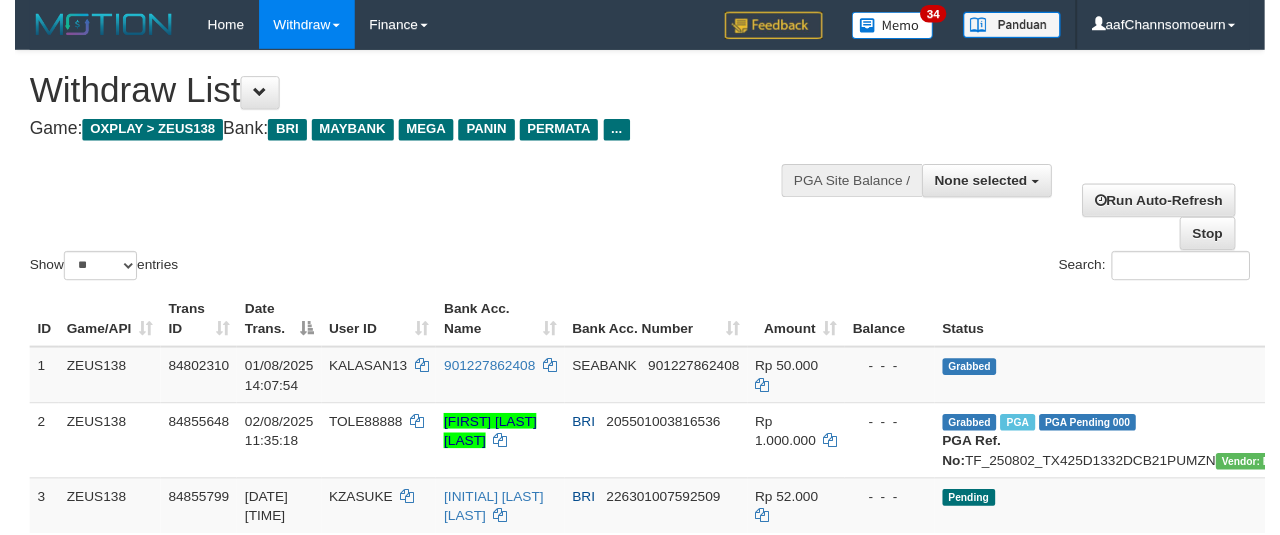 scroll, scrollTop: 358, scrollLeft: 0, axis: vertical 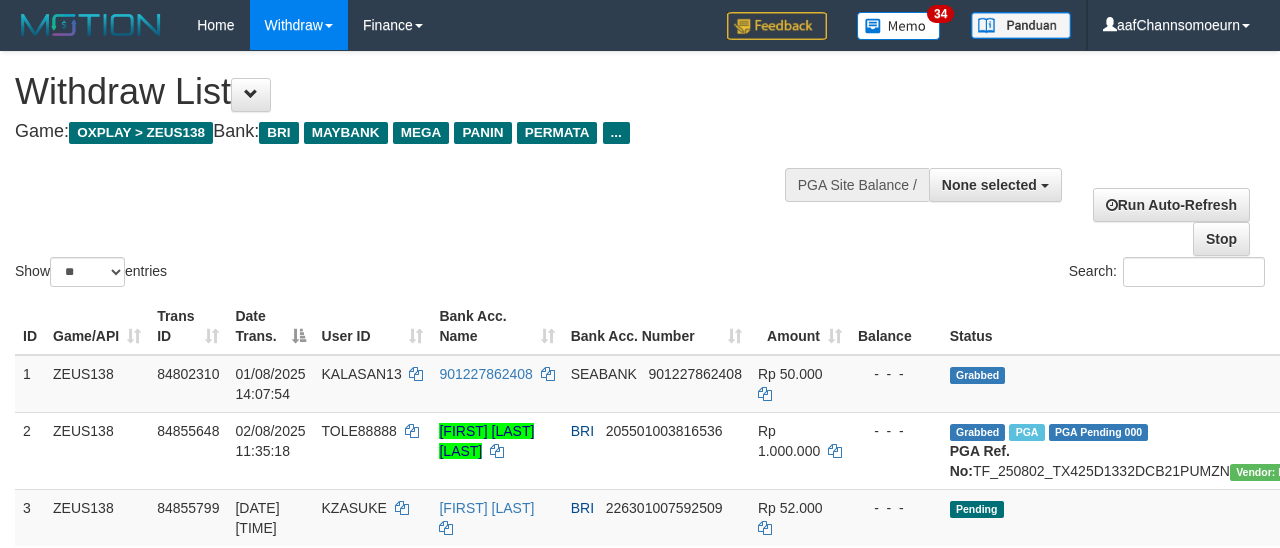 select 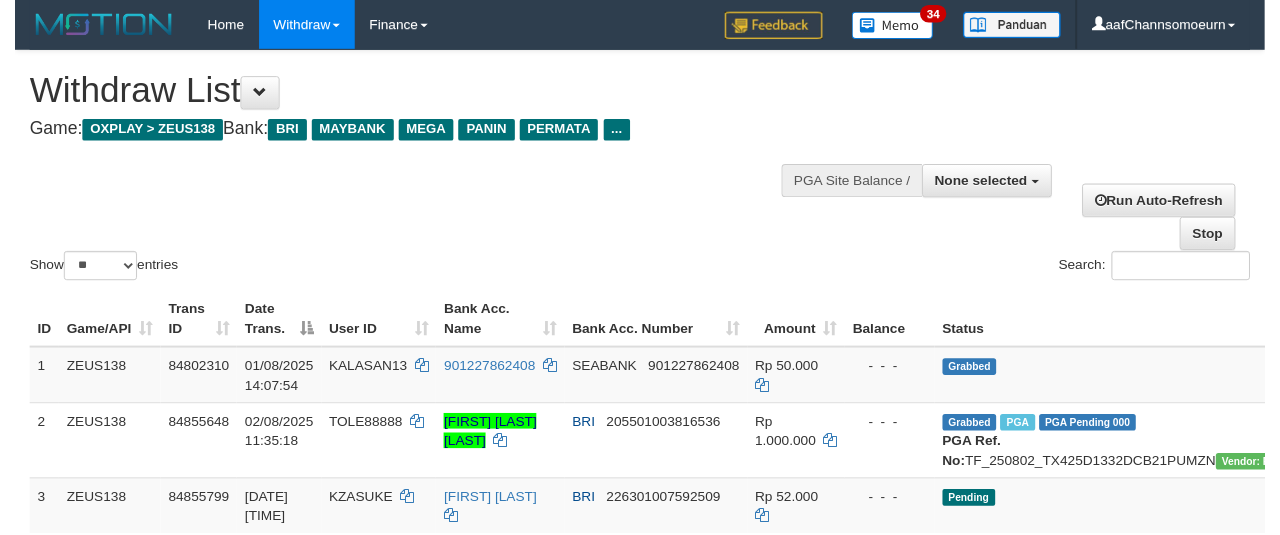 scroll, scrollTop: 358, scrollLeft: 0, axis: vertical 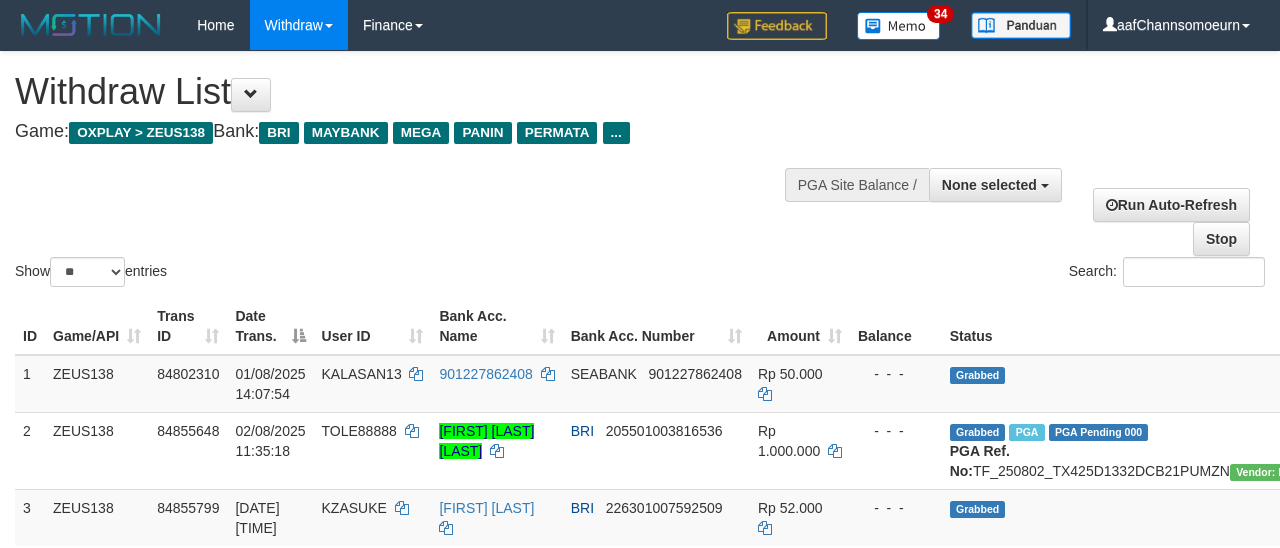 select 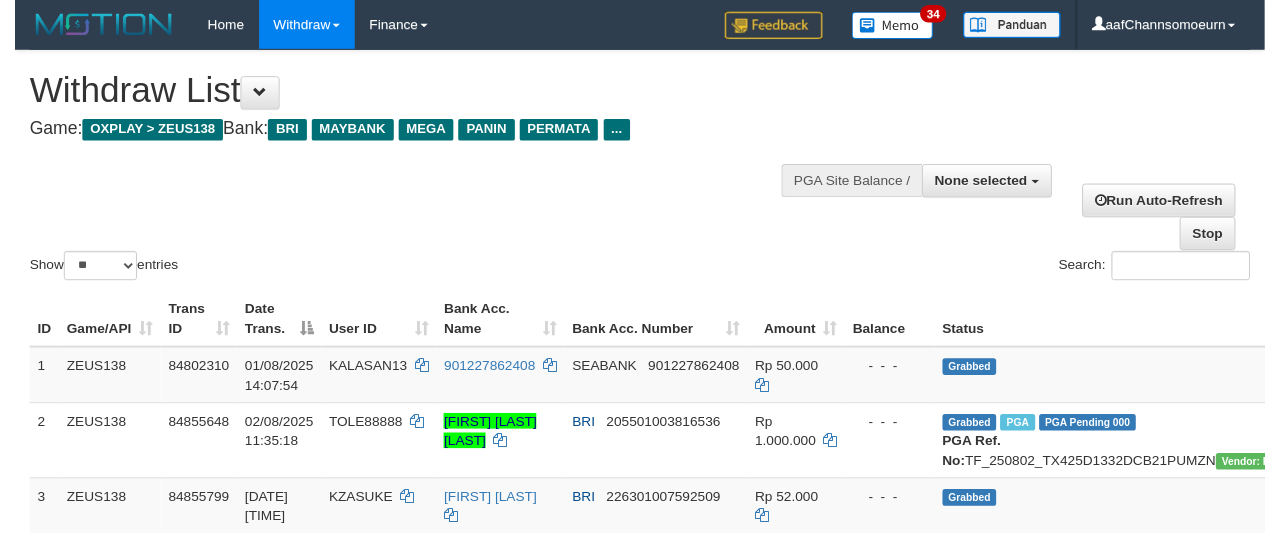 scroll, scrollTop: 358, scrollLeft: 0, axis: vertical 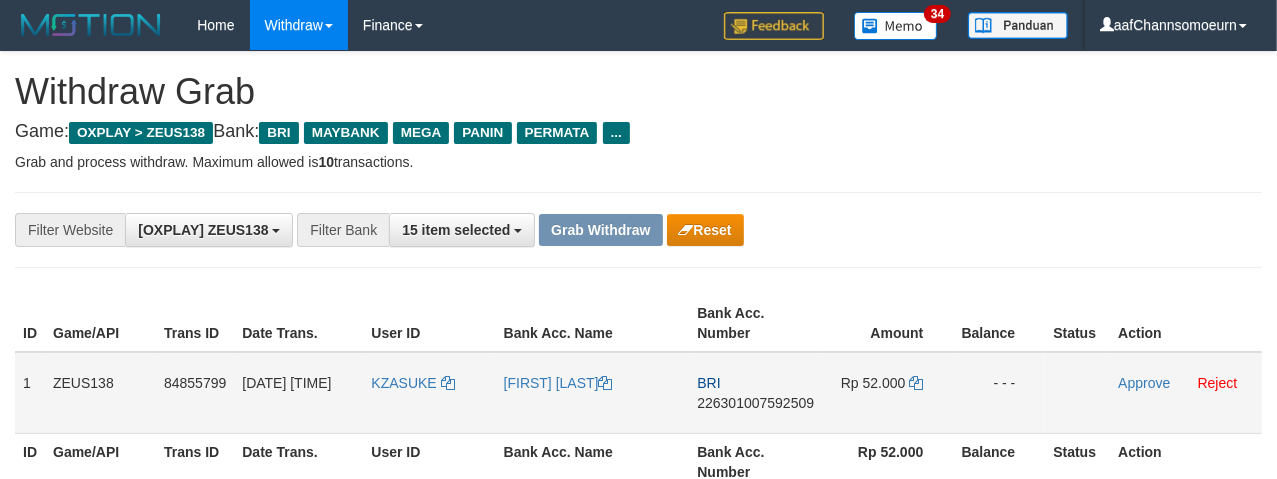 click on "KZASUKE" at bounding box center [429, 393] 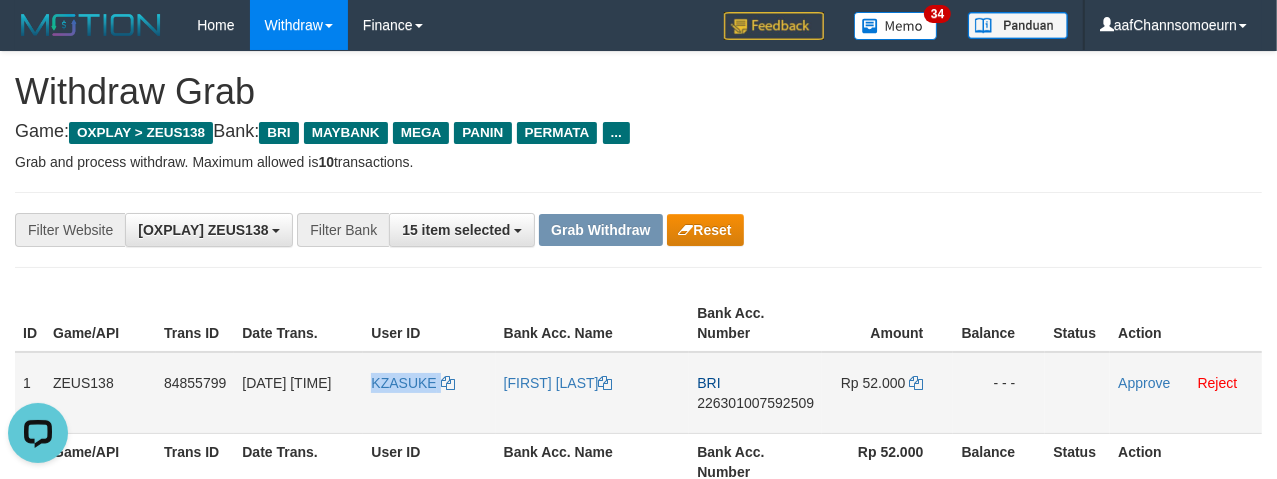 scroll, scrollTop: 0, scrollLeft: 0, axis: both 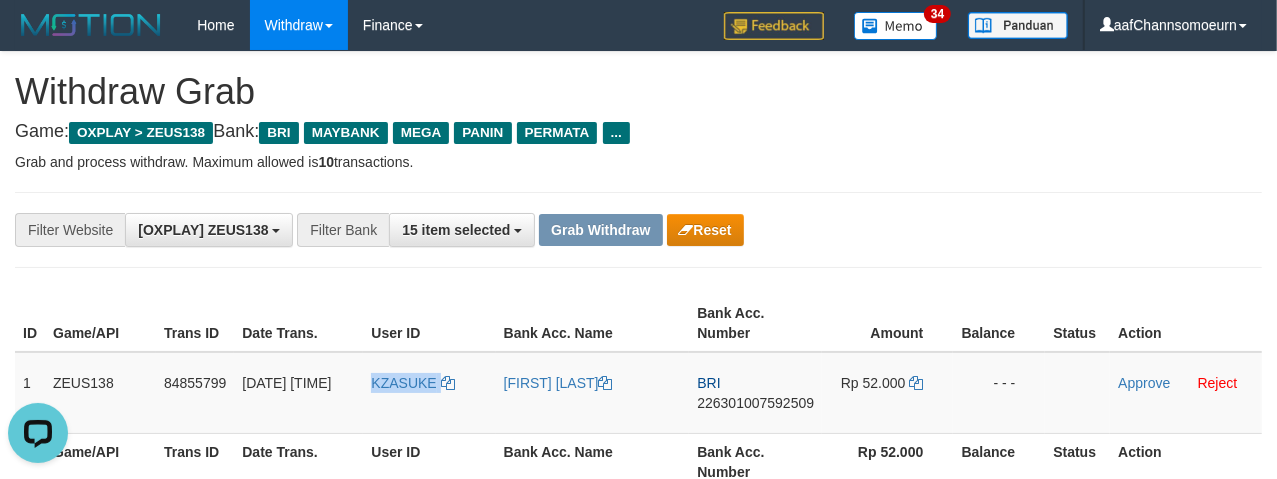 copy on "KZASUKE" 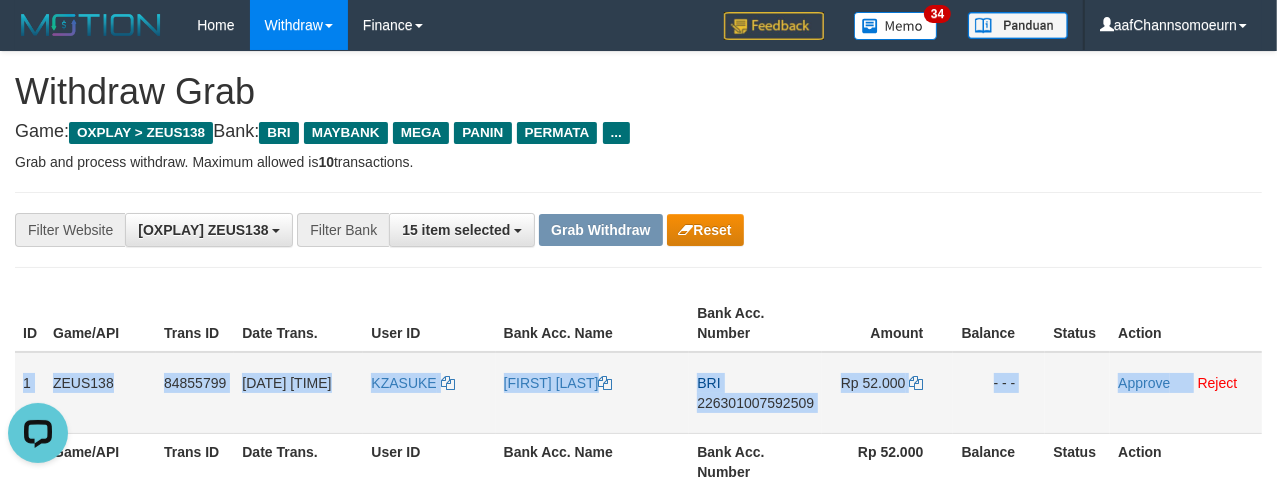 drag, startPoint x: 20, startPoint y: 380, endPoint x: 1195, endPoint y: 416, distance: 1175.5514 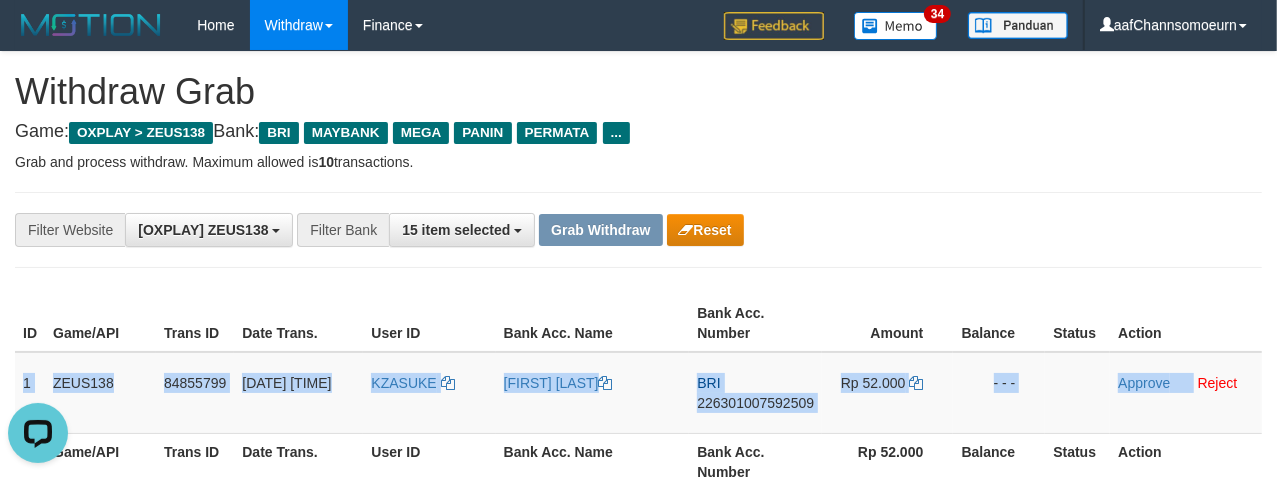 copy on "1
ZEUS138
84855799
02/08/2025 11:40:06
KZASUKE
M RIZQI ANDRI
BRI
226301007592509
Rp 52.000
- - -
Approve" 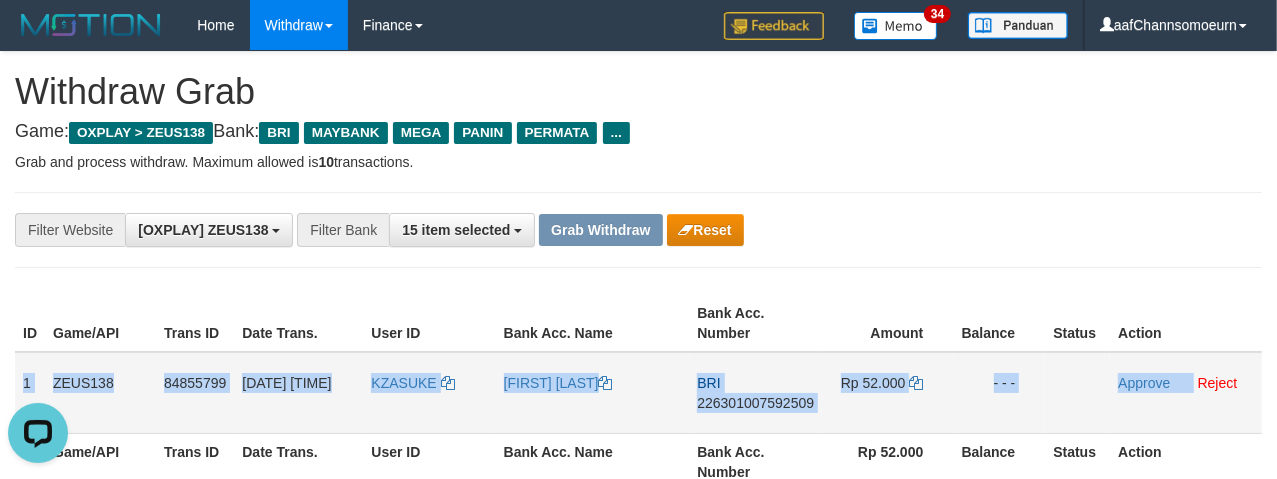 click on "226301007592509" at bounding box center (755, 403) 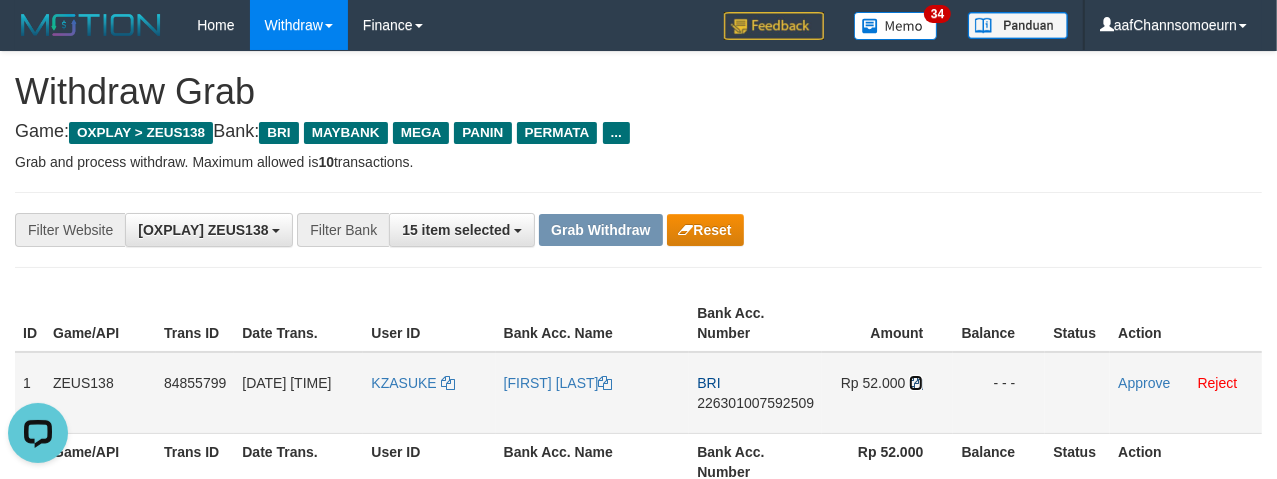click at bounding box center (916, 383) 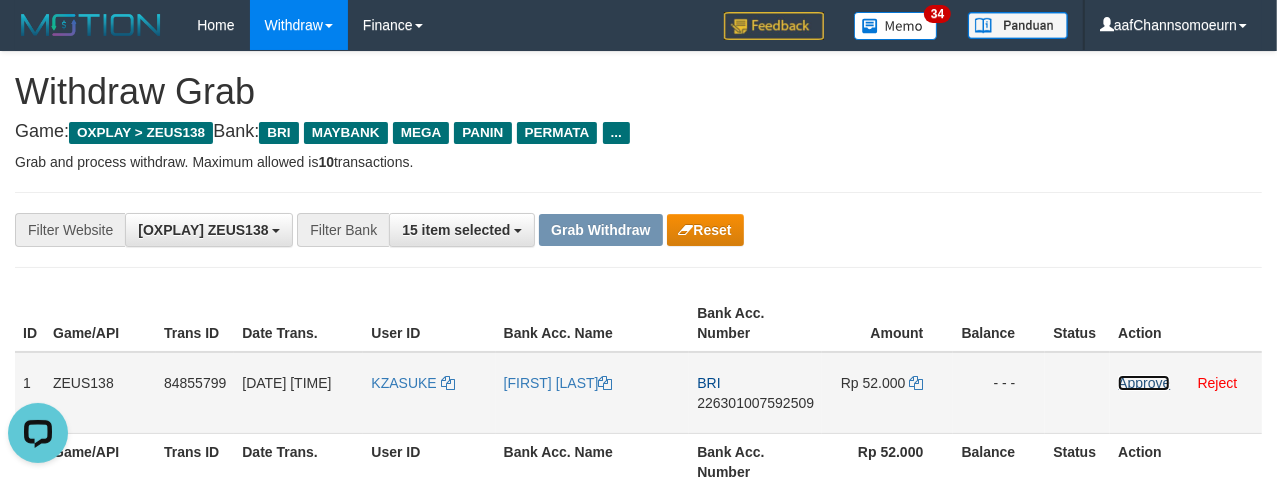 click on "Approve" at bounding box center (1144, 383) 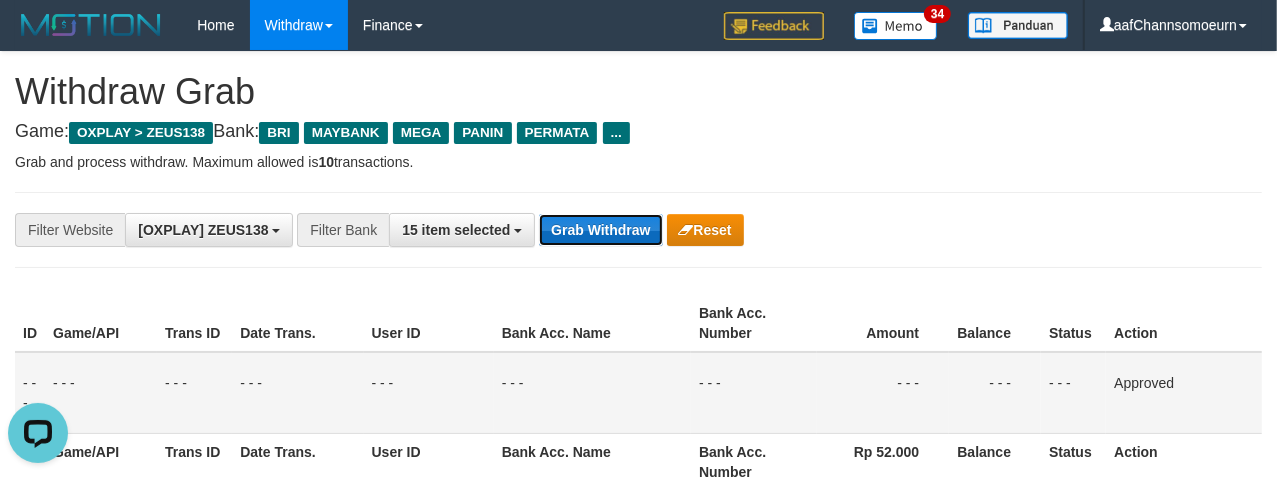 click on "Grab Withdraw" at bounding box center (600, 230) 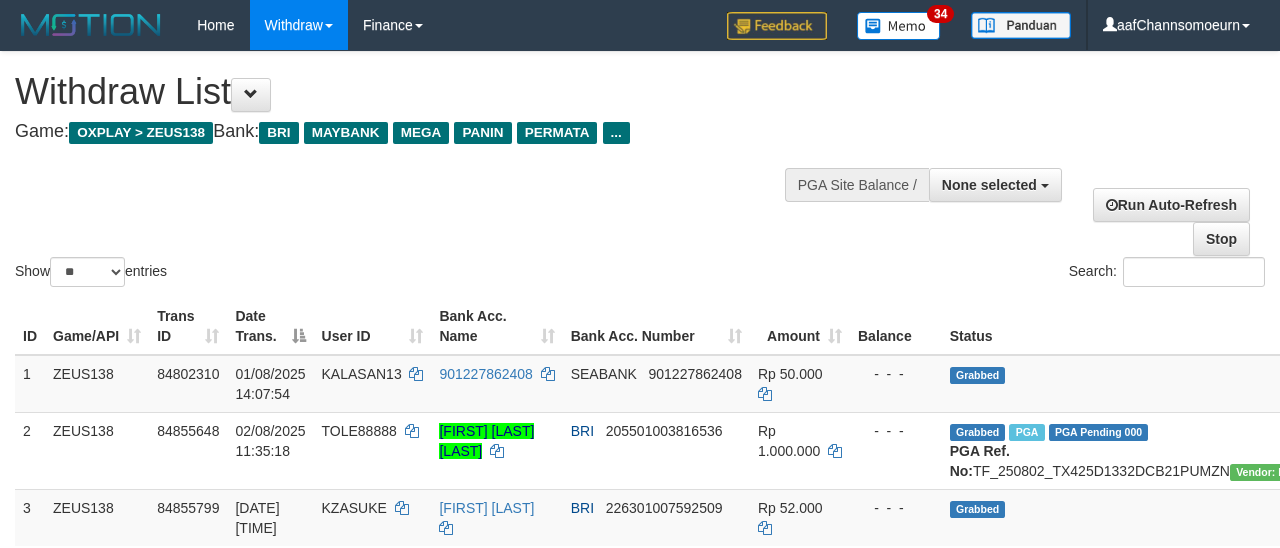 select 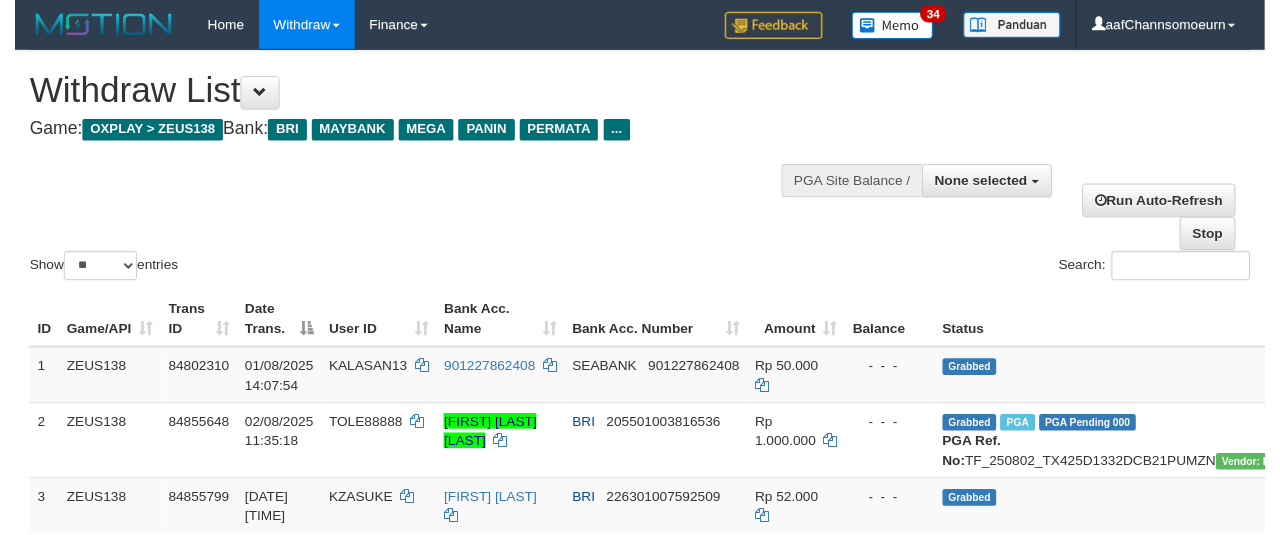 scroll, scrollTop: 358, scrollLeft: 0, axis: vertical 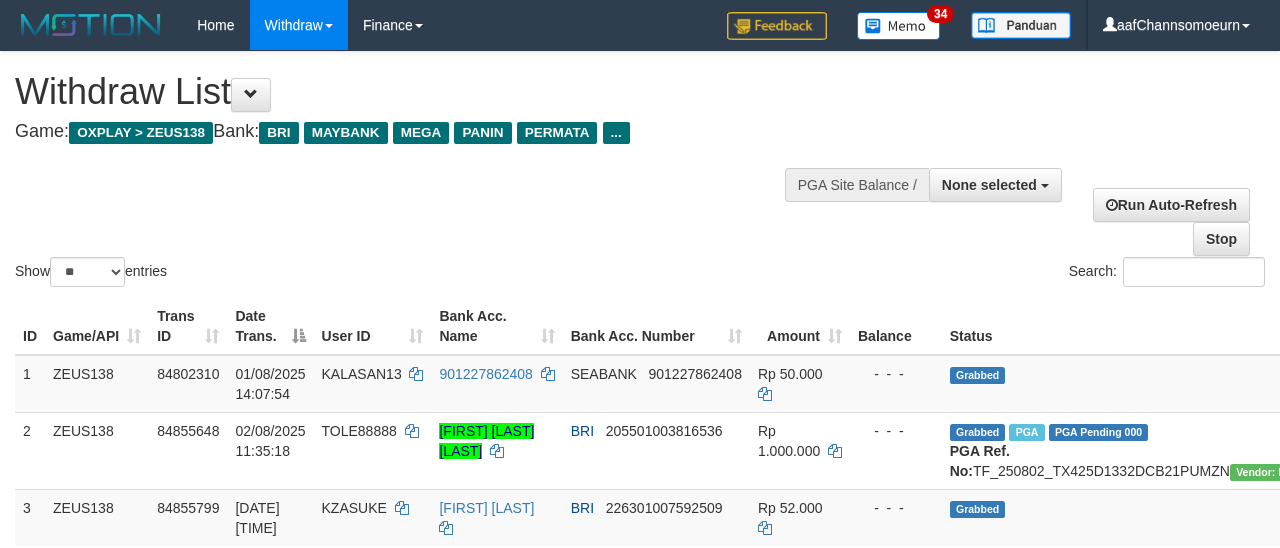 select 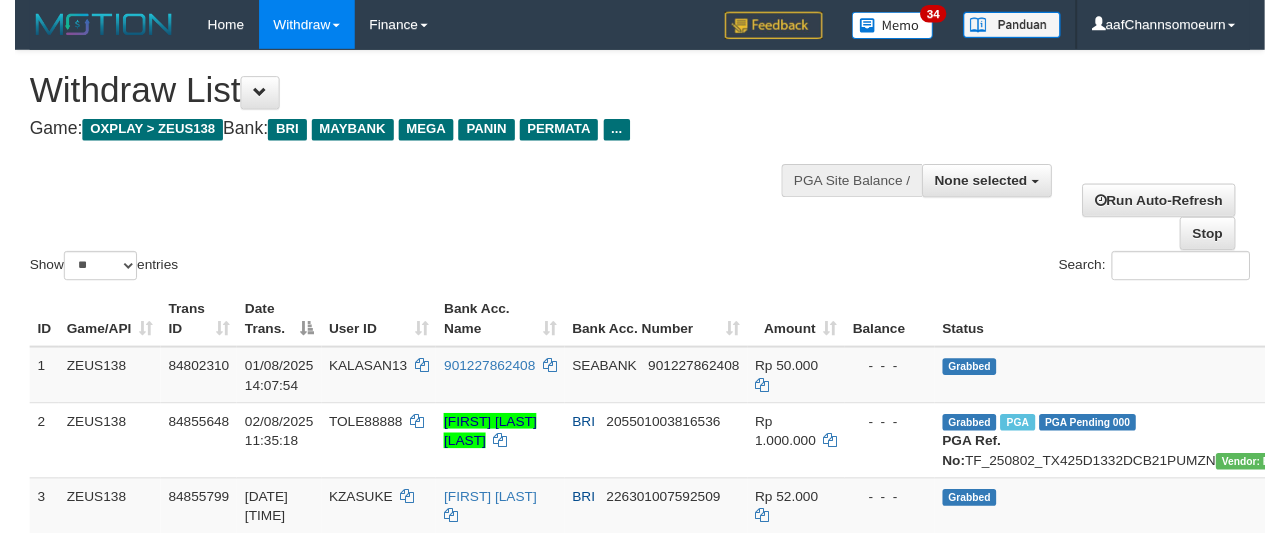 scroll, scrollTop: 358, scrollLeft: 0, axis: vertical 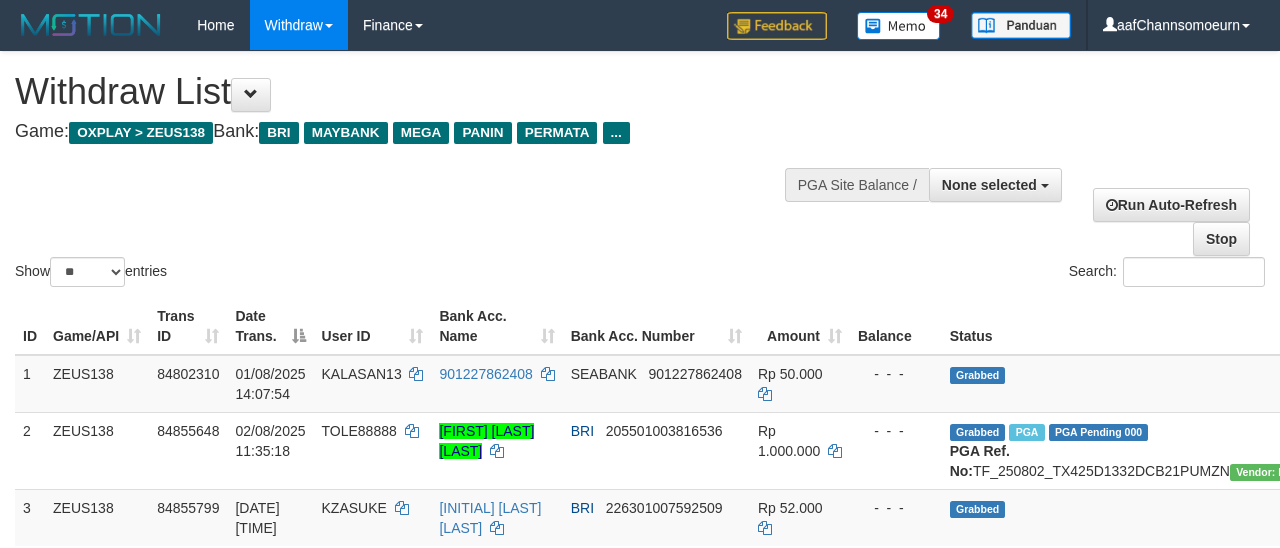 select 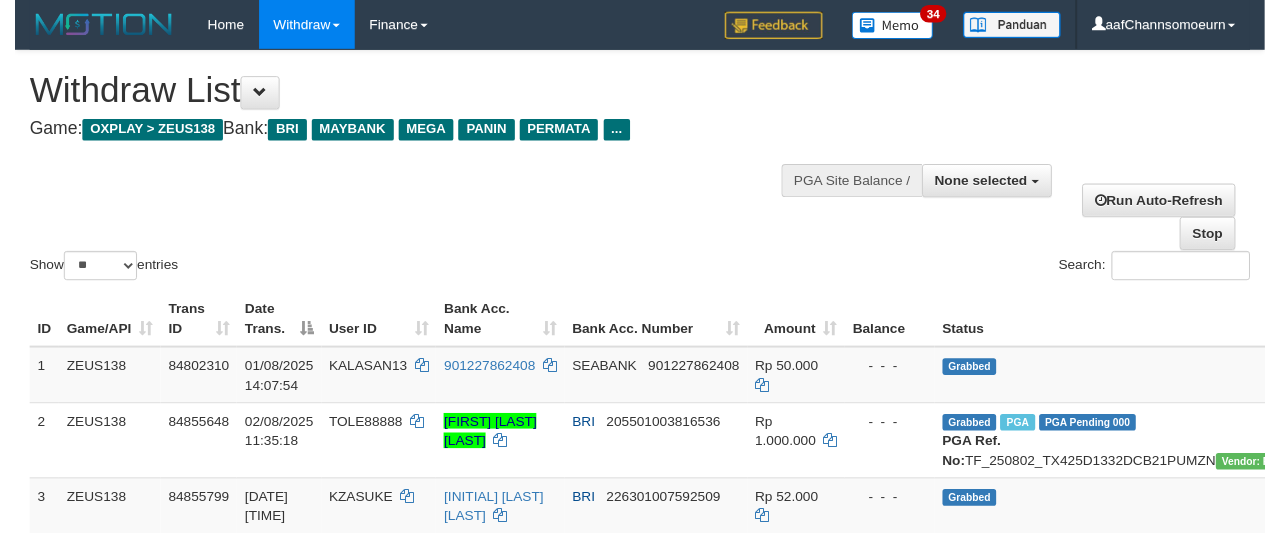 scroll, scrollTop: 358, scrollLeft: 0, axis: vertical 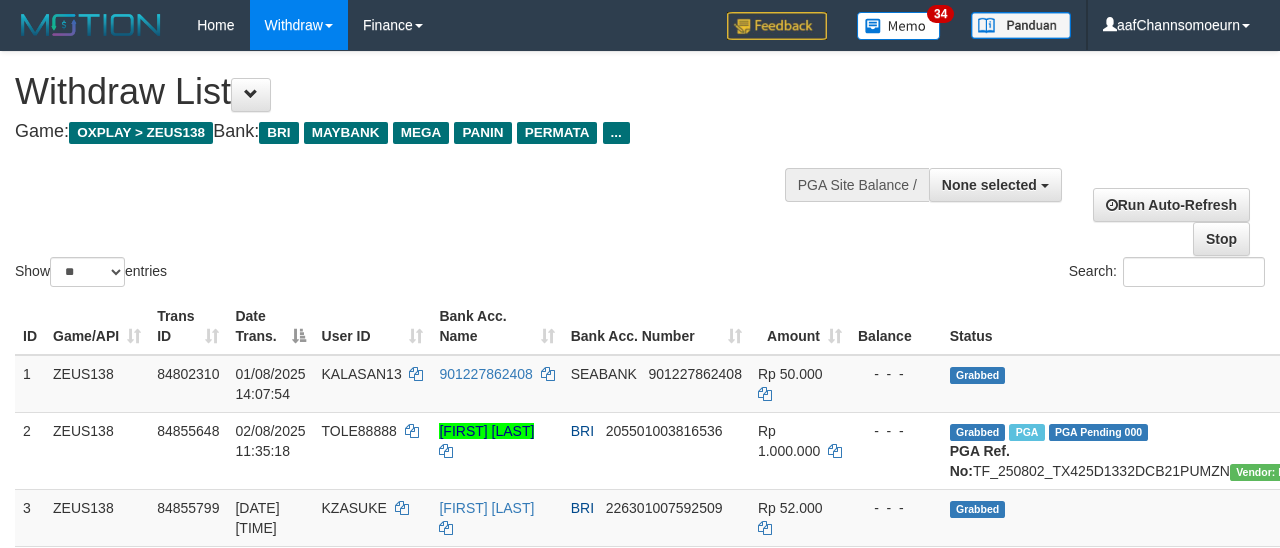 select 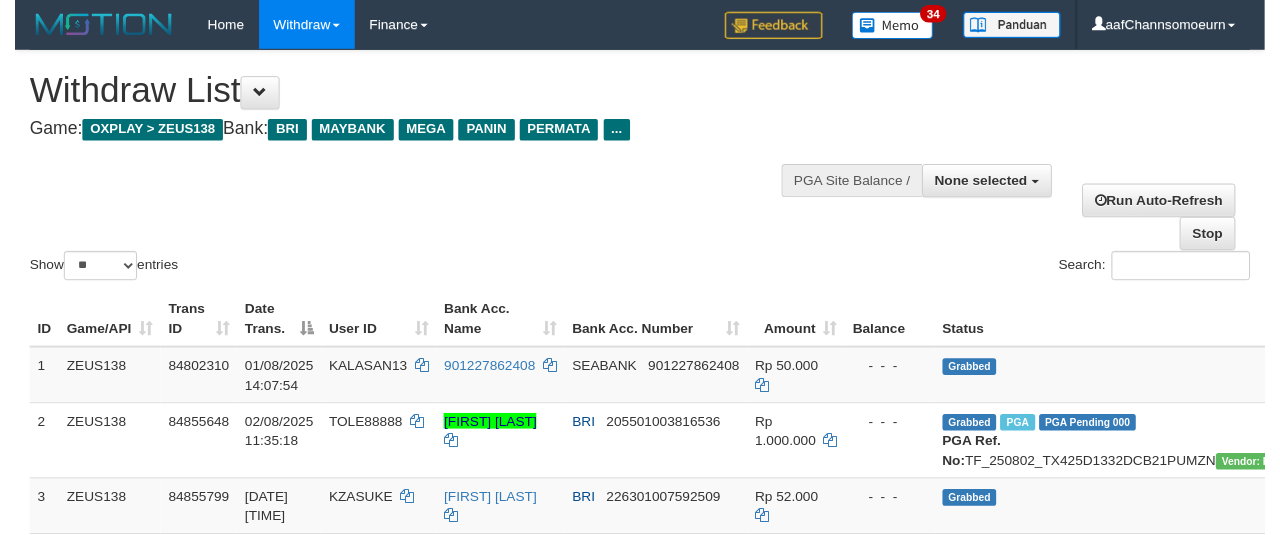 scroll, scrollTop: 358, scrollLeft: 0, axis: vertical 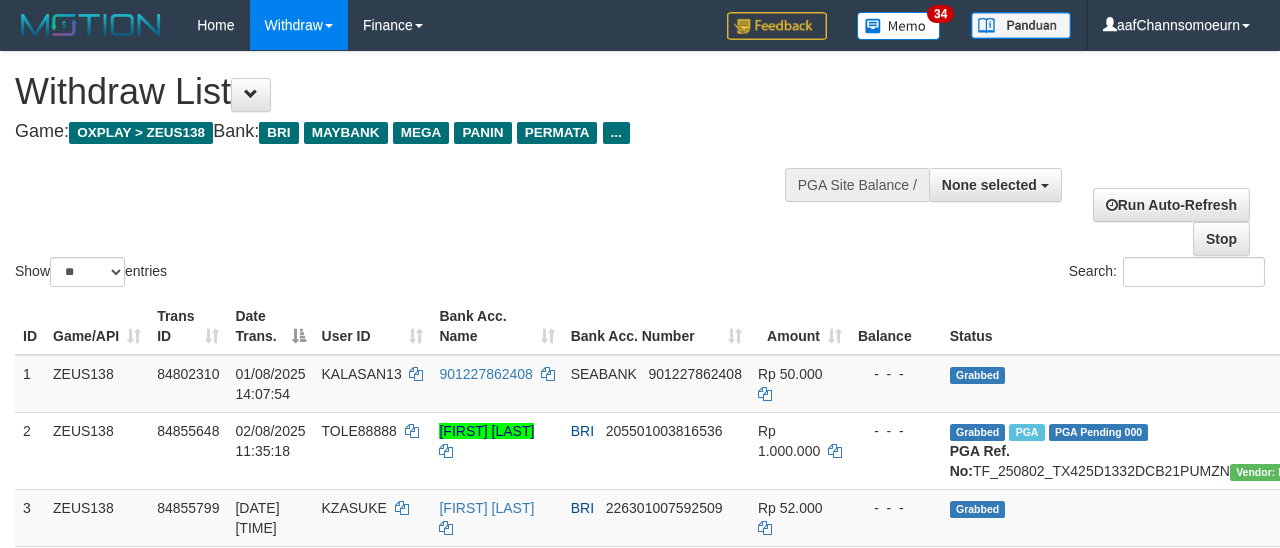 select 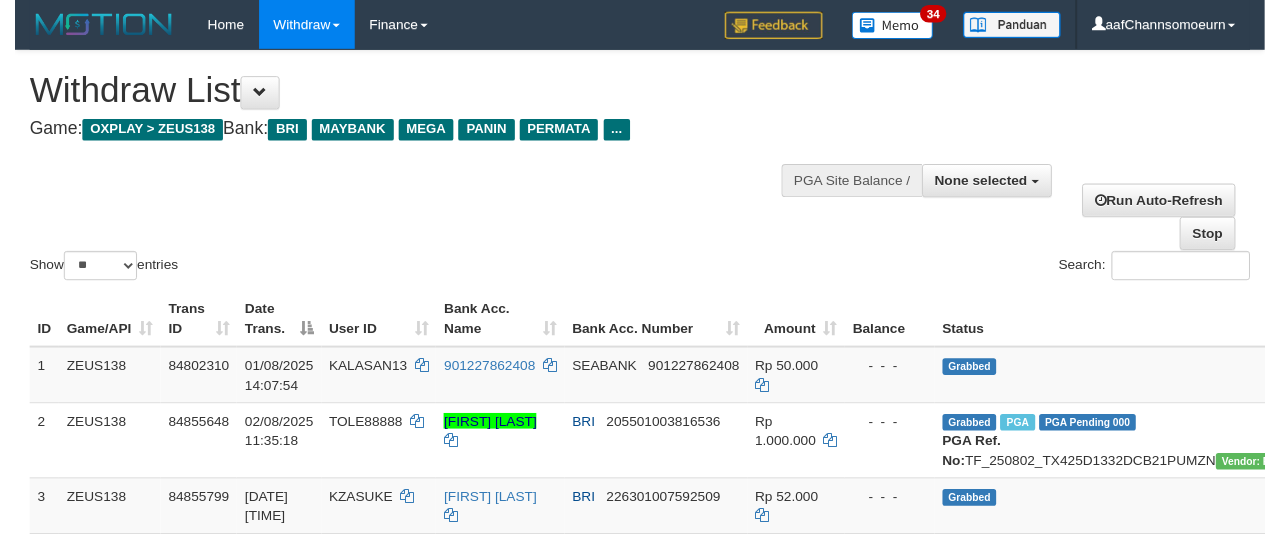 scroll, scrollTop: 358, scrollLeft: 0, axis: vertical 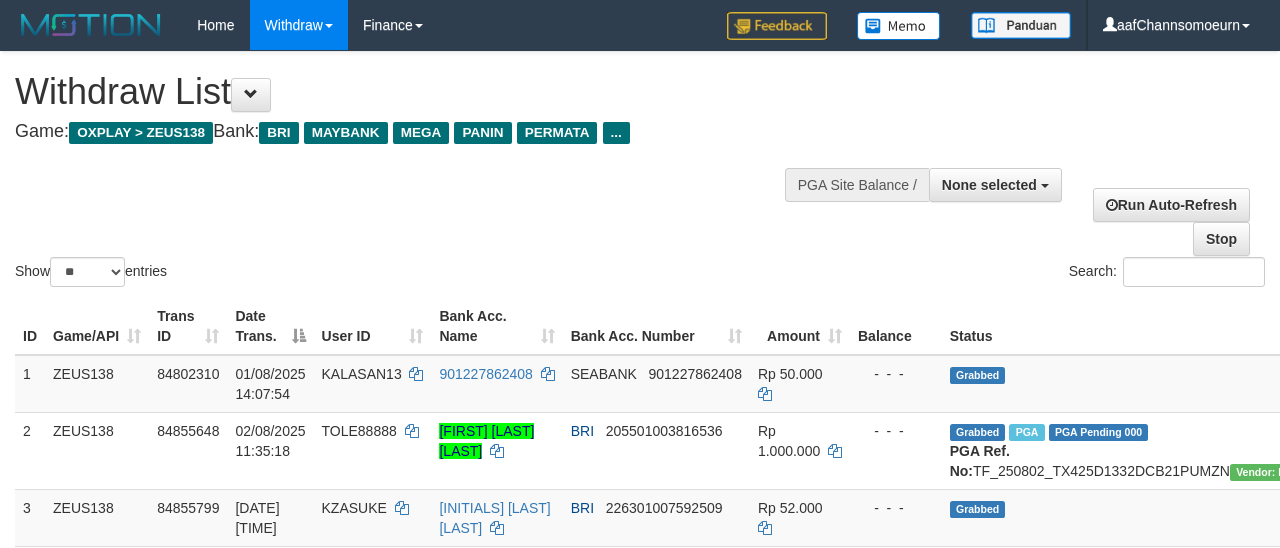 select 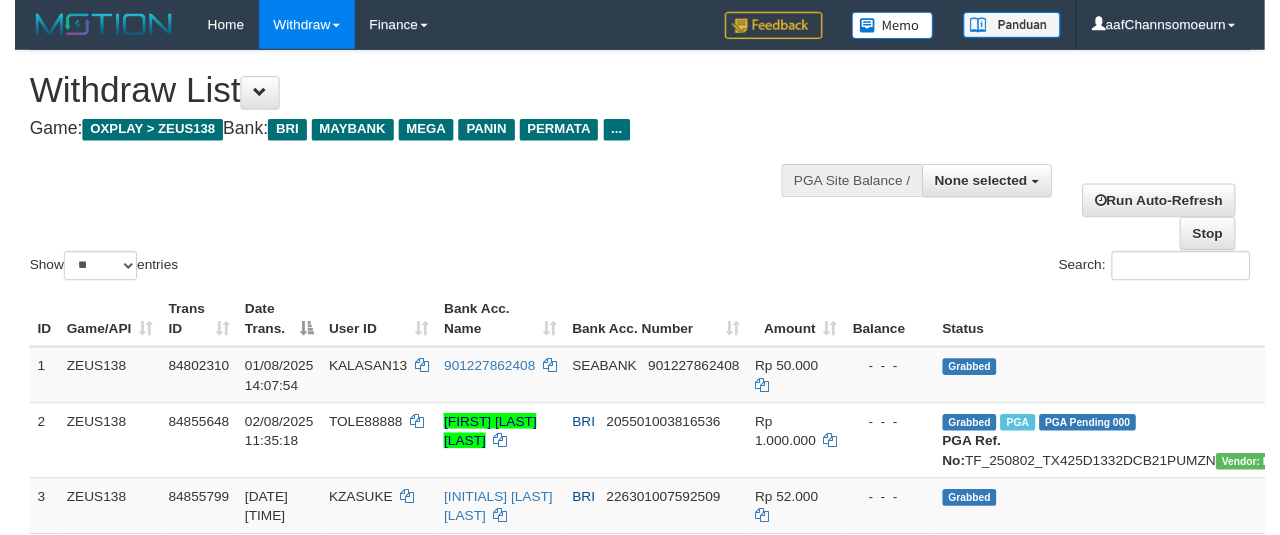 scroll, scrollTop: 358, scrollLeft: 0, axis: vertical 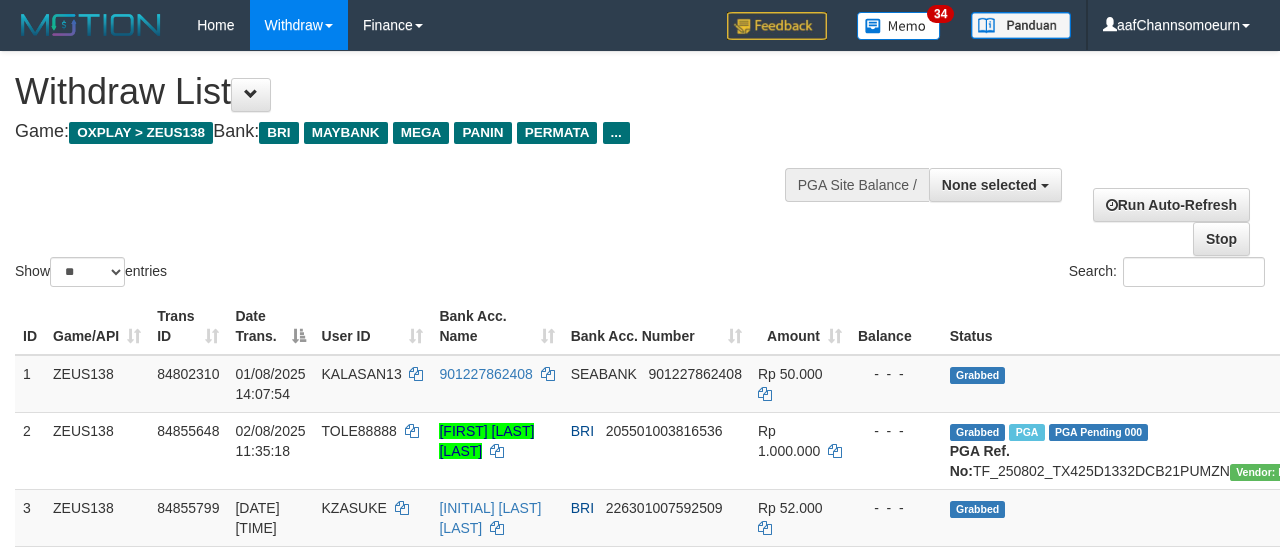 select 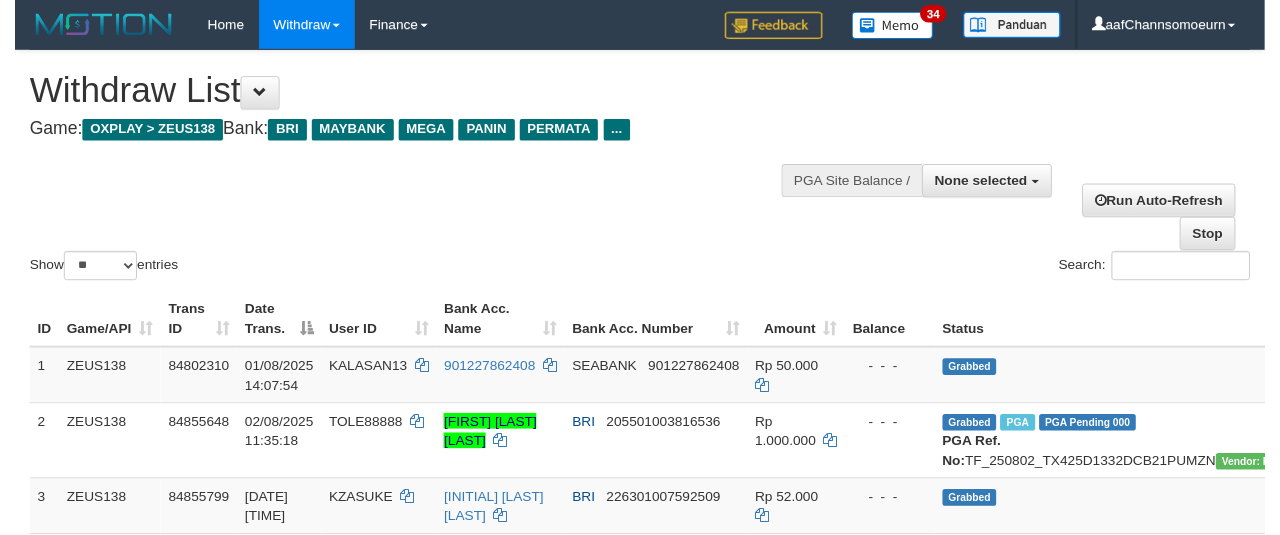 scroll, scrollTop: 358, scrollLeft: 0, axis: vertical 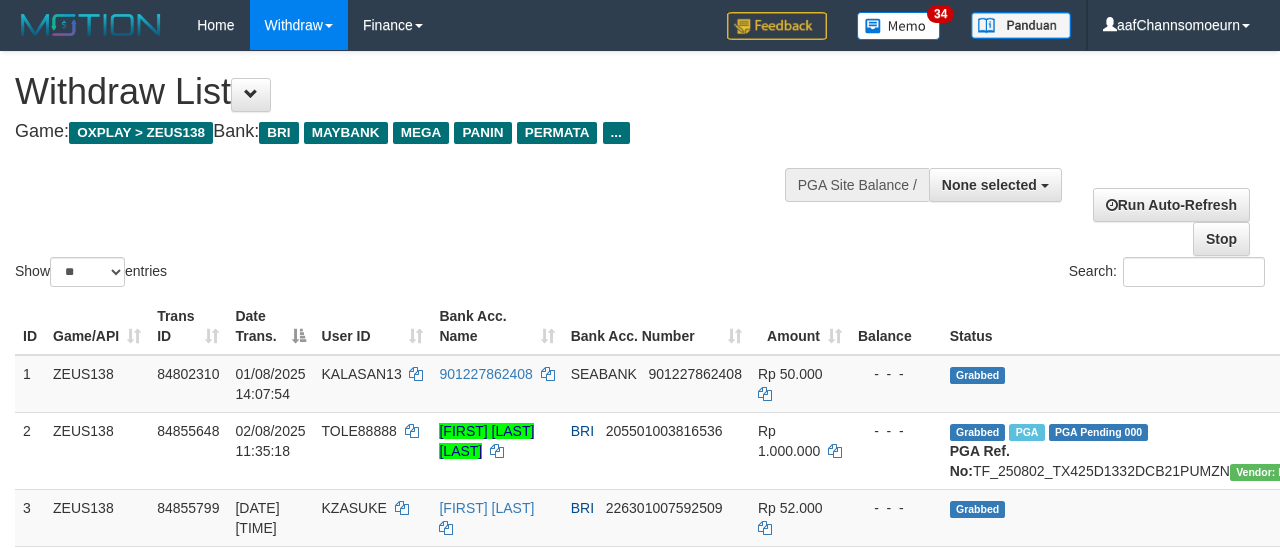 select 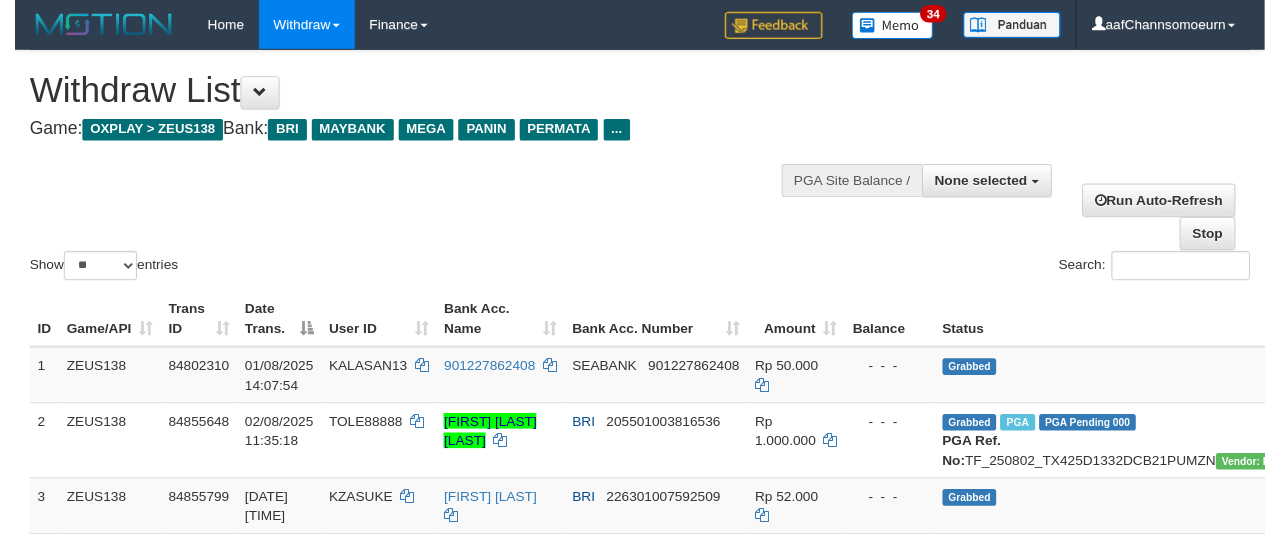 scroll, scrollTop: 358, scrollLeft: 0, axis: vertical 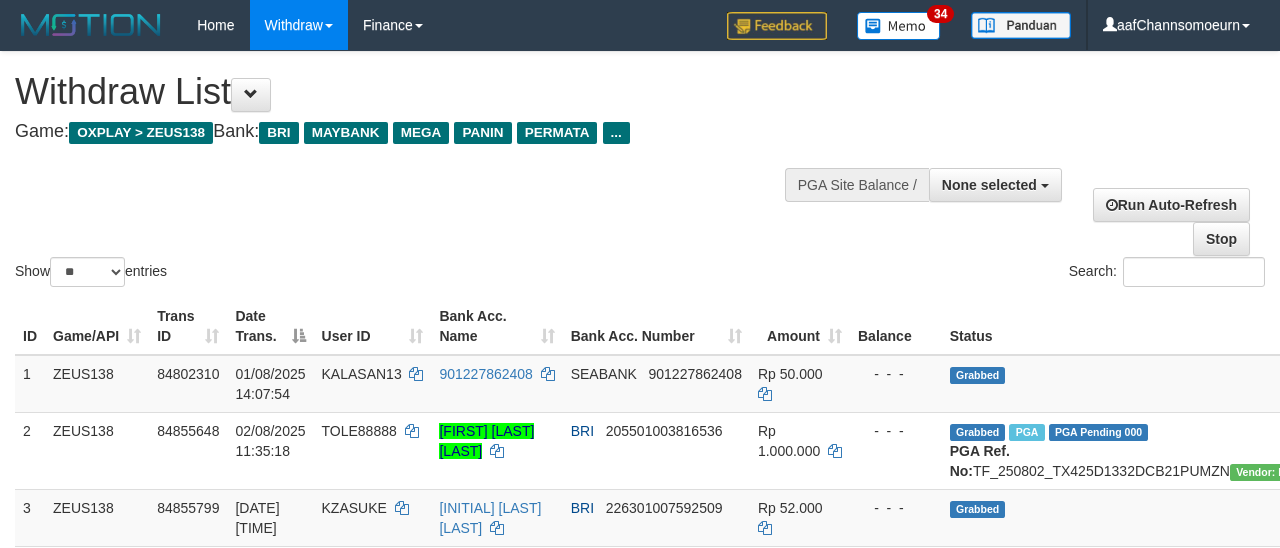 select 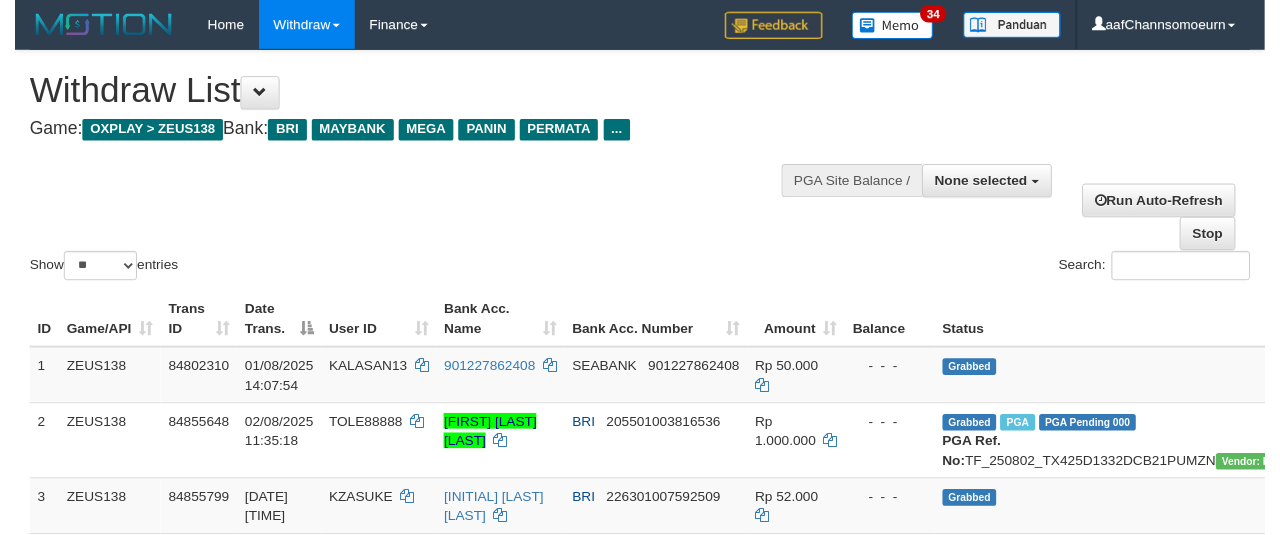 scroll, scrollTop: 358, scrollLeft: 0, axis: vertical 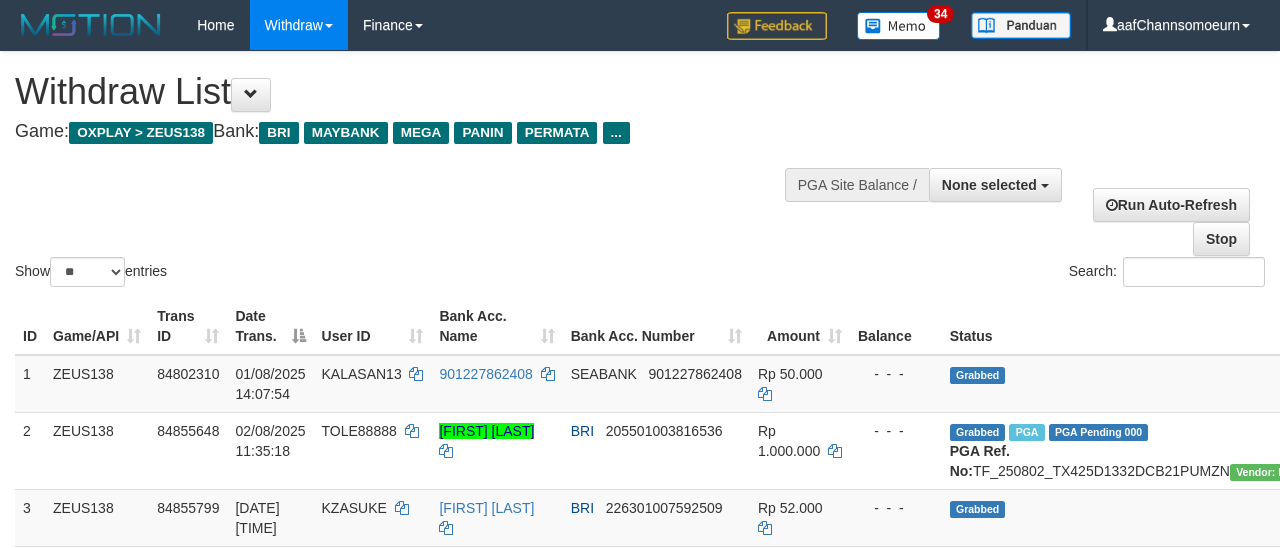 select 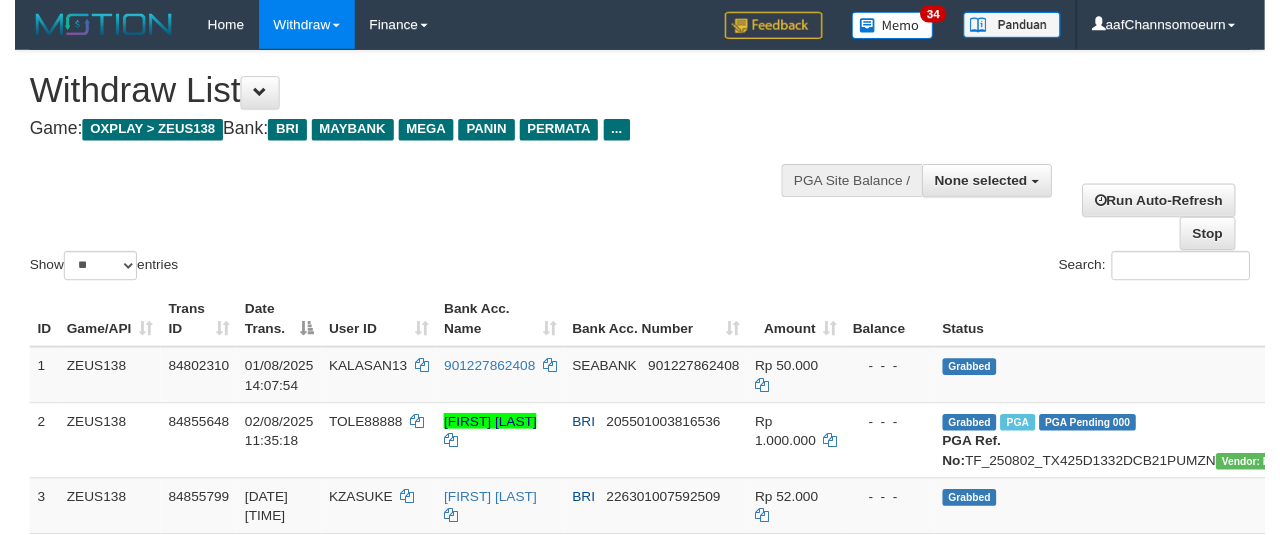 scroll, scrollTop: 358, scrollLeft: 0, axis: vertical 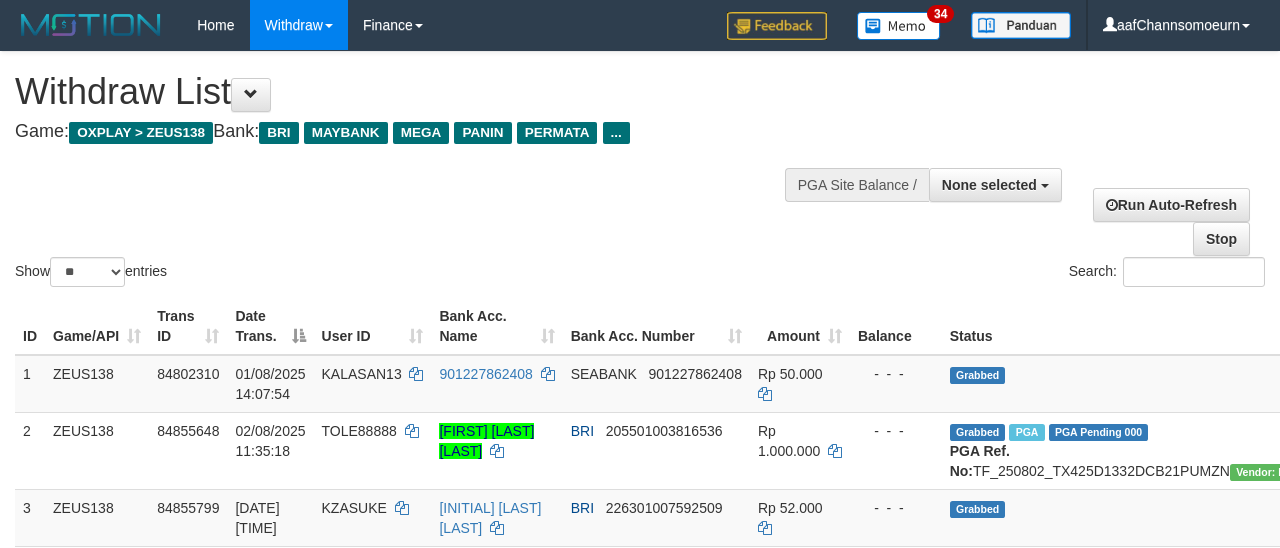 select 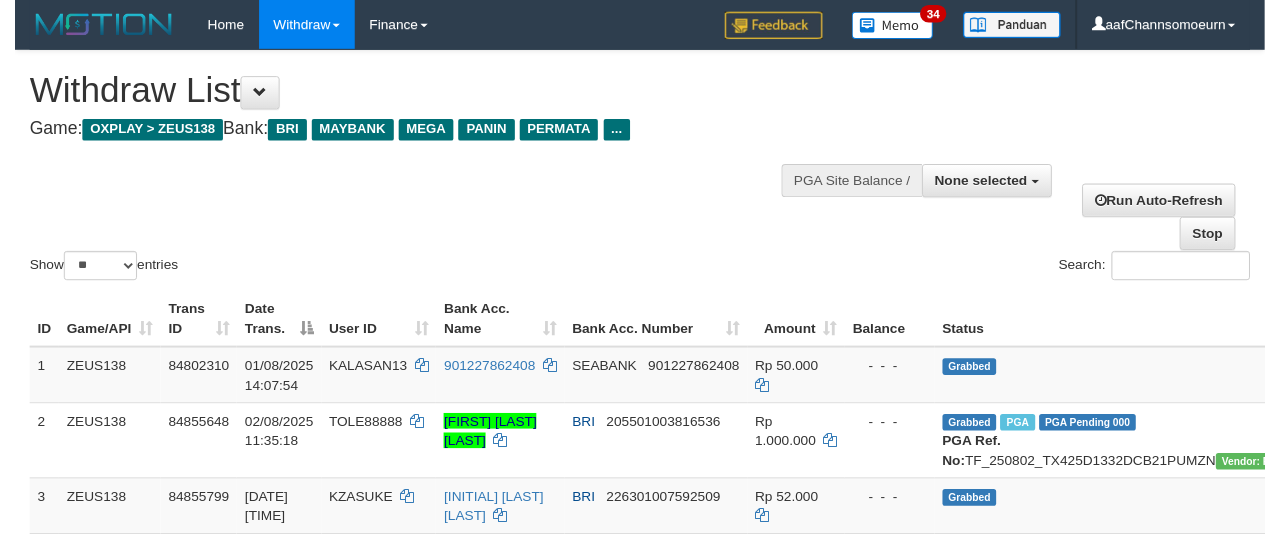 scroll, scrollTop: 358, scrollLeft: 0, axis: vertical 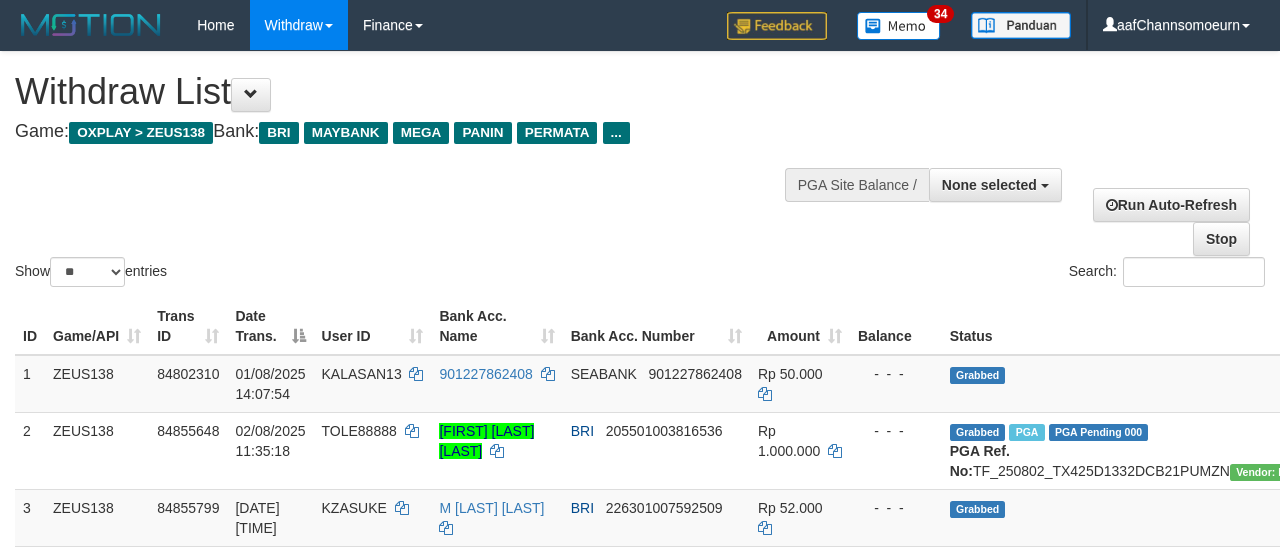 select 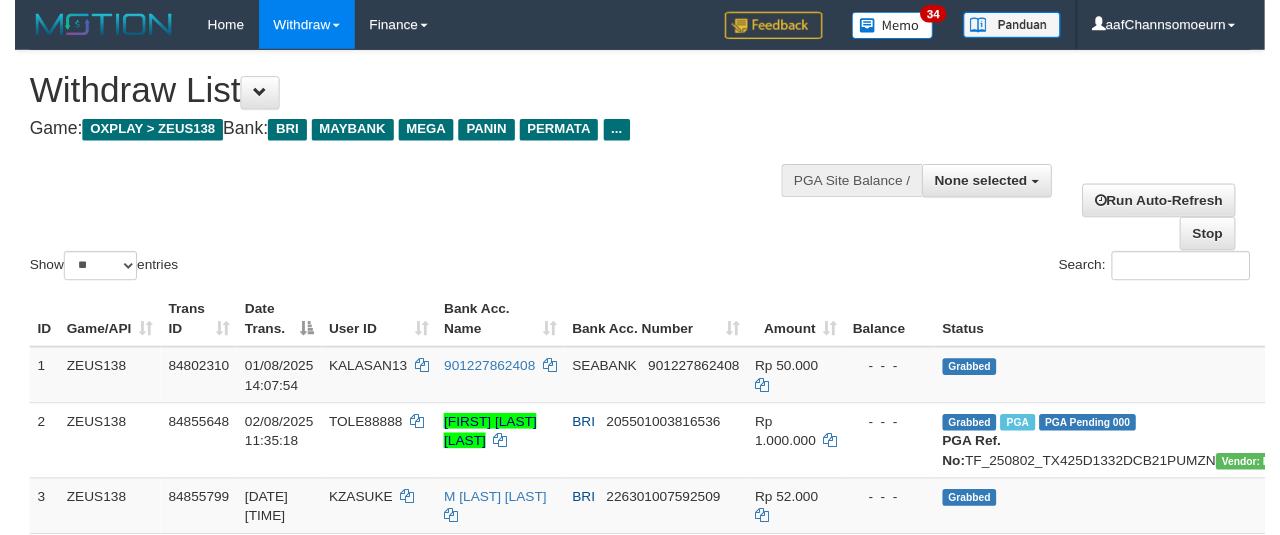 scroll, scrollTop: 358, scrollLeft: 0, axis: vertical 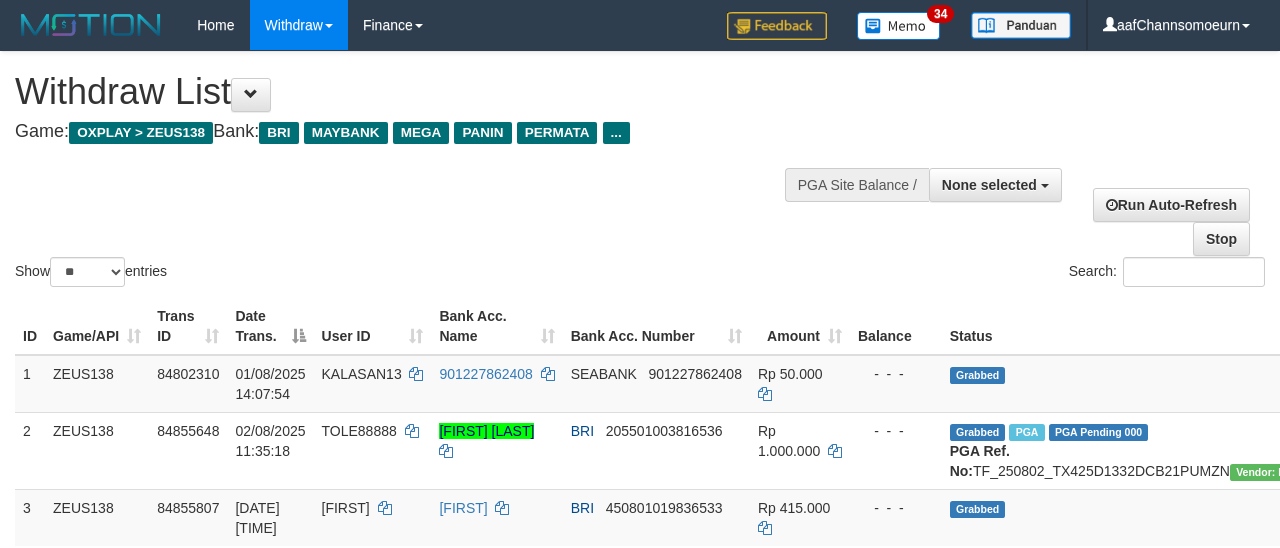 select 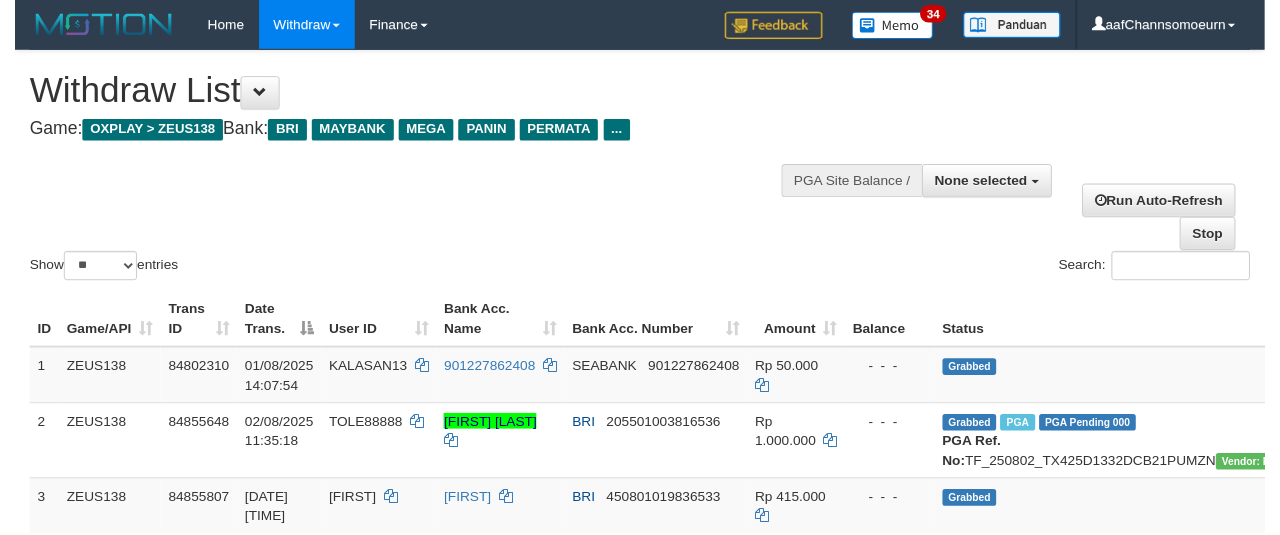 scroll, scrollTop: 358, scrollLeft: 0, axis: vertical 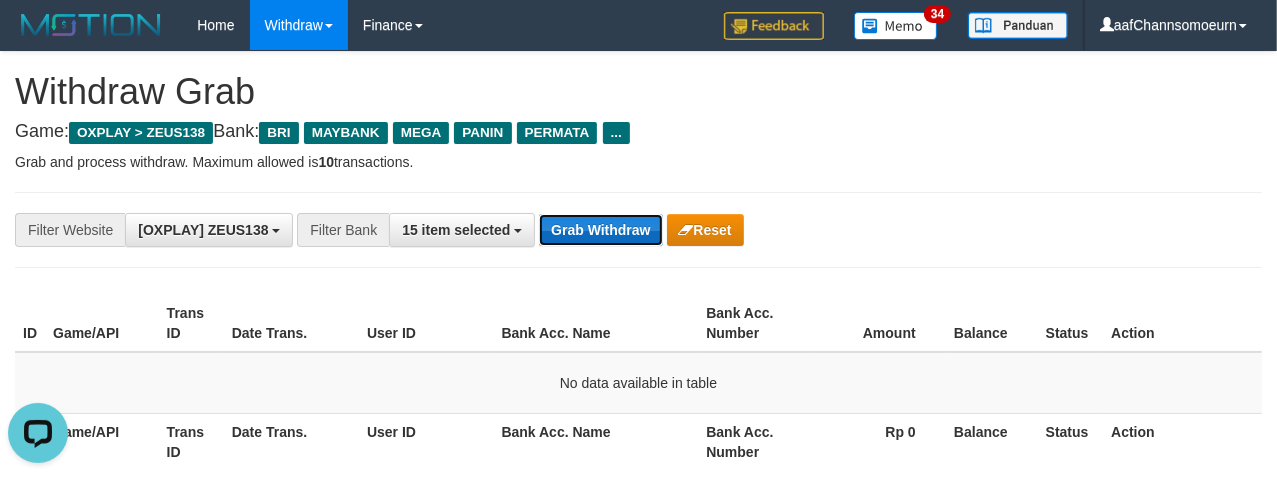 click on "Grab Withdraw" at bounding box center [600, 230] 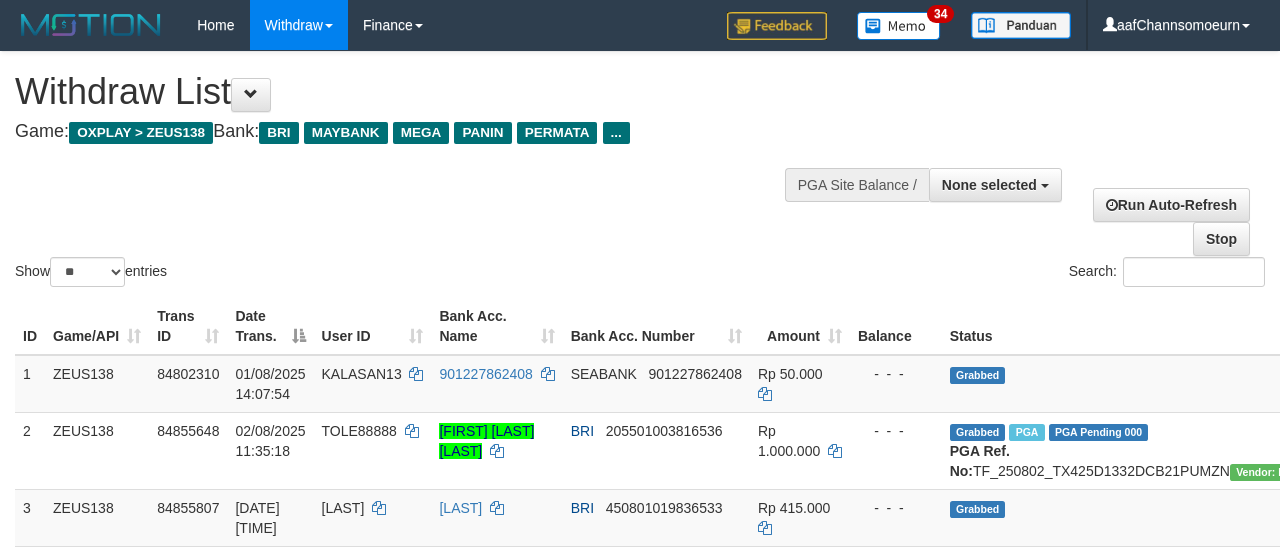 select 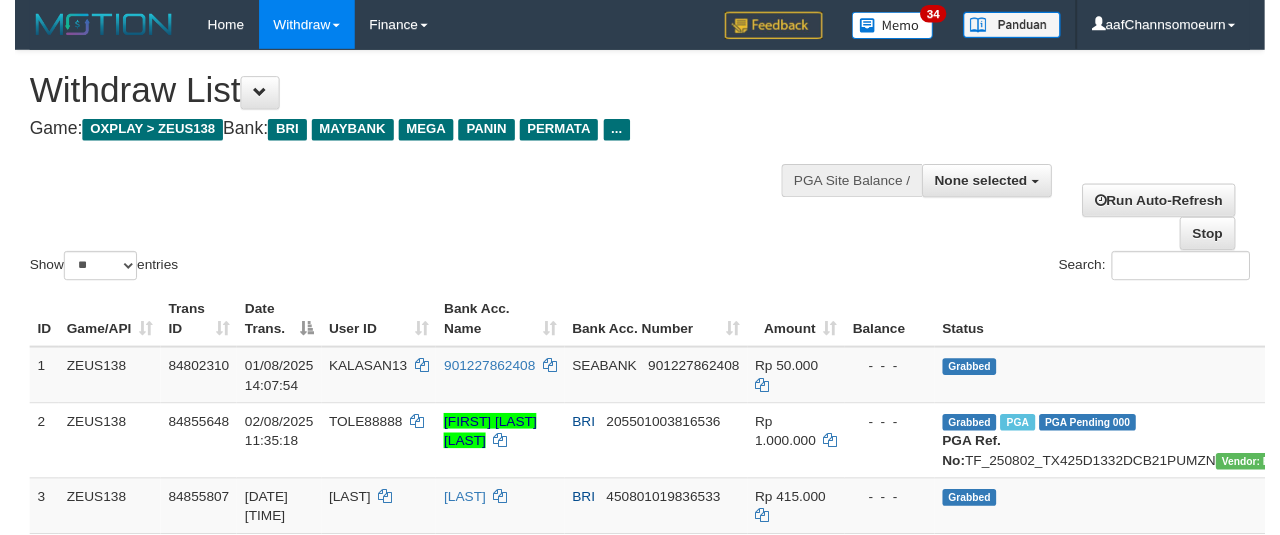 scroll, scrollTop: 358, scrollLeft: 0, axis: vertical 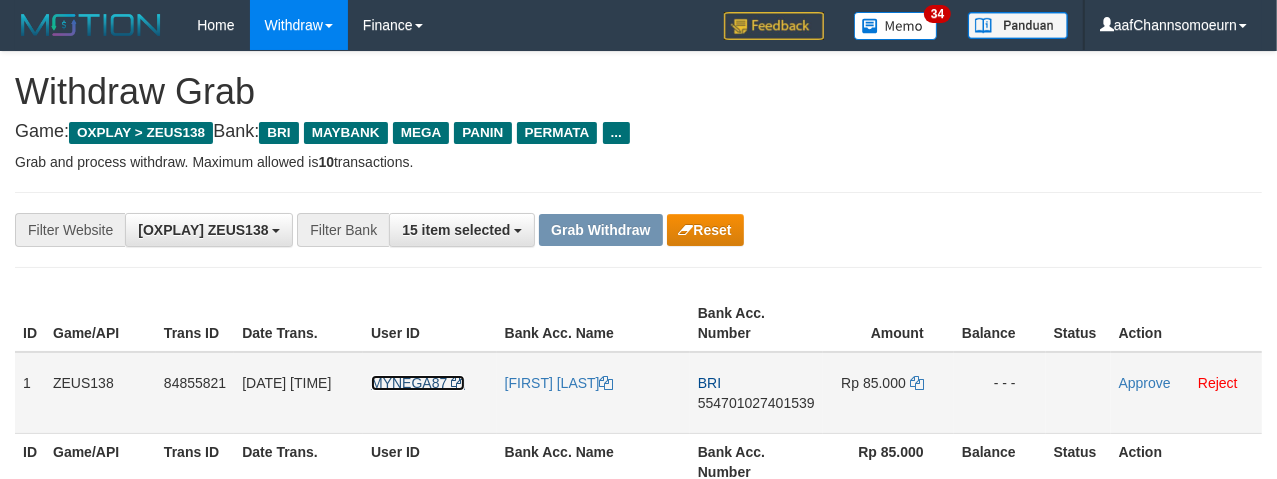 click on "MYNEGA87" at bounding box center (409, 383) 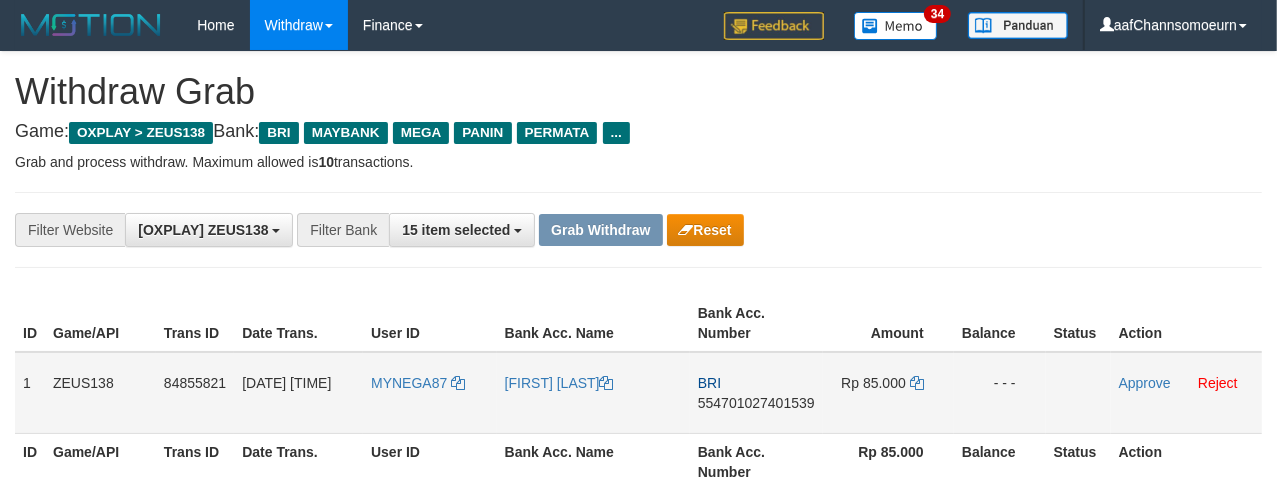click on "MYNEGA87" at bounding box center (430, 393) 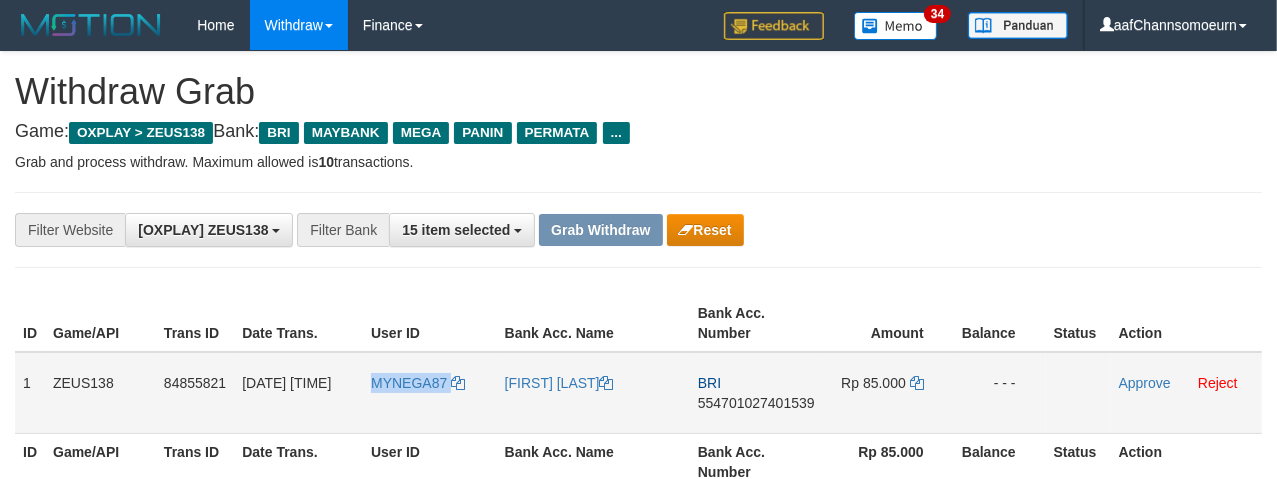 click on "MYNEGA87" at bounding box center (430, 393) 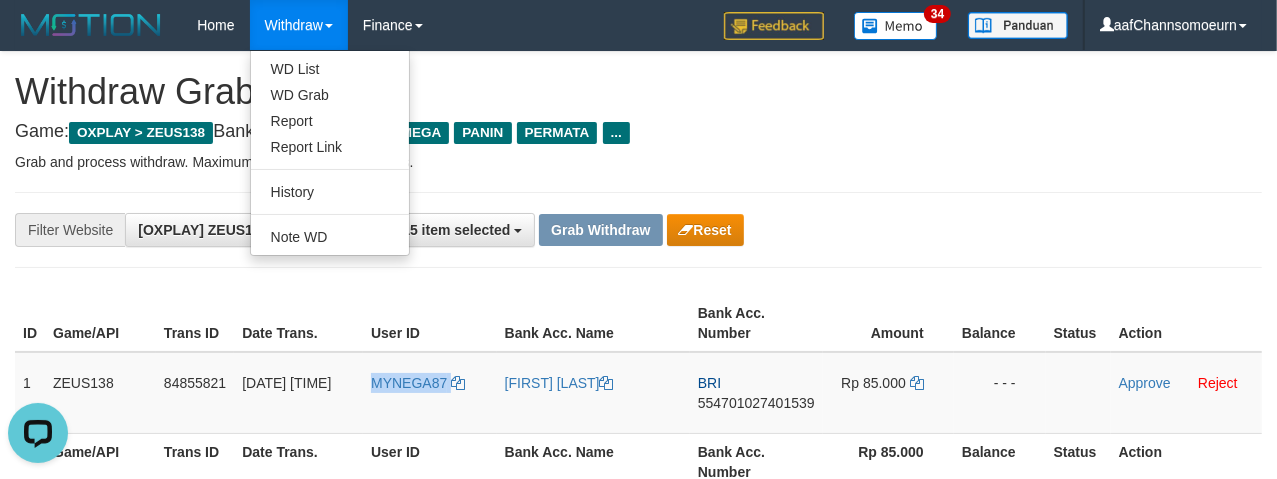 scroll, scrollTop: 0, scrollLeft: 0, axis: both 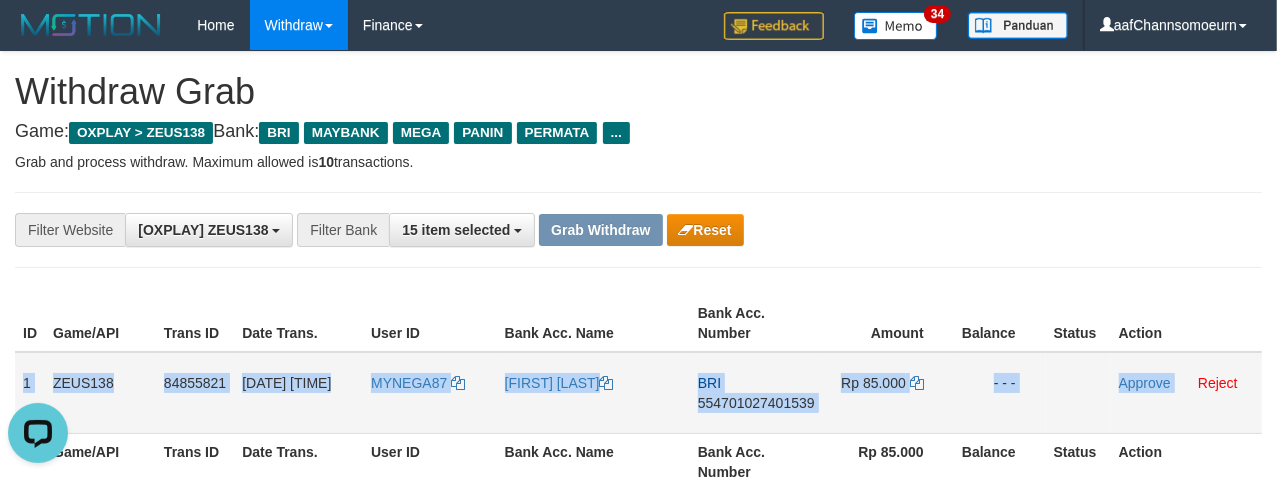 drag, startPoint x: 24, startPoint y: 365, endPoint x: 1178, endPoint y: 393, distance: 1154.3396 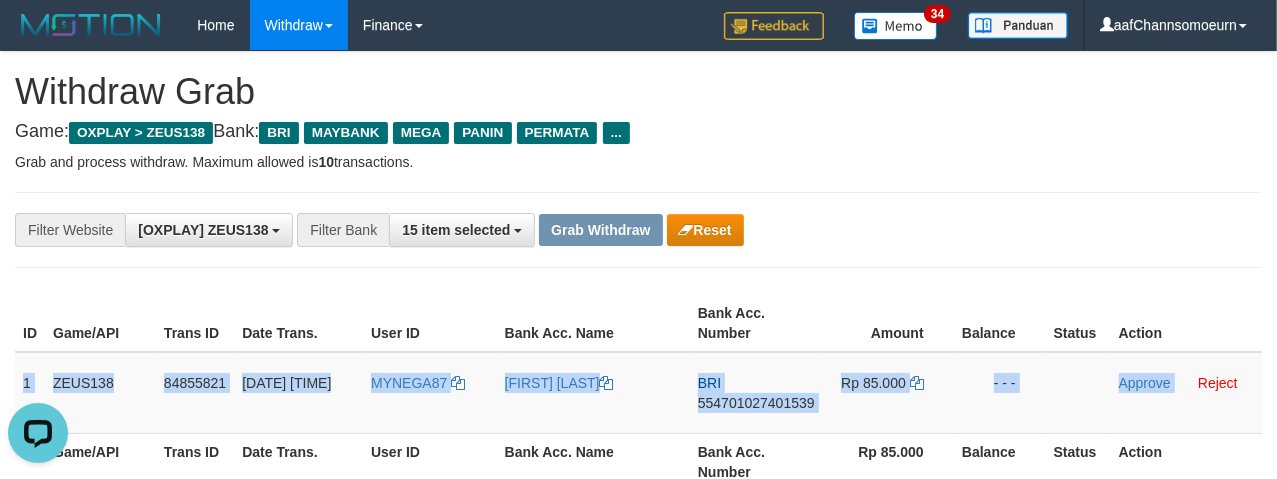 copy on "1
ZEUS138
84855821
02/08/2025 11:40:38
MYNEGA87
NEGA YULANDA
BRI
554701027401539
Rp 85.000
- - -
Approve" 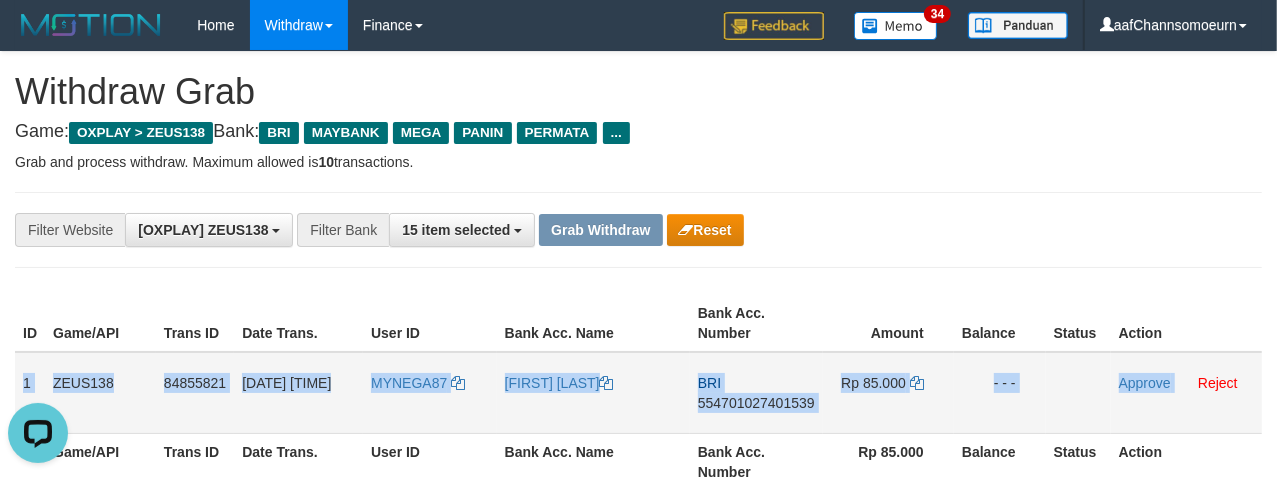 click on "554701027401539" at bounding box center (756, 403) 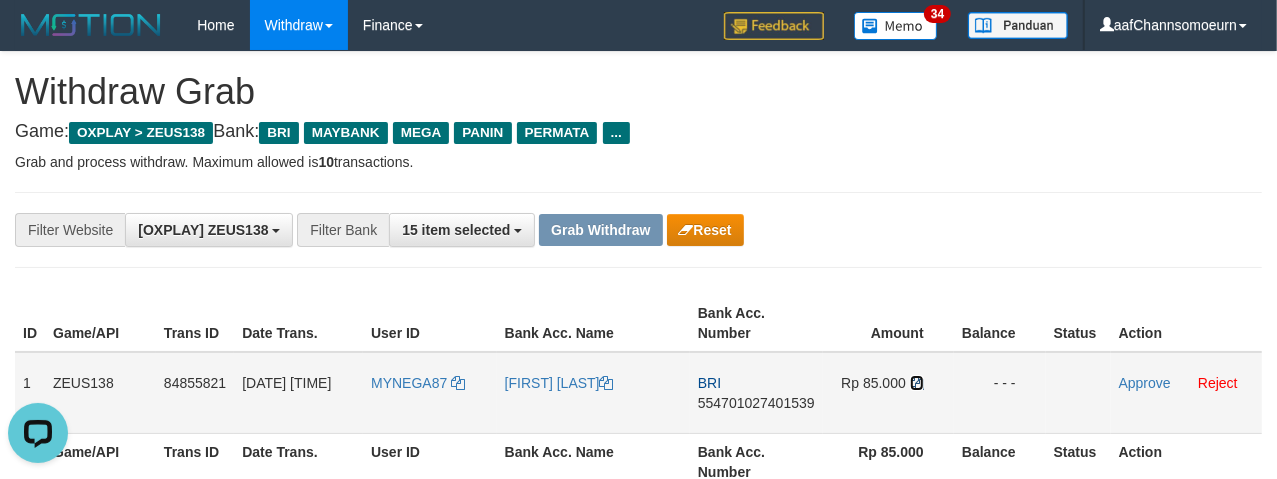 click at bounding box center (917, 383) 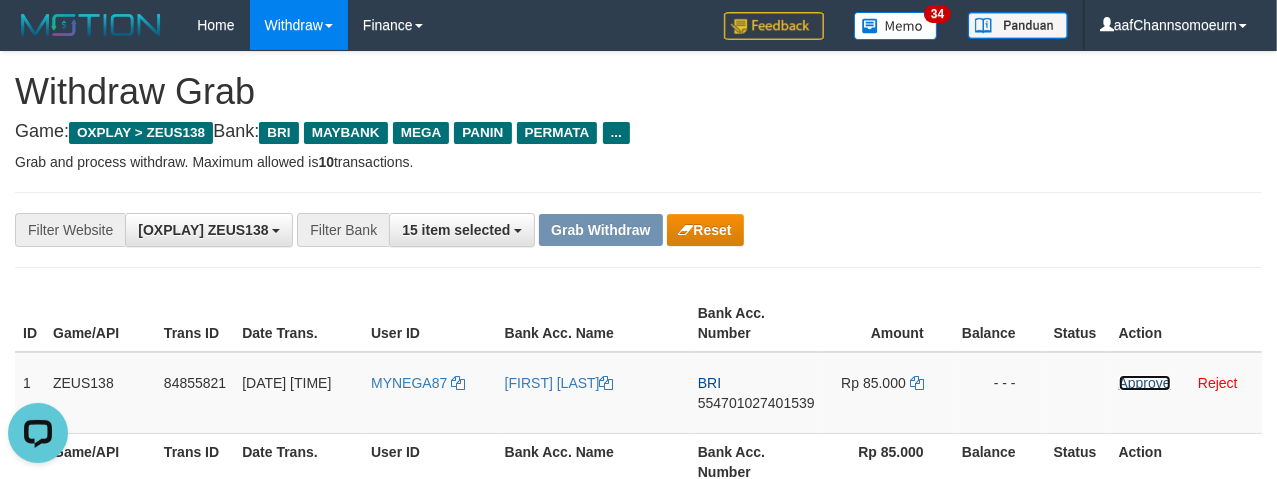 drag, startPoint x: 1127, startPoint y: 380, endPoint x: 717, endPoint y: 186, distance: 453.5813 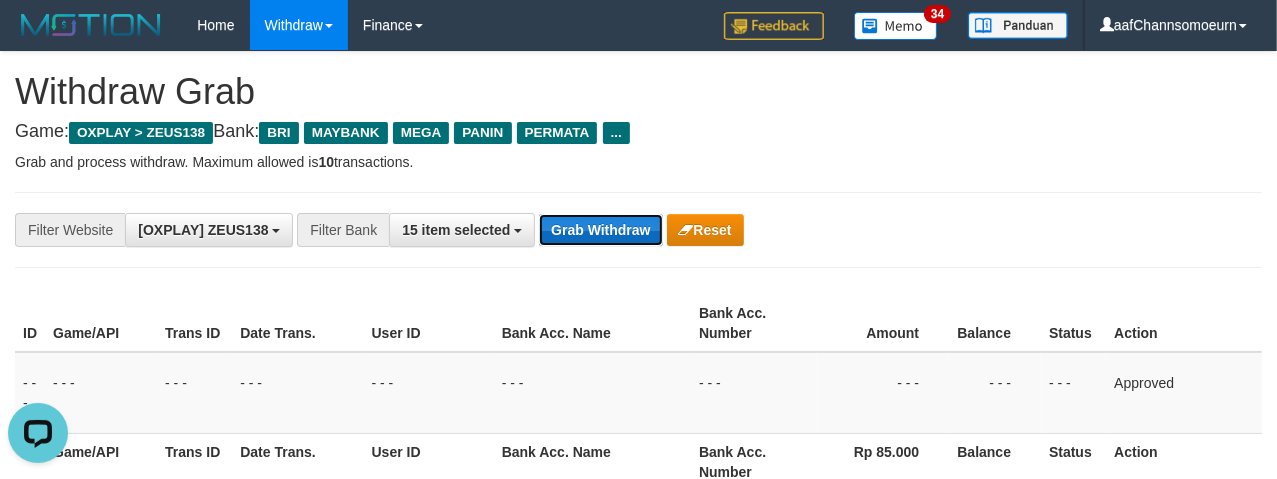 click on "Grab Withdraw" at bounding box center [600, 230] 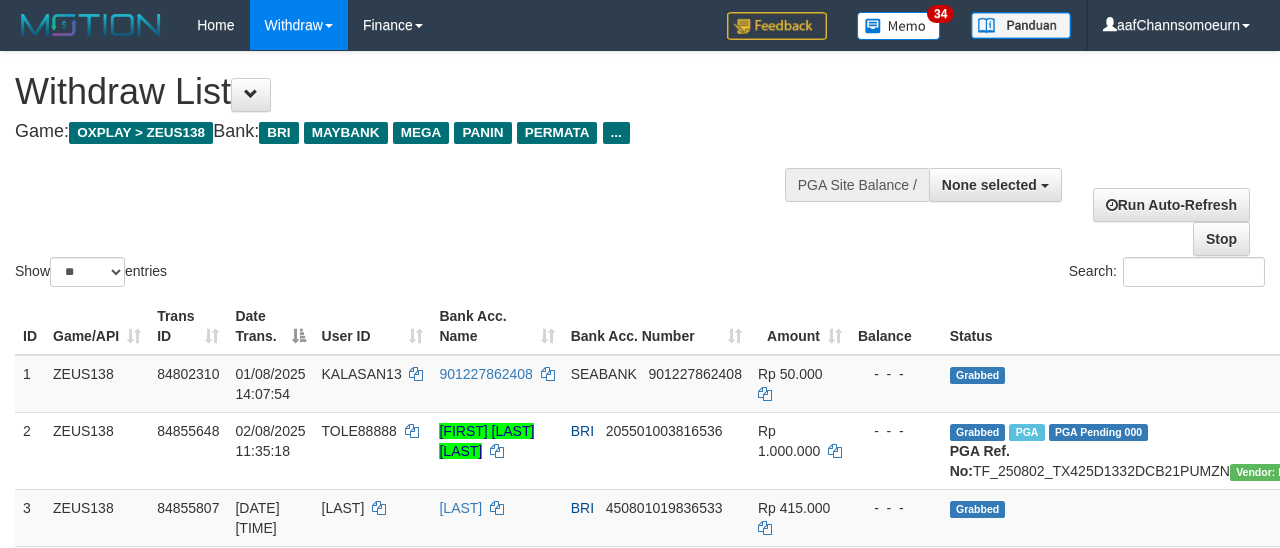 select 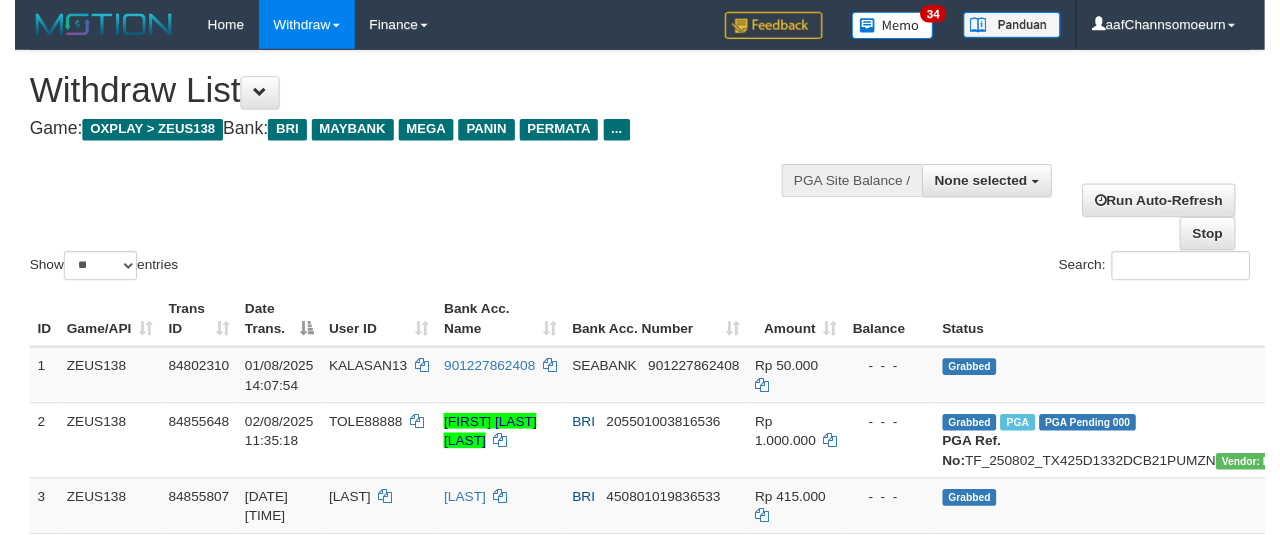 scroll, scrollTop: 358, scrollLeft: 0, axis: vertical 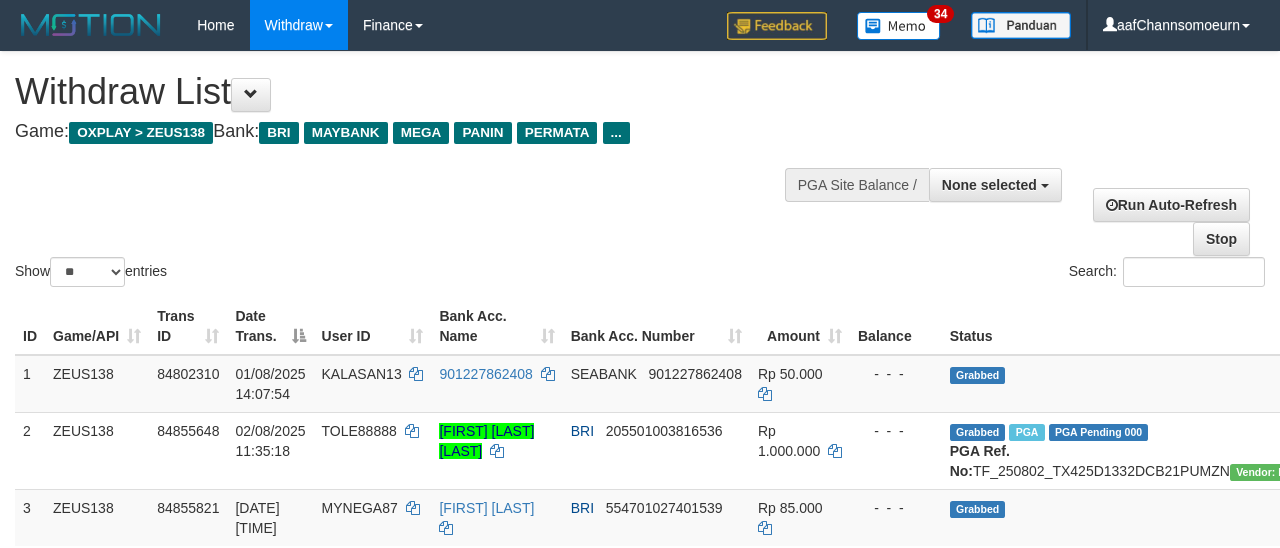 select 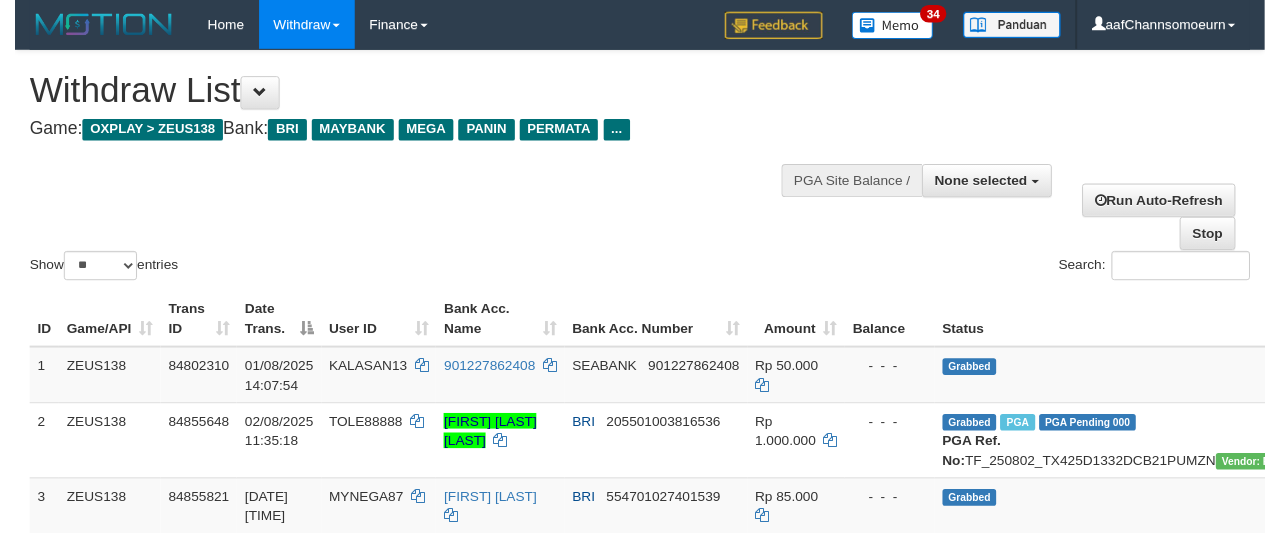 scroll, scrollTop: 358, scrollLeft: 0, axis: vertical 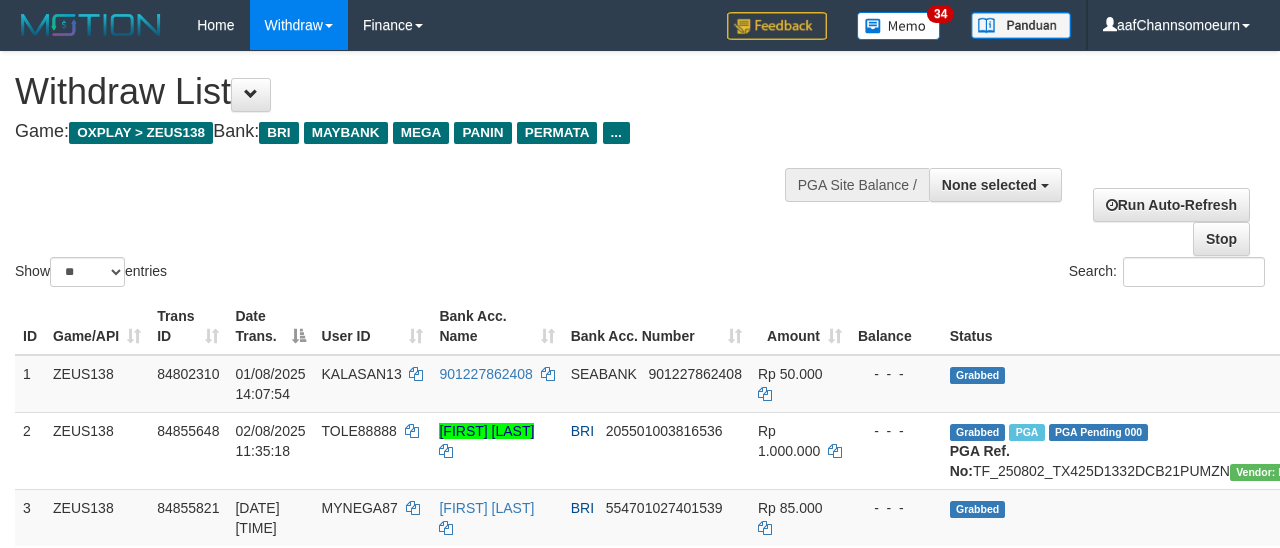 select 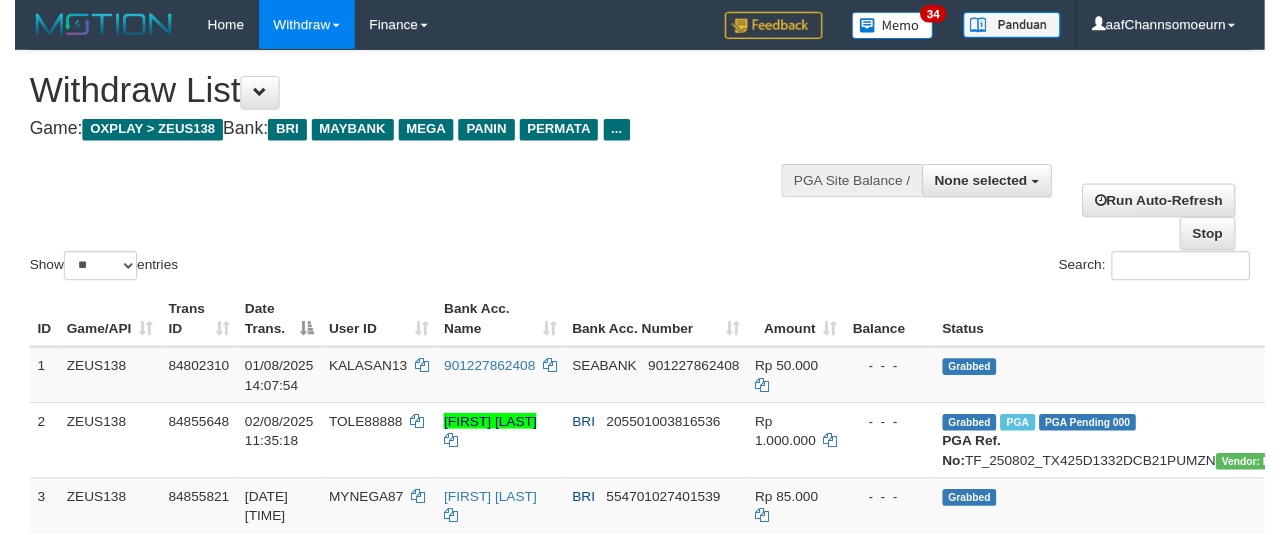 scroll, scrollTop: 358, scrollLeft: 0, axis: vertical 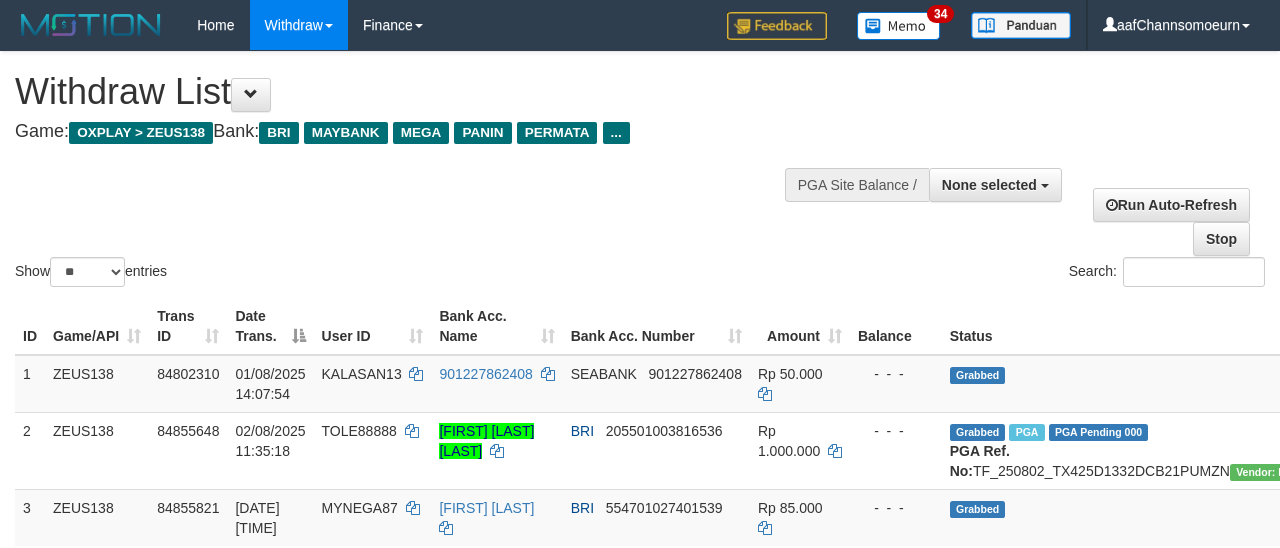 select 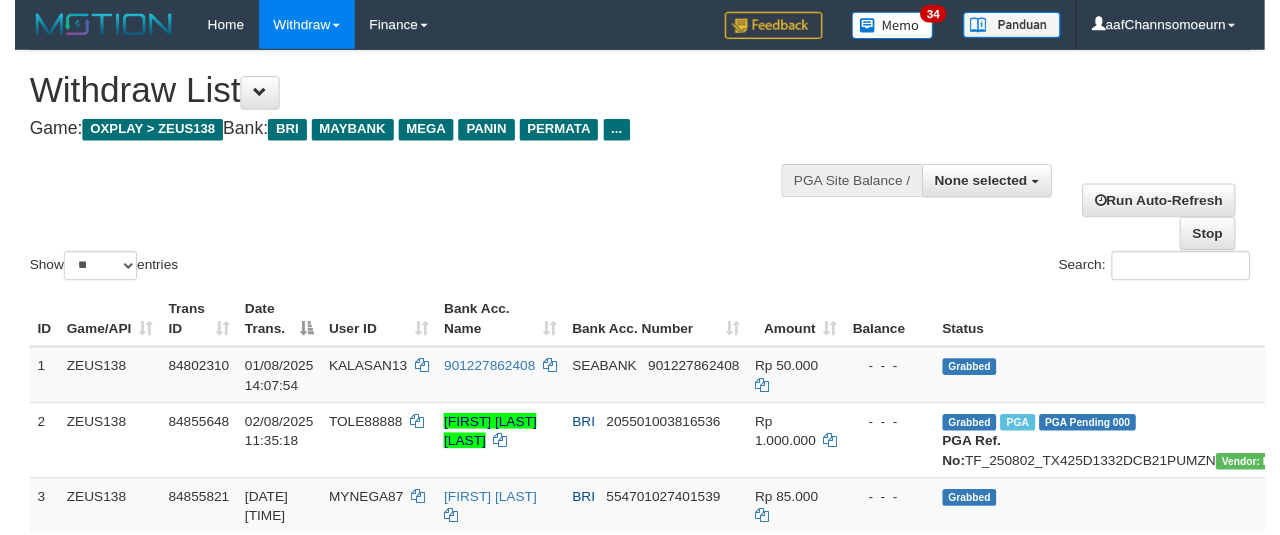 scroll, scrollTop: 358, scrollLeft: 0, axis: vertical 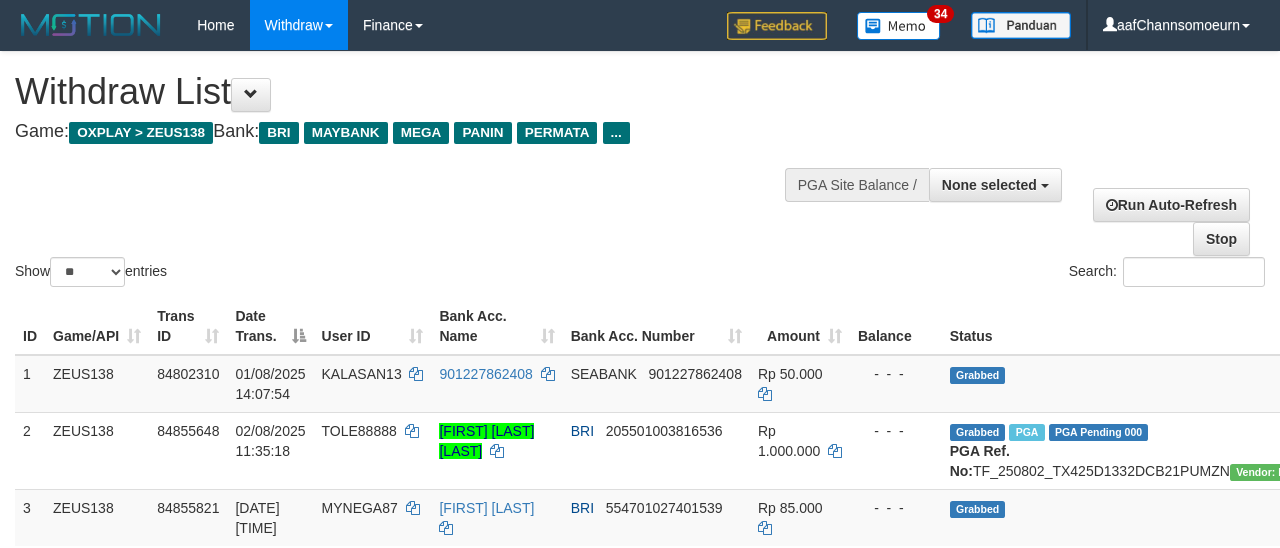 select 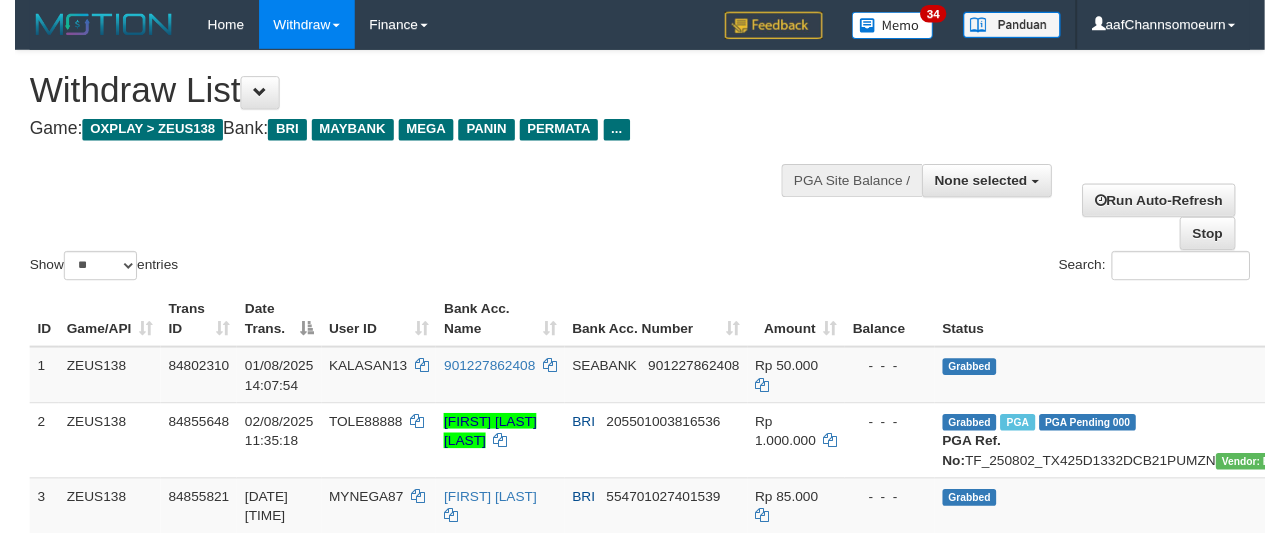 scroll, scrollTop: 358, scrollLeft: 0, axis: vertical 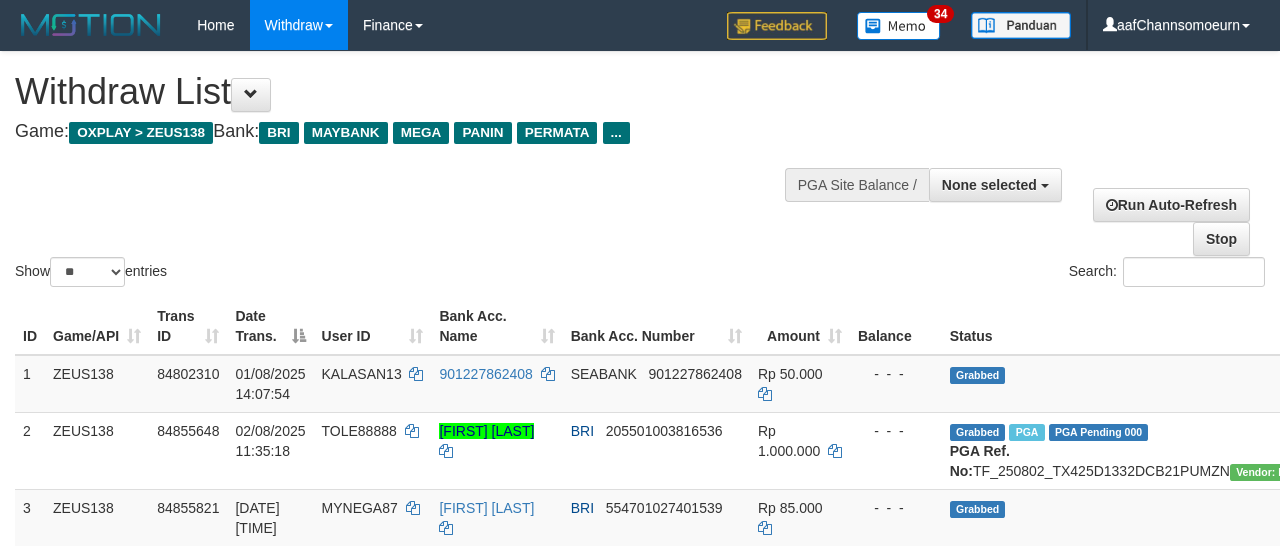select 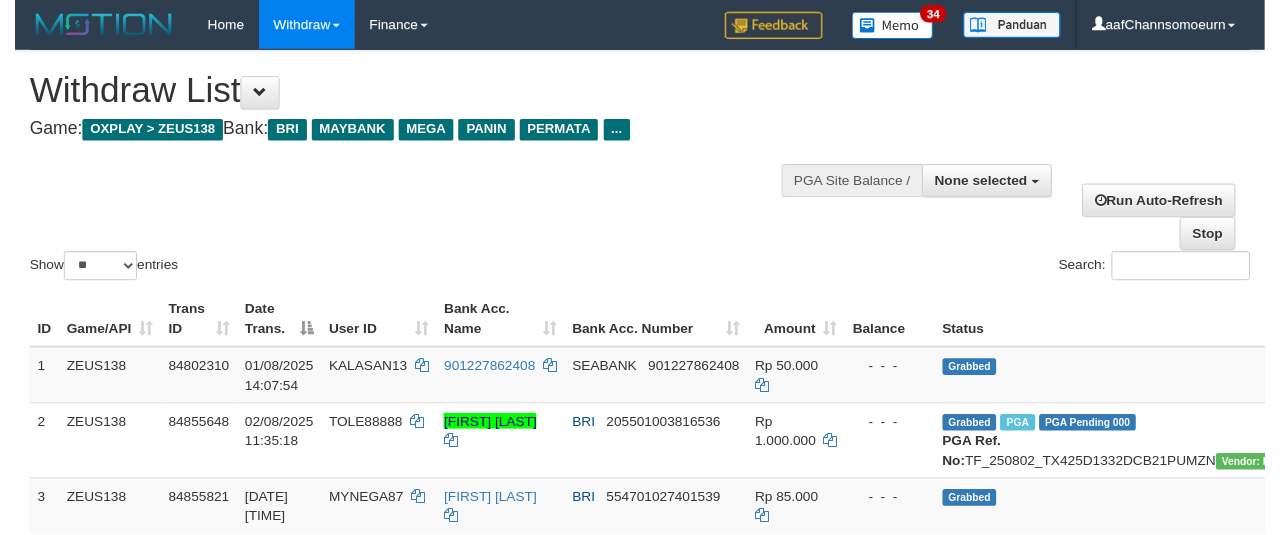 scroll, scrollTop: 358, scrollLeft: 0, axis: vertical 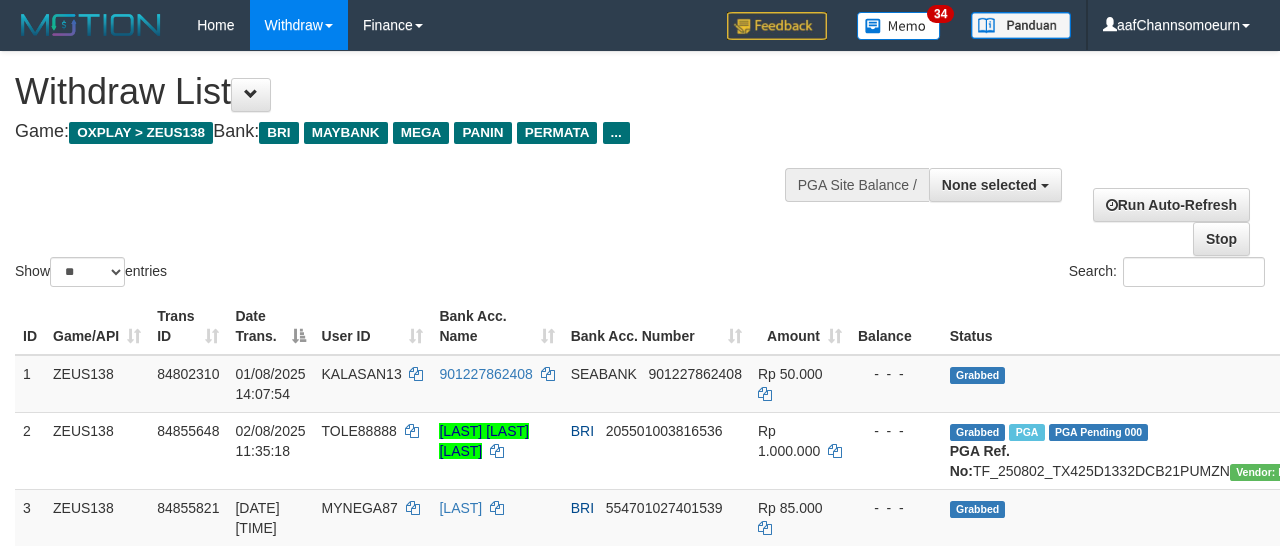 select 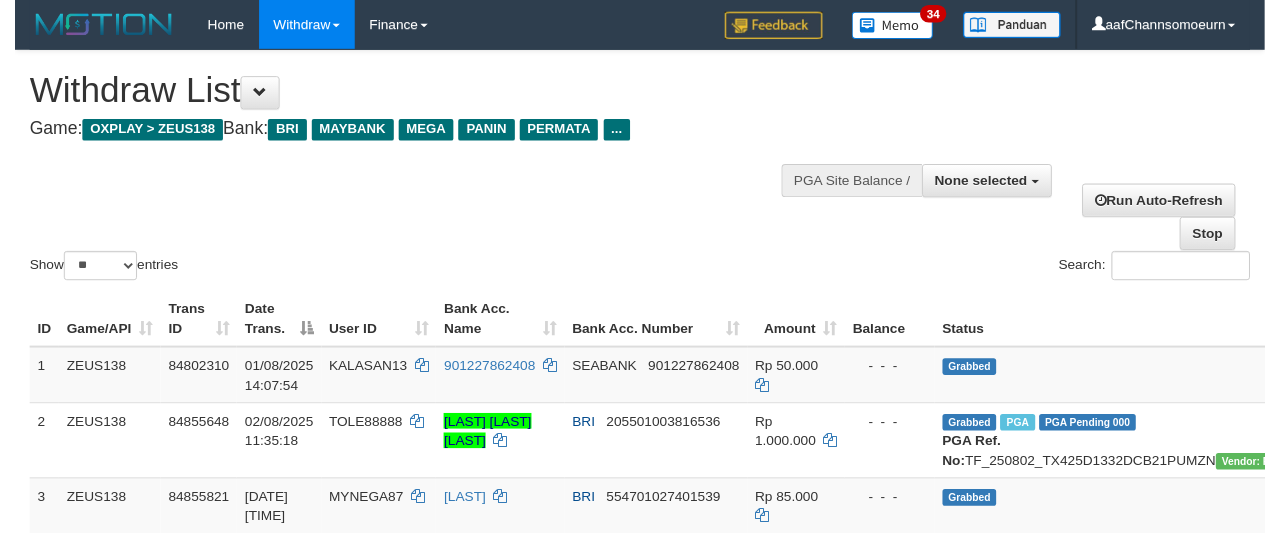scroll, scrollTop: 358, scrollLeft: 0, axis: vertical 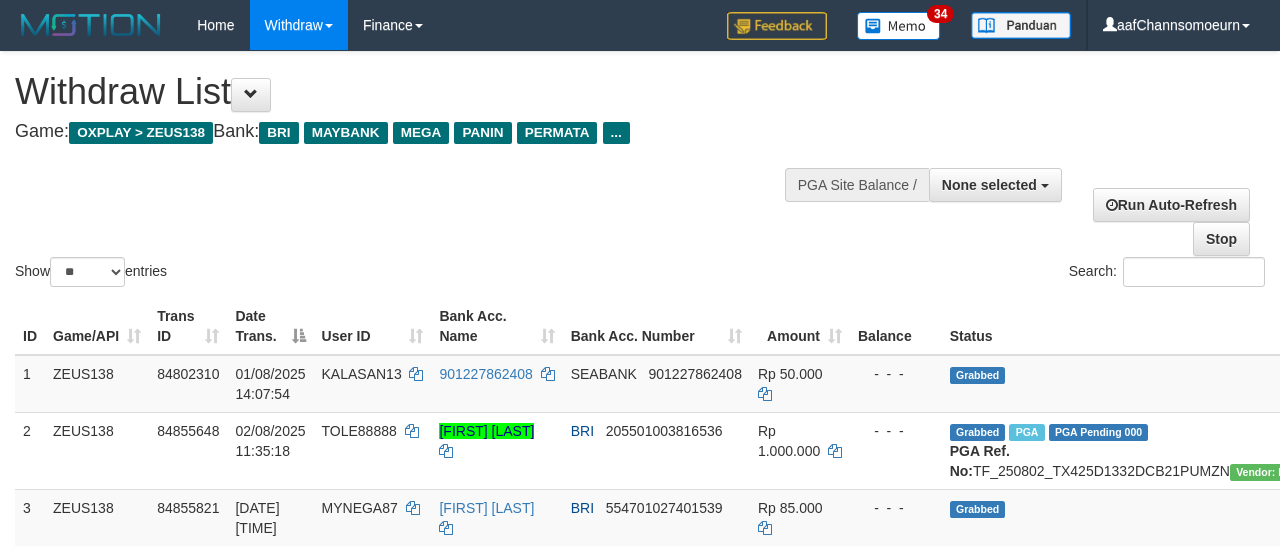 select 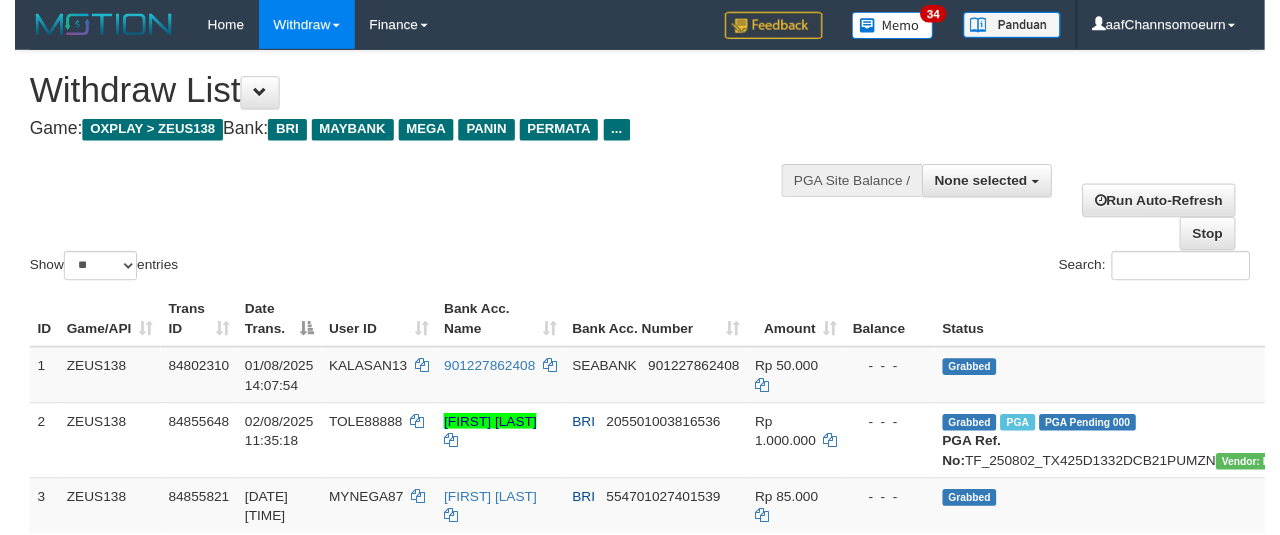 scroll, scrollTop: 358, scrollLeft: 0, axis: vertical 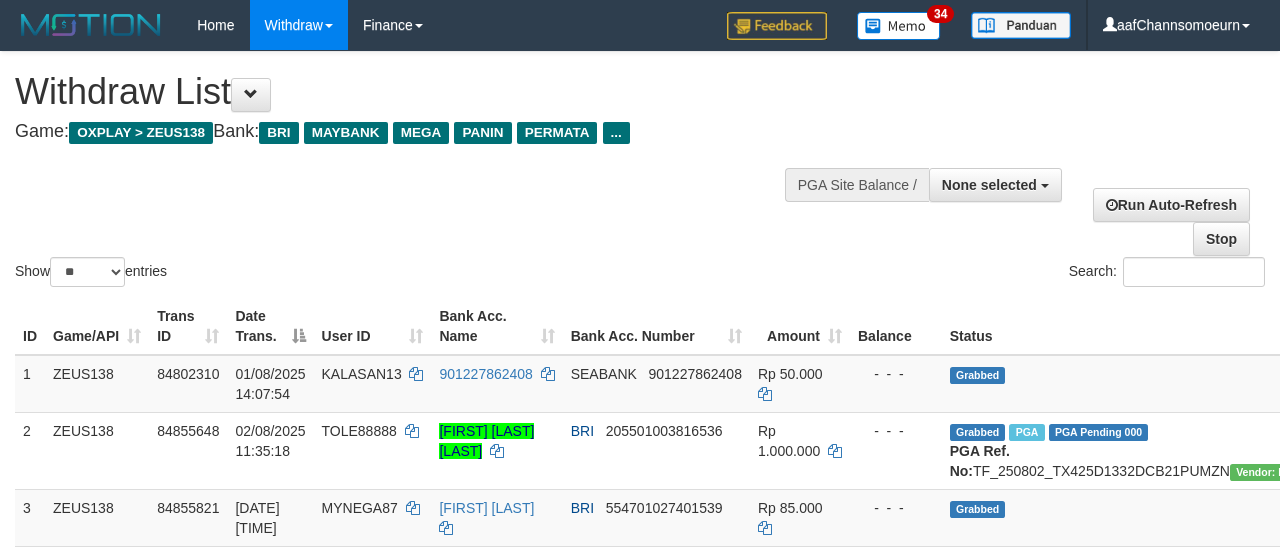 select 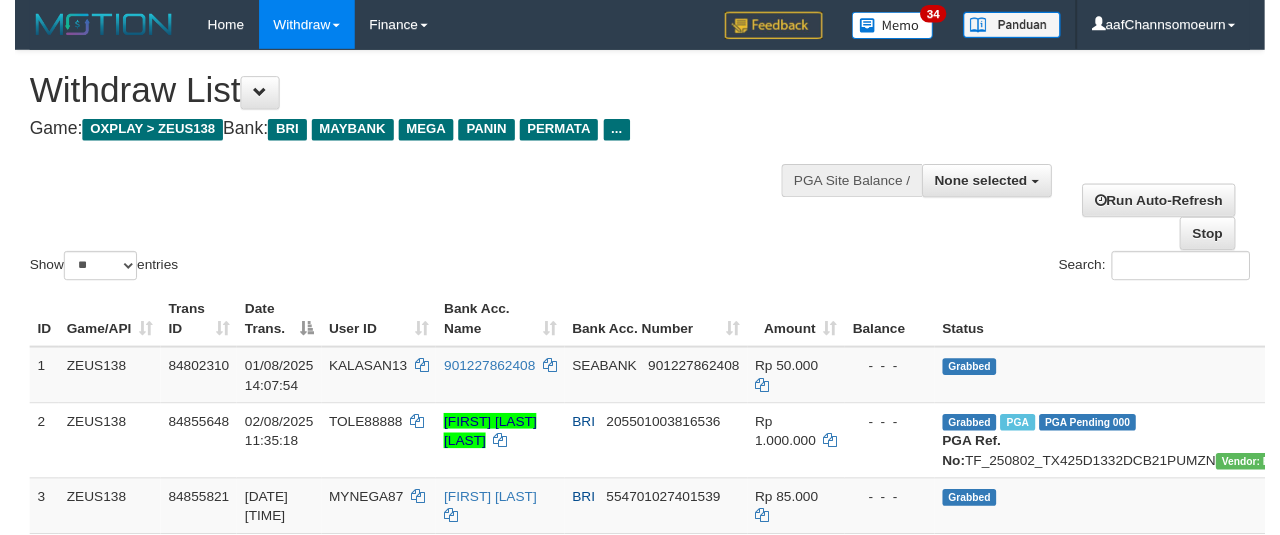 scroll, scrollTop: 358, scrollLeft: 0, axis: vertical 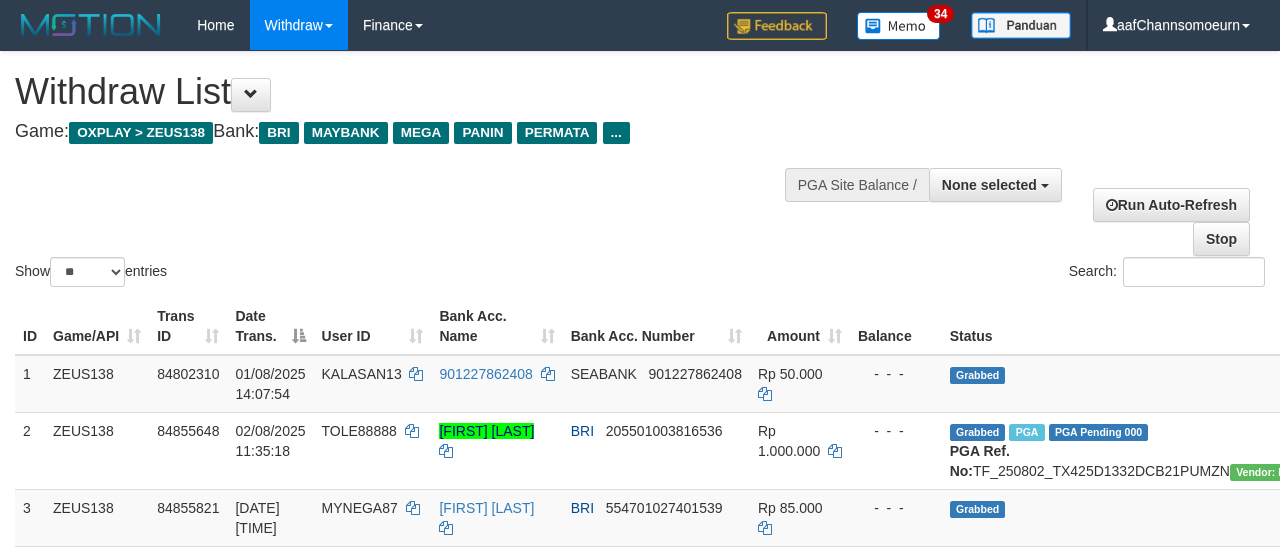 select 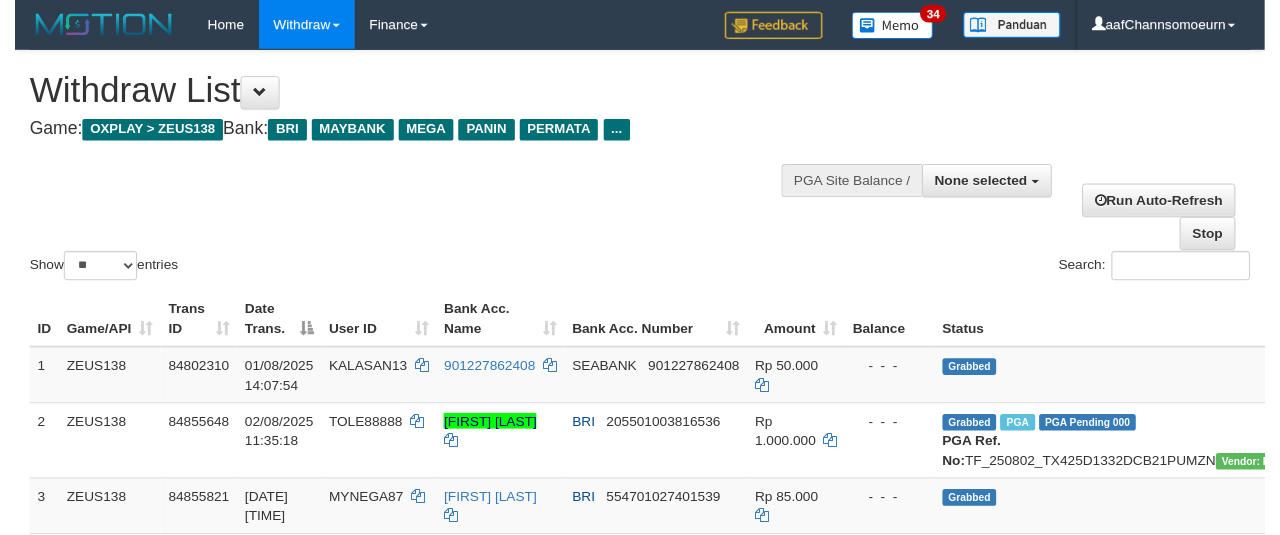 scroll, scrollTop: 358, scrollLeft: 0, axis: vertical 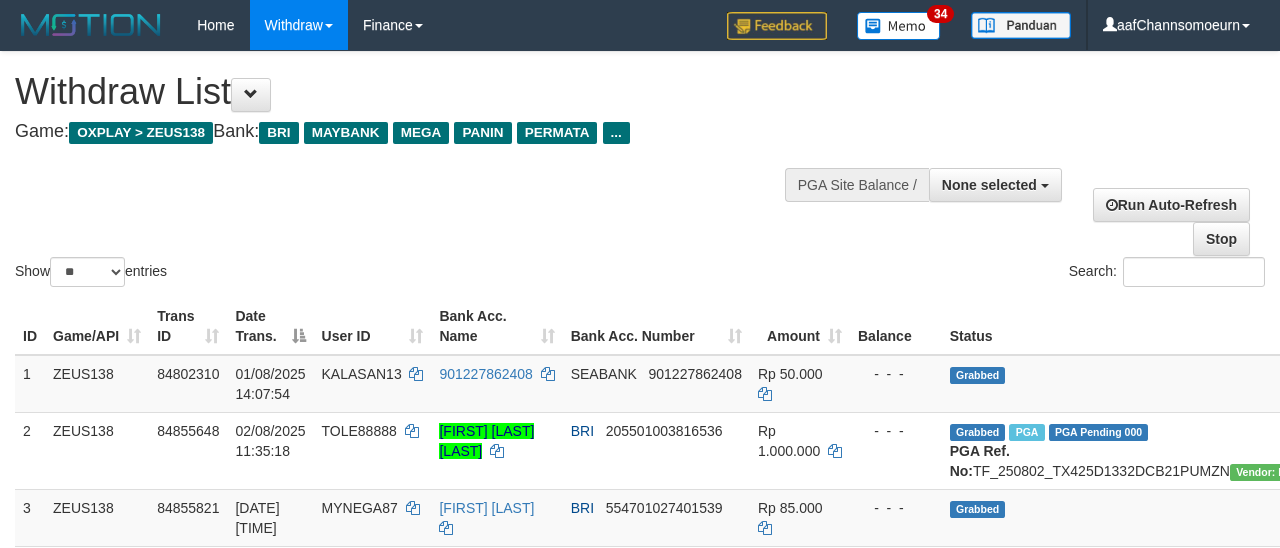 select 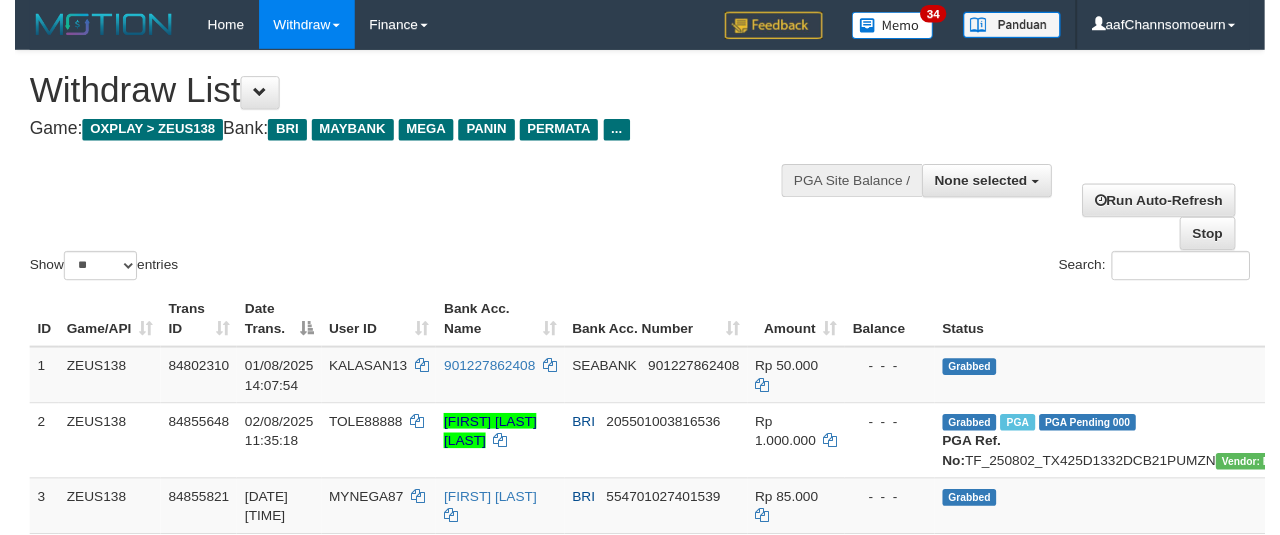 scroll, scrollTop: 358, scrollLeft: 0, axis: vertical 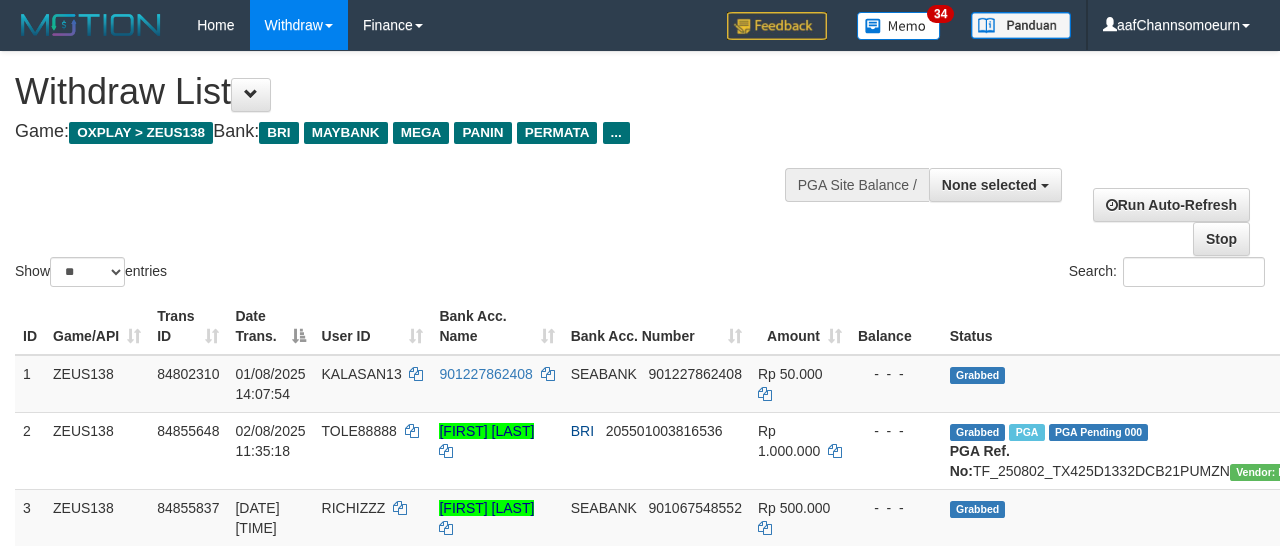 select 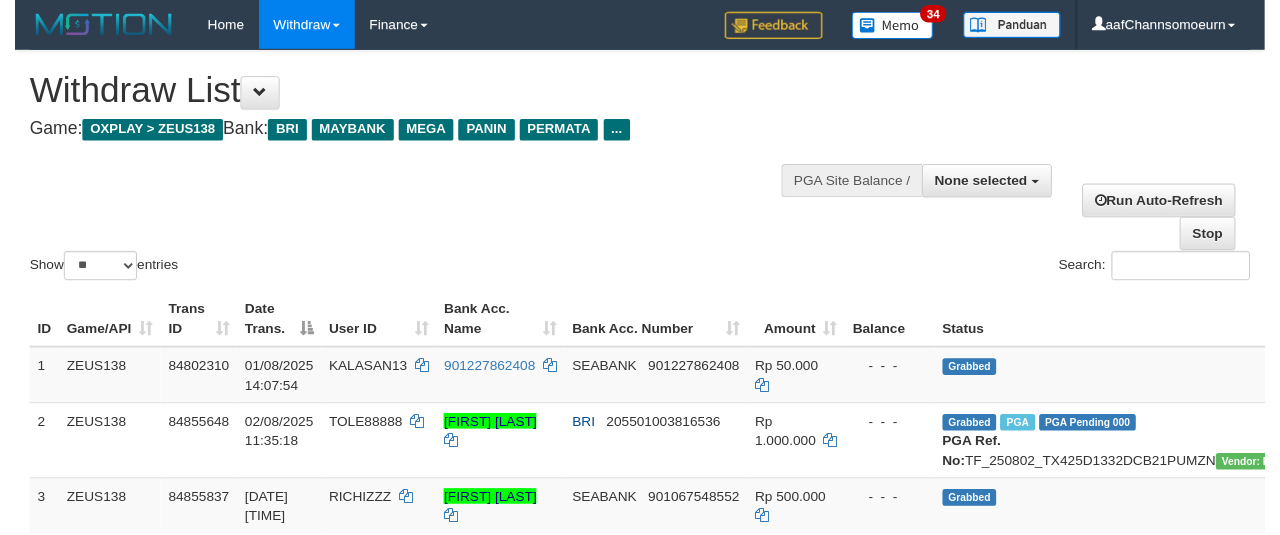 scroll, scrollTop: 358, scrollLeft: 0, axis: vertical 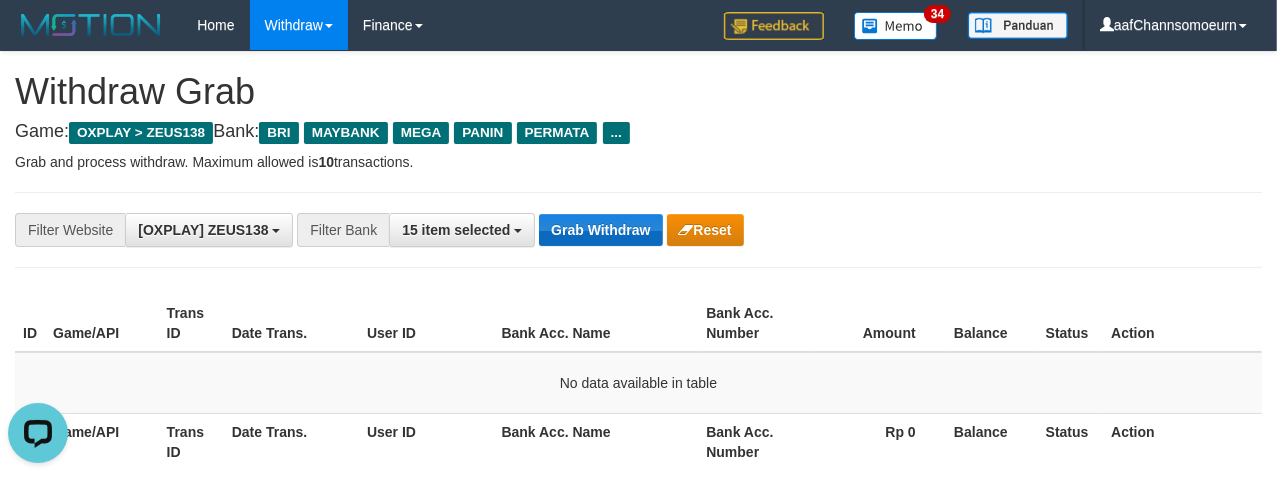 click on "**********" at bounding box center (532, 230) 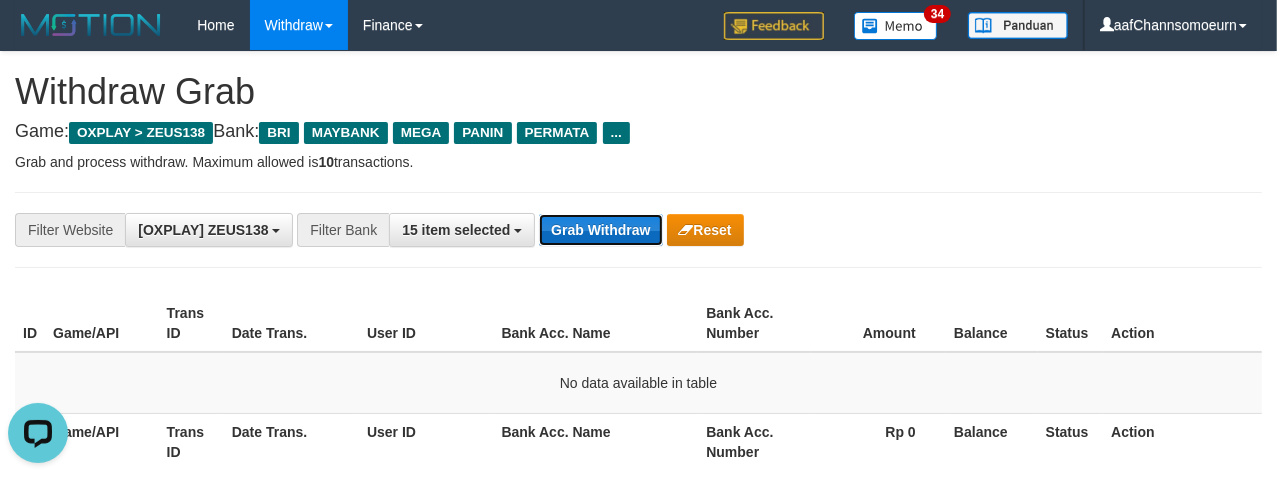 click on "Grab Withdraw" at bounding box center (600, 230) 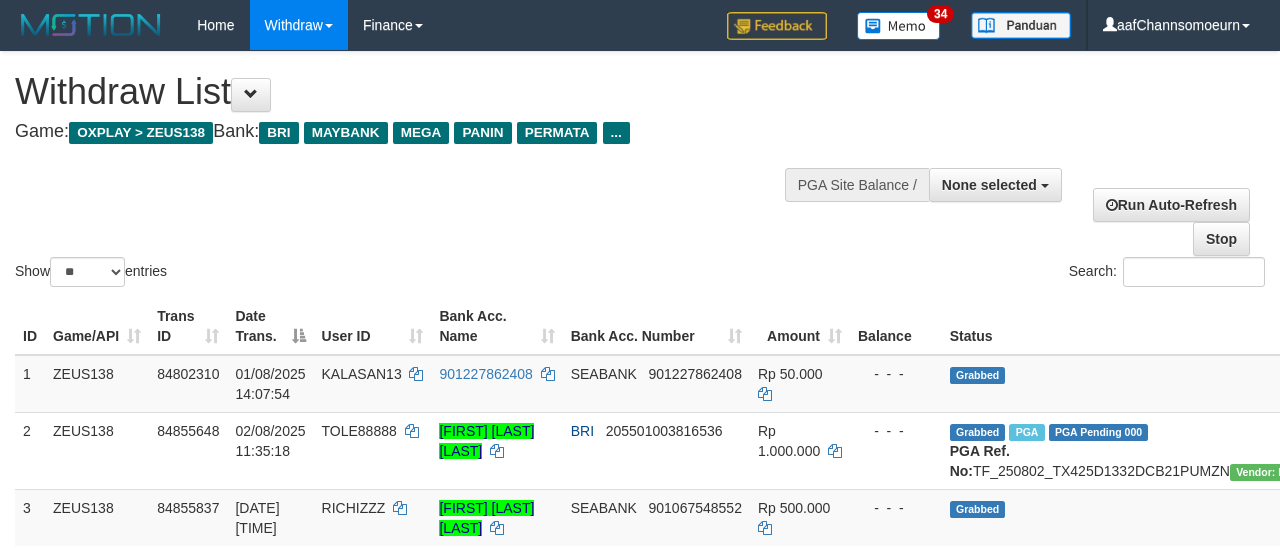 select 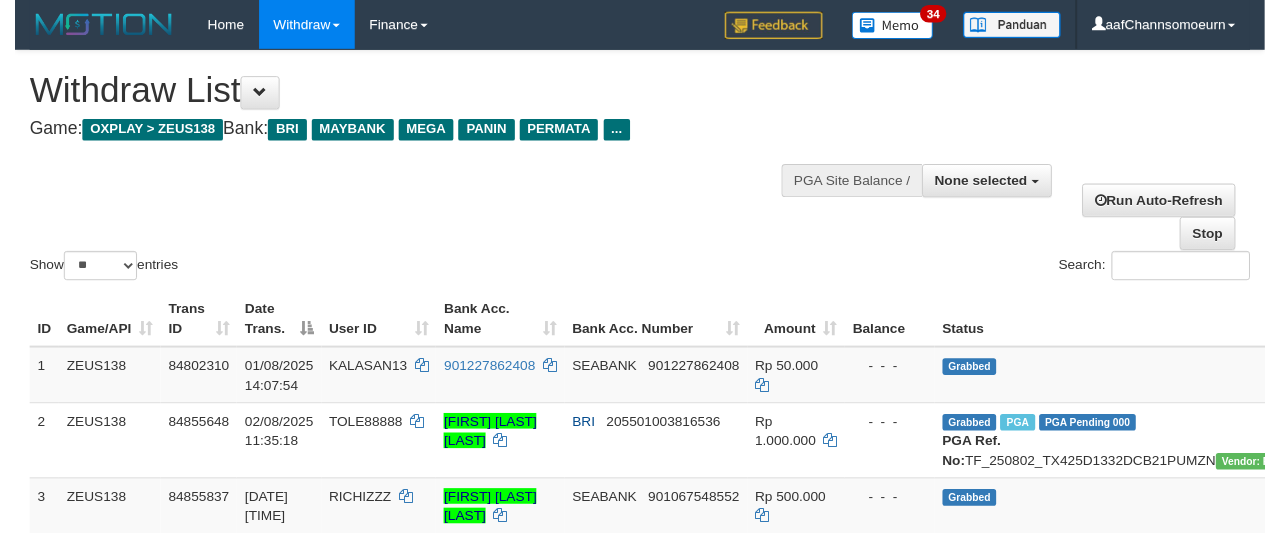 scroll, scrollTop: 358, scrollLeft: 0, axis: vertical 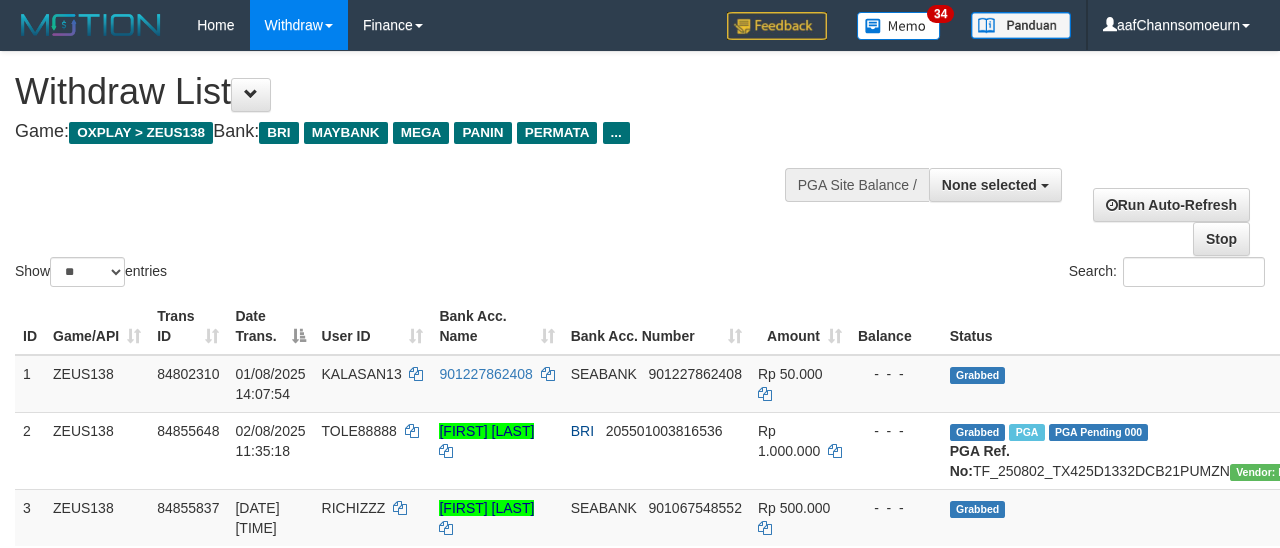 select 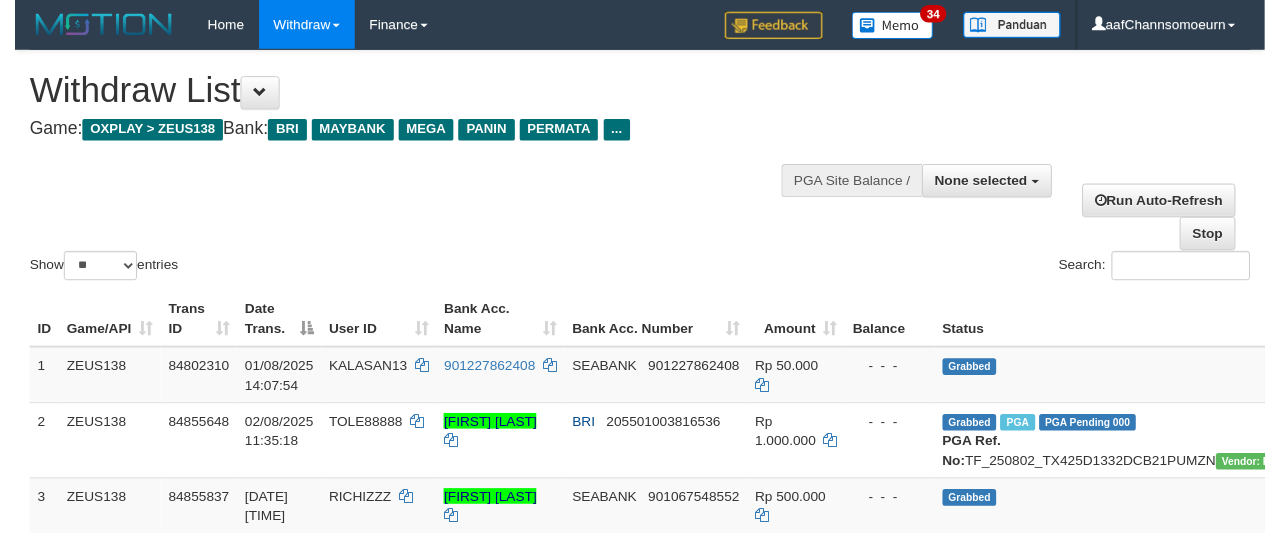 scroll, scrollTop: 358, scrollLeft: 0, axis: vertical 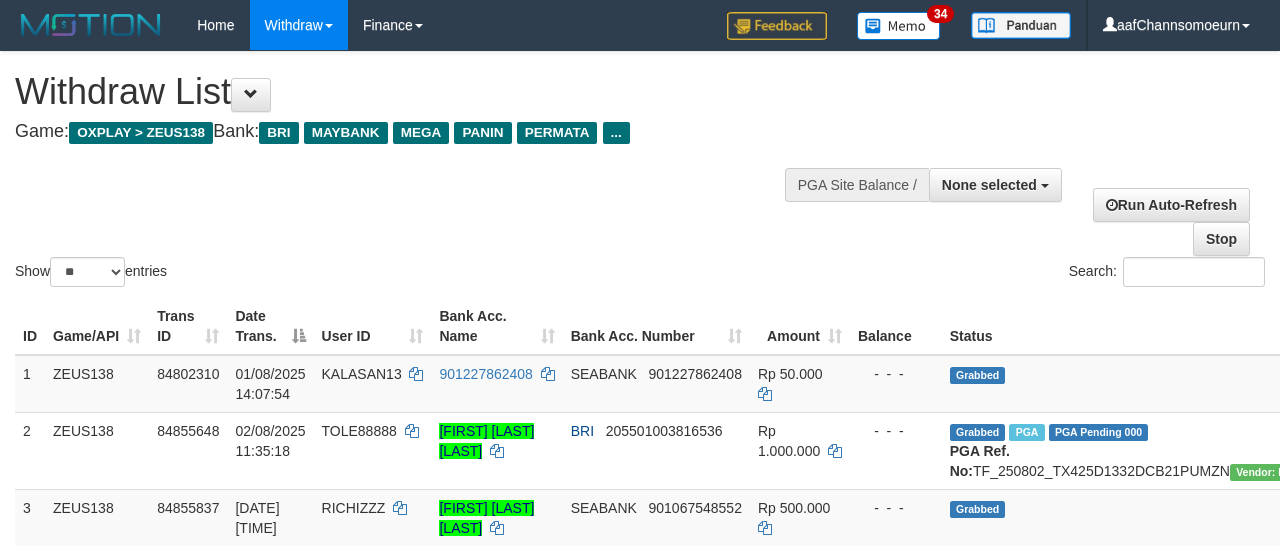 select 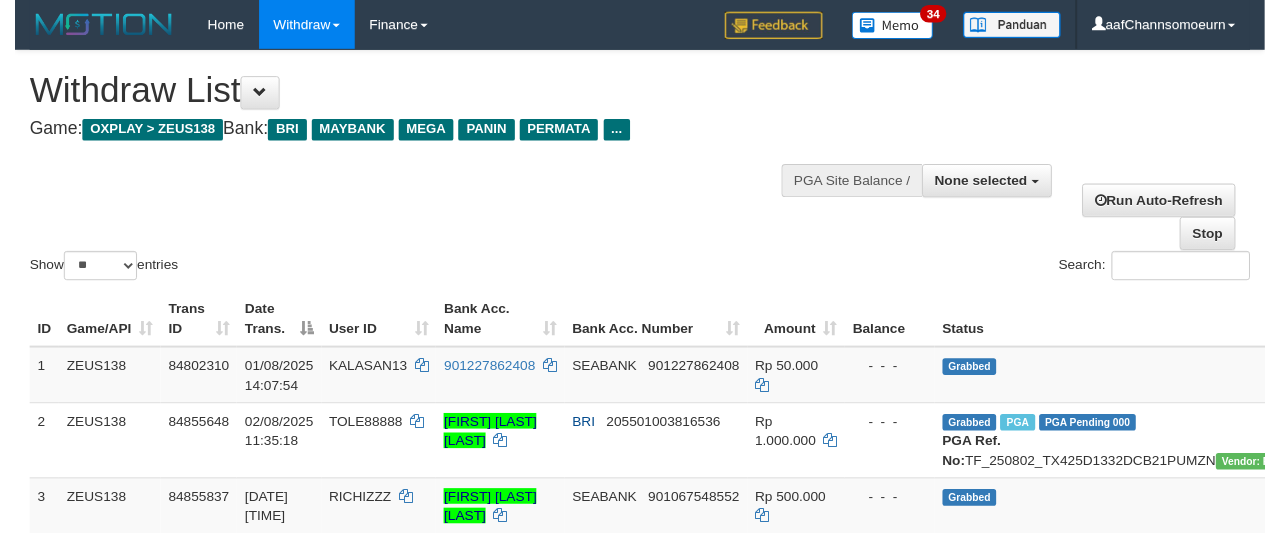 scroll, scrollTop: 358, scrollLeft: 0, axis: vertical 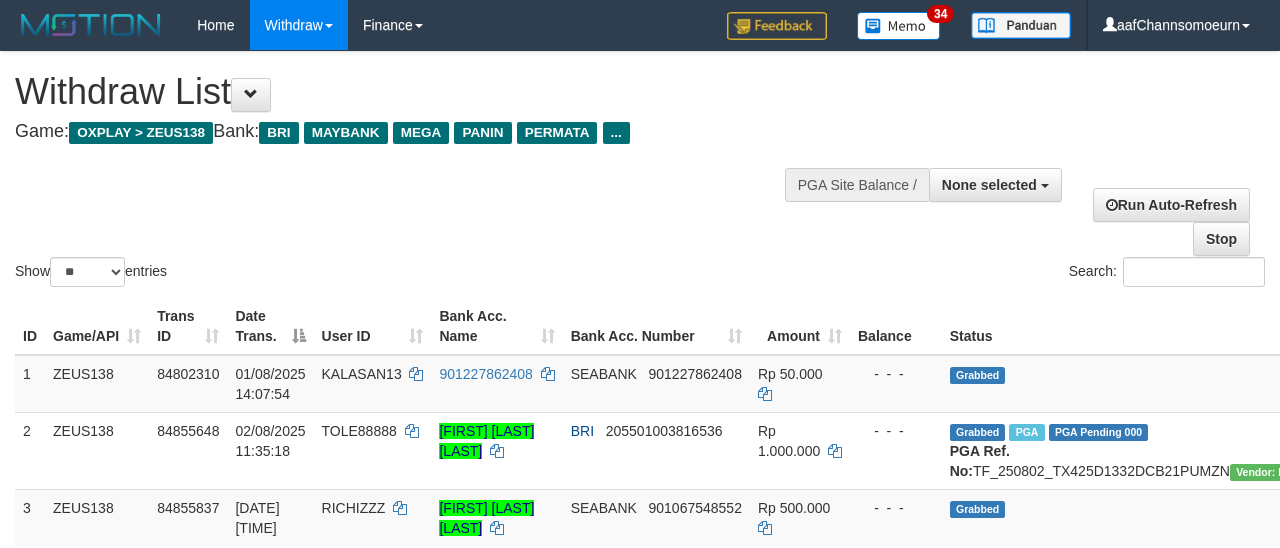 select 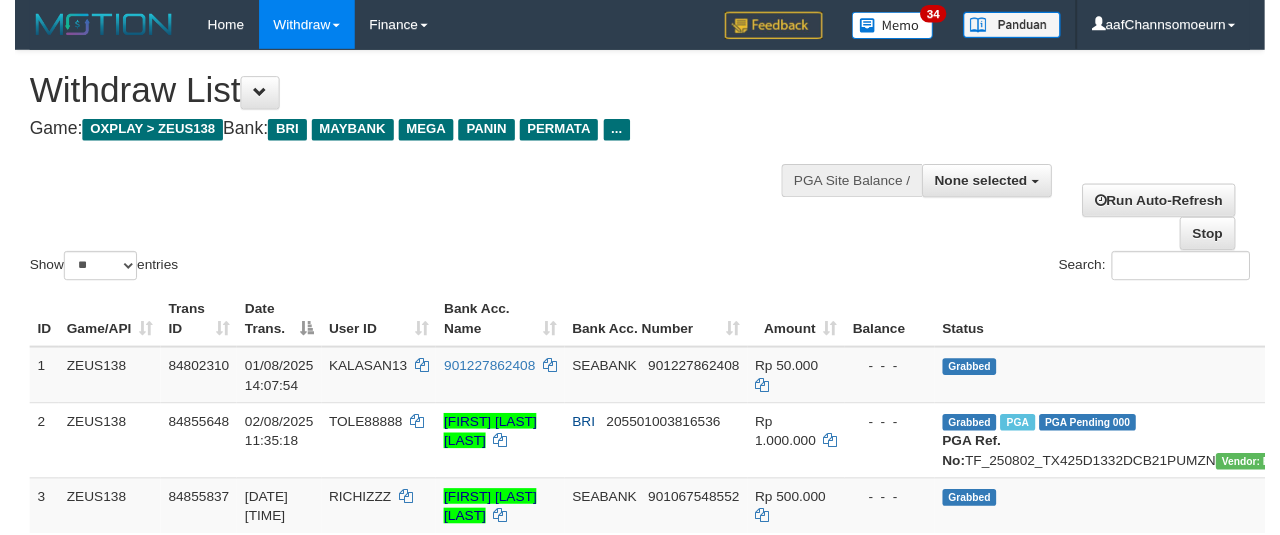 scroll, scrollTop: 358, scrollLeft: 0, axis: vertical 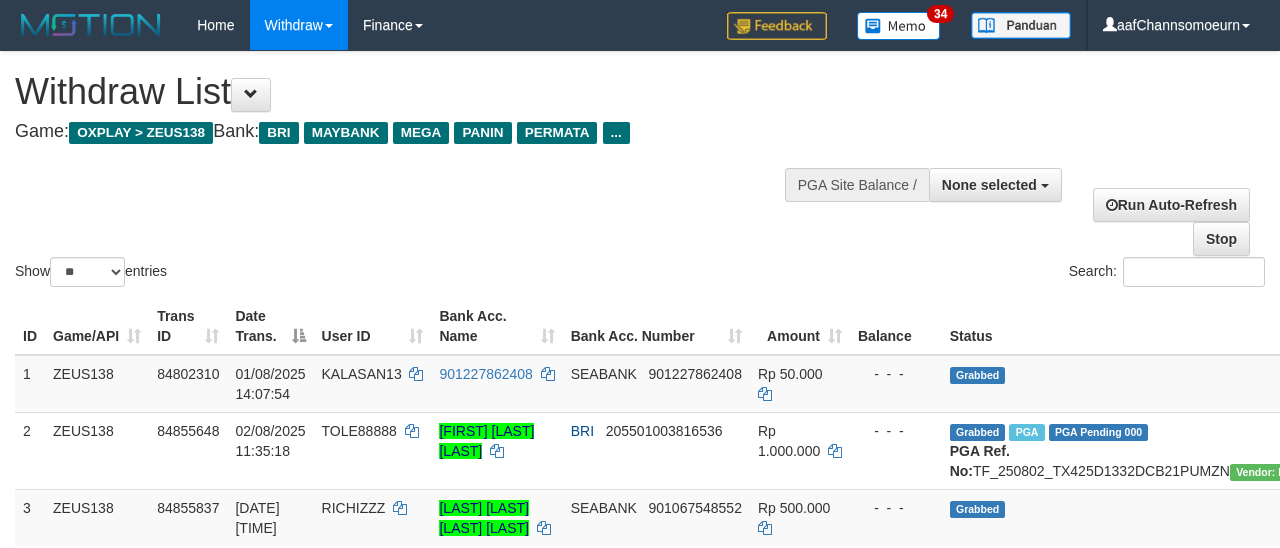 select 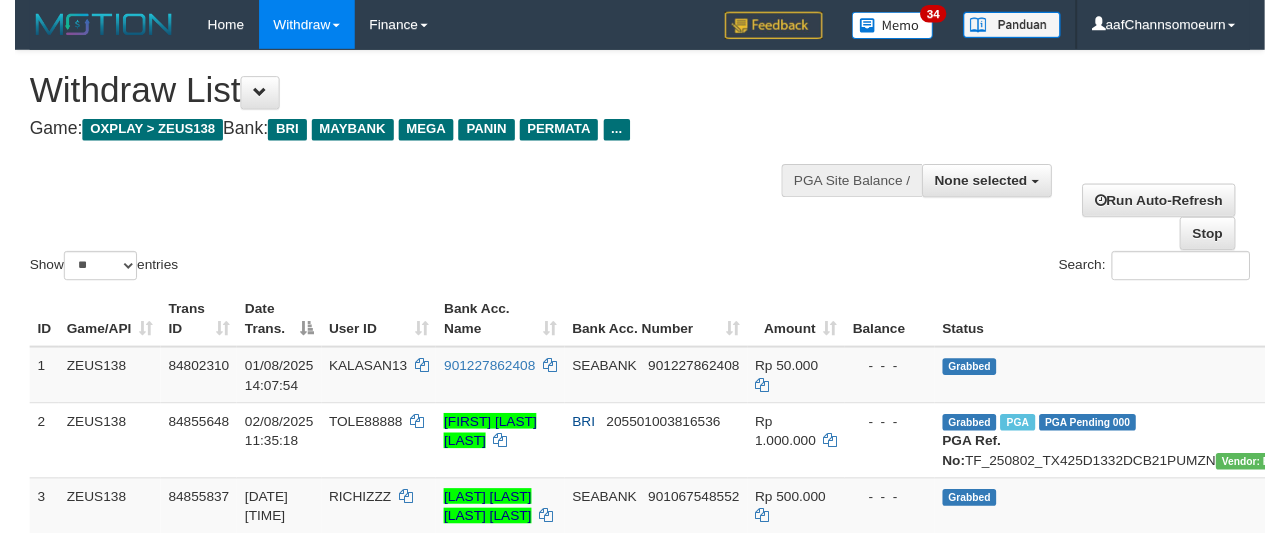 scroll, scrollTop: 358, scrollLeft: 0, axis: vertical 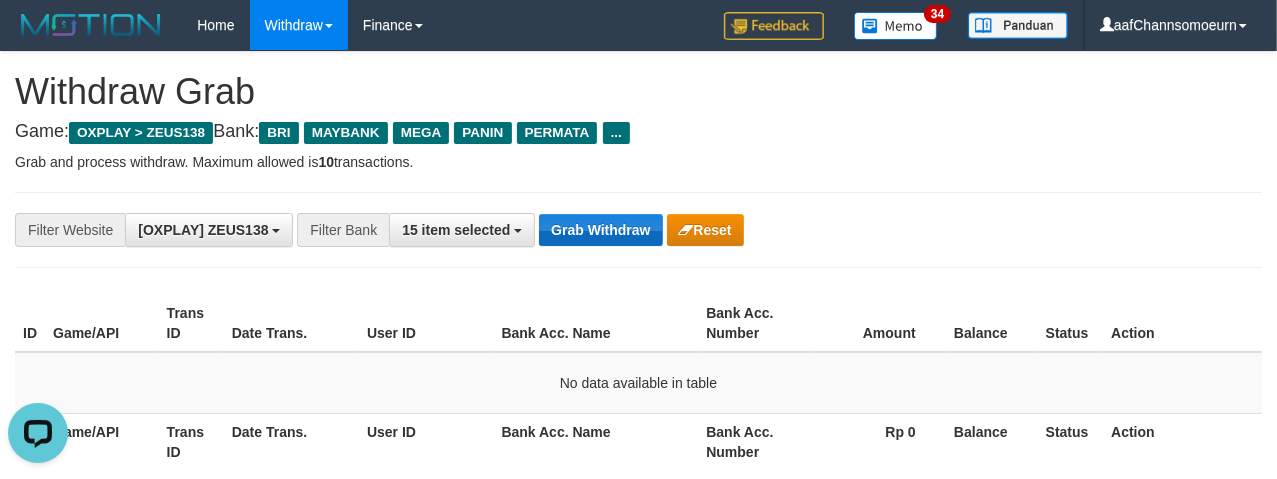 drag, startPoint x: 549, startPoint y: 269, endPoint x: 559, endPoint y: 236, distance: 34.48188 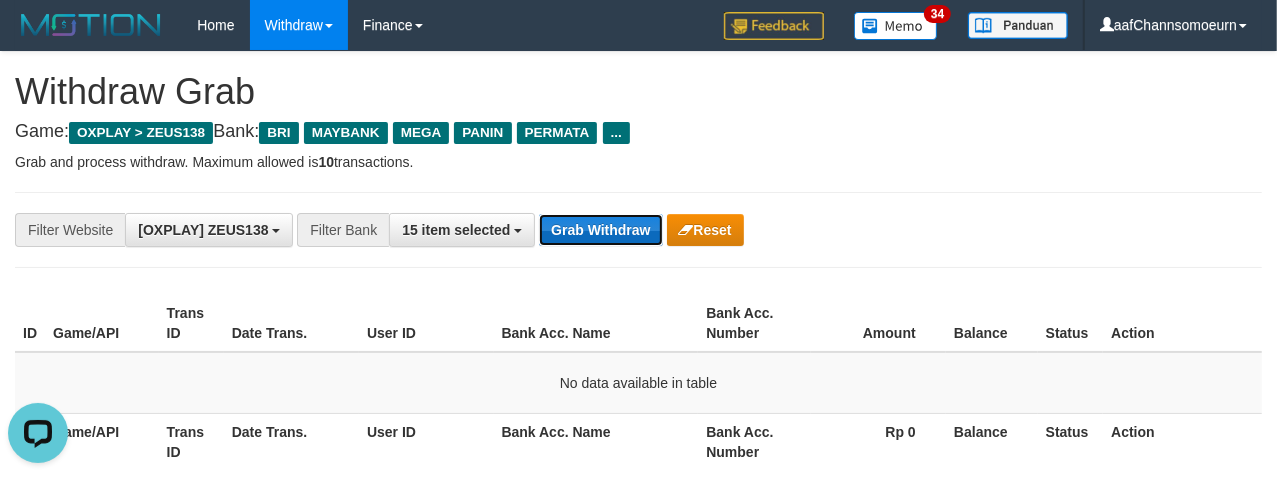 click on "Grab Withdraw" at bounding box center [600, 230] 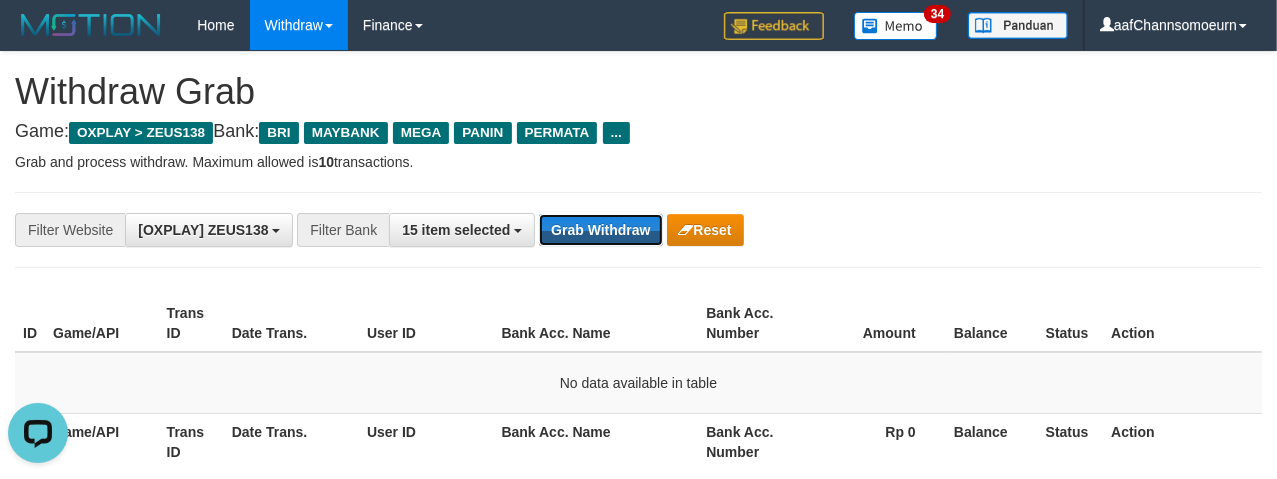drag, startPoint x: 572, startPoint y: 232, endPoint x: 899, endPoint y: 350, distance: 347.6392 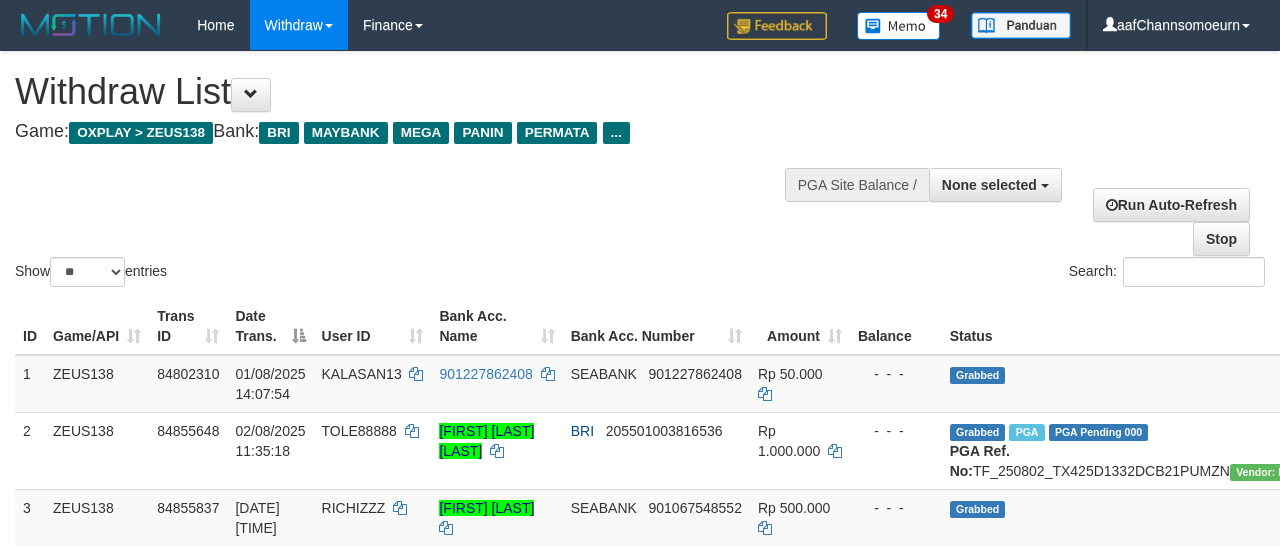 select 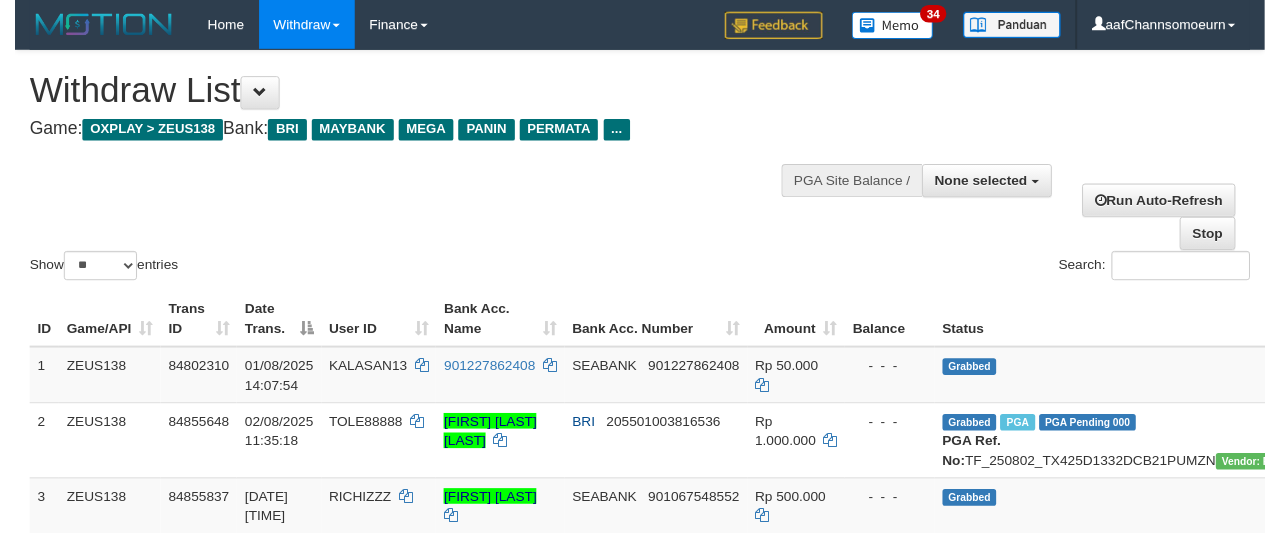 scroll, scrollTop: 358, scrollLeft: 0, axis: vertical 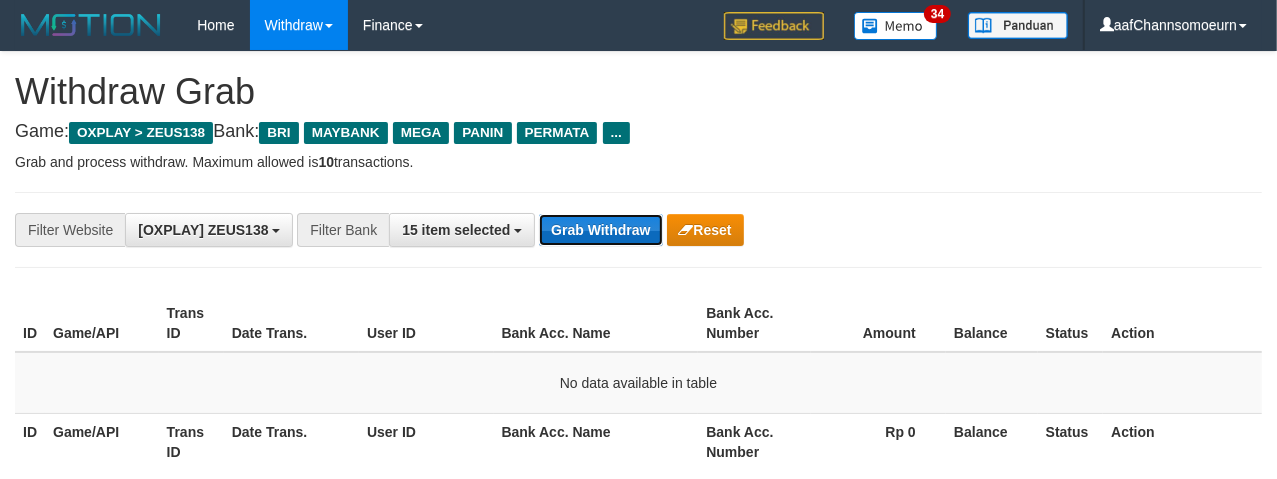 click on "Grab Withdraw" at bounding box center (600, 230) 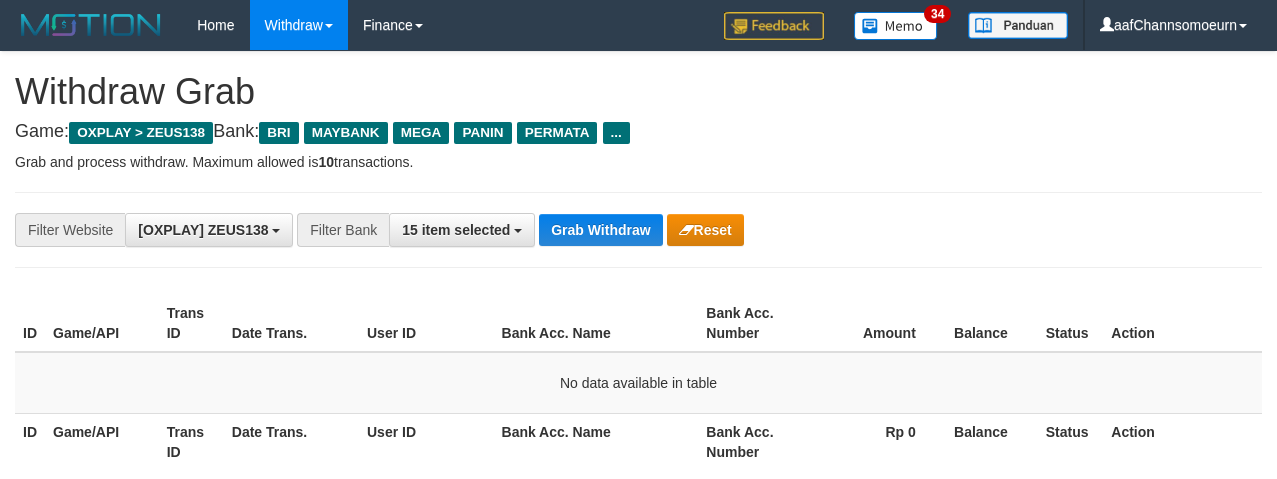scroll, scrollTop: 0, scrollLeft: 0, axis: both 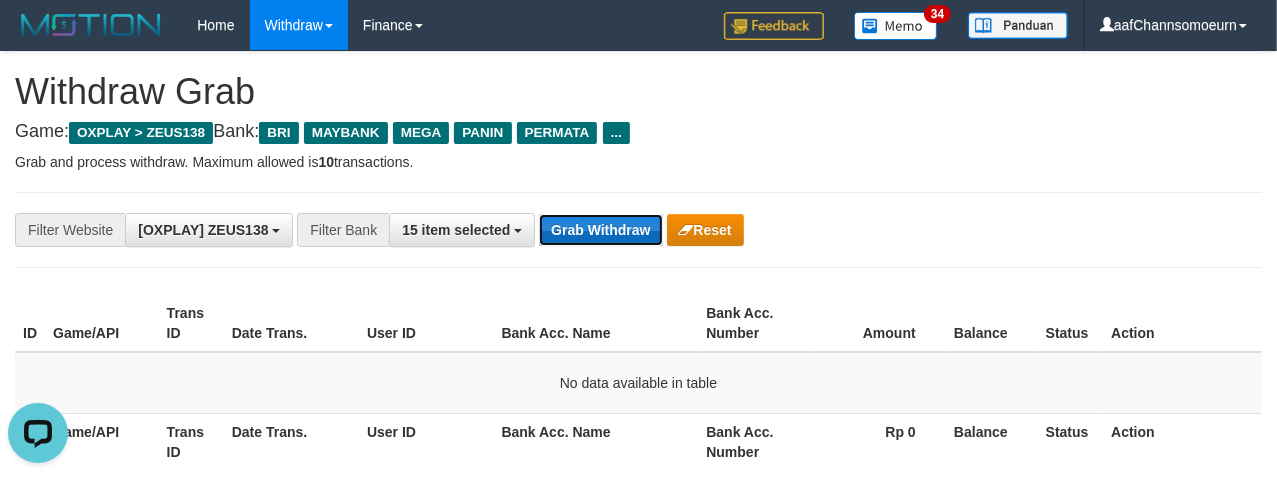 click on "Grab Withdraw" at bounding box center (600, 230) 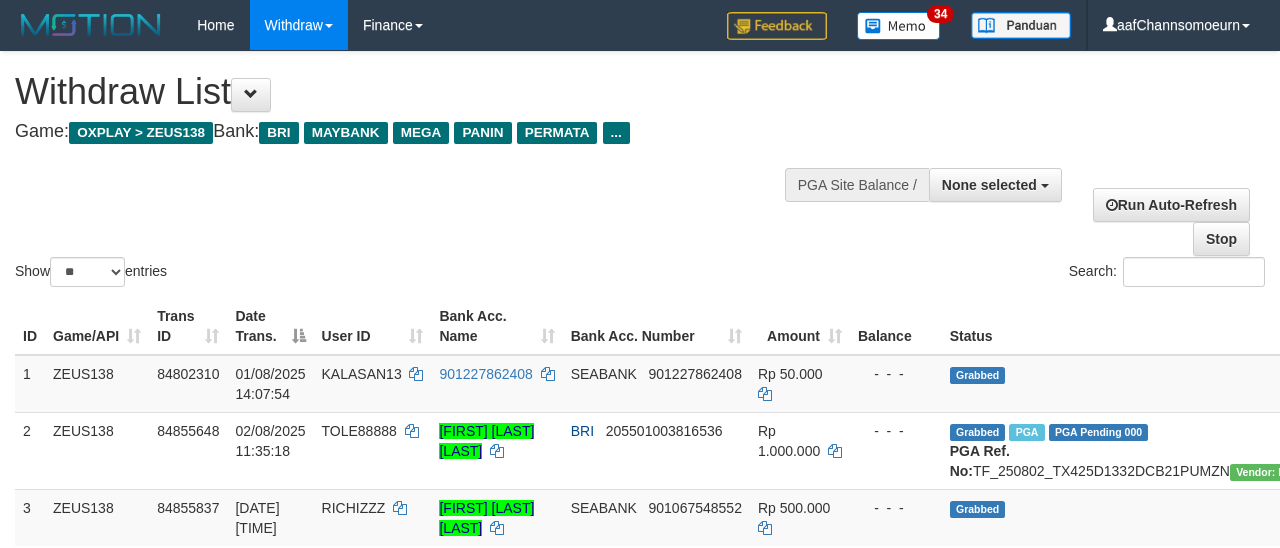select 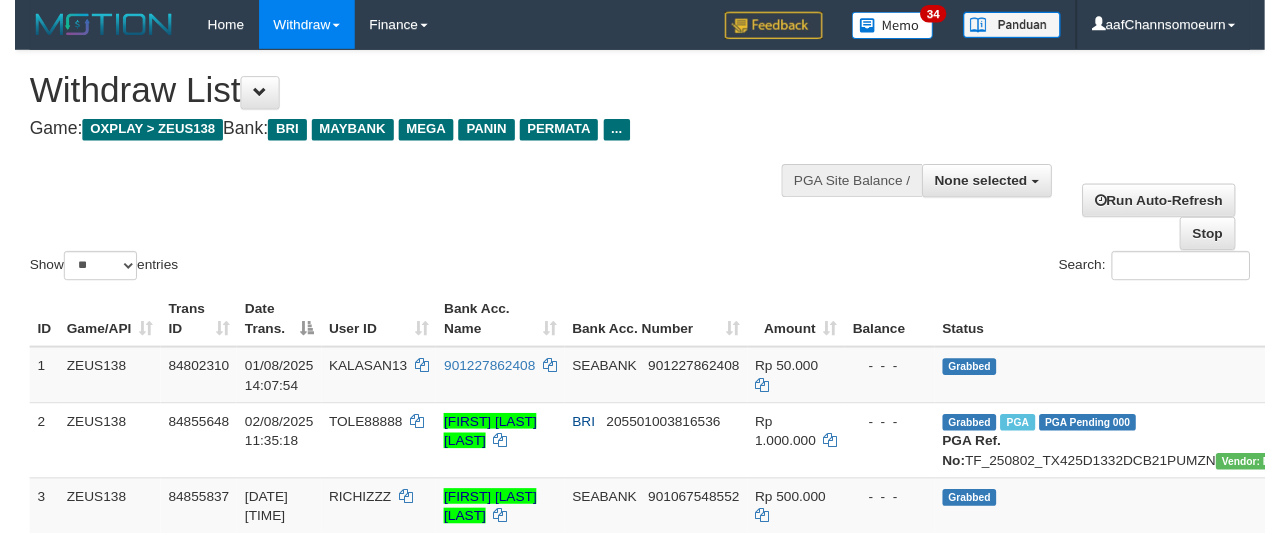 scroll, scrollTop: 358, scrollLeft: 0, axis: vertical 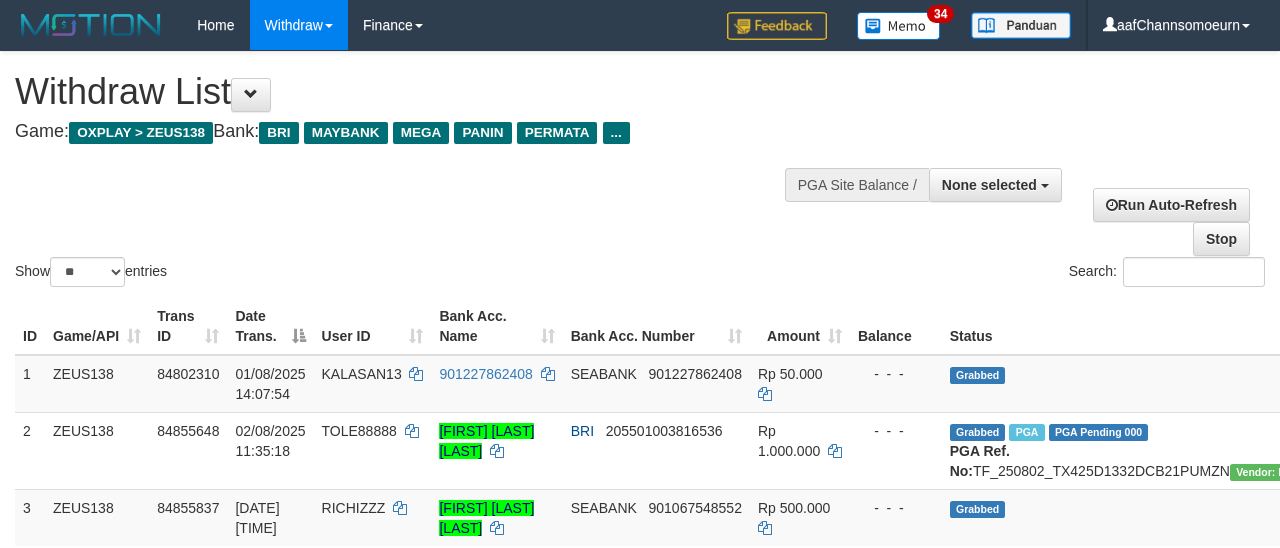 select 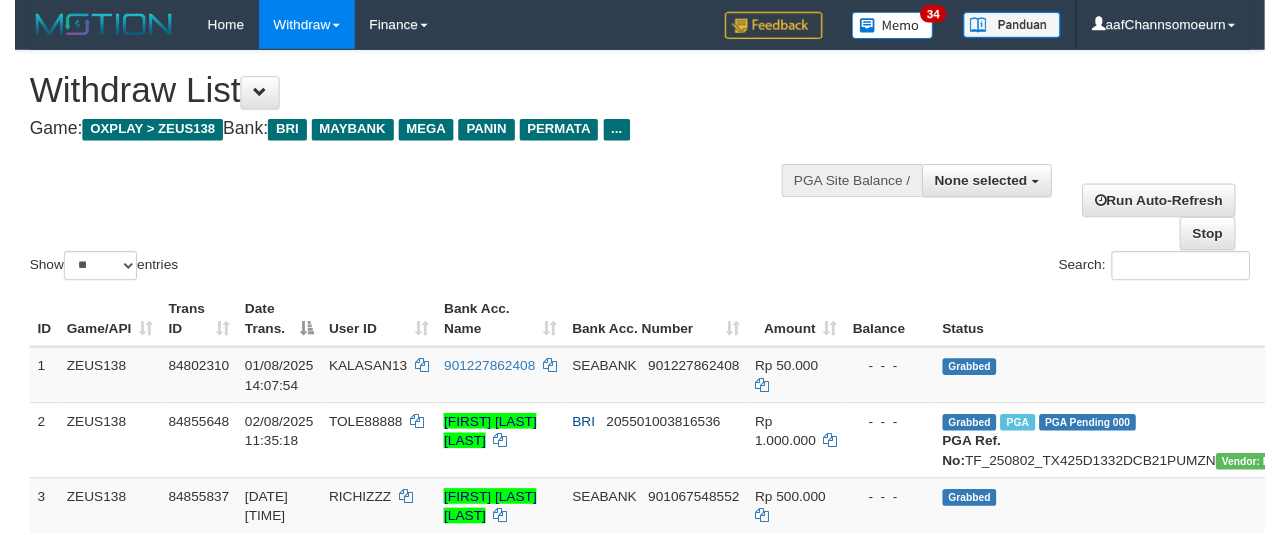 scroll, scrollTop: 358, scrollLeft: 0, axis: vertical 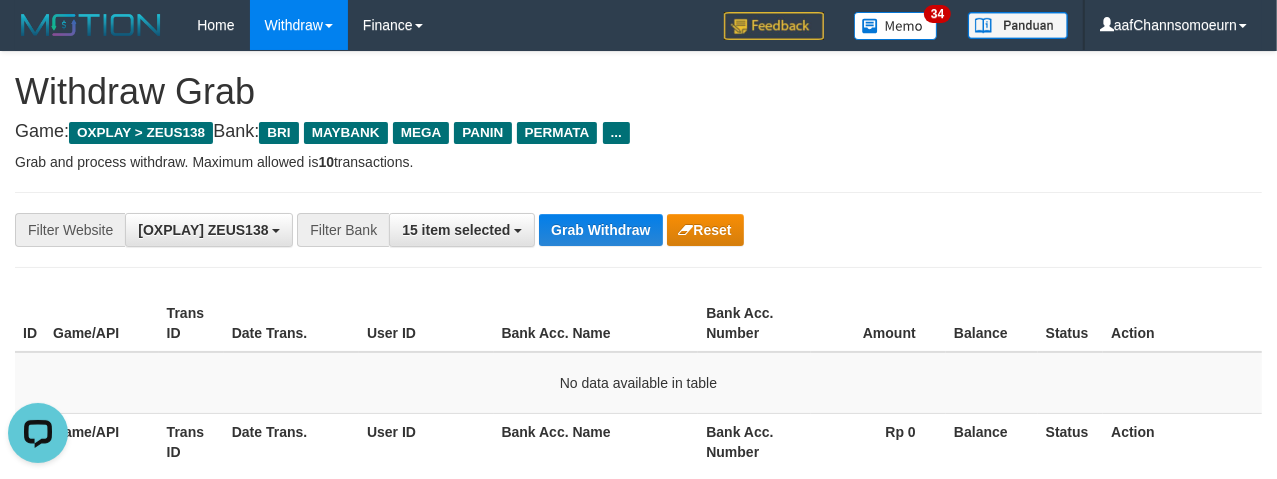 click on "**********" at bounding box center (638, 230) 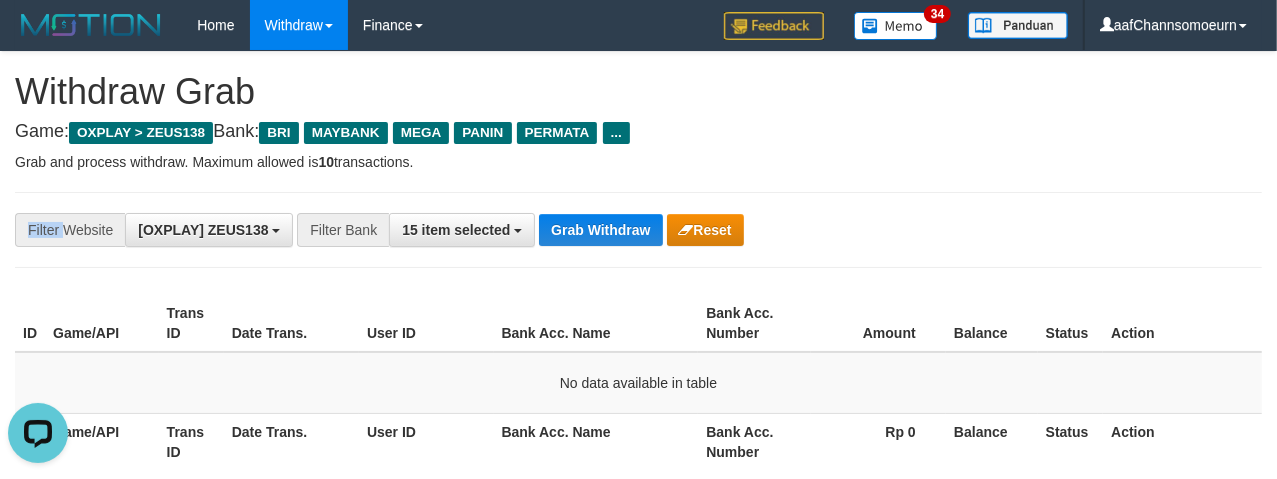 click on "**********" at bounding box center [638, 230] 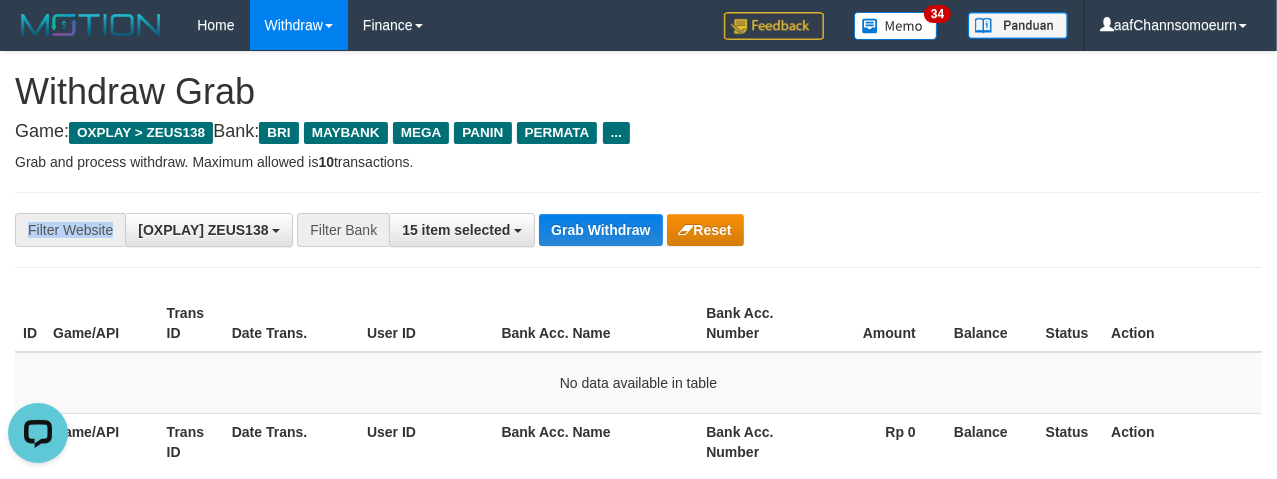 click on "**********" at bounding box center [638, 230] 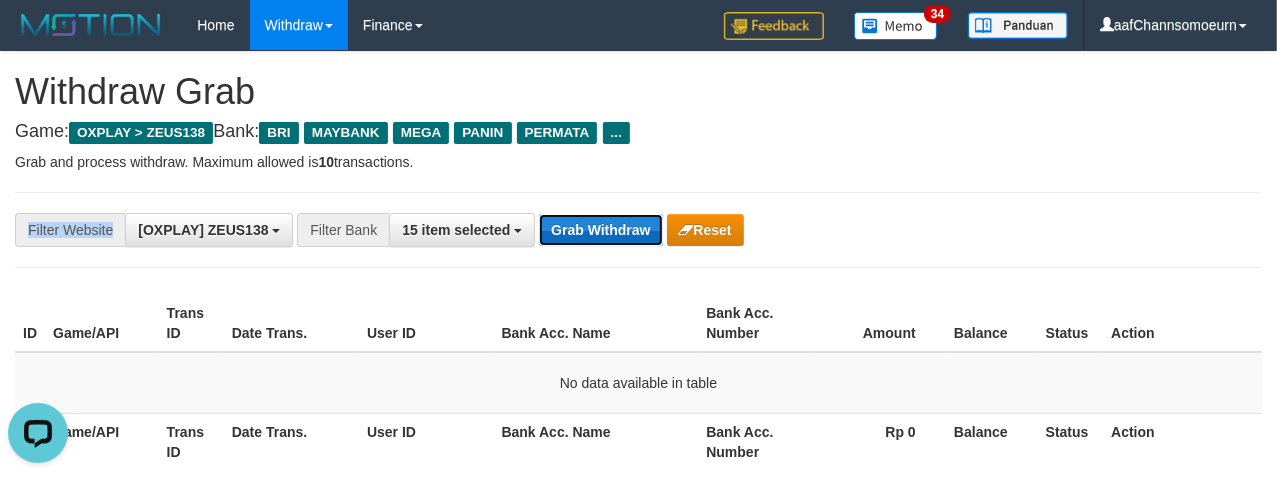 click on "Grab Withdraw" at bounding box center [600, 230] 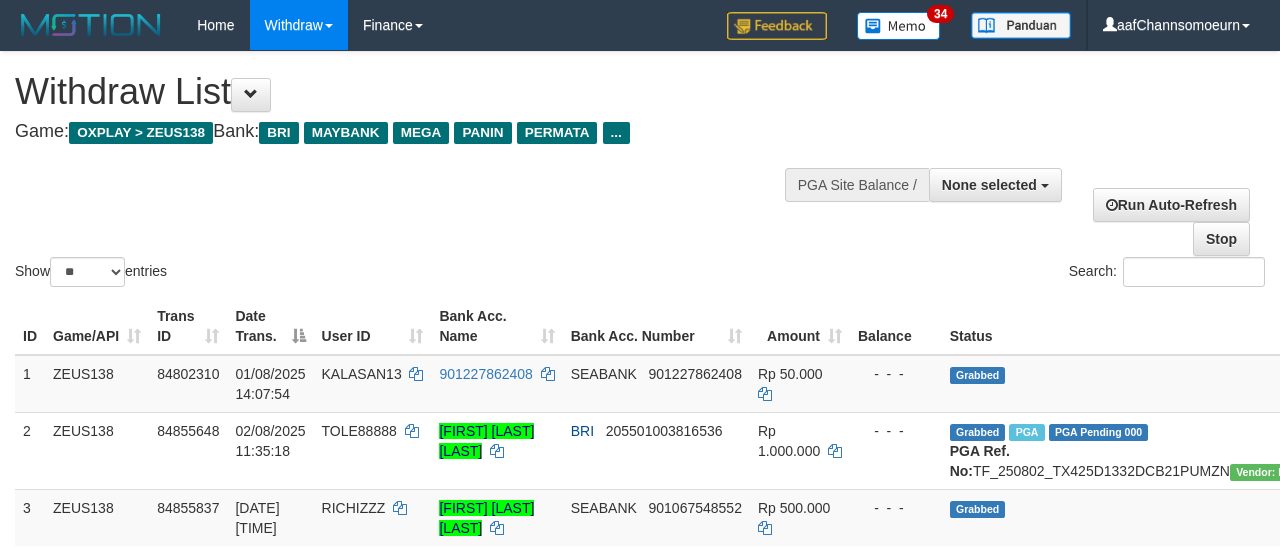 select 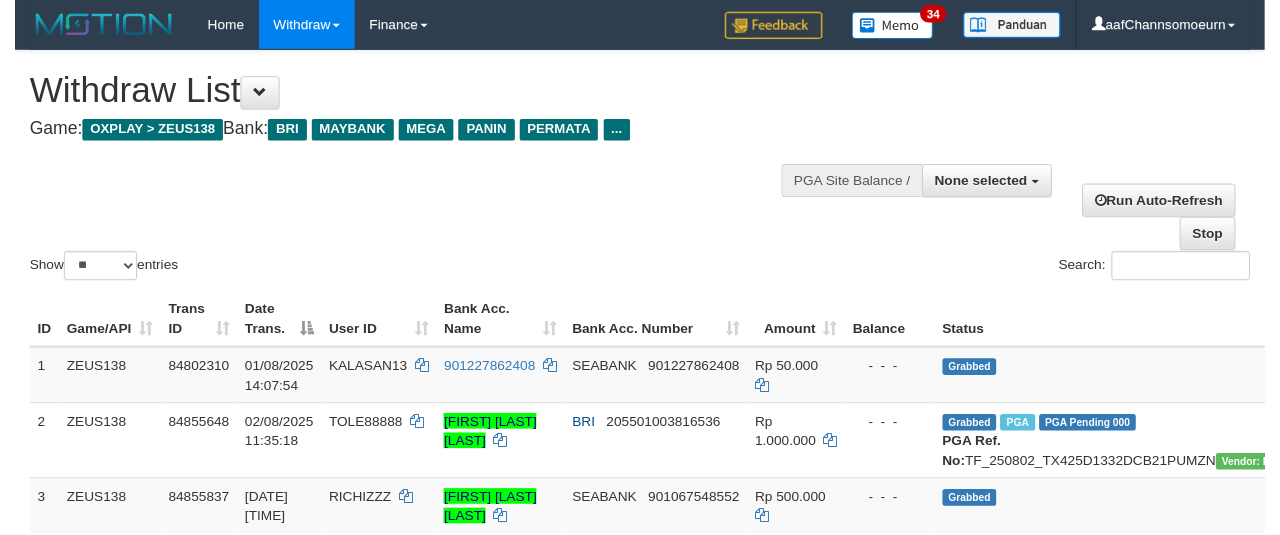scroll, scrollTop: 358, scrollLeft: 0, axis: vertical 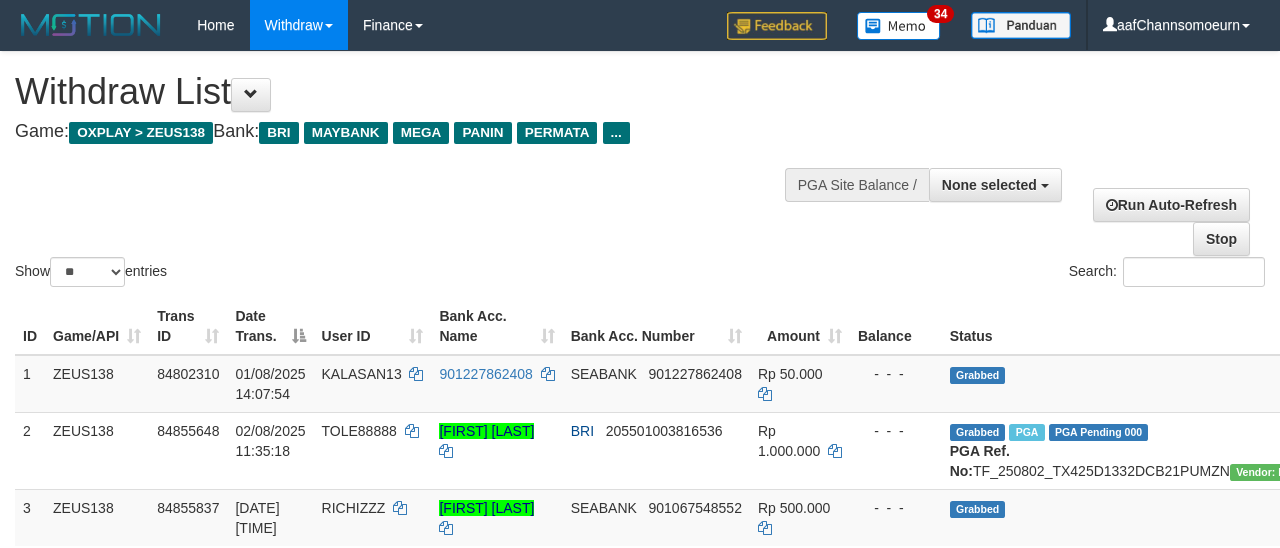 select 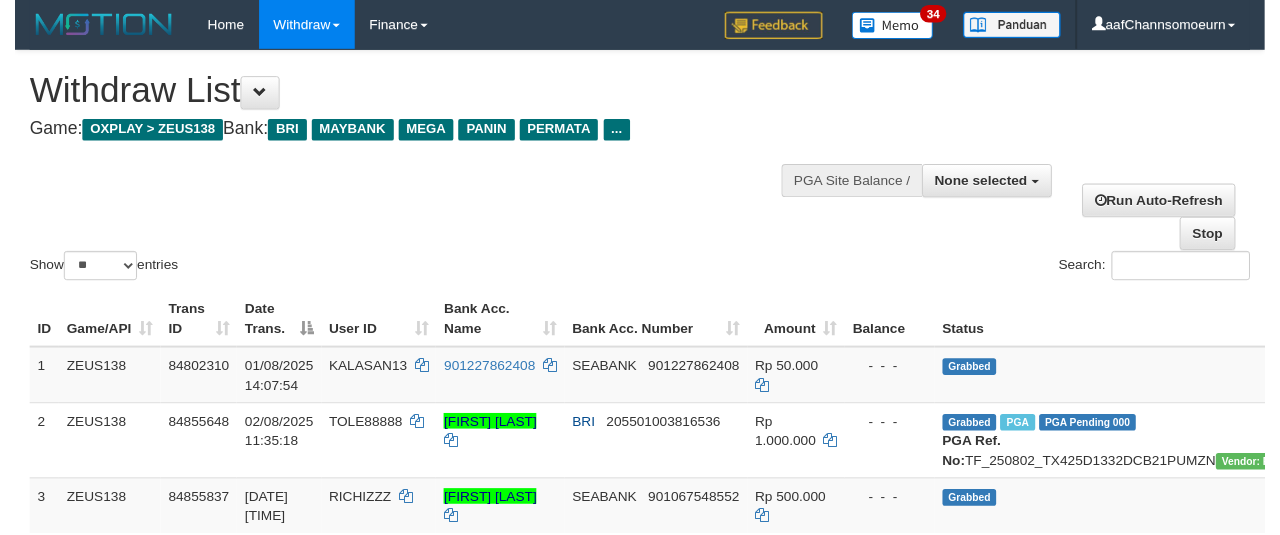 scroll, scrollTop: 358, scrollLeft: 0, axis: vertical 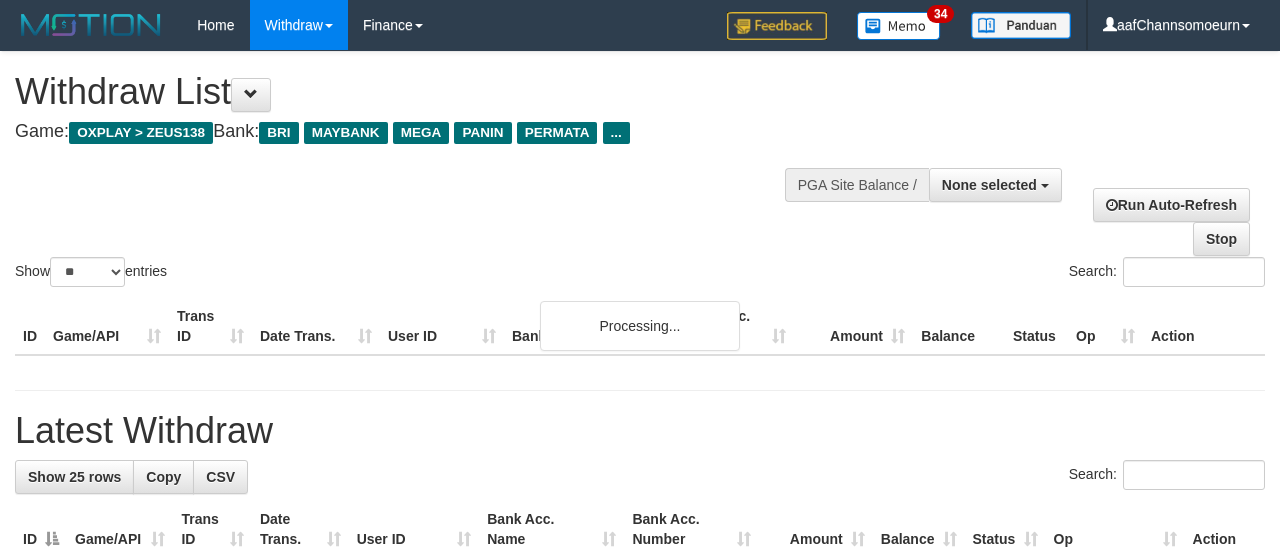 select 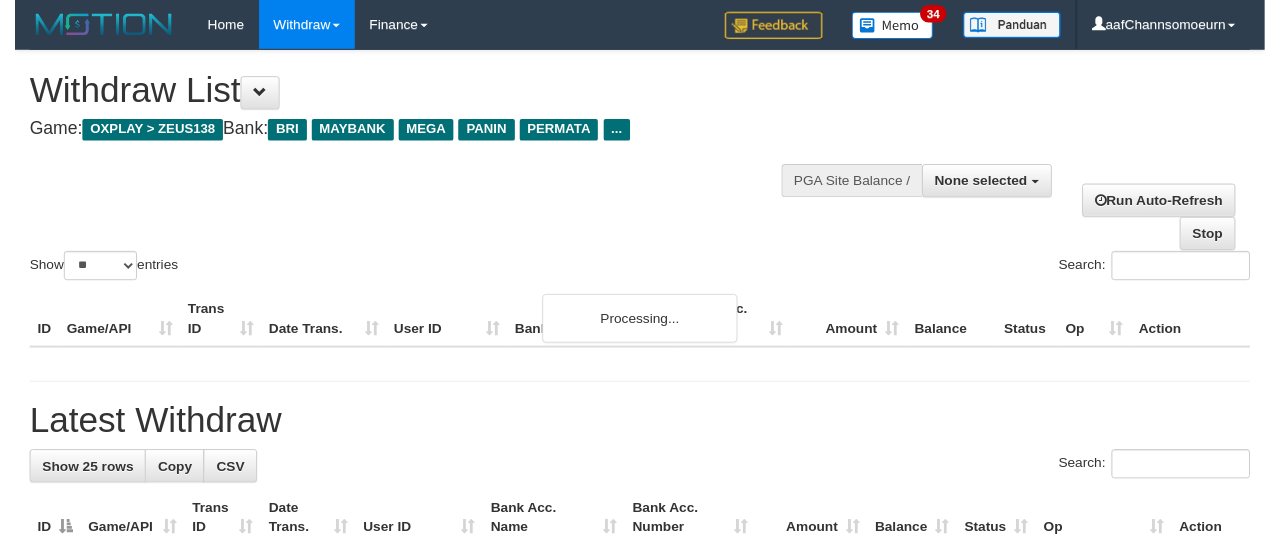 scroll, scrollTop: 358, scrollLeft: 0, axis: vertical 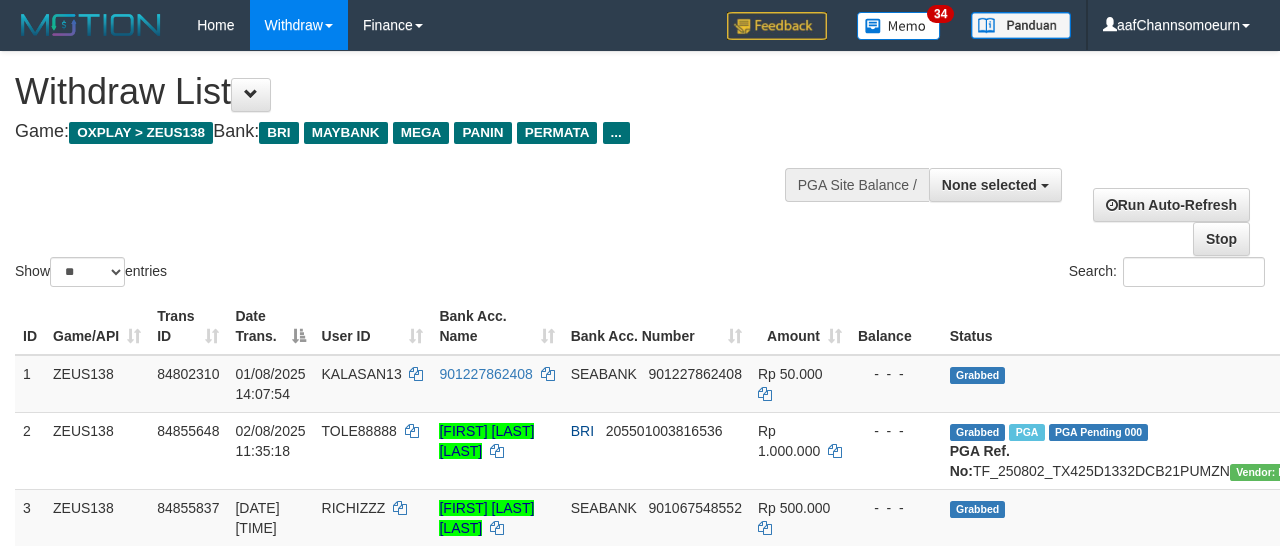 select 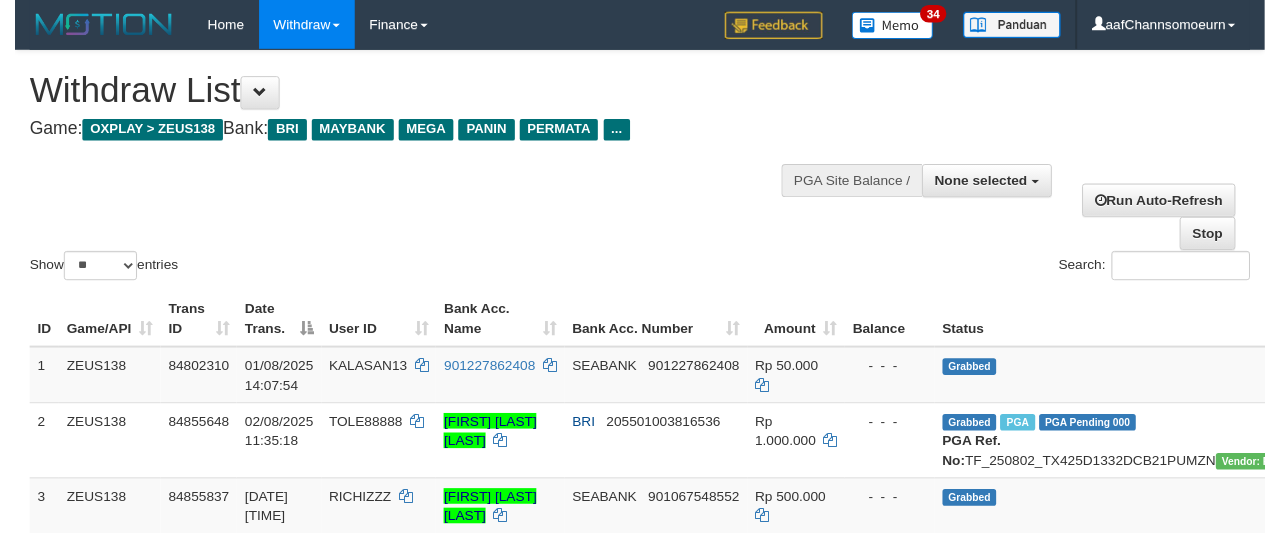 scroll, scrollTop: 358, scrollLeft: 0, axis: vertical 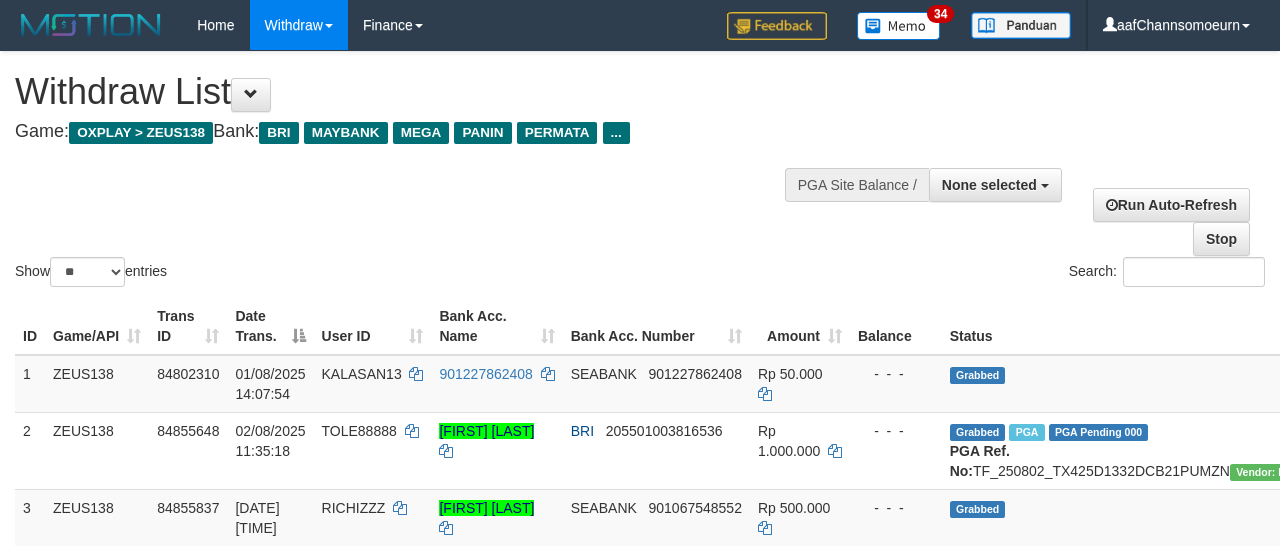 select 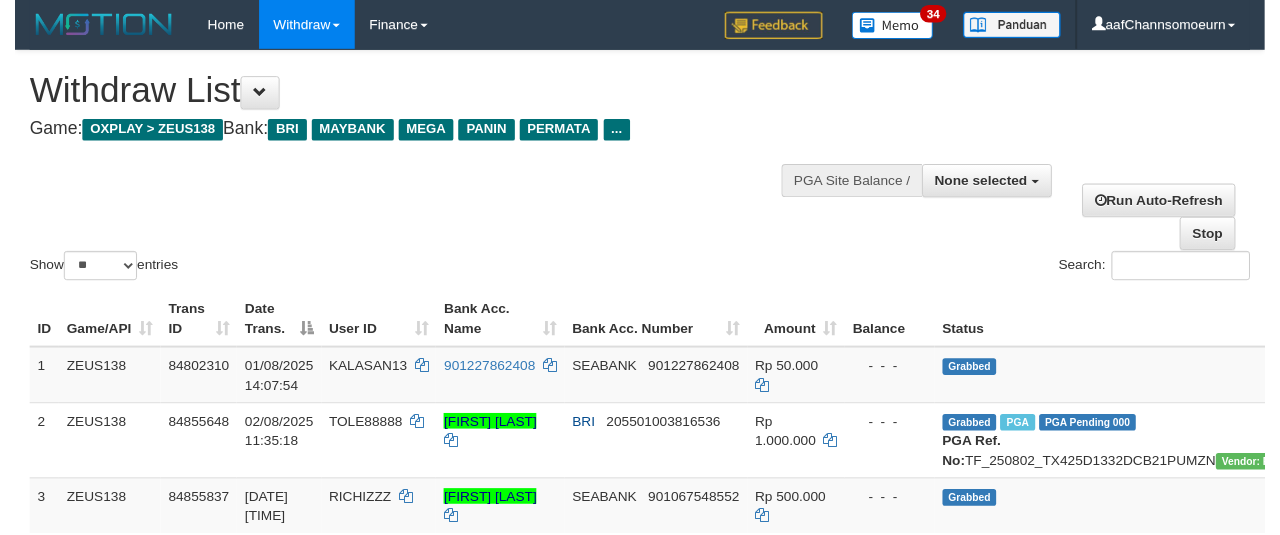 scroll, scrollTop: 358, scrollLeft: 0, axis: vertical 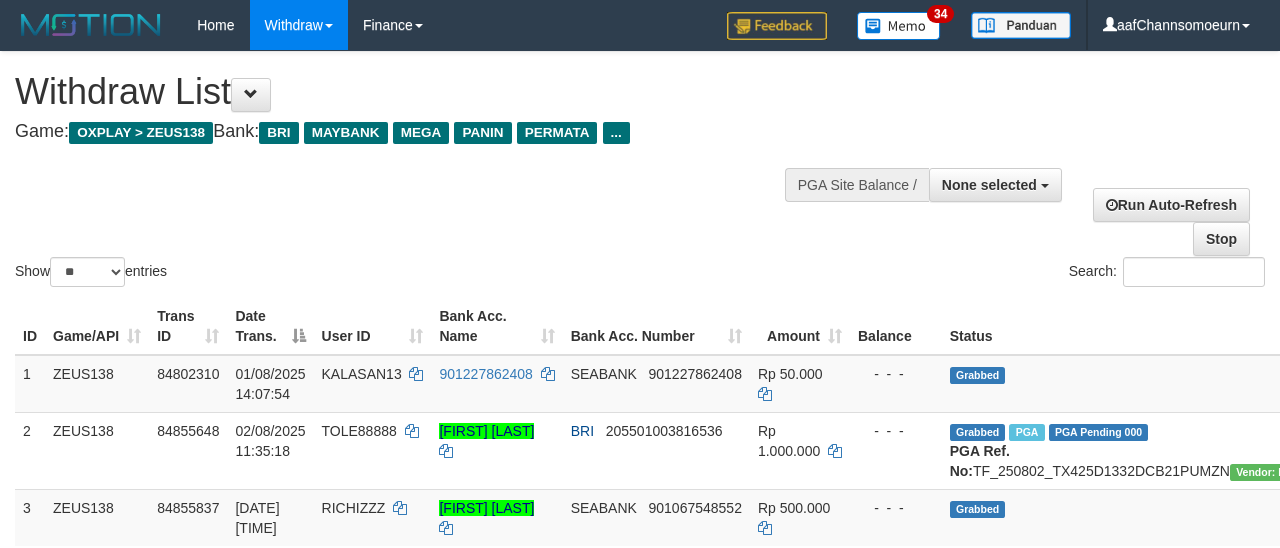 select 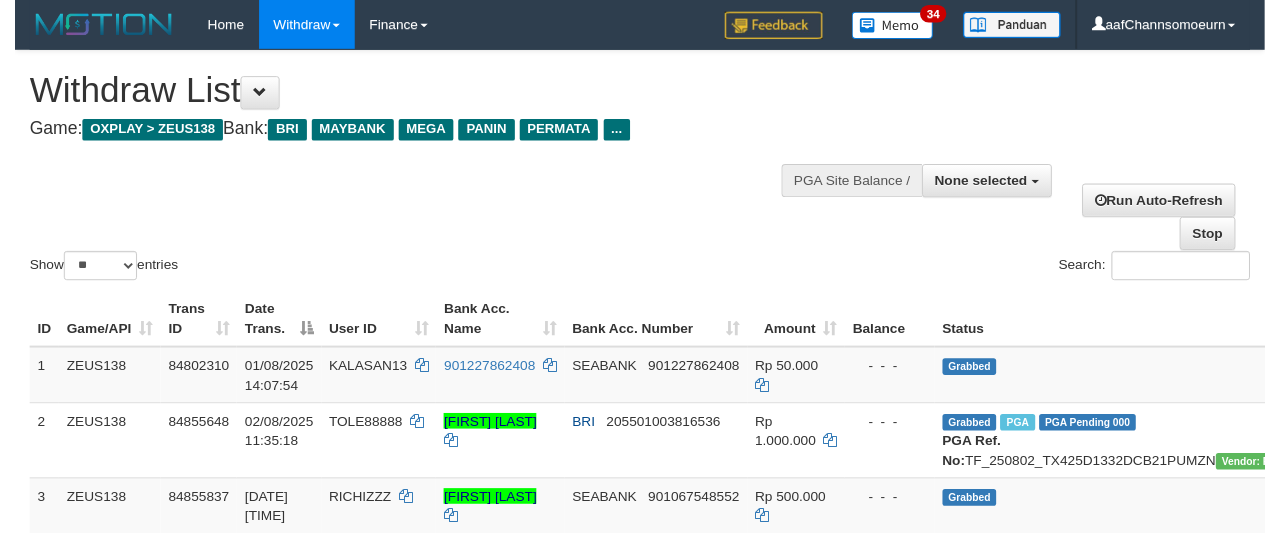 scroll, scrollTop: 358, scrollLeft: 0, axis: vertical 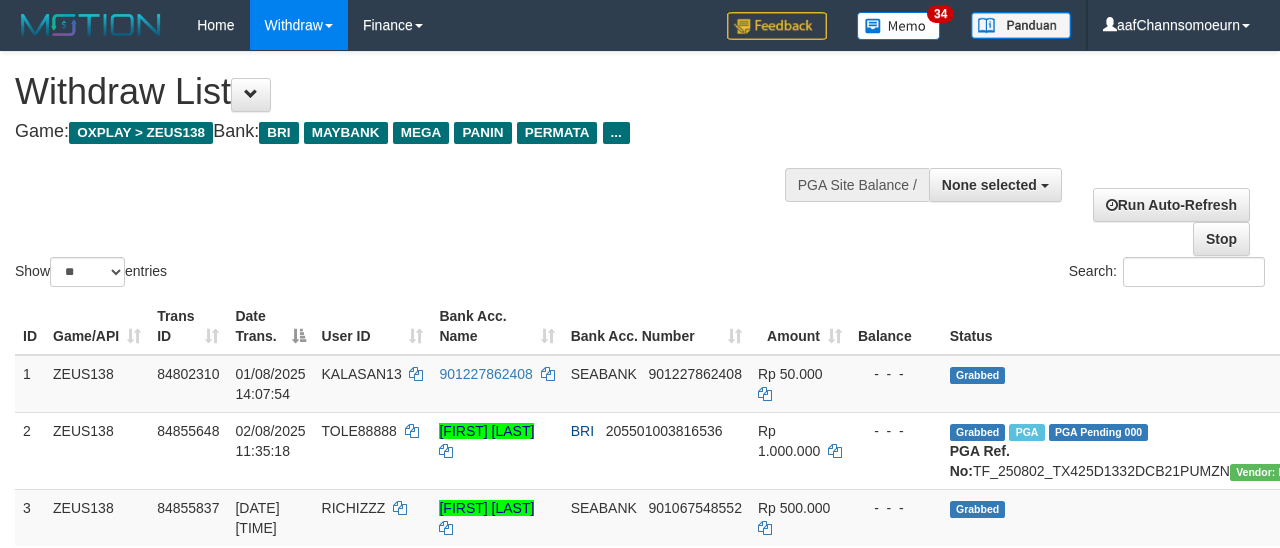 select 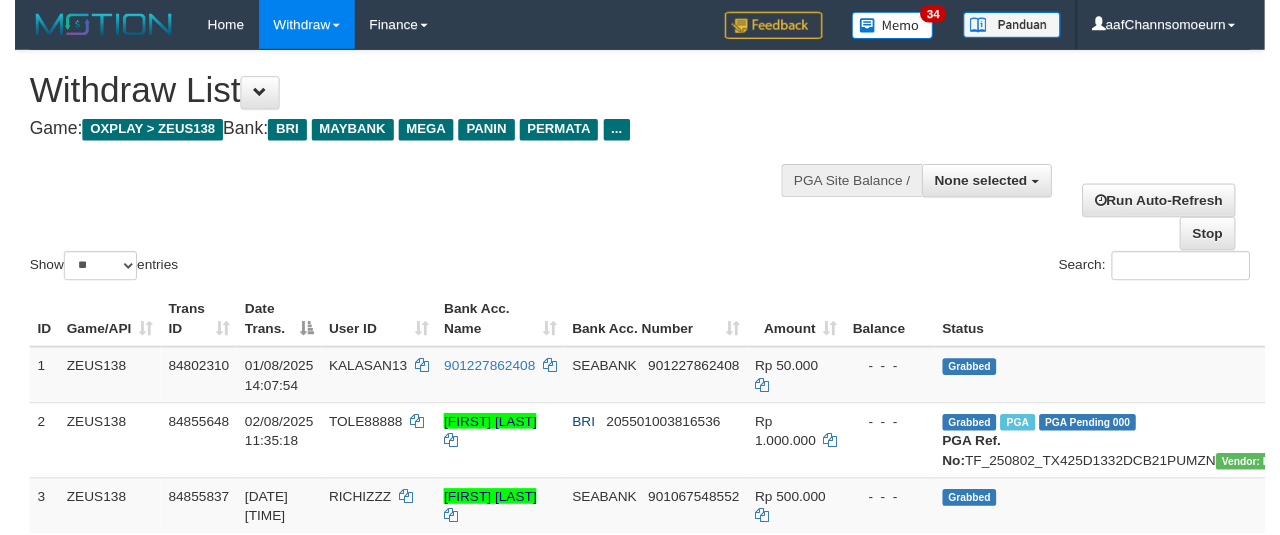 scroll, scrollTop: 358, scrollLeft: 0, axis: vertical 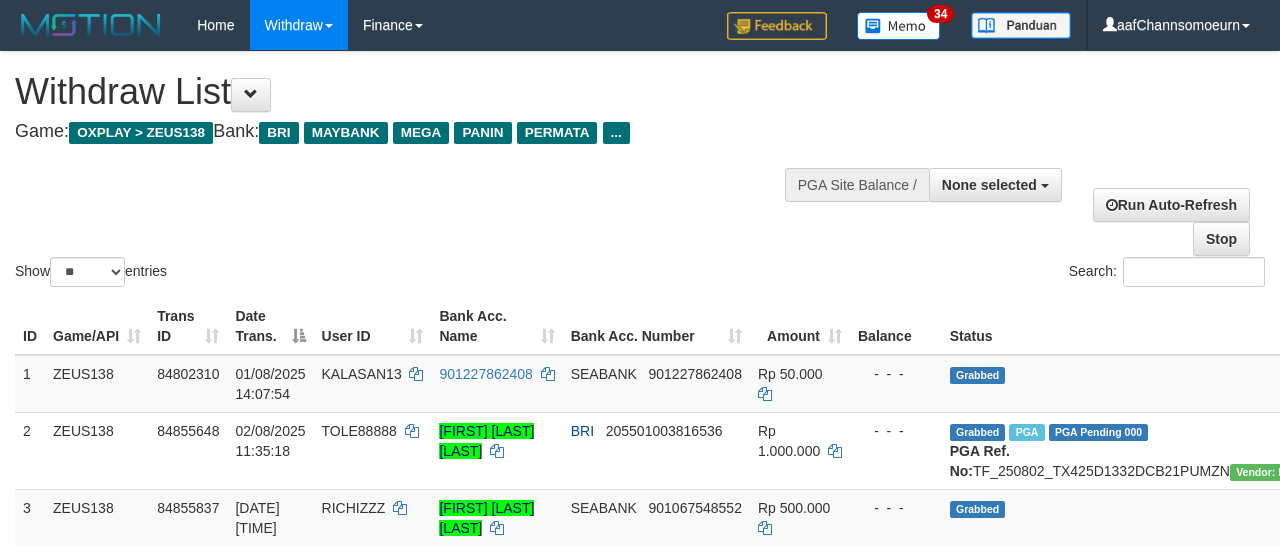 select 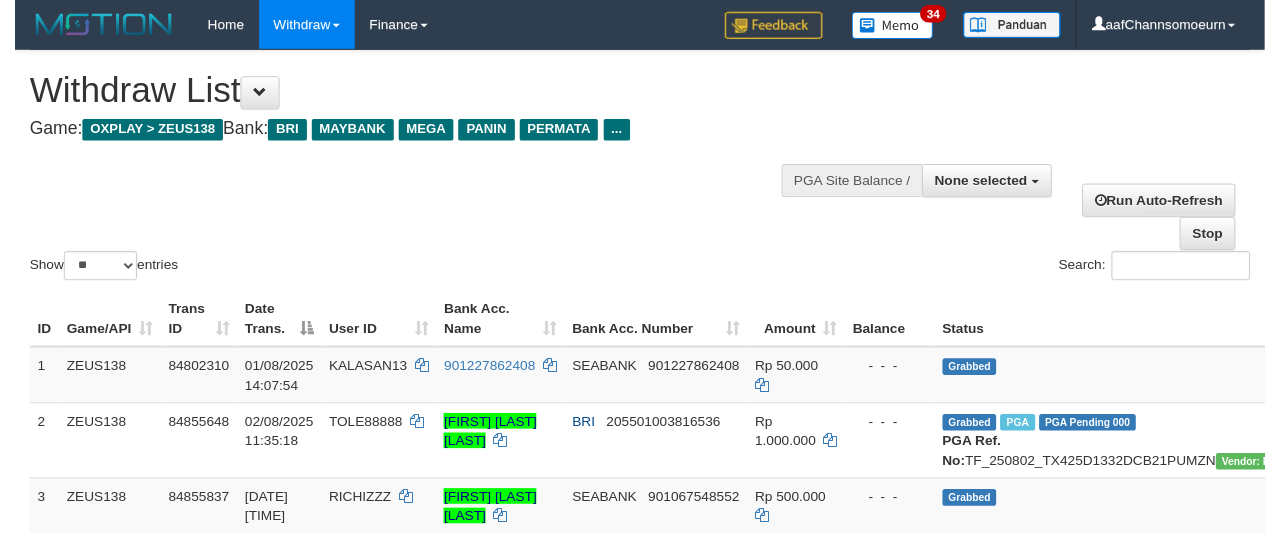 scroll, scrollTop: 358, scrollLeft: 0, axis: vertical 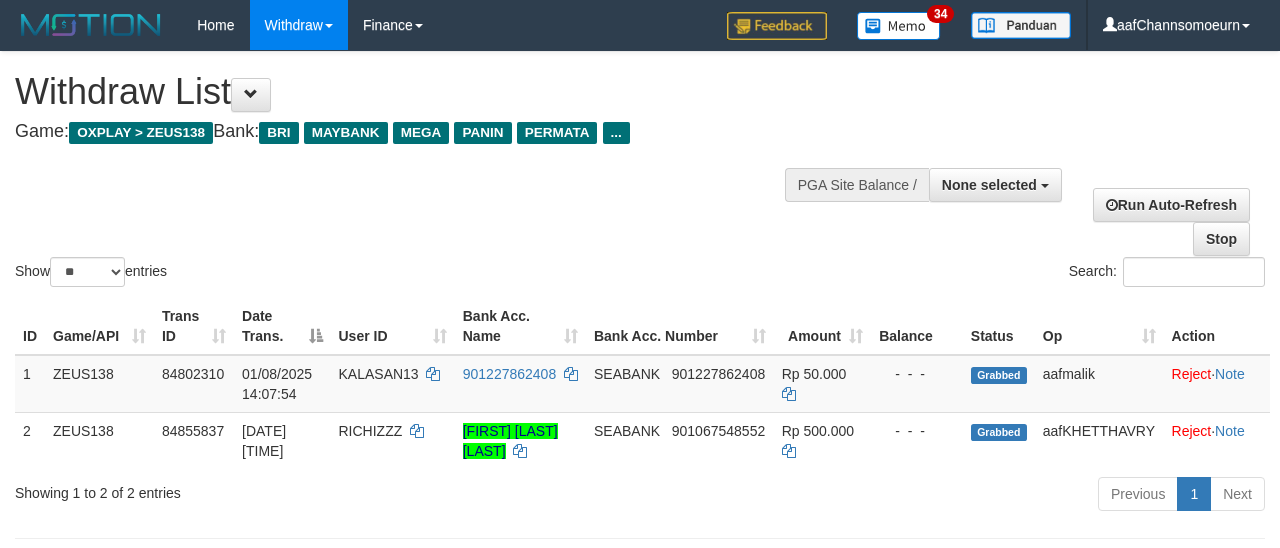select 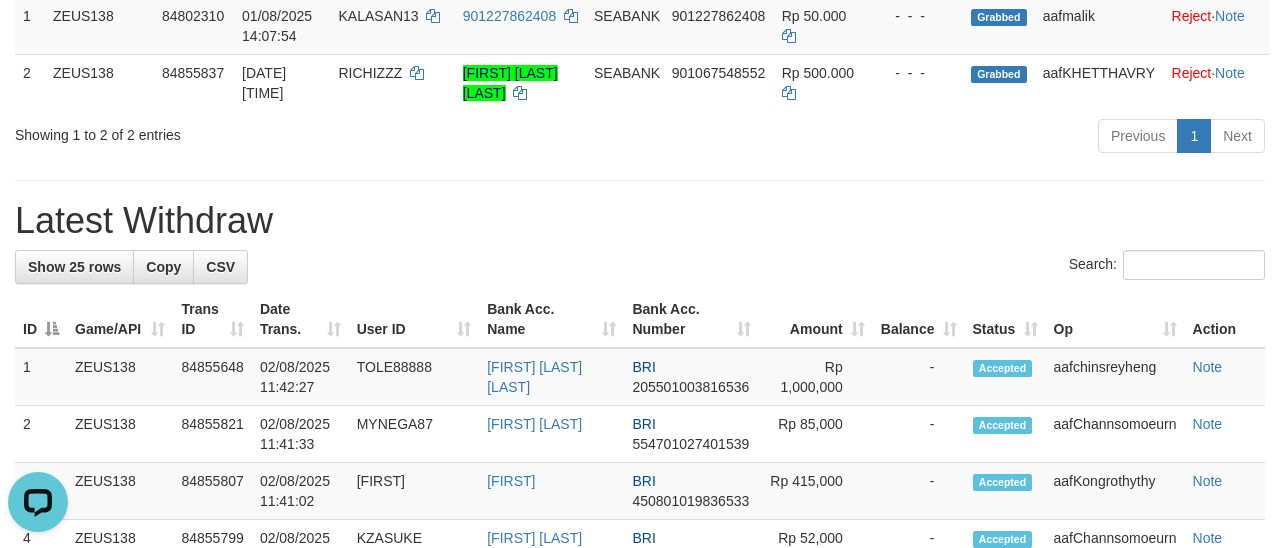 scroll, scrollTop: 0, scrollLeft: 0, axis: both 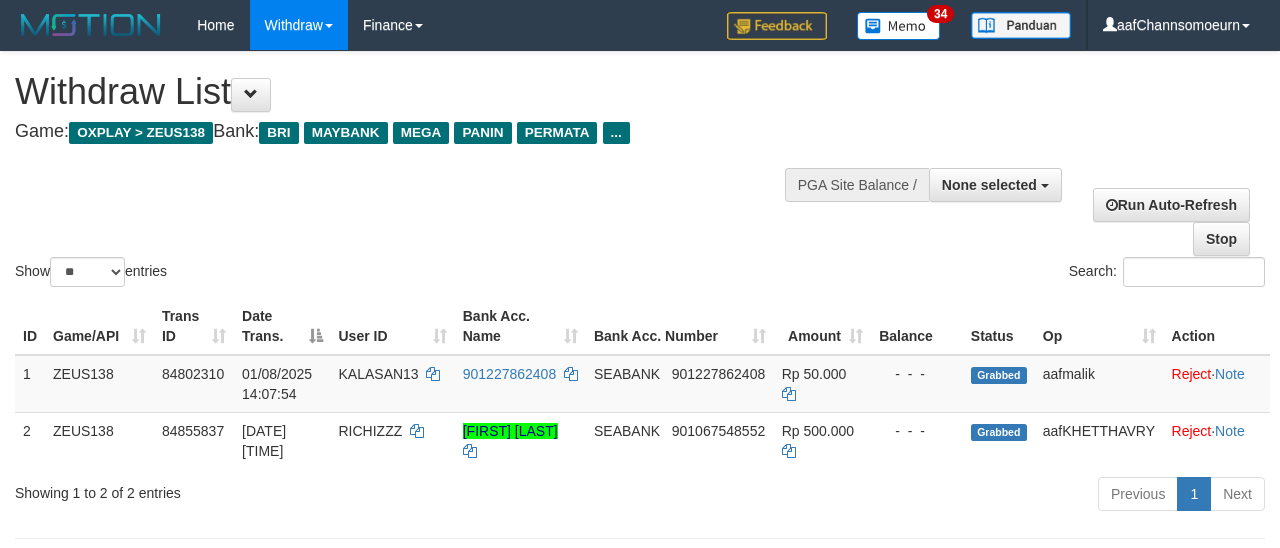 select 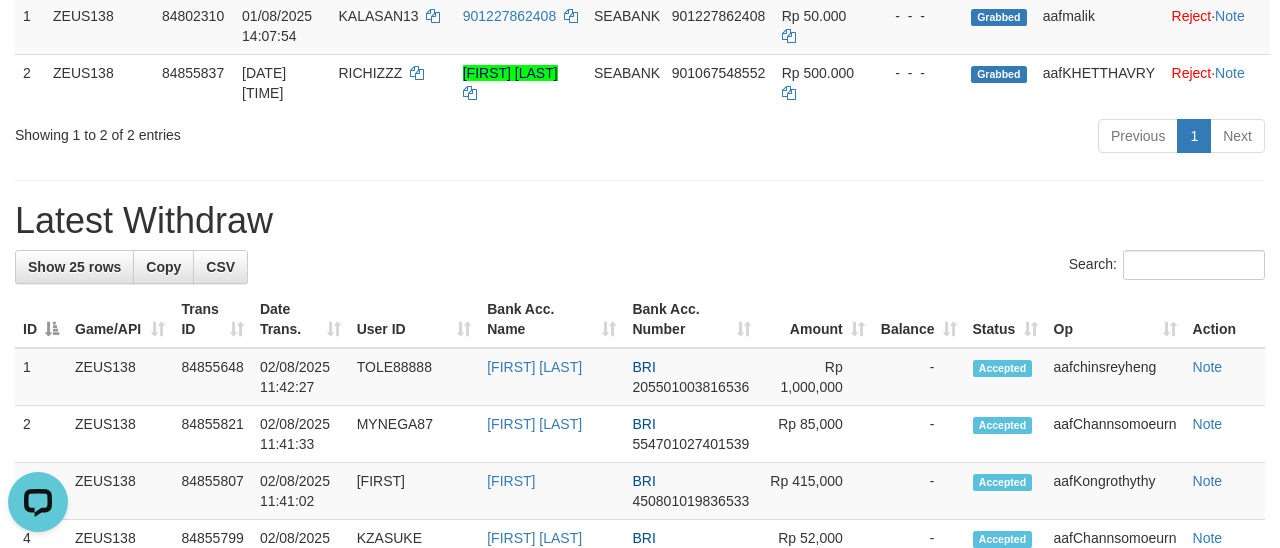scroll, scrollTop: 0, scrollLeft: 0, axis: both 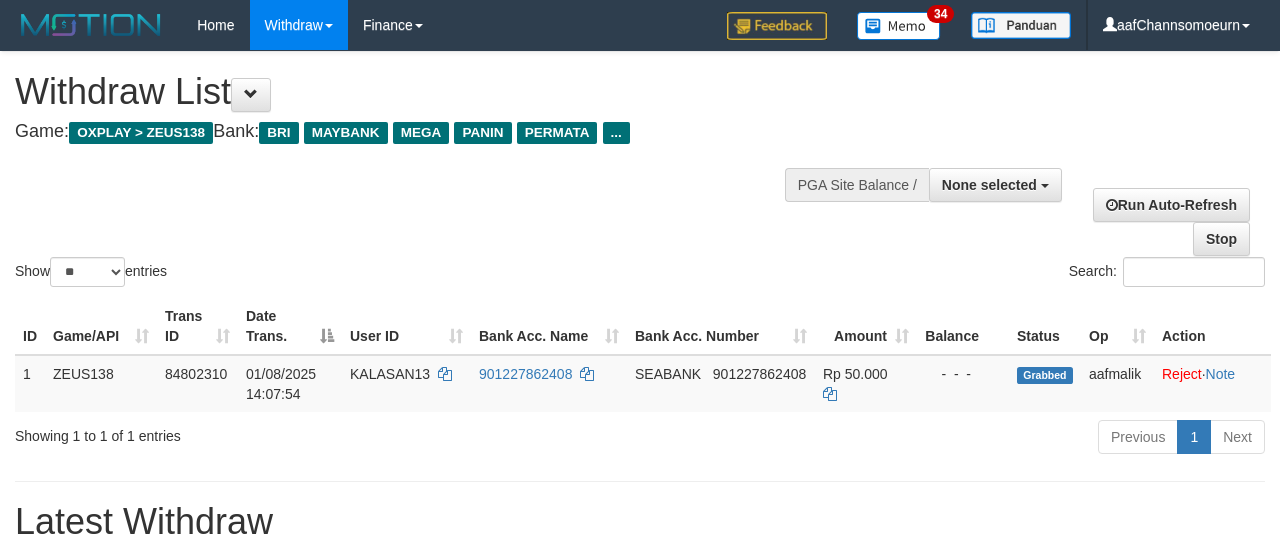 select 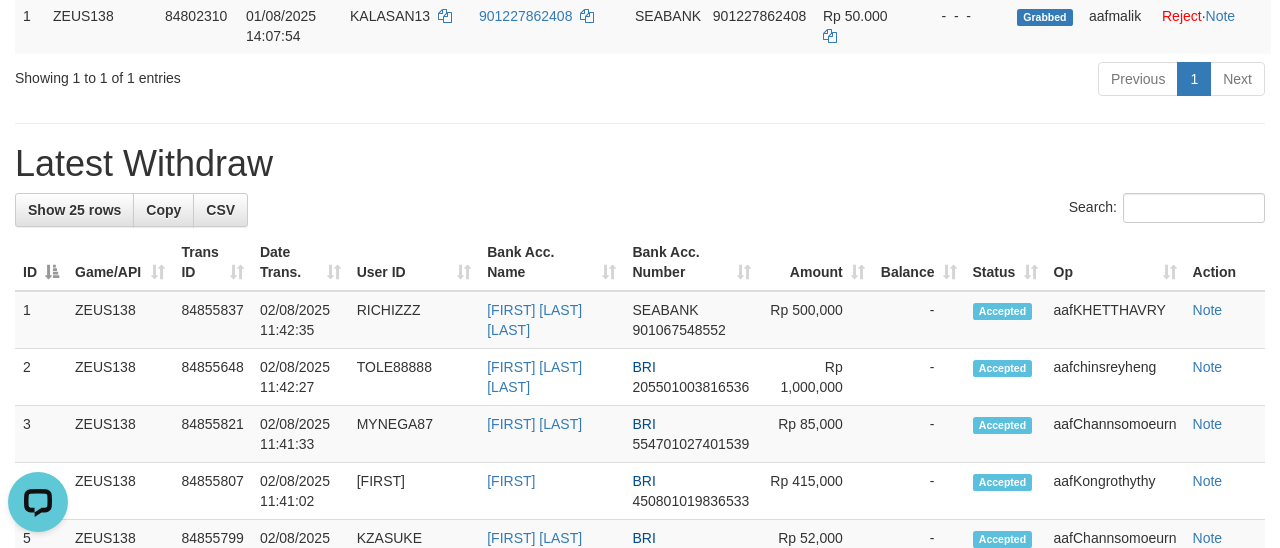 scroll, scrollTop: 0, scrollLeft: 0, axis: both 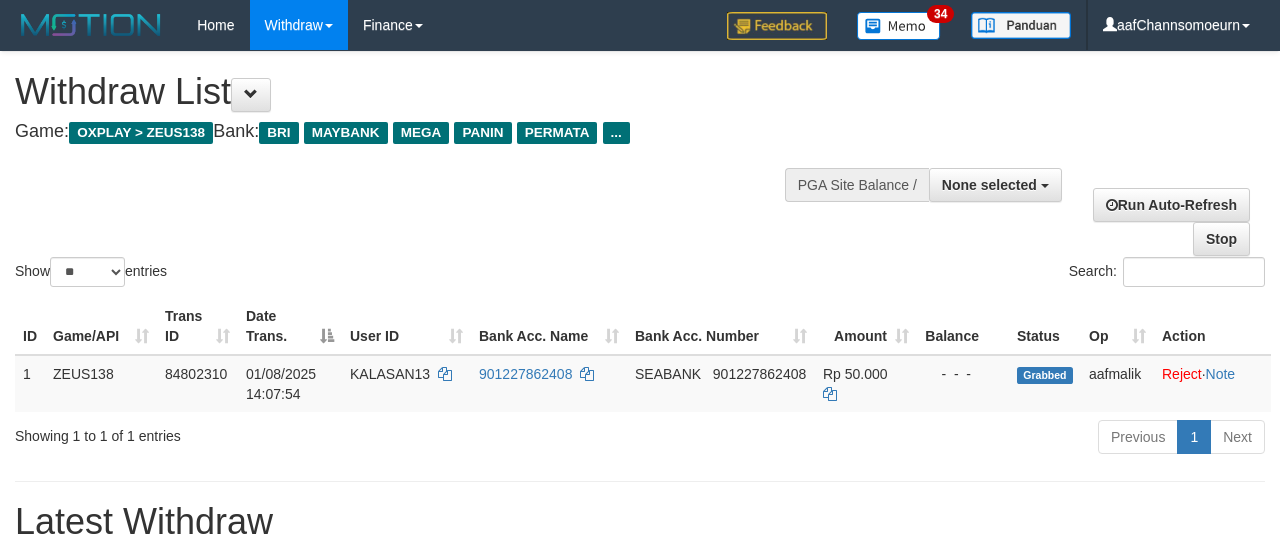 select 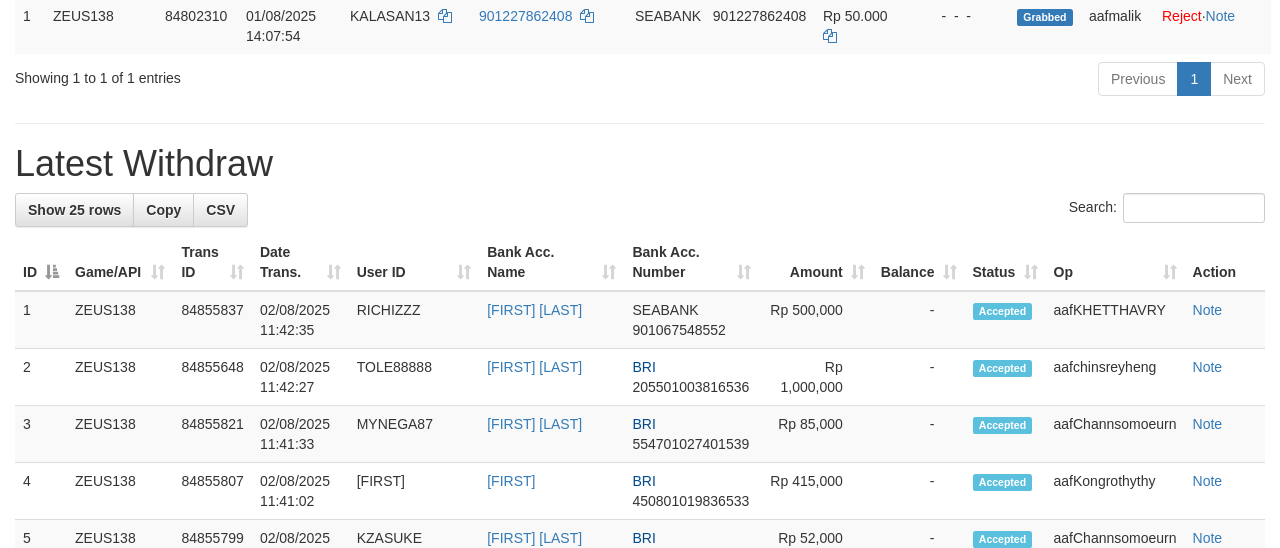 scroll, scrollTop: 358, scrollLeft: 0, axis: vertical 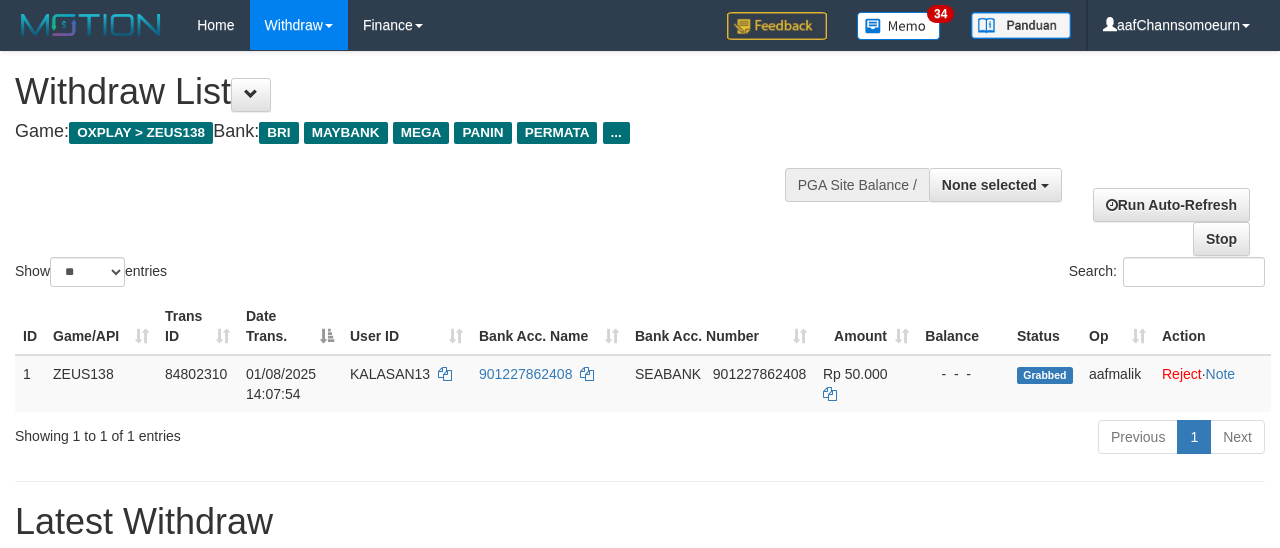 select 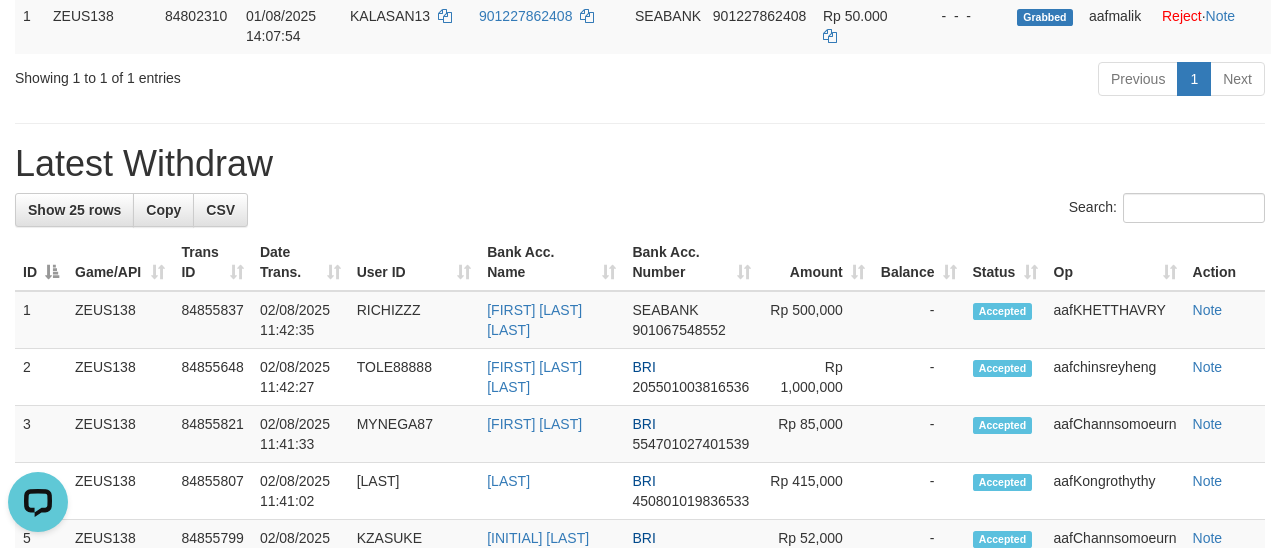 scroll, scrollTop: 0, scrollLeft: 0, axis: both 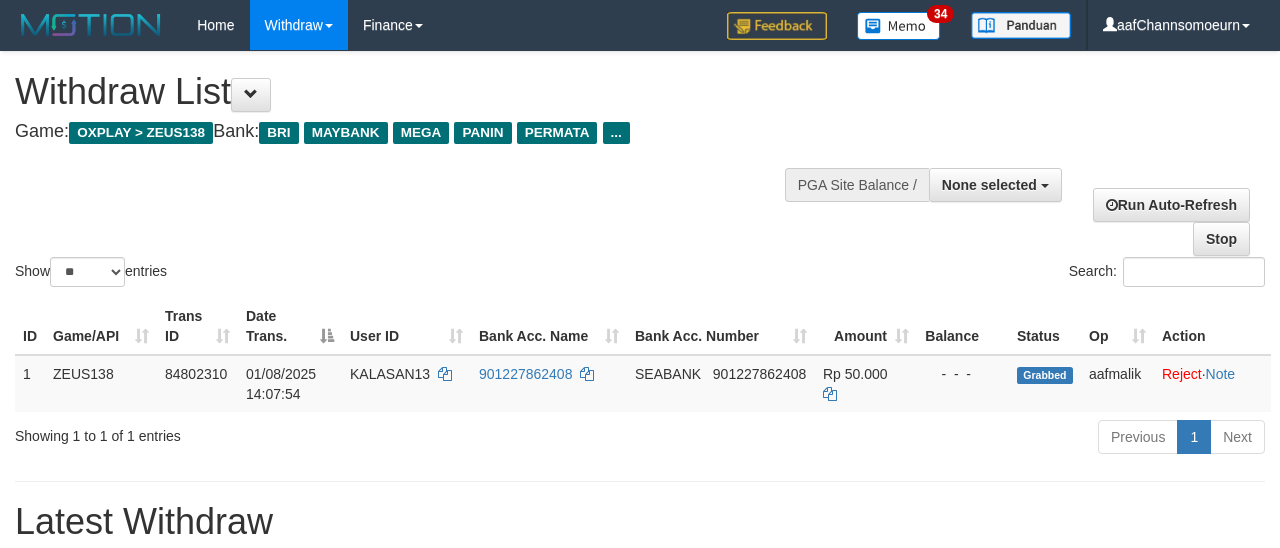 select 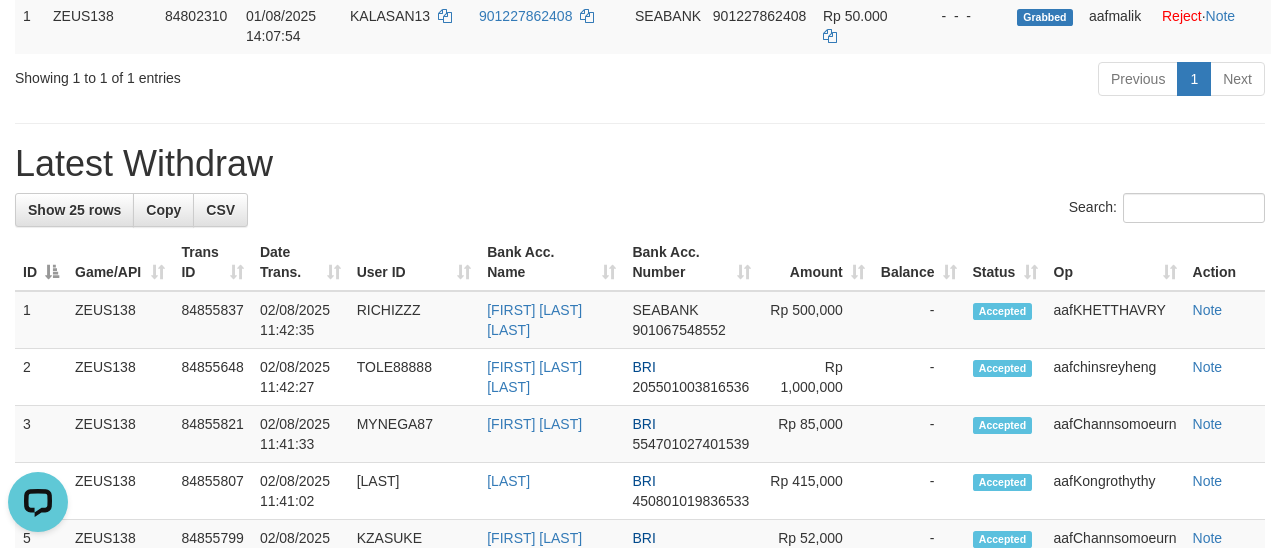 scroll, scrollTop: 0, scrollLeft: 0, axis: both 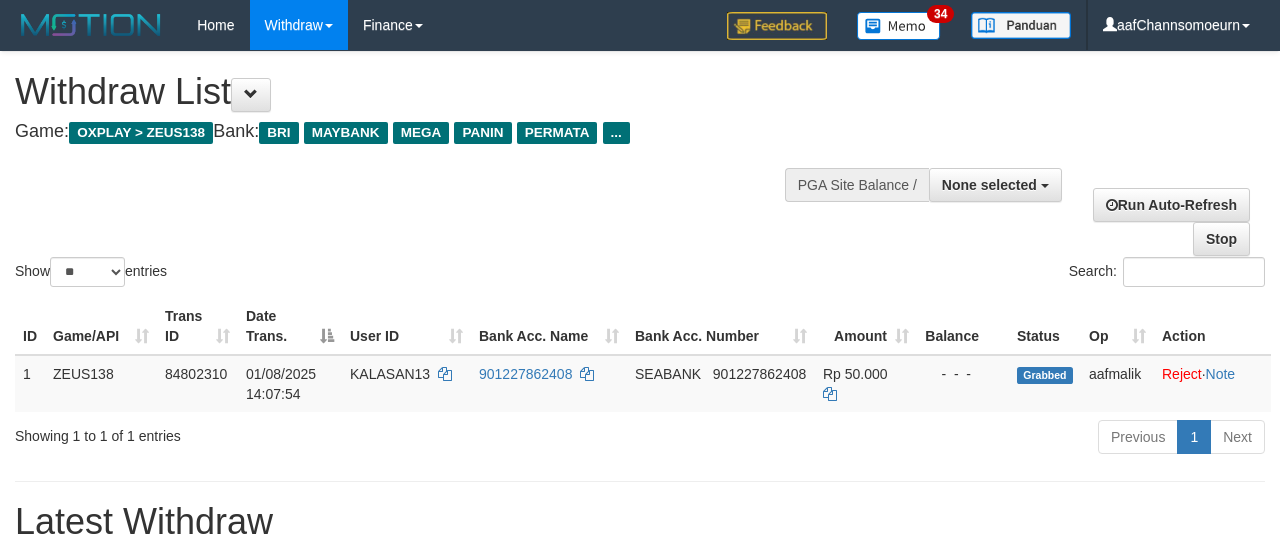 select 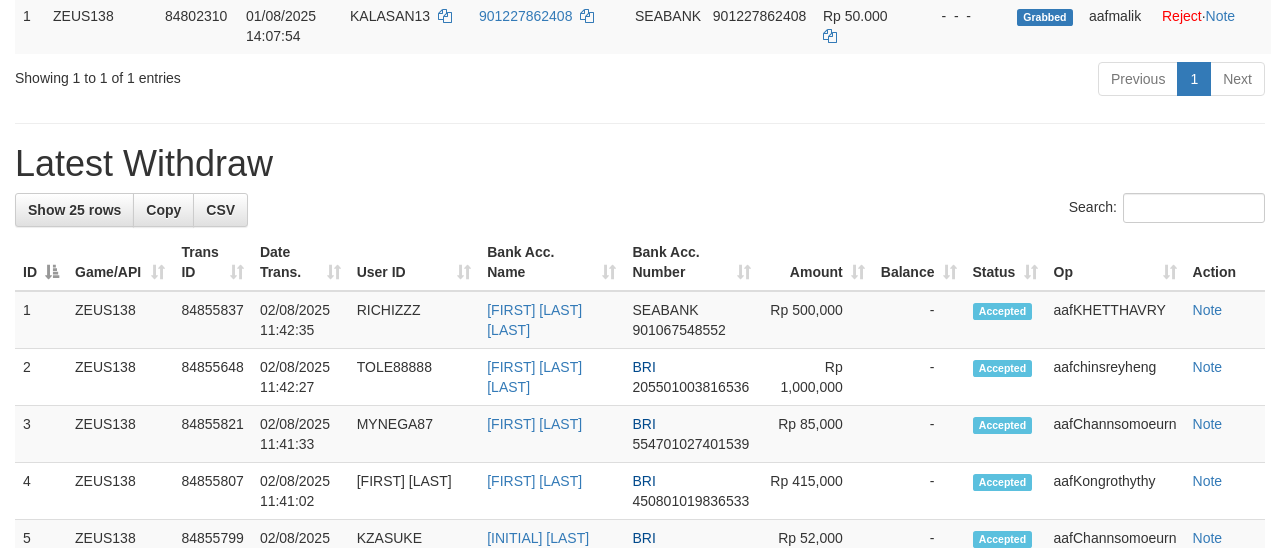 click on "Latest Withdraw" at bounding box center (640, 164) 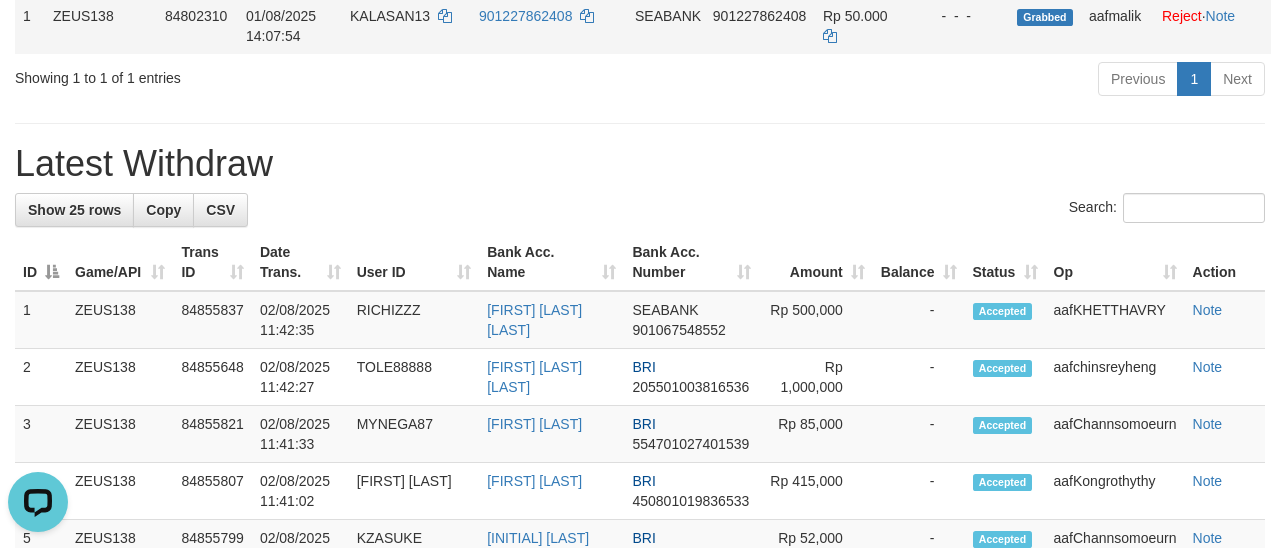 scroll, scrollTop: 0, scrollLeft: 0, axis: both 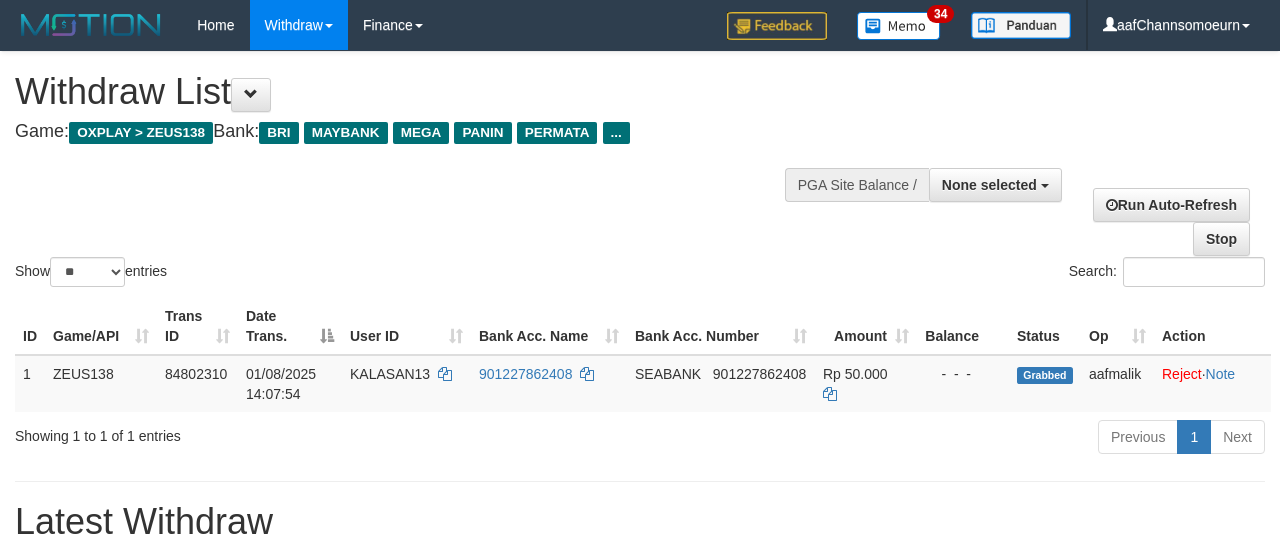 select 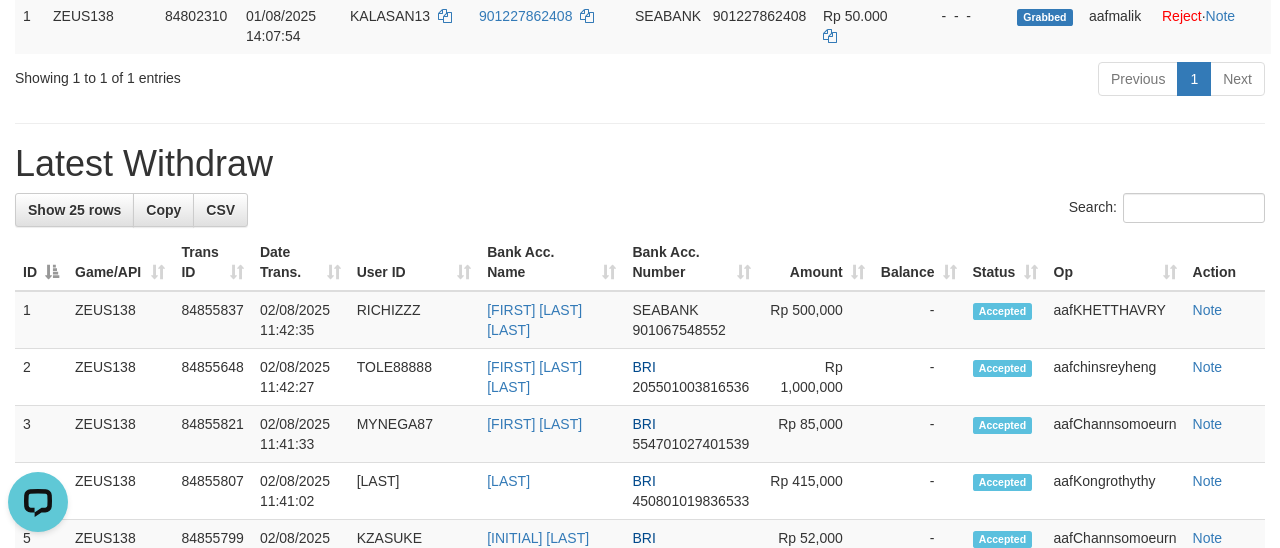 scroll, scrollTop: 0, scrollLeft: 0, axis: both 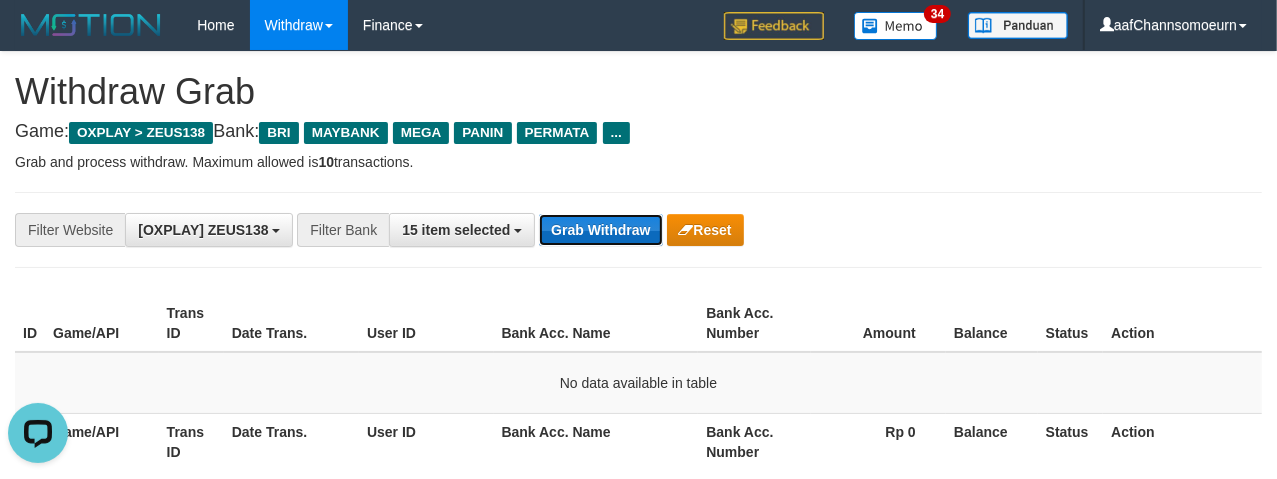 click on "Grab Withdraw" at bounding box center (600, 230) 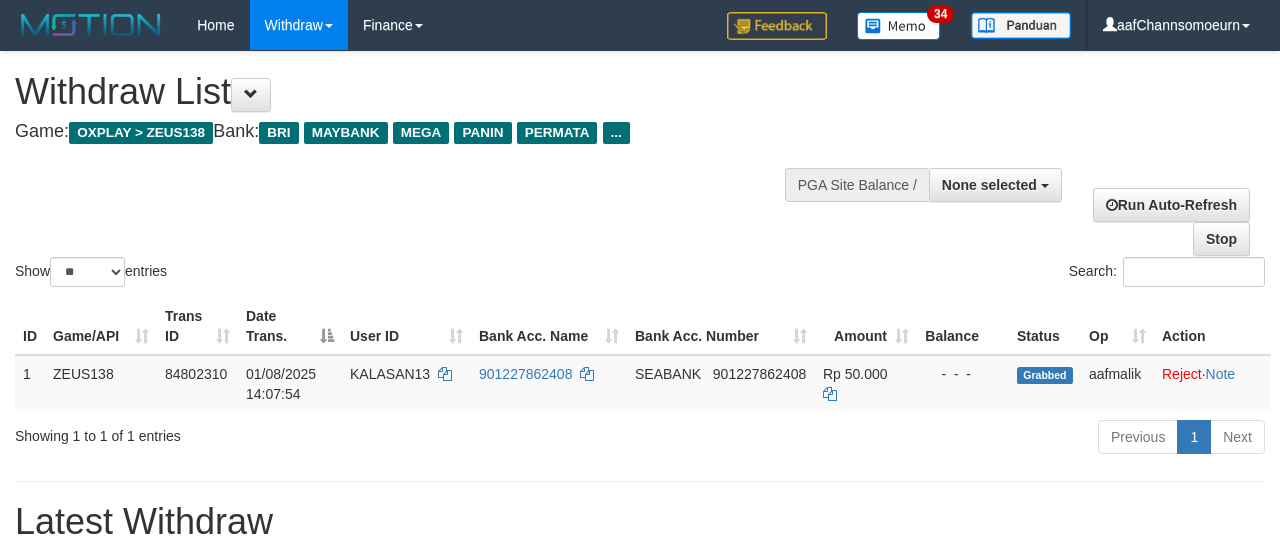select 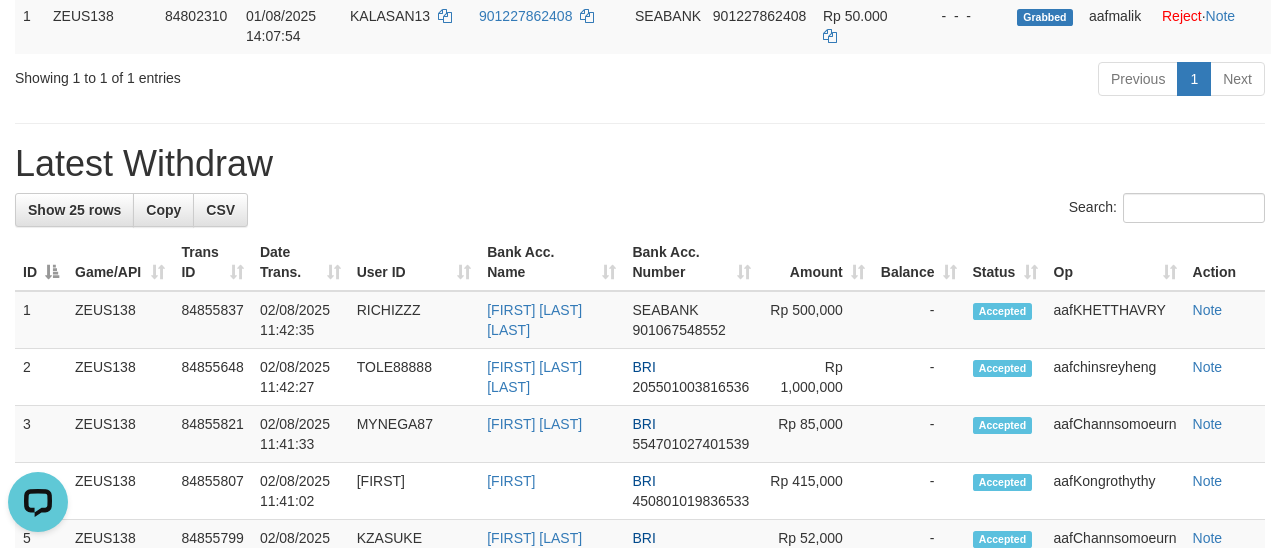 scroll, scrollTop: 0, scrollLeft: 0, axis: both 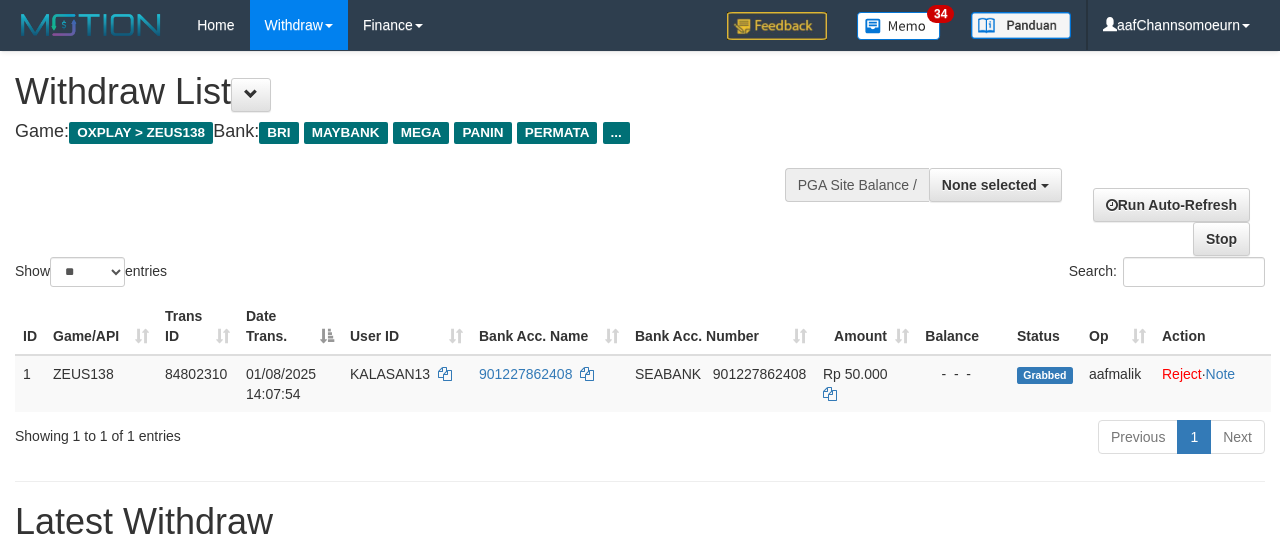 select 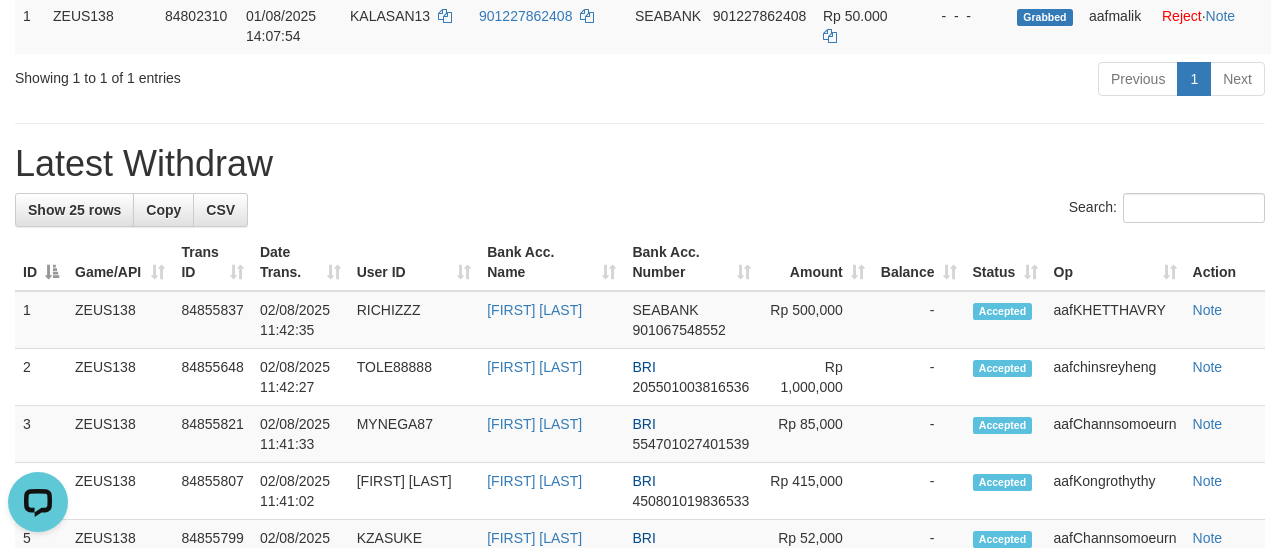 scroll, scrollTop: 0, scrollLeft: 0, axis: both 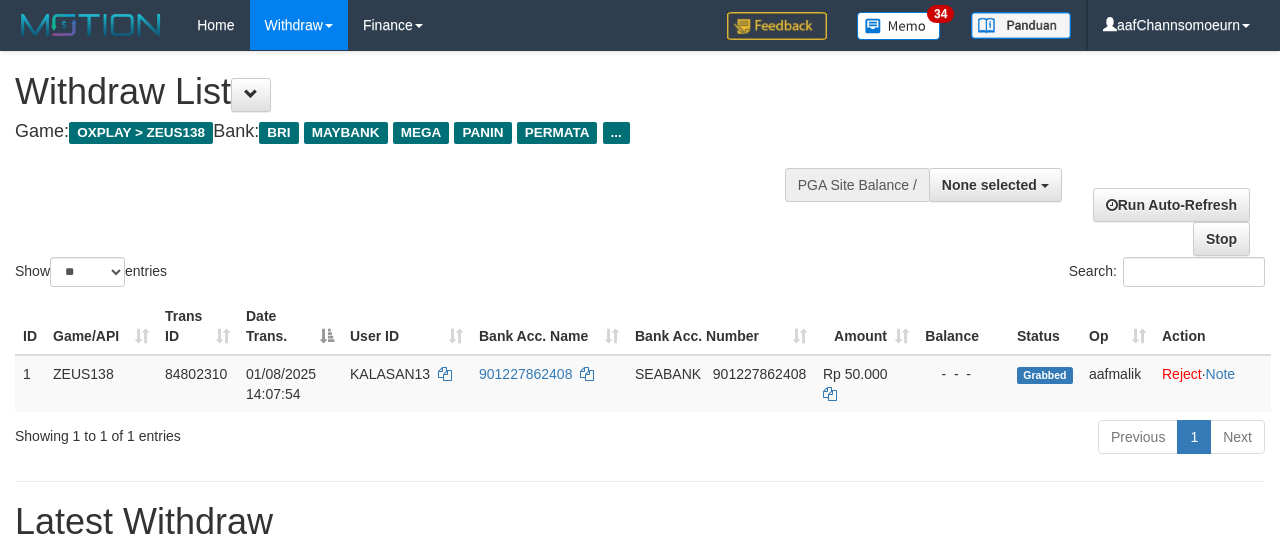 select 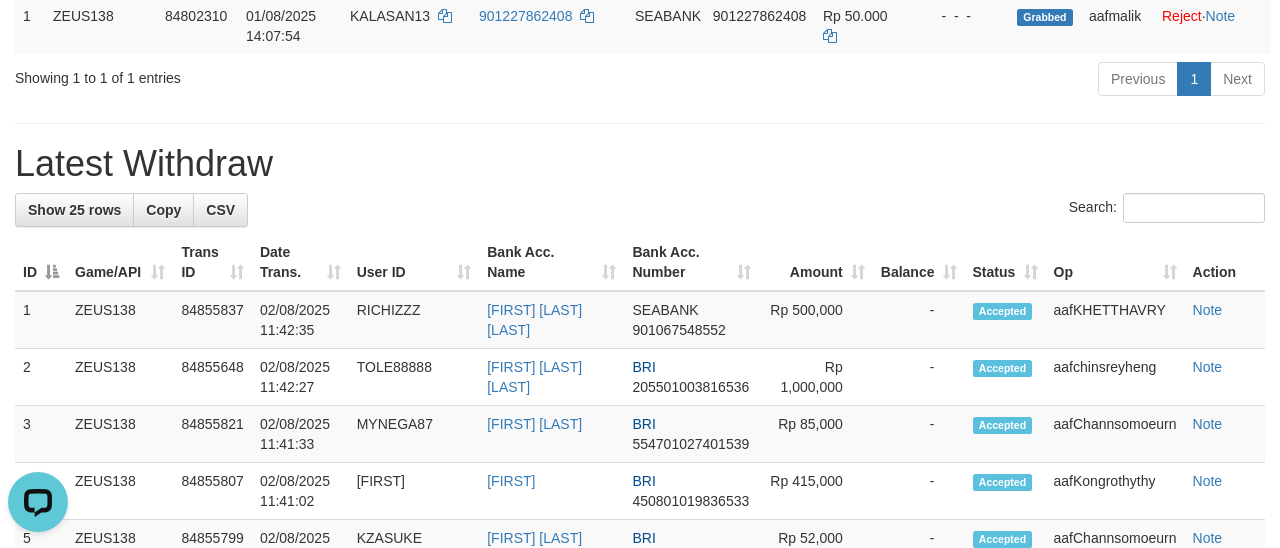 scroll, scrollTop: 0, scrollLeft: 0, axis: both 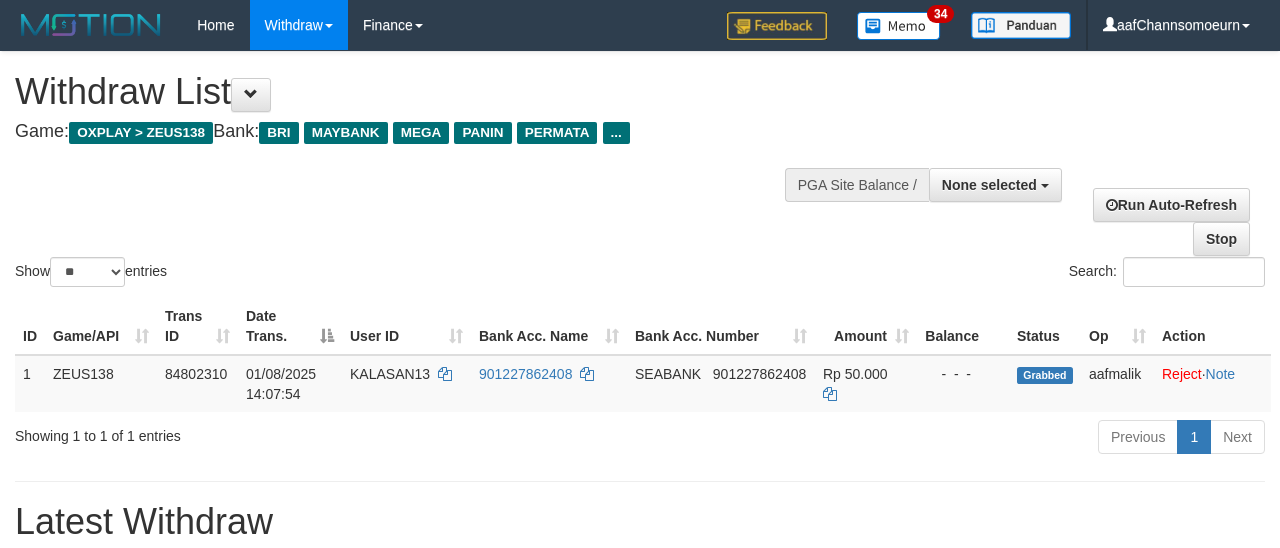 select 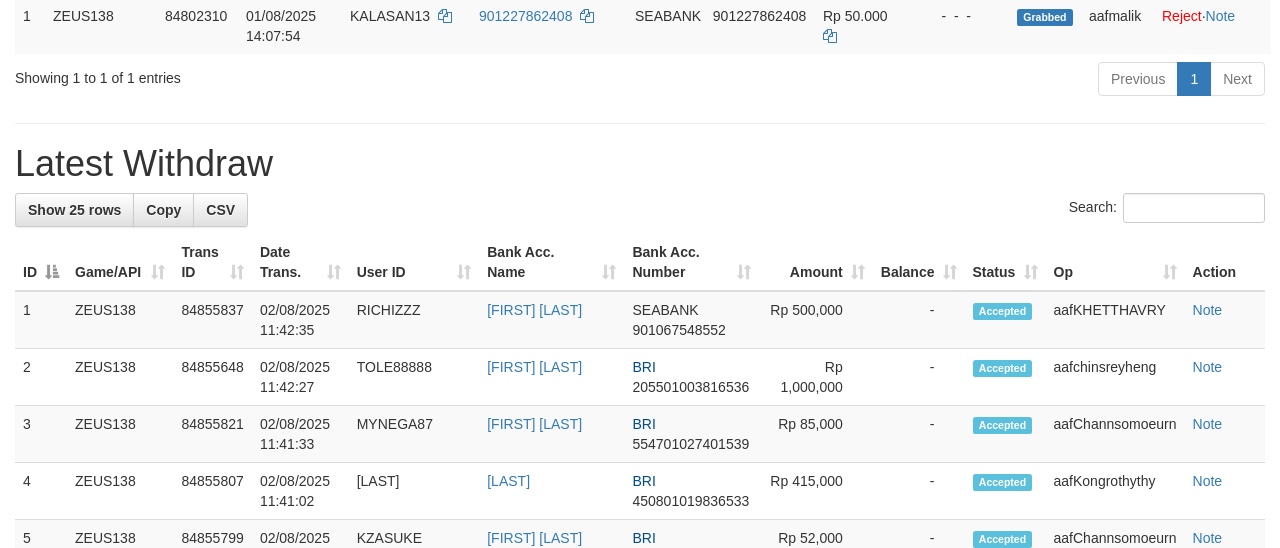 click on "Search:" at bounding box center (640, 210) 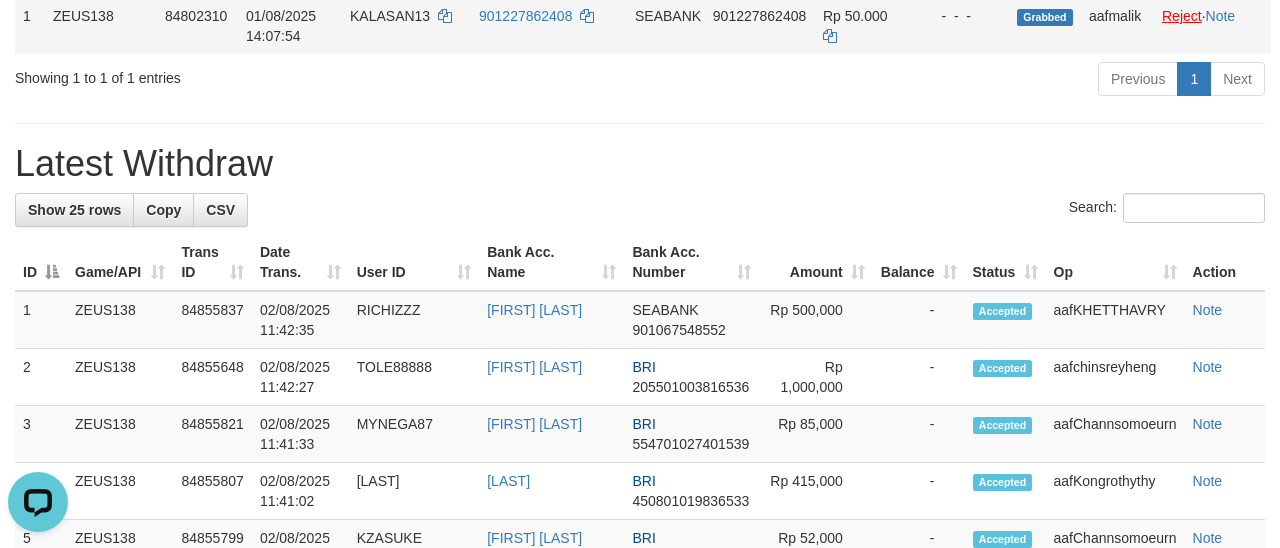 scroll, scrollTop: 0, scrollLeft: 0, axis: both 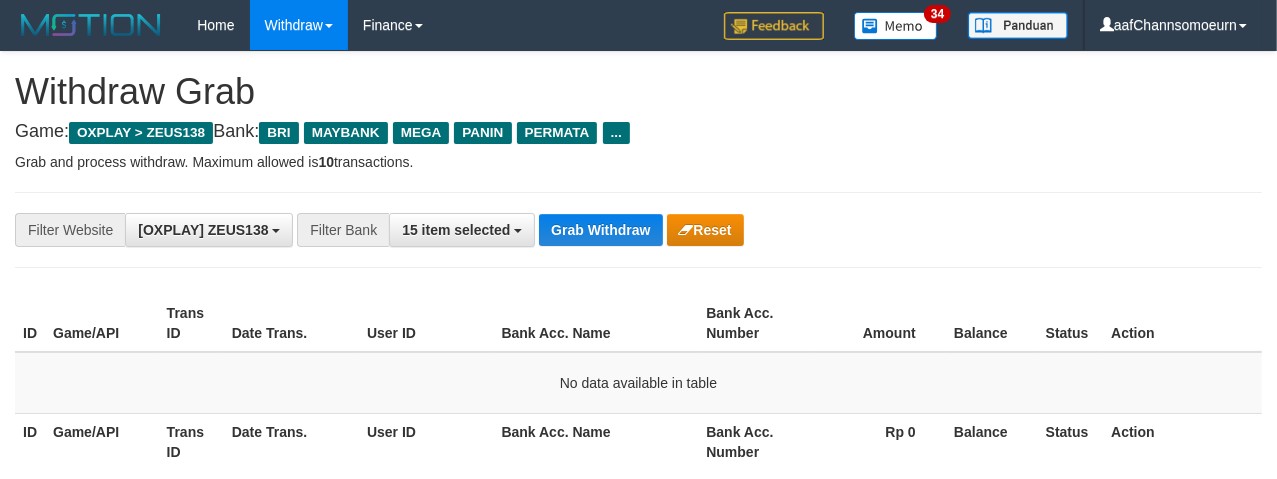 click on "Grab and process withdraw.
Maximum allowed is  10  transactions." at bounding box center [638, 162] 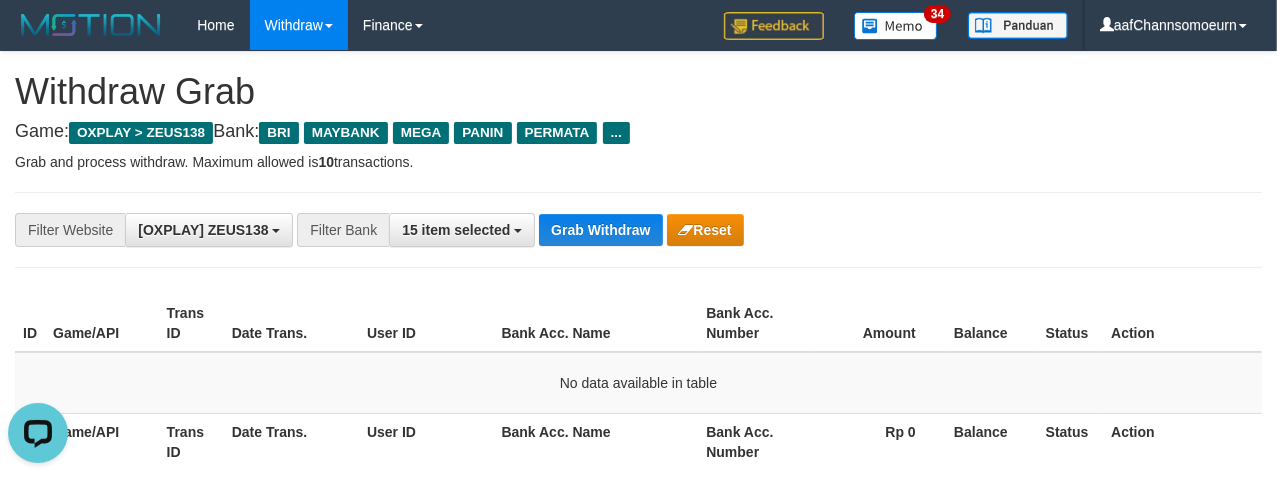 scroll, scrollTop: 0, scrollLeft: 0, axis: both 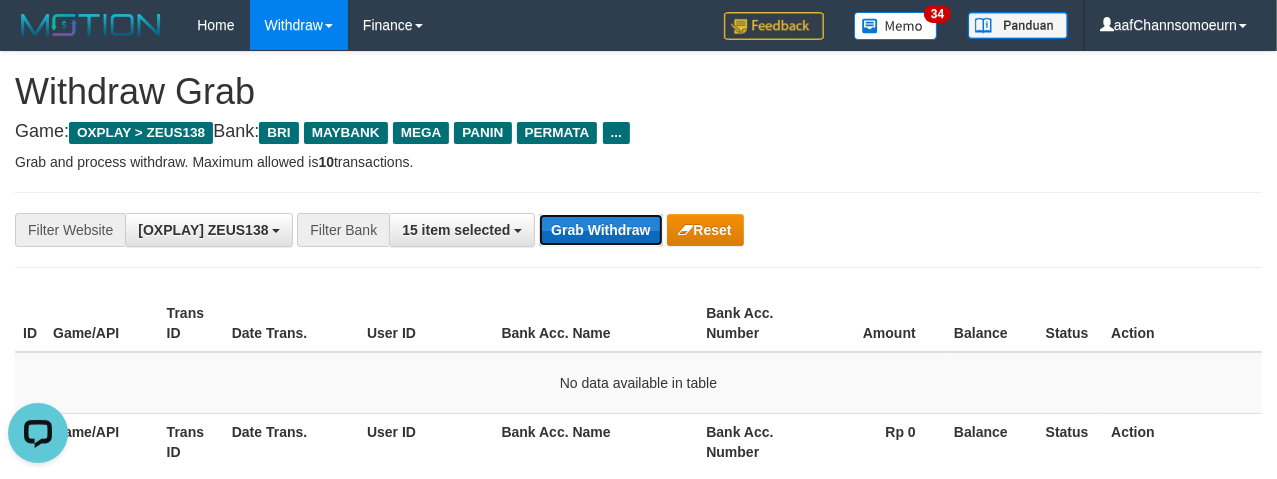 click on "Grab Withdraw" at bounding box center (600, 230) 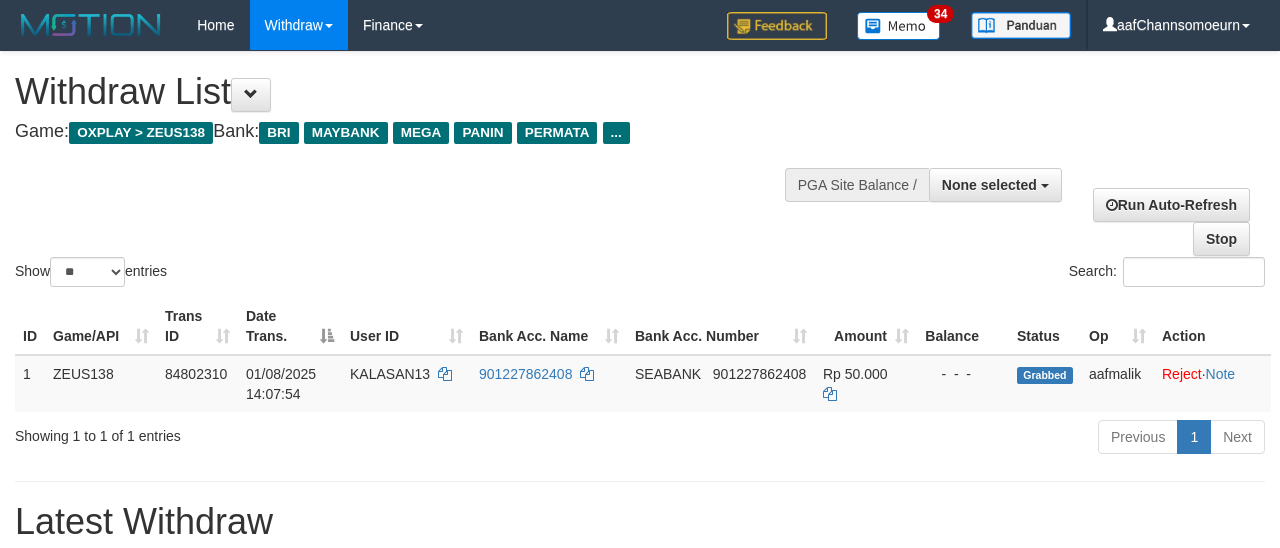 select 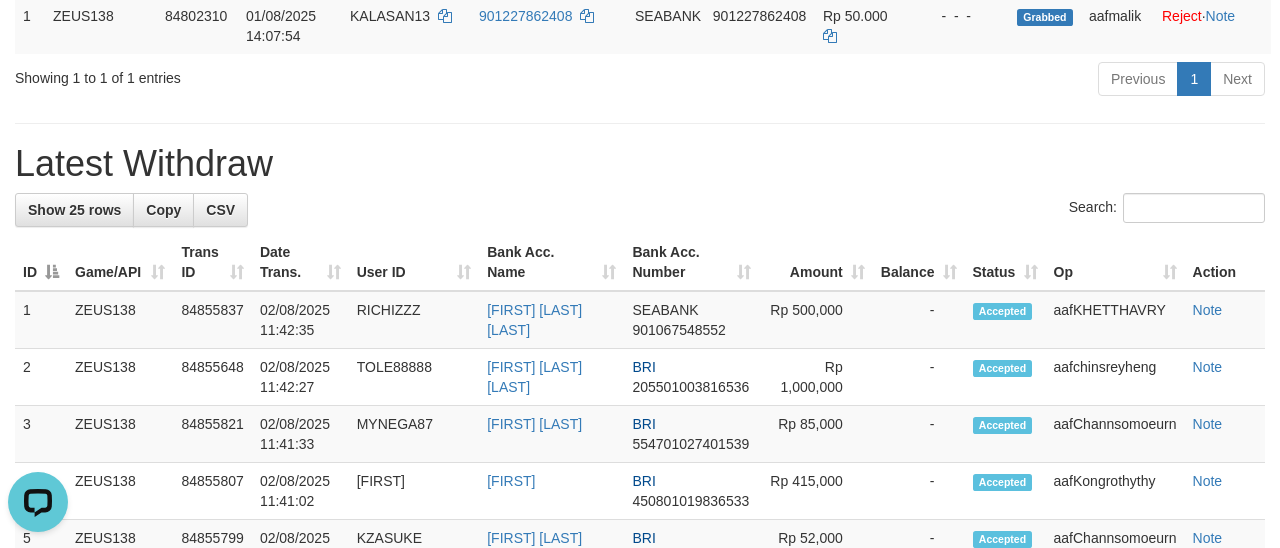 scroll, scrollTop: 0, scrollLeft: 0, axis: both 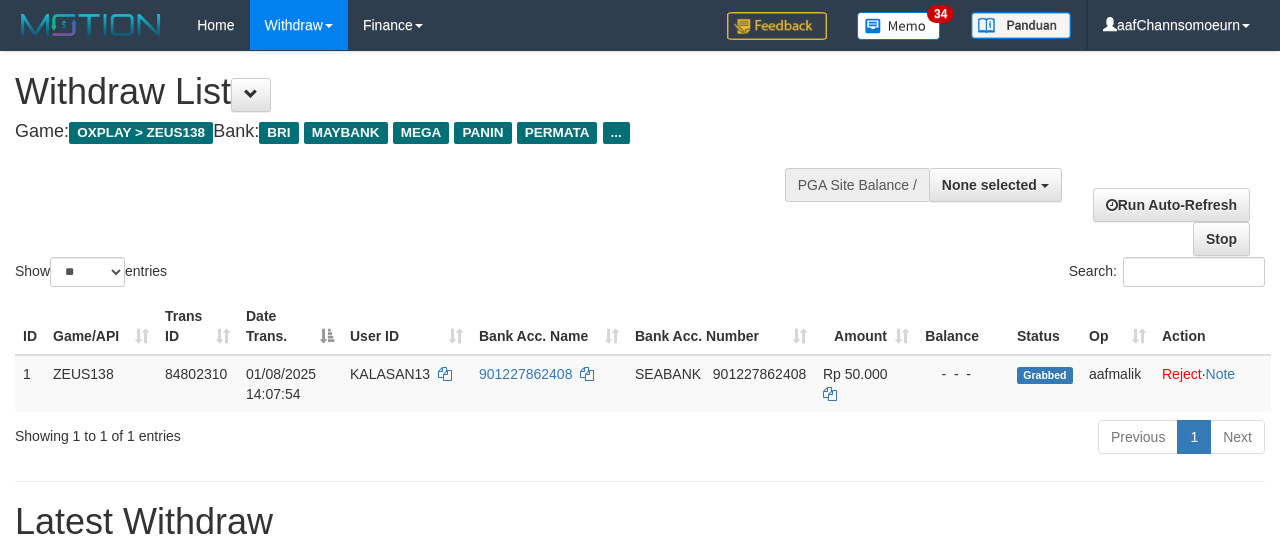 select 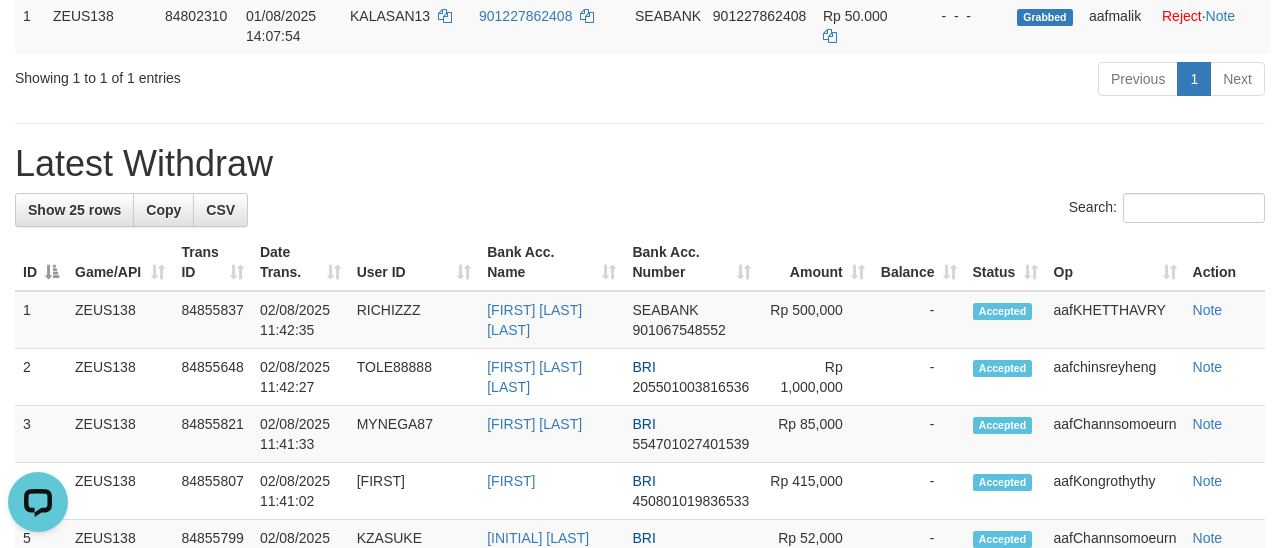 scroll, scrollTop: 0, scrollLeft: 0, axis: both 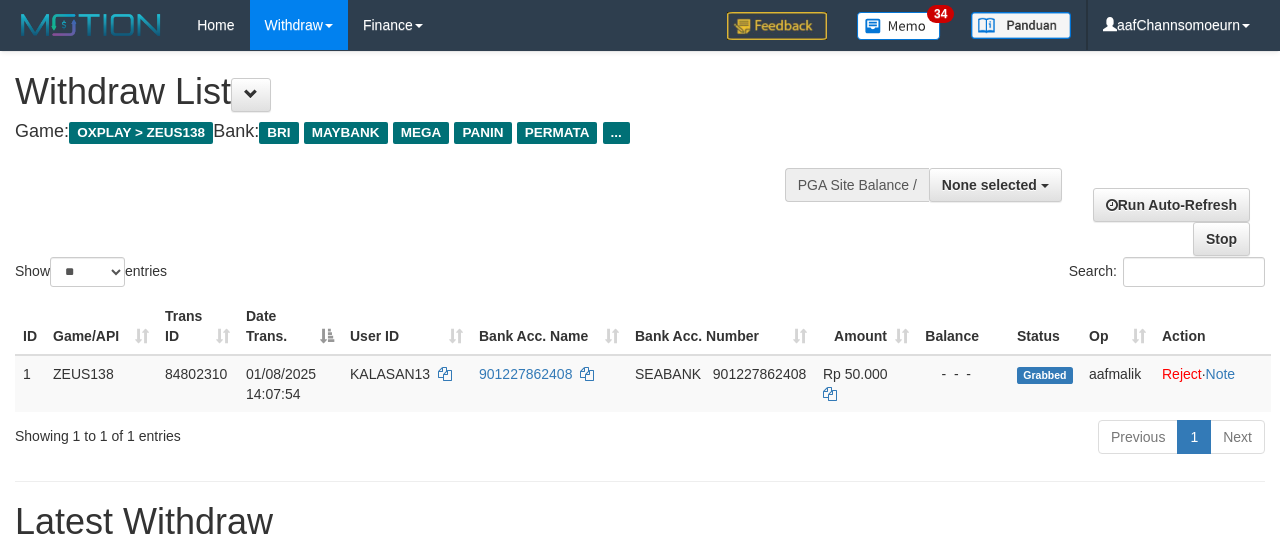 select 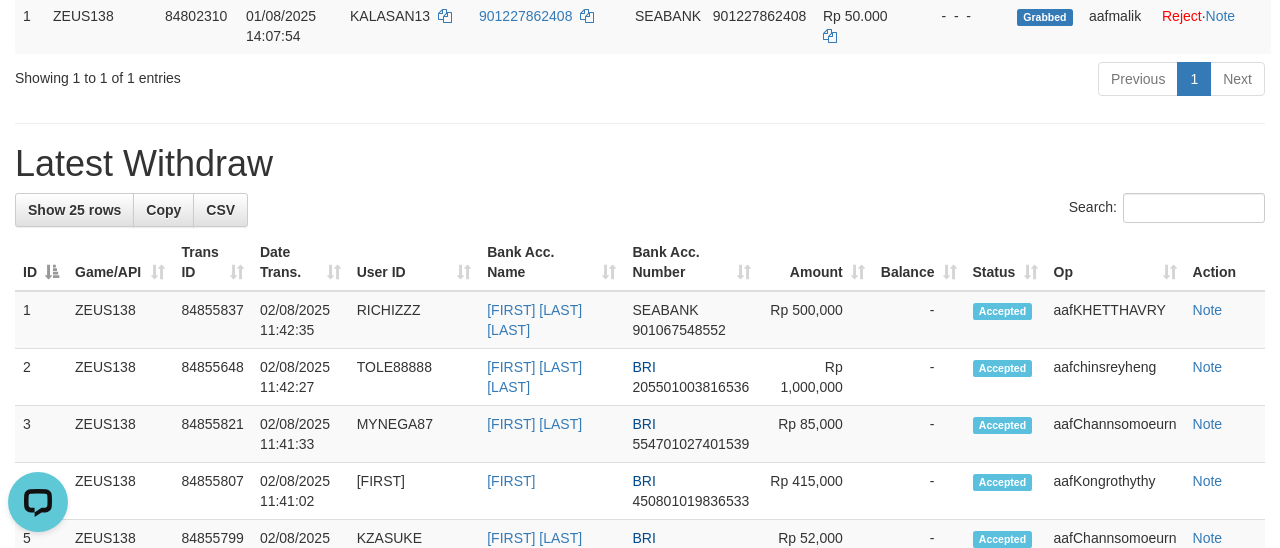 scroll, scrollTop: 0, scrollLeft: 0, axis: both 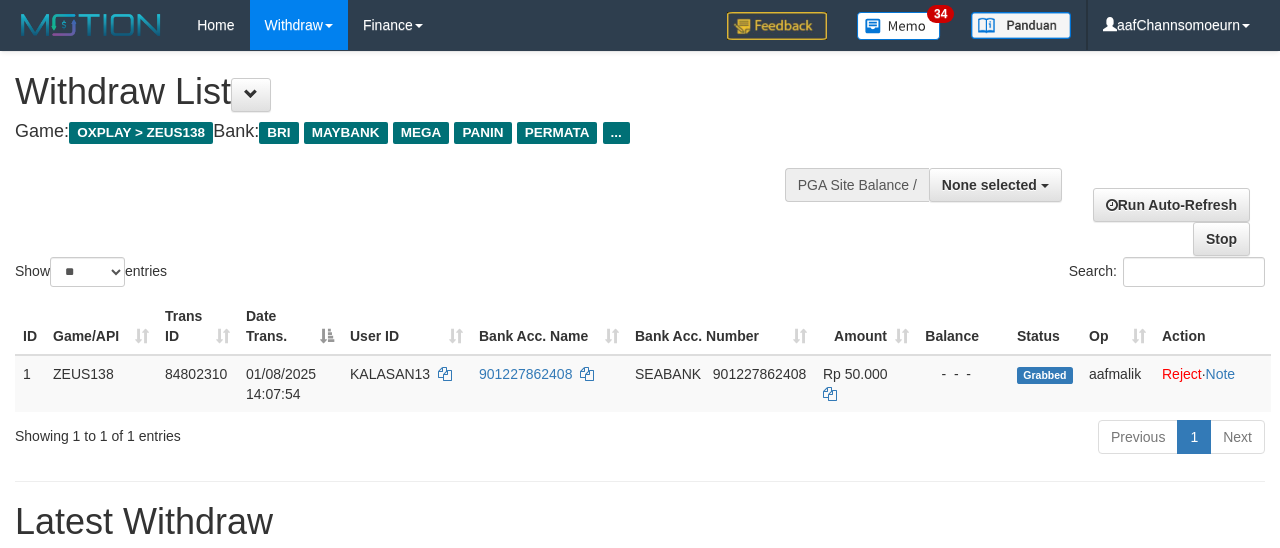 select 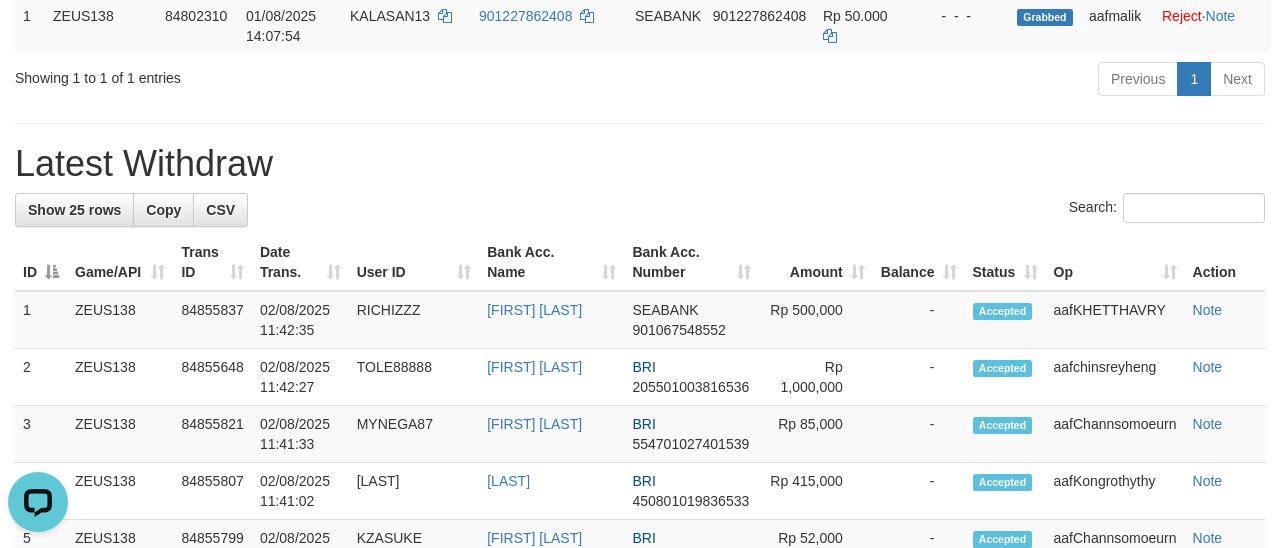 scroll, scrollTop: 0, scrollLeft: 0, axis: both 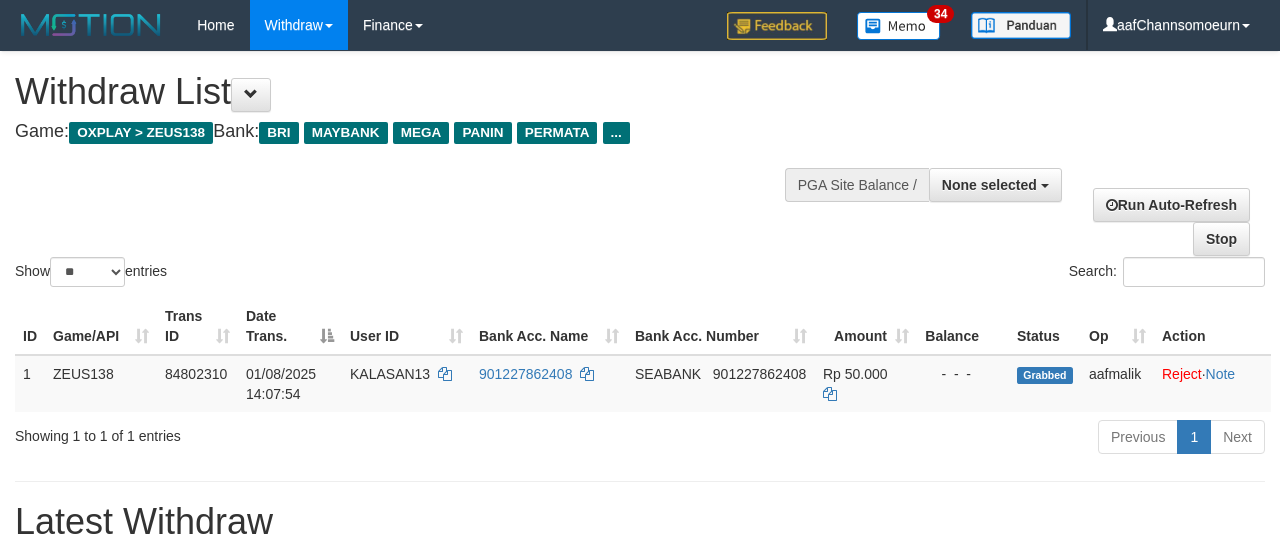 select 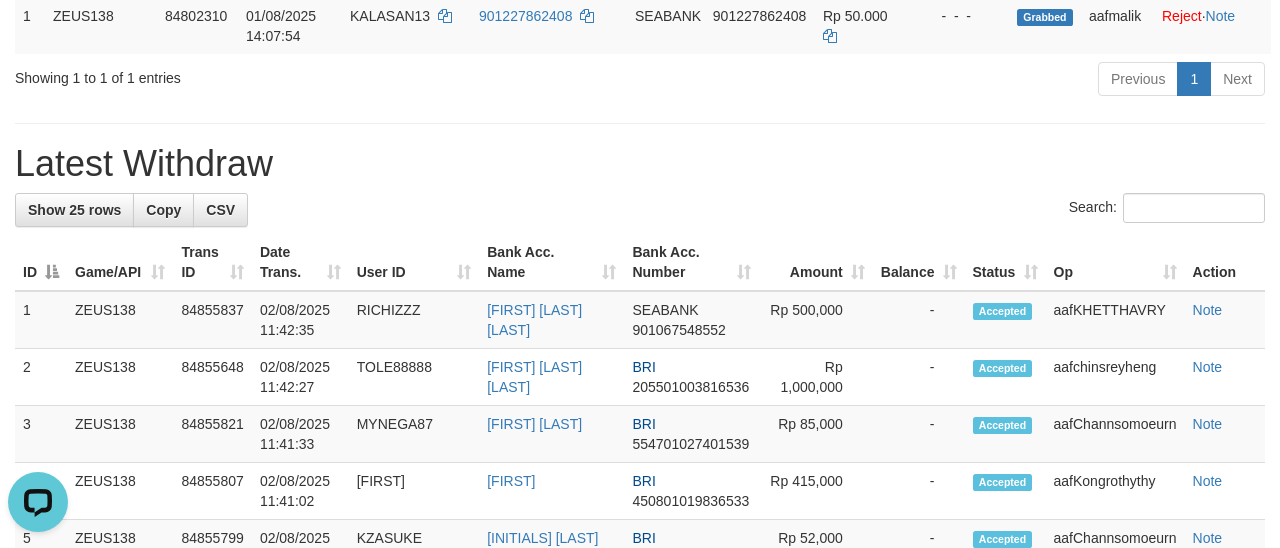 scroll, scrollTop: 0, scrollLeft: 0, axis: both 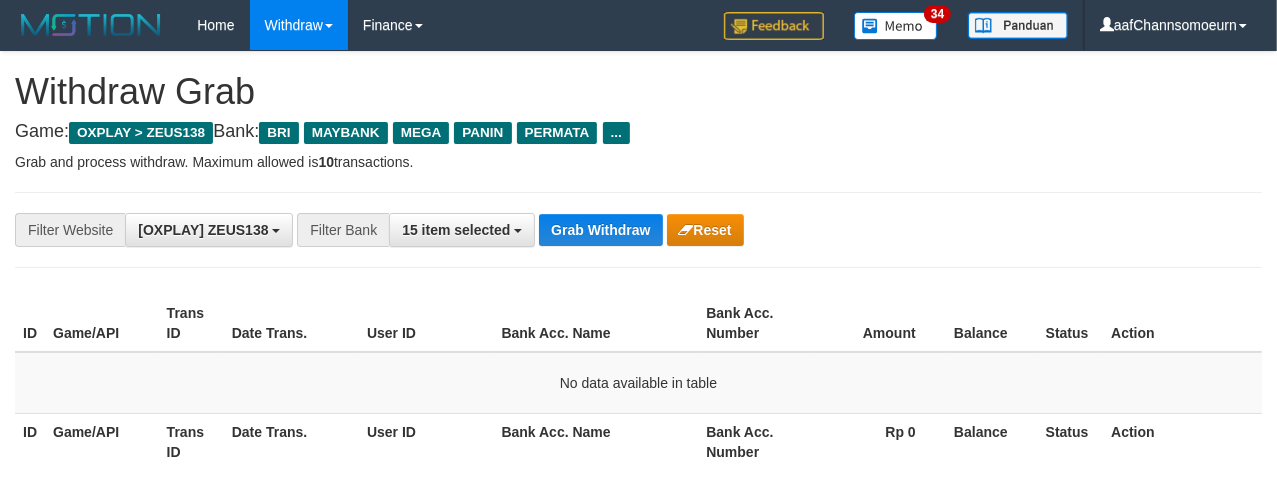click on "**********" at bounding box center [532, 230] 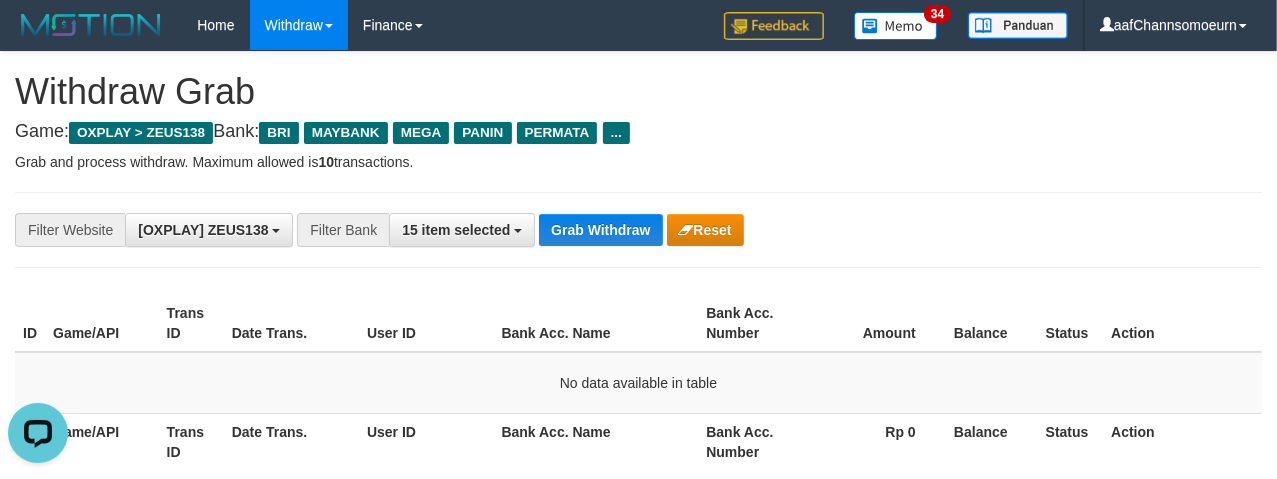 scroll, scrollTop: 0, scrollLeft: 0, axis: both 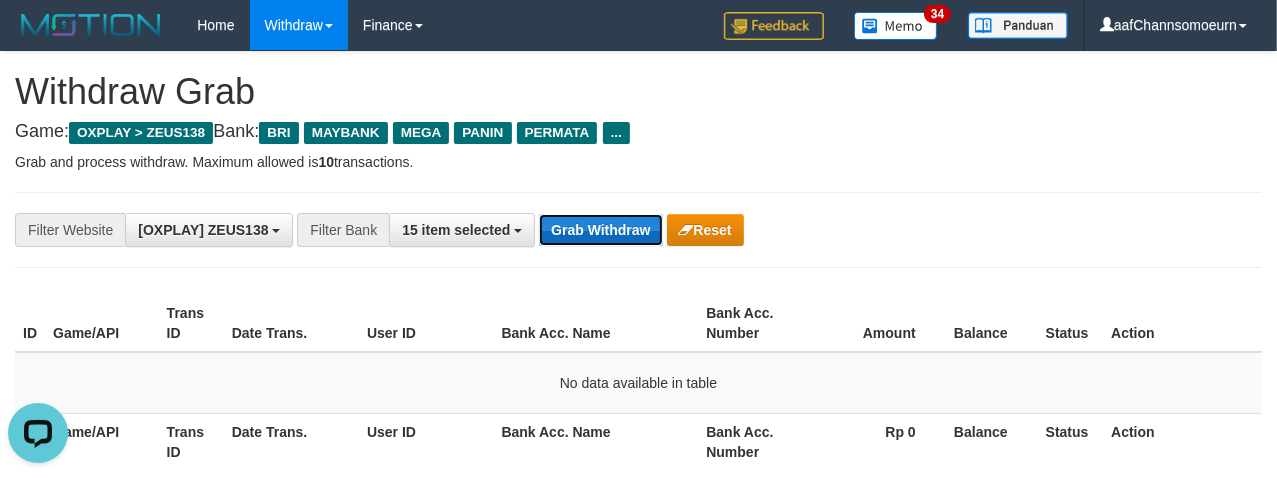 click on "Grab Withdraw" at bounding box center [600, 230] 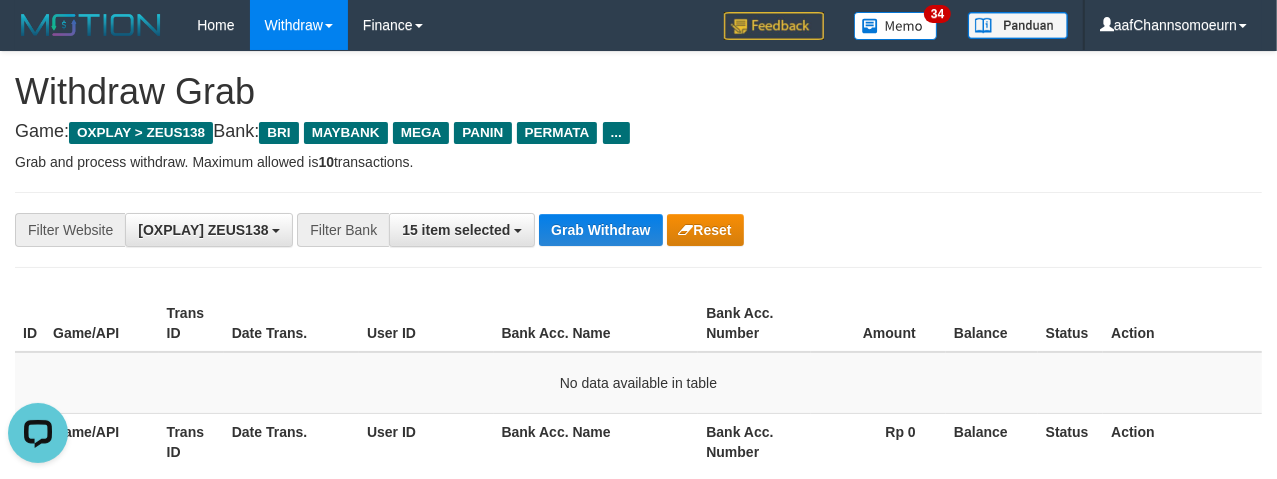 click on "**********" at bounding box center [638, 230] 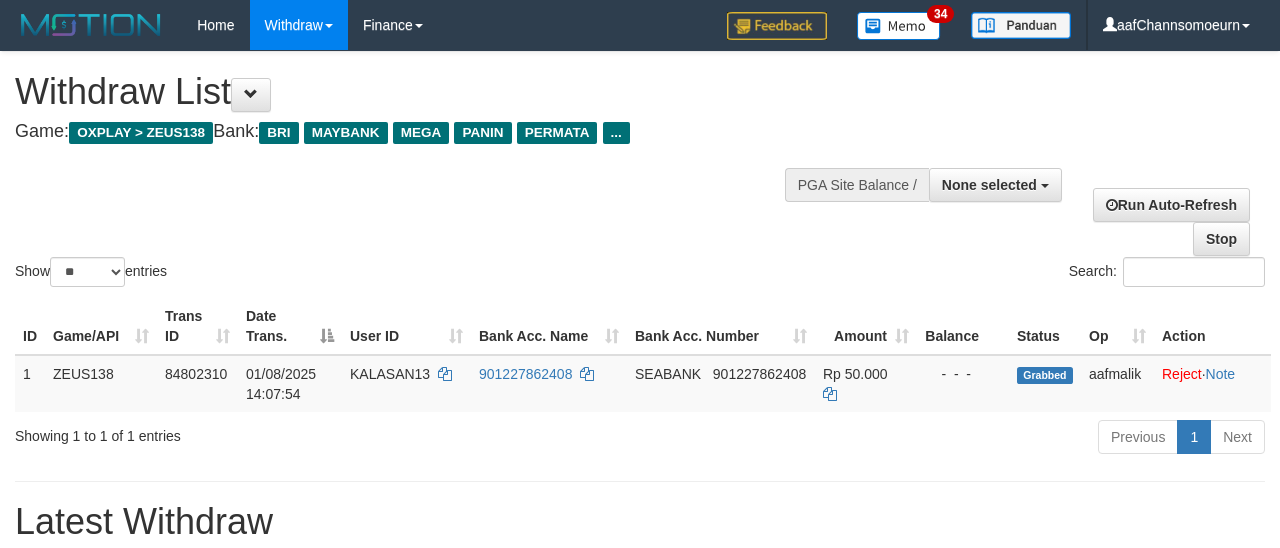 select 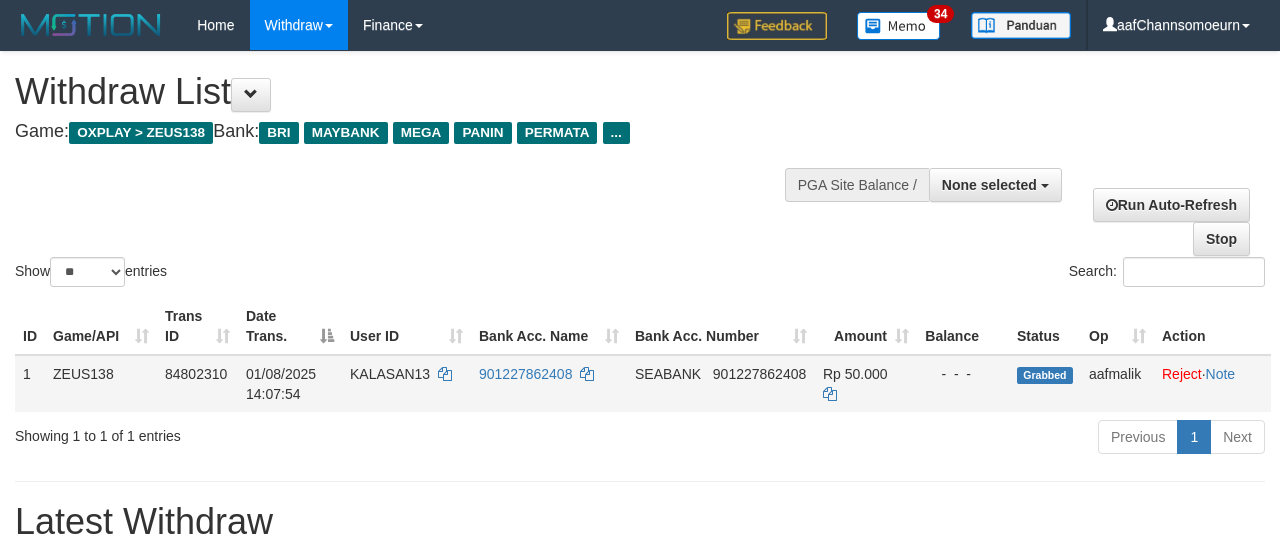 scroll, scrollTop: 358, scrollLeft: 0, axis: vertical 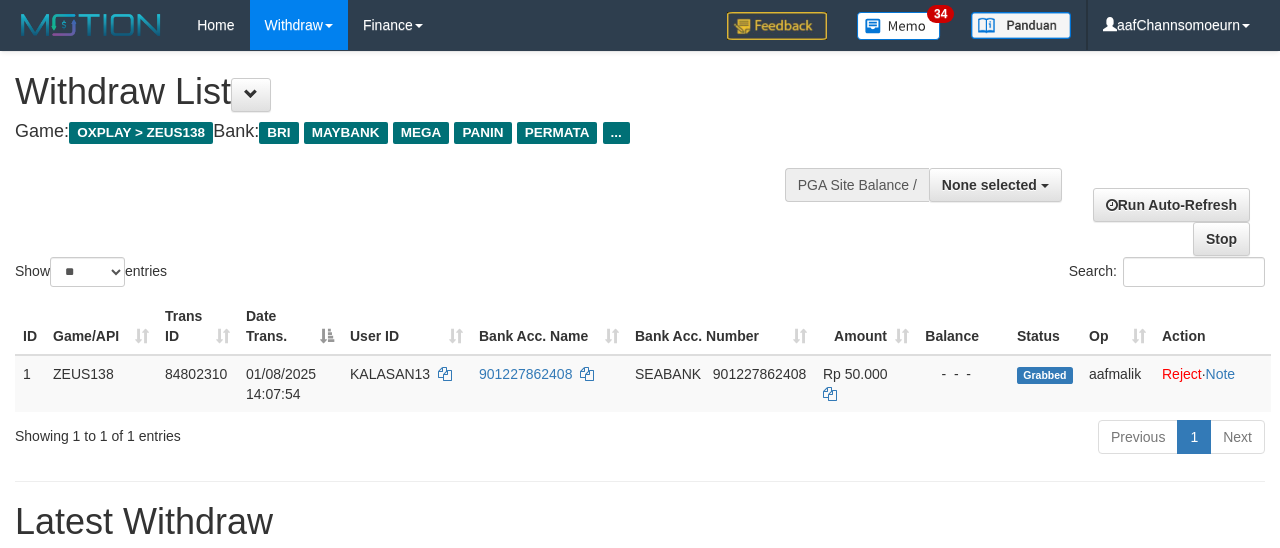 select 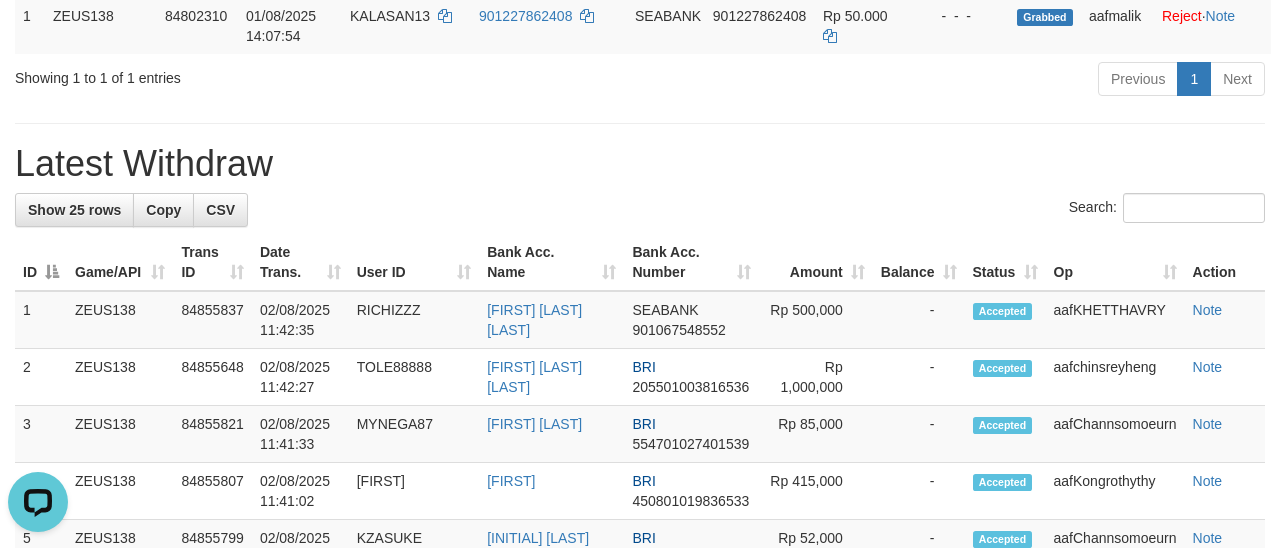 scroll, scrollTop: 0, scrollLeft: 0, axis: both 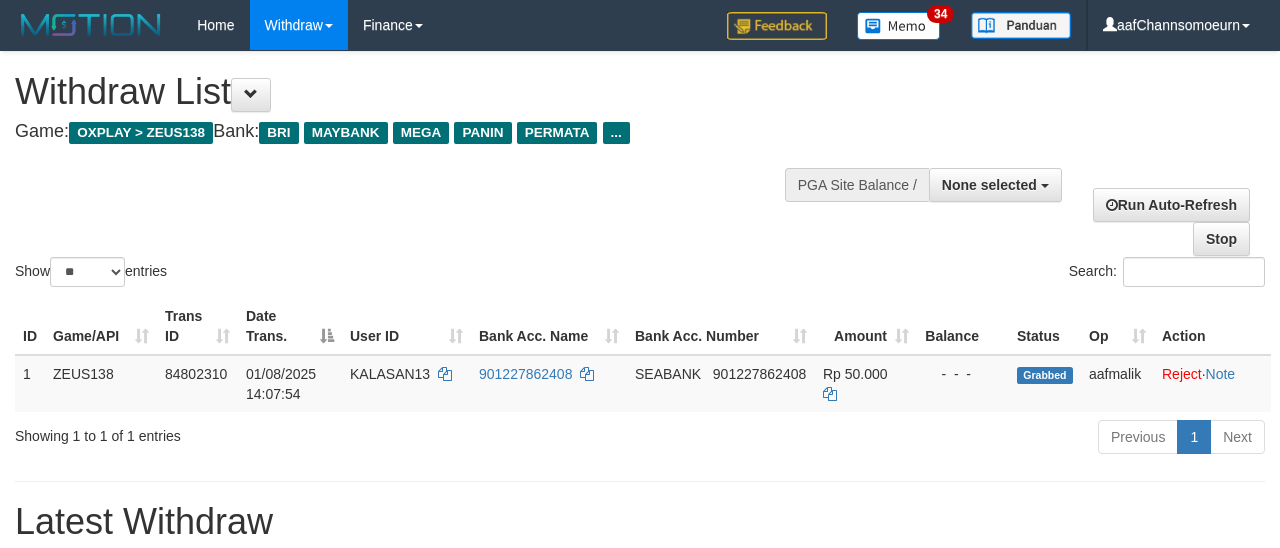 select 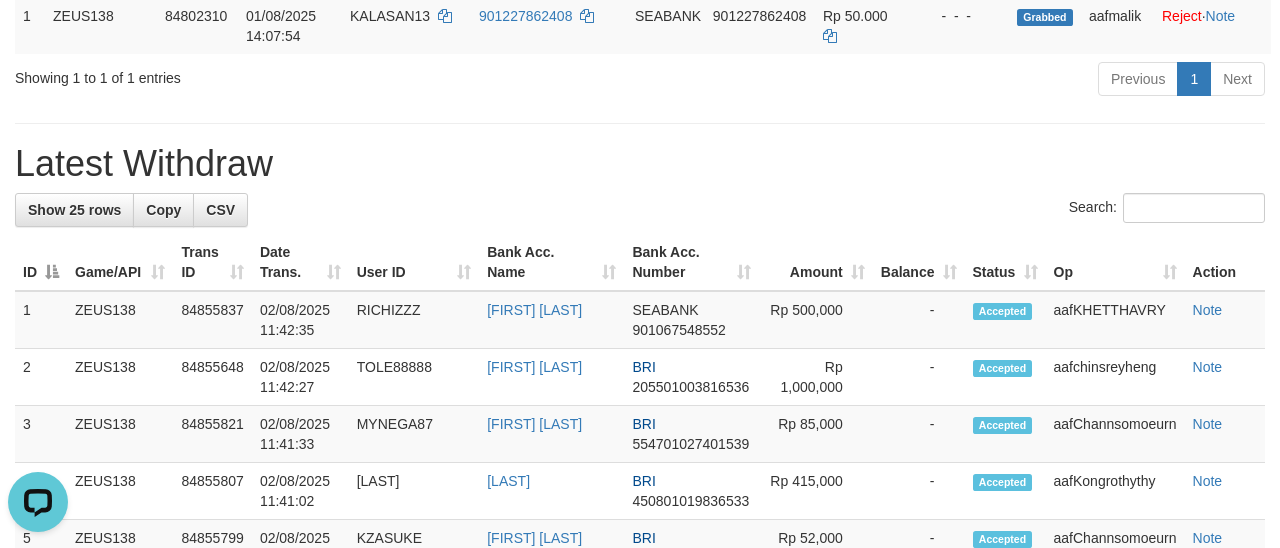 scroll, scrollTop: 0, scrollLeft: 0, axis: both 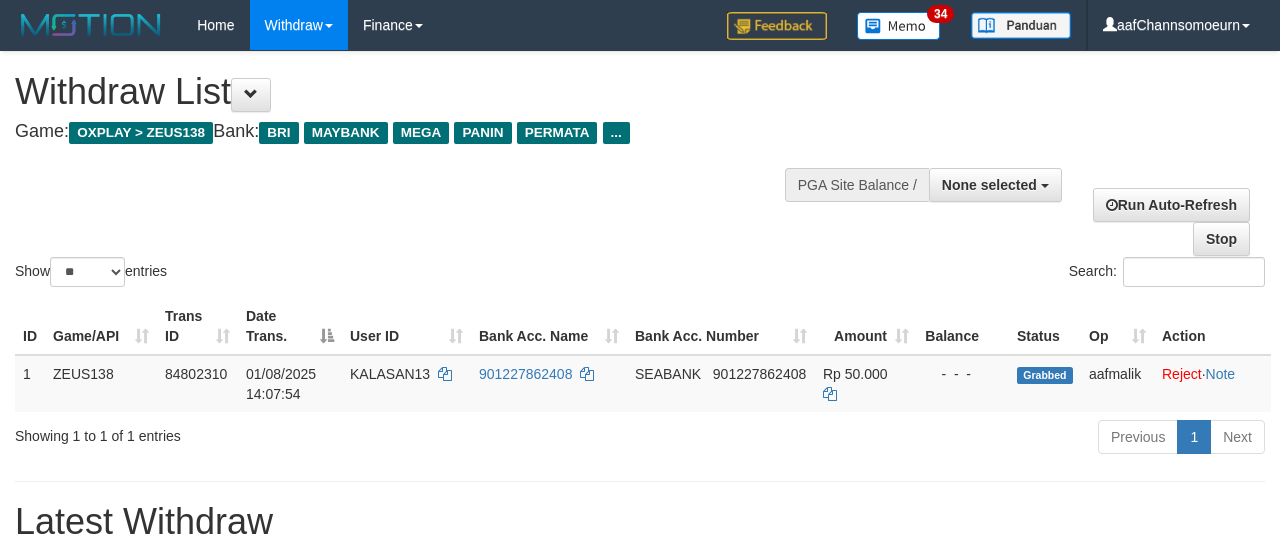 select 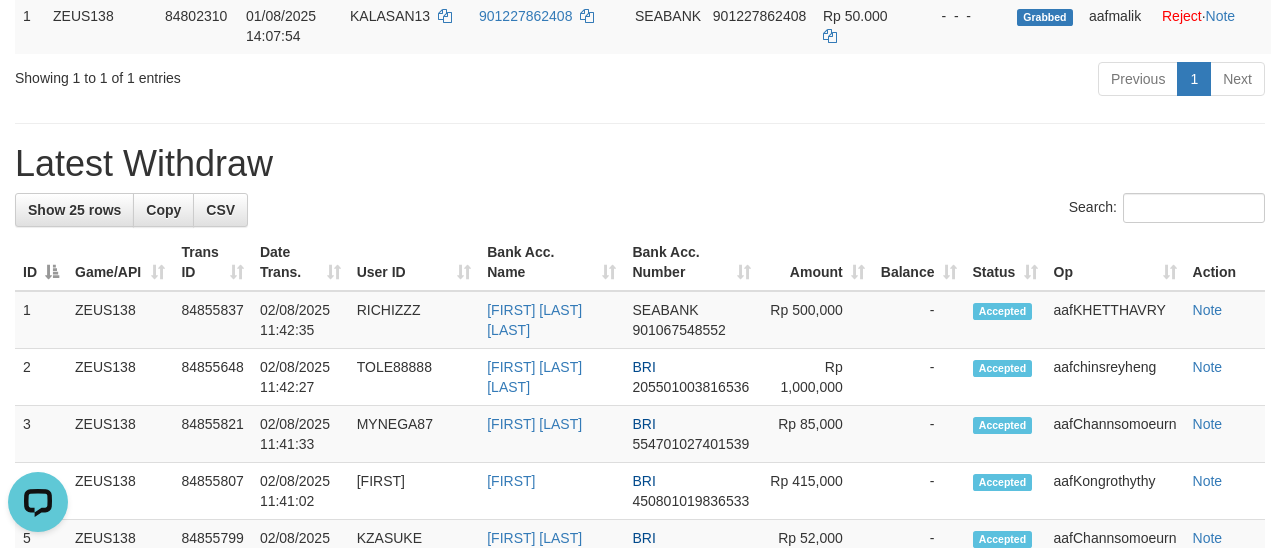 scroll, scrollTop: 0, scrollLeft: 0, axis: both 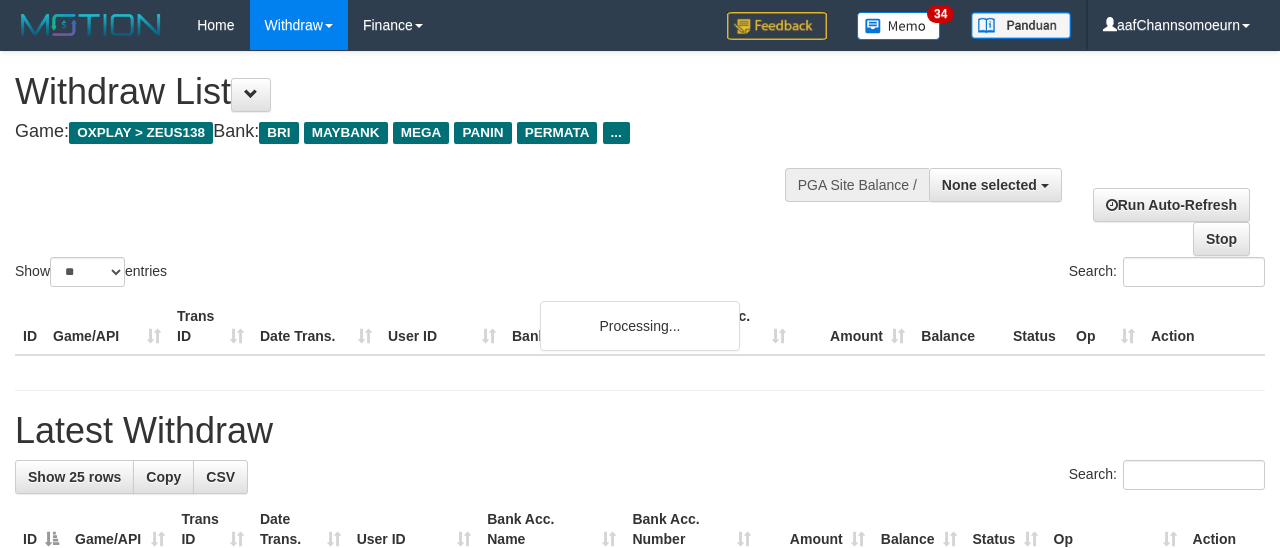 select 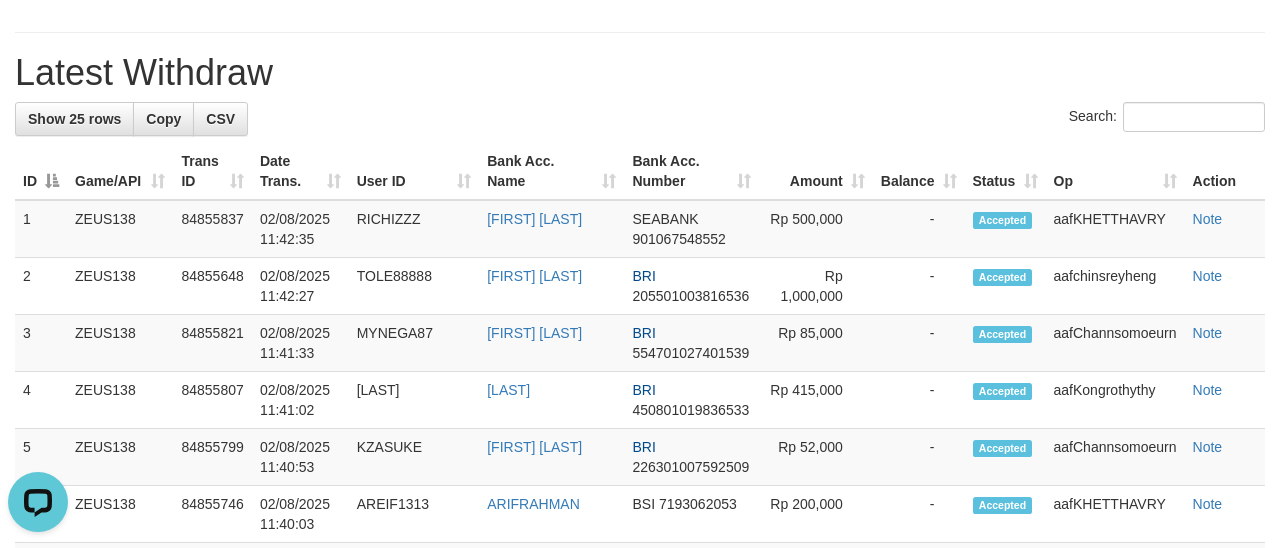scroll, scrollTop: 0, scrollLeft: 0, axis: both 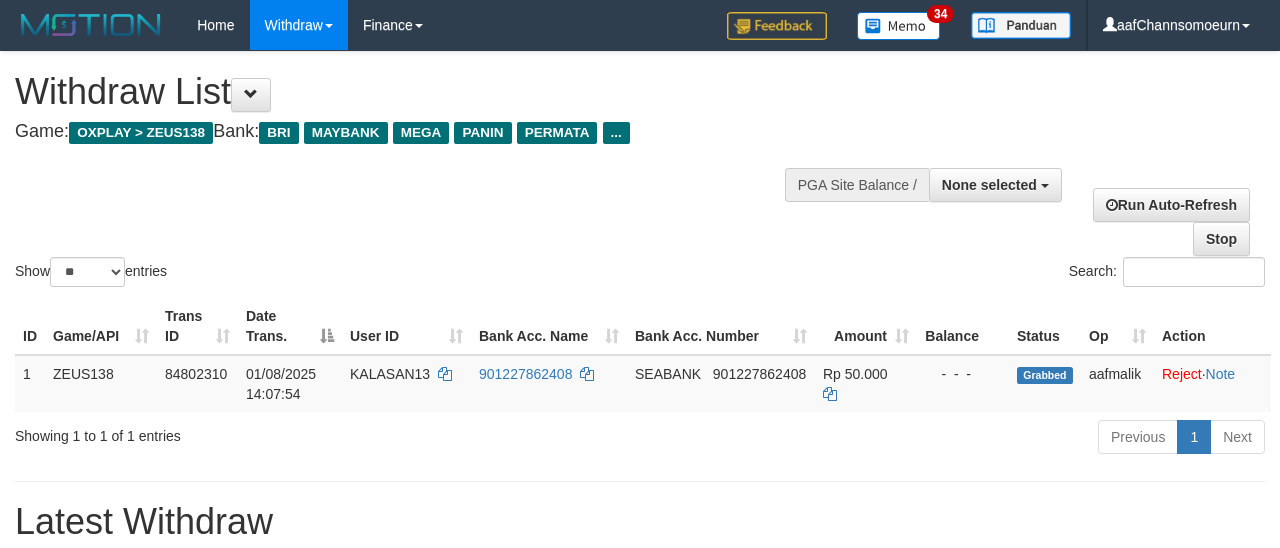 select 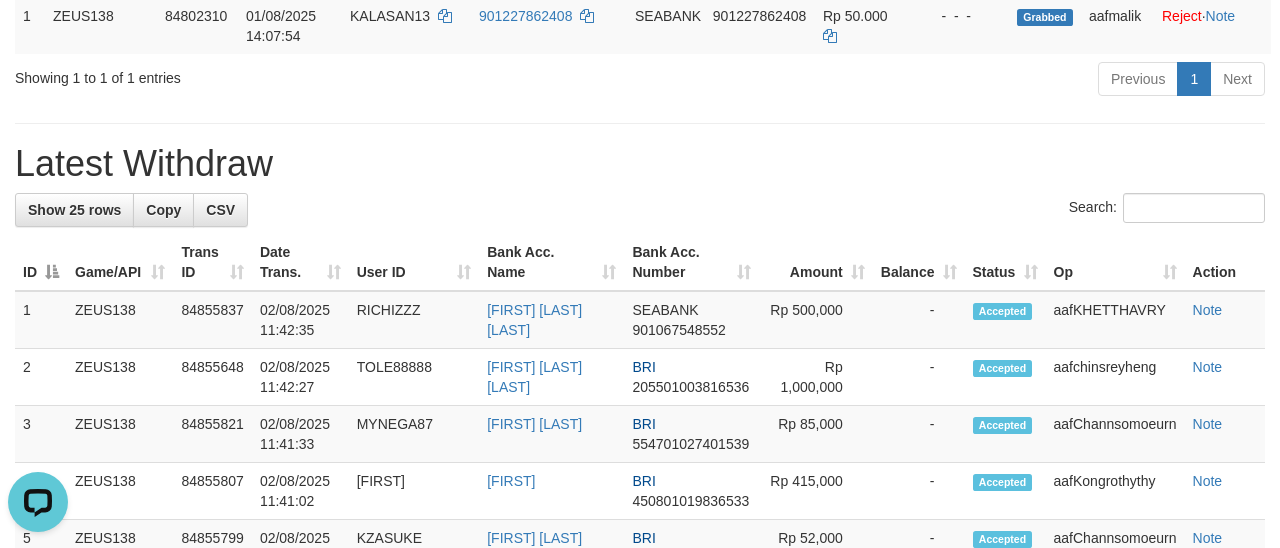 scroll, scrollTop: 0, scrollLeft: 0, axis: both 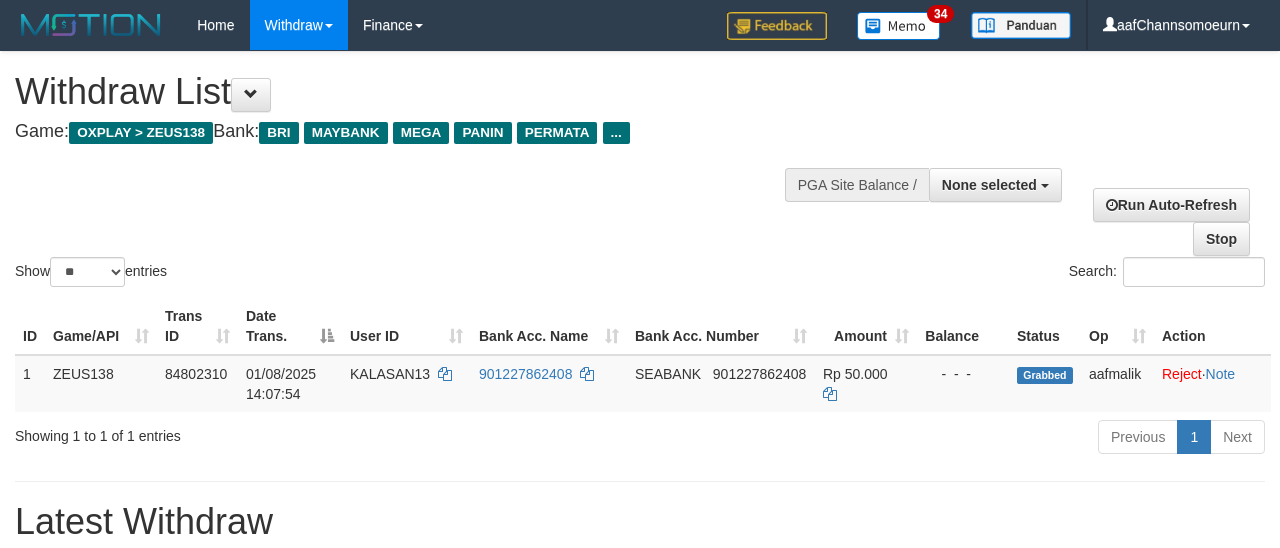 select 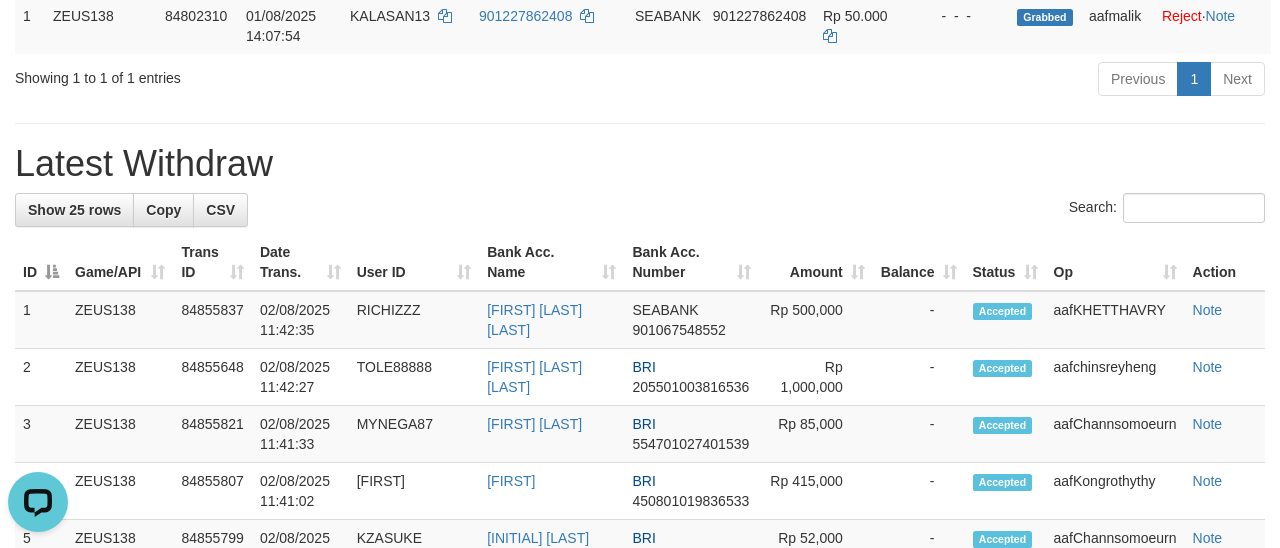 scroll, scrollTop: 0, scrollLeft: 0, axis: both 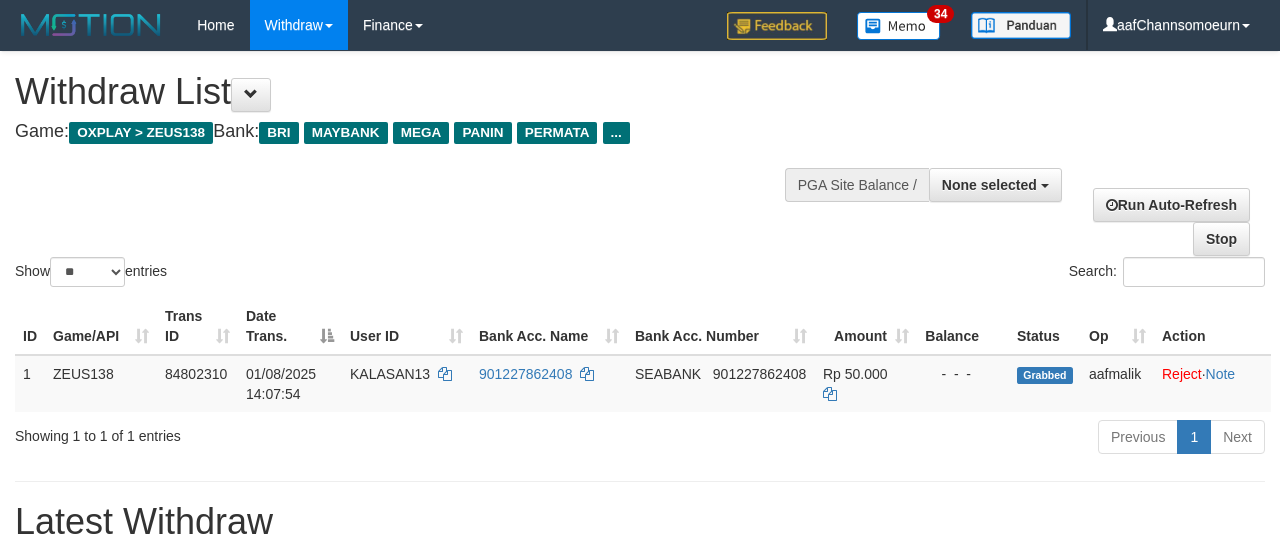 select 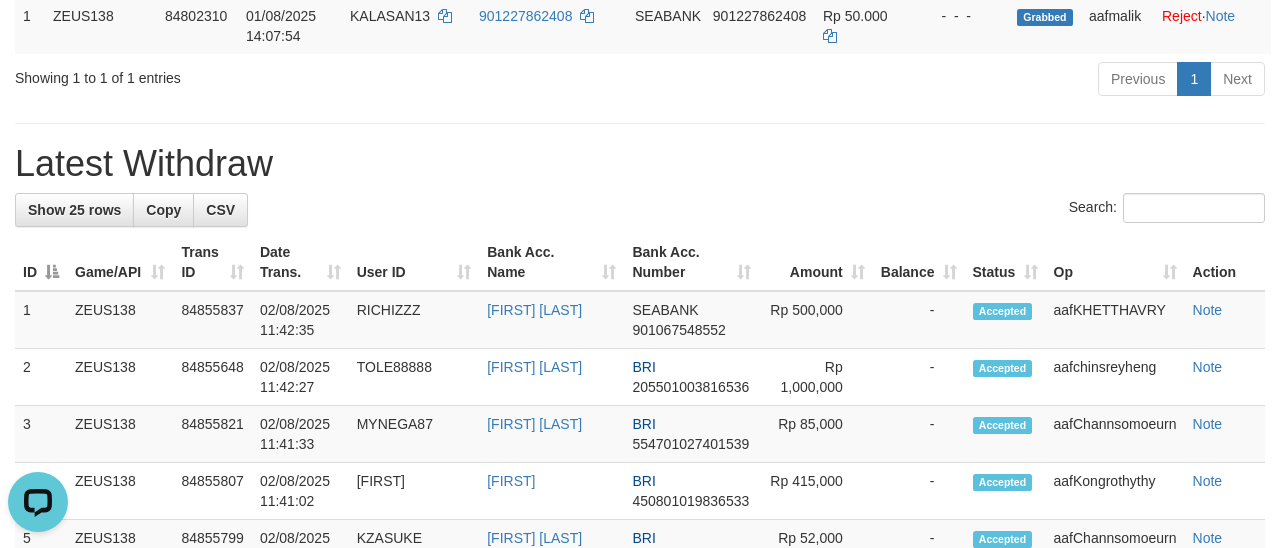 scroll, scrollTop: 0, scrollLeft: 0, axis: both 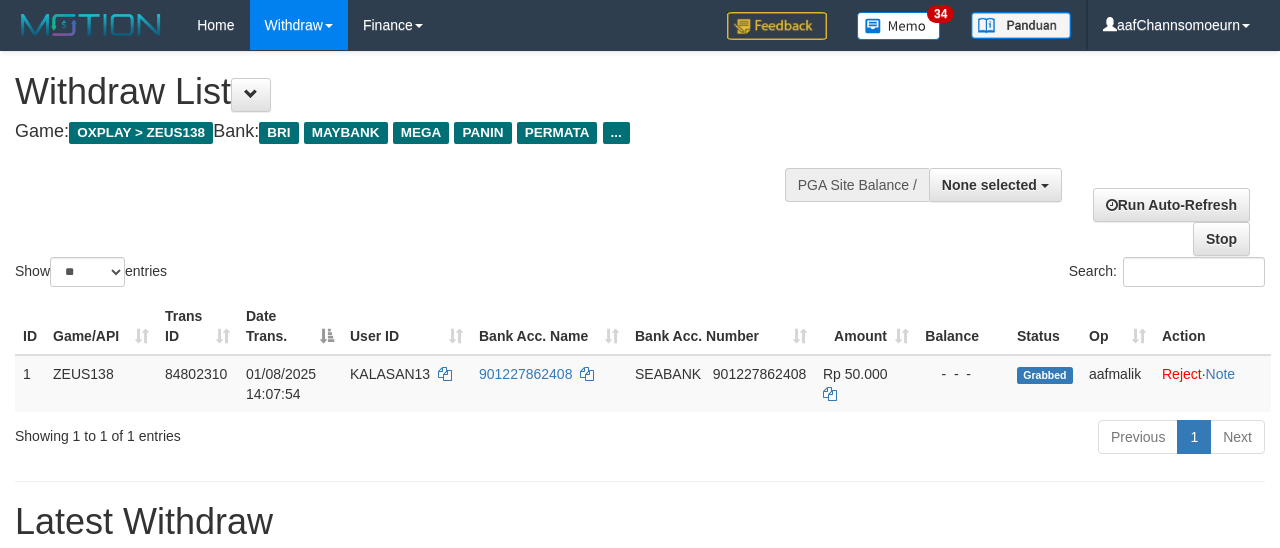 select 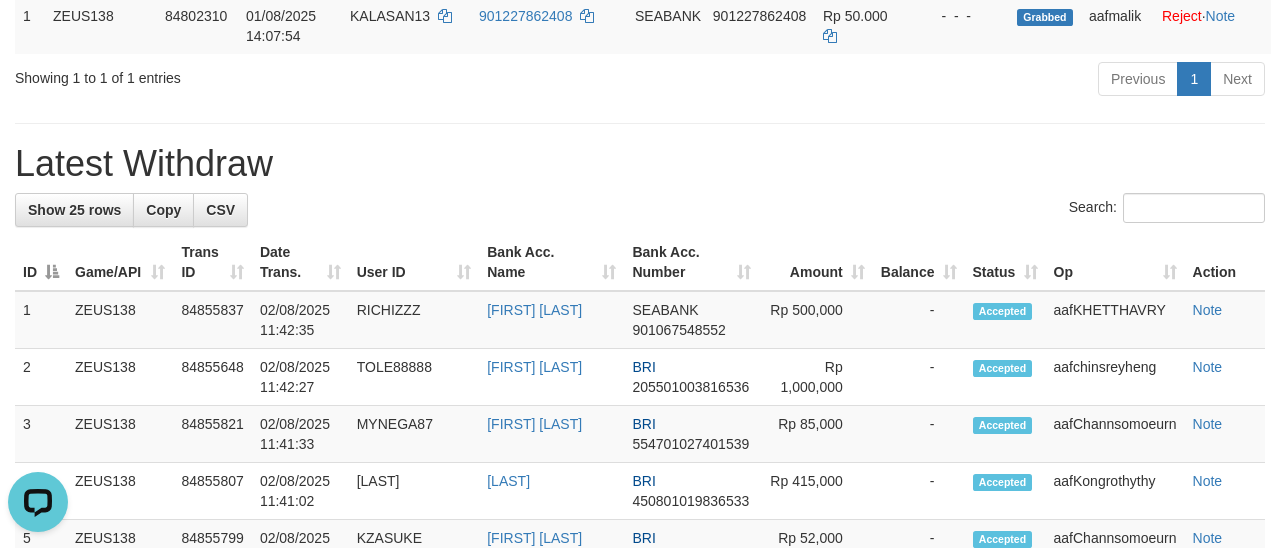 scroll, scrollTop: 0, scrollLeft: 0, axis: both 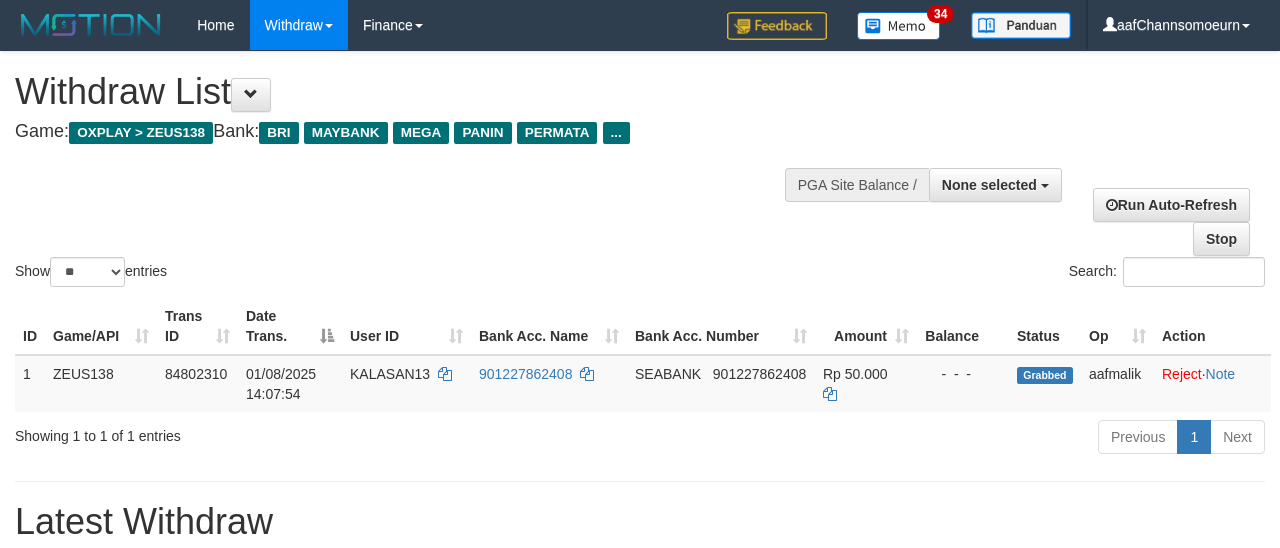 select 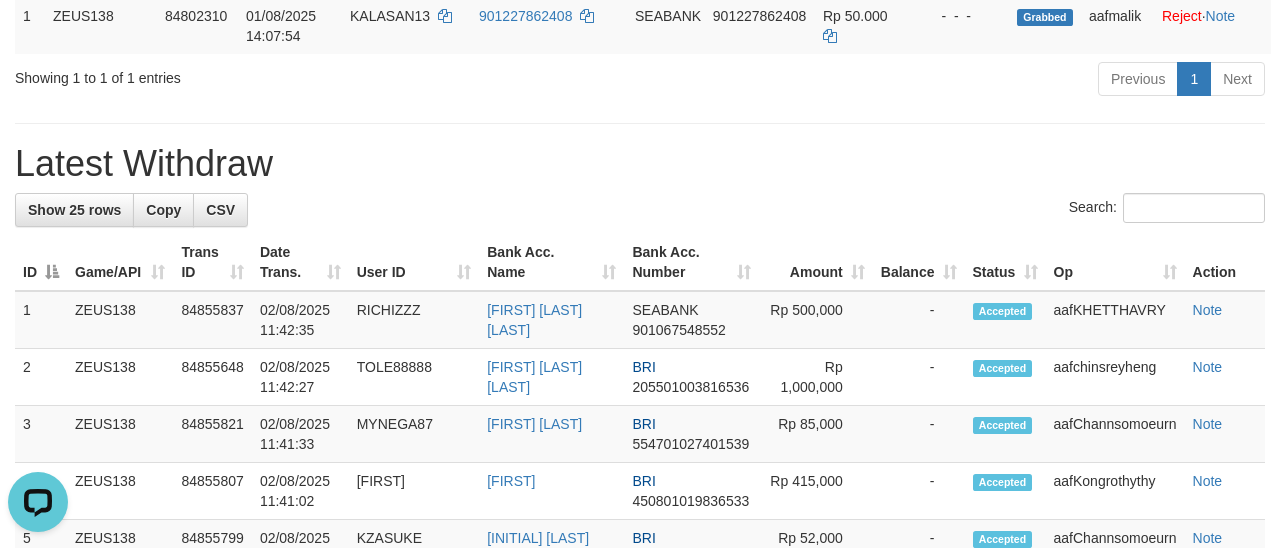 scroll, scrollTop: 0, scrollLeft: 0, axis: both 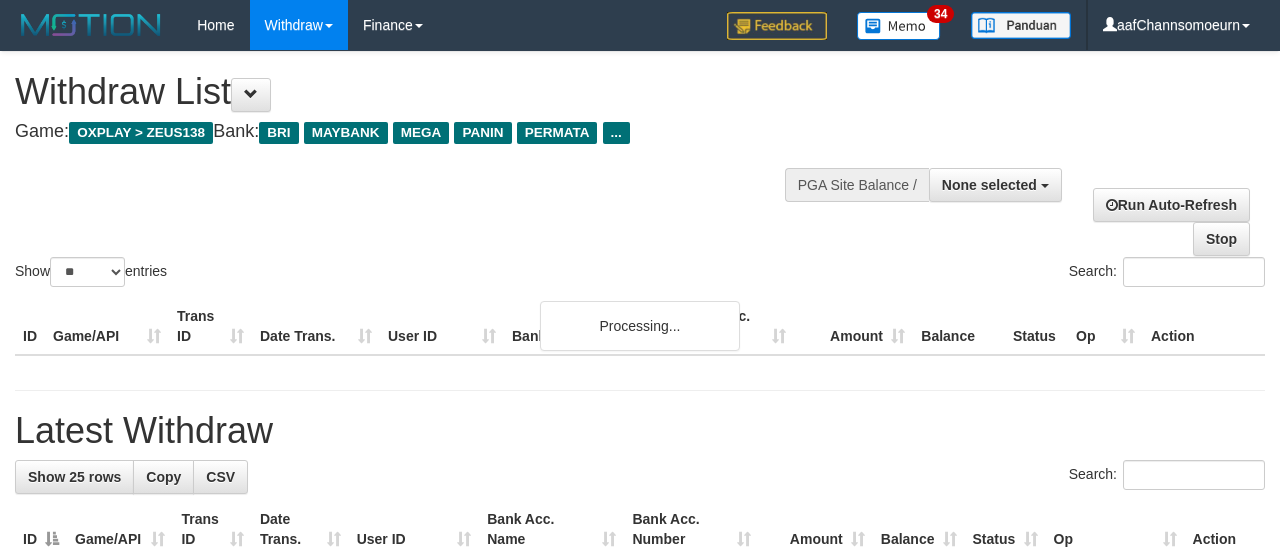 select 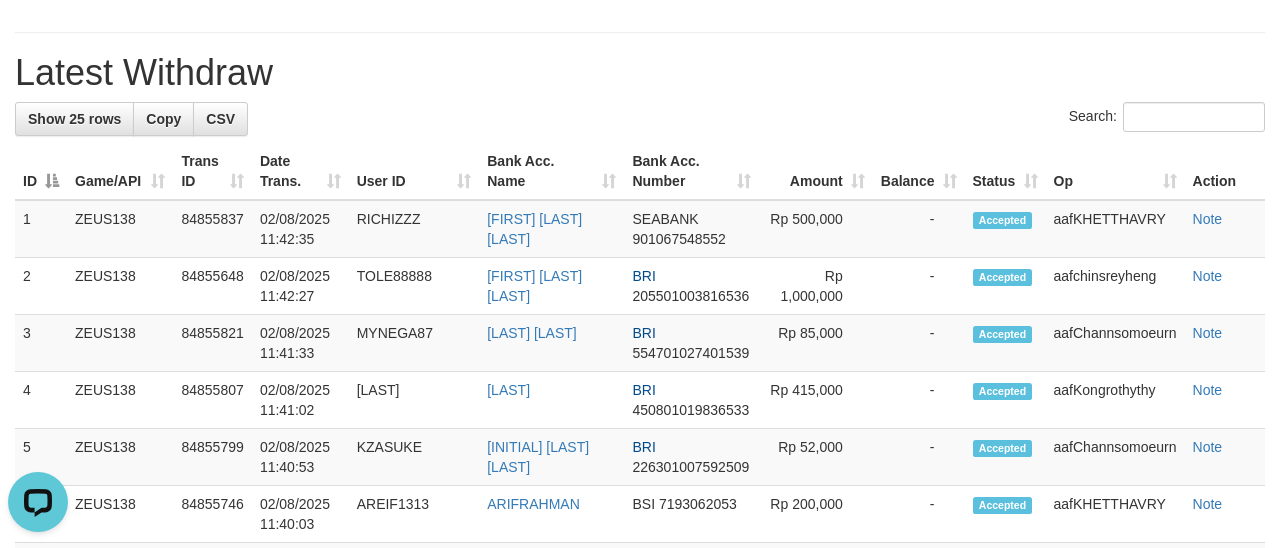 scroll, scrollTop: 0, scrollLeft: 0, axis: both 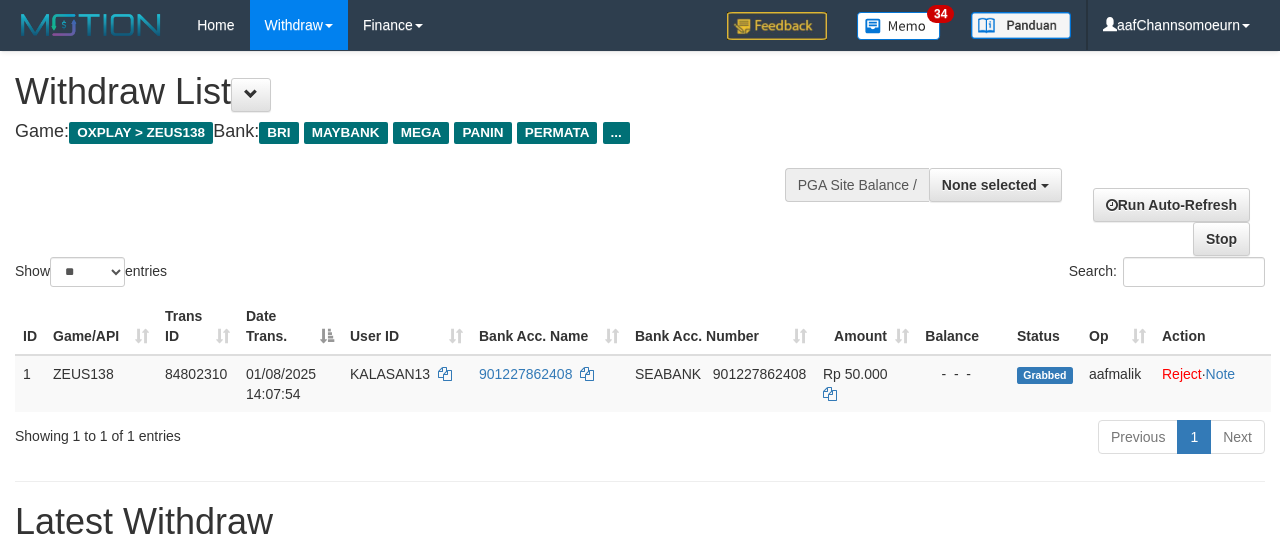 select 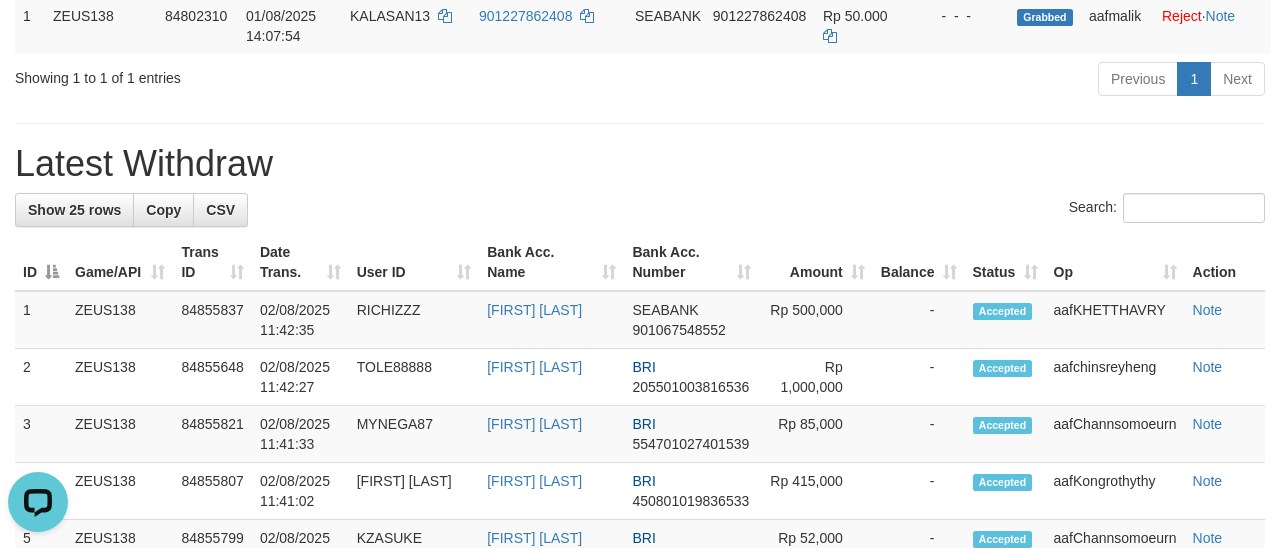 scroll, scrollTop: 0, scrollLeft: 0, axis: both 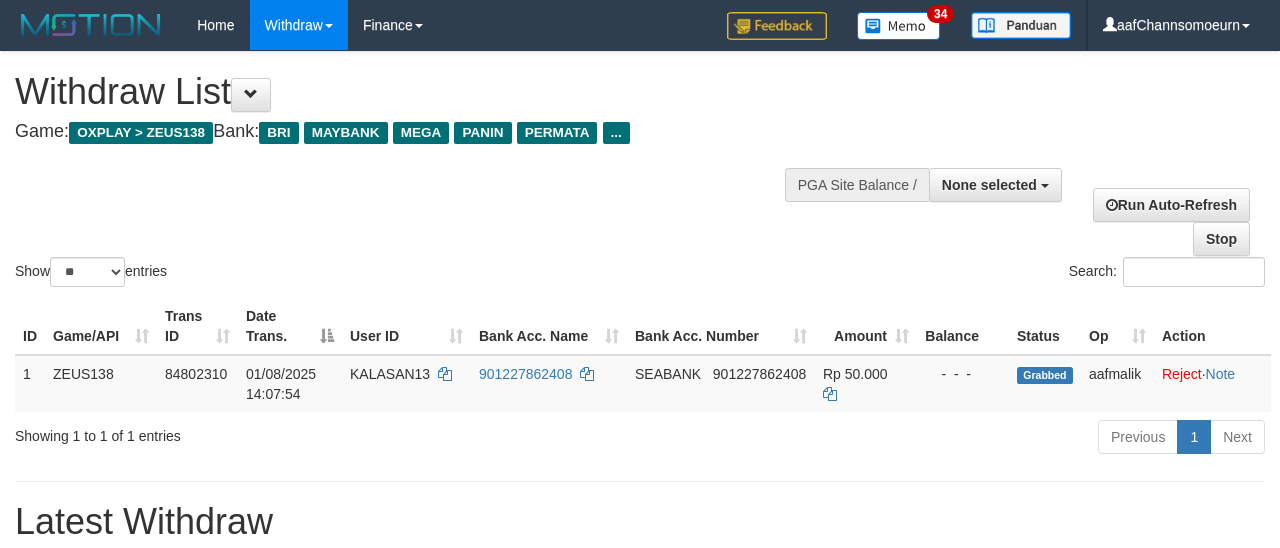 select 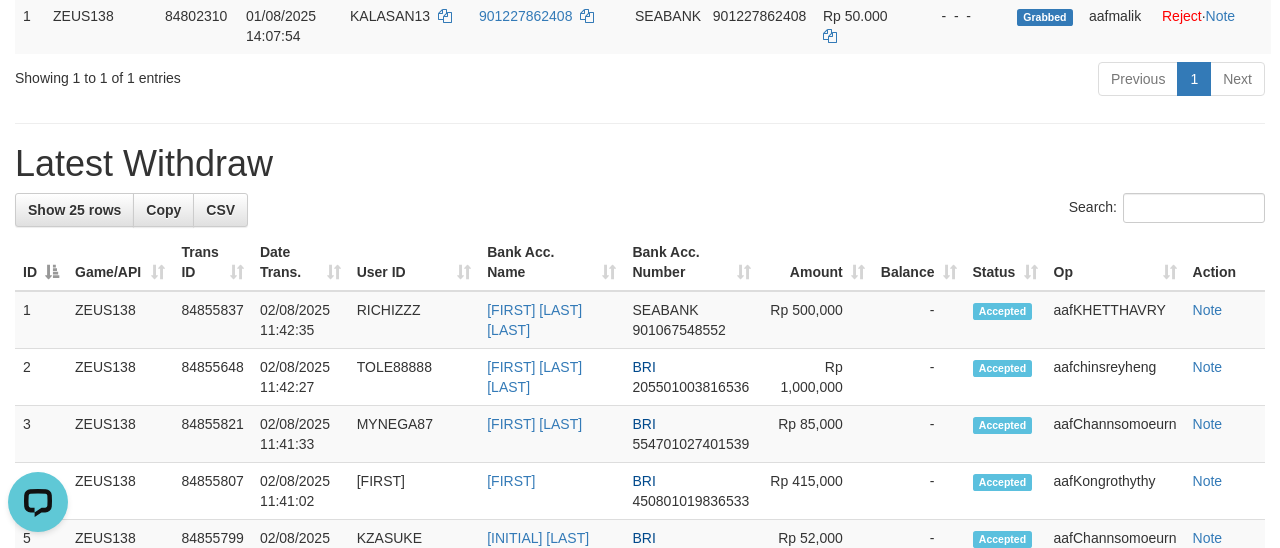 scroll, scrollTop: 0, scrollLeft: 0, axis: both 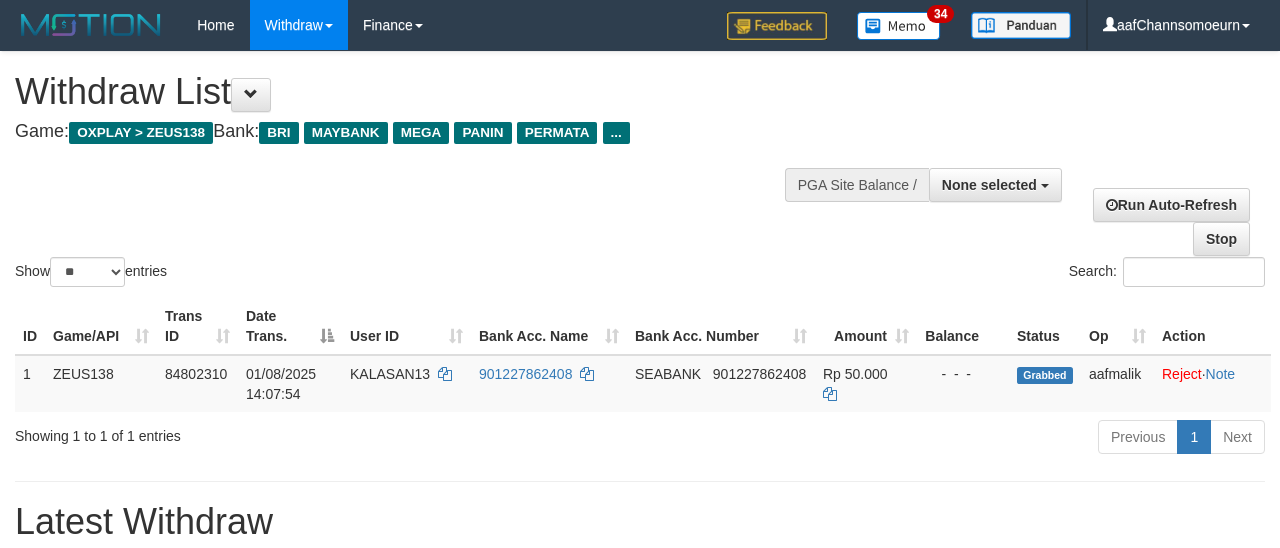 select 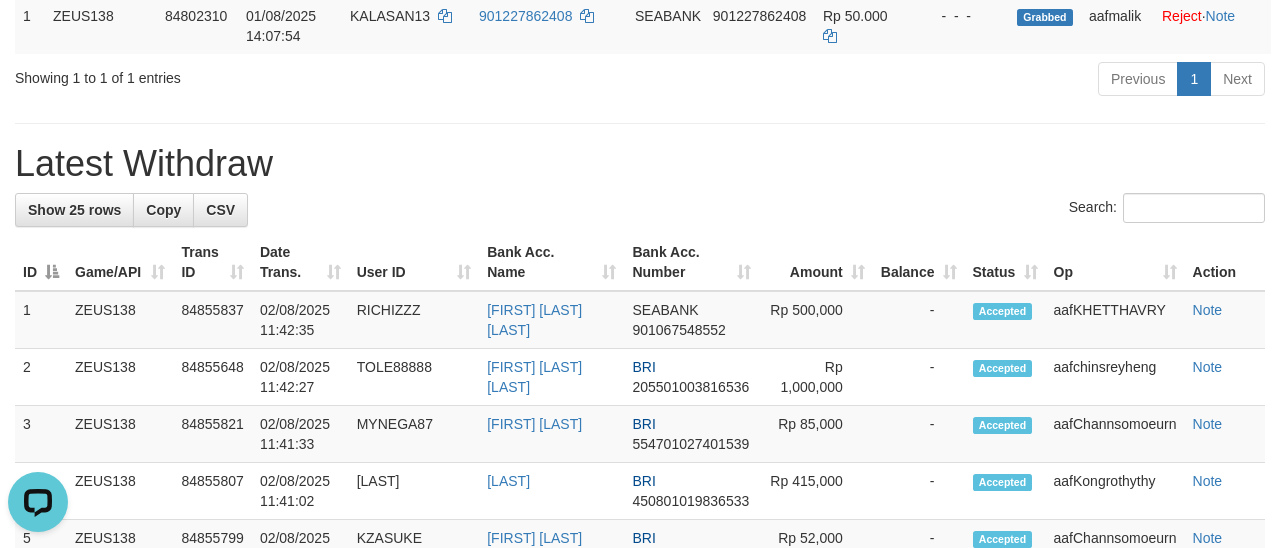 scroll, scrollTop: 0, scrollLeft: 0, axis: both 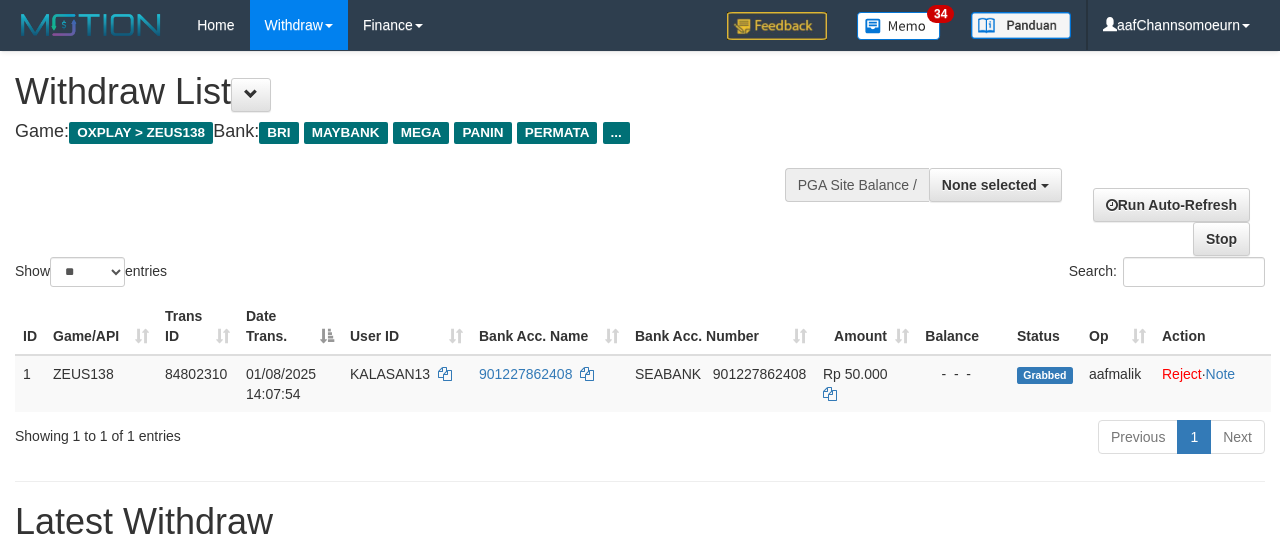 select 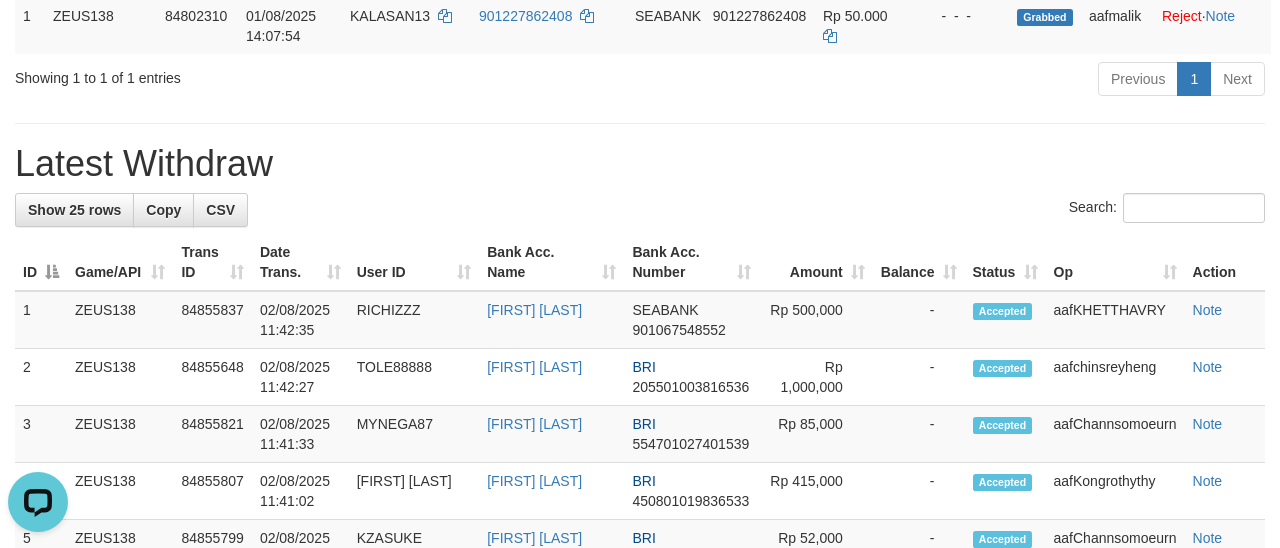 scroll, scrollTop: 0, scrollLeft: 0, axis: both 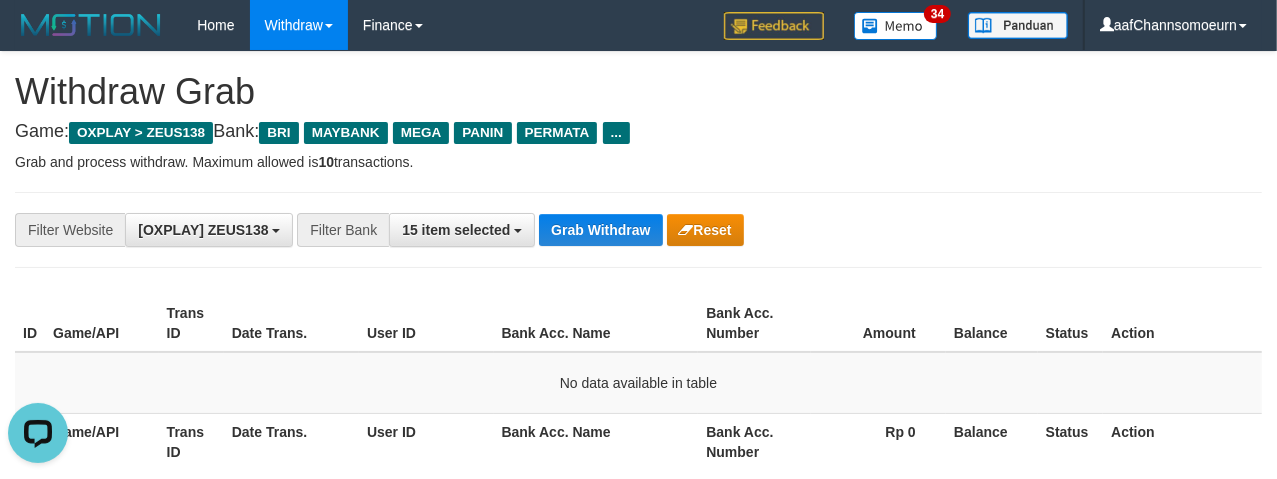drag, startPoint x: 1178, startPoint y: 215, endPoint x: 1182, endPoint y: 229, distance: 14.56022 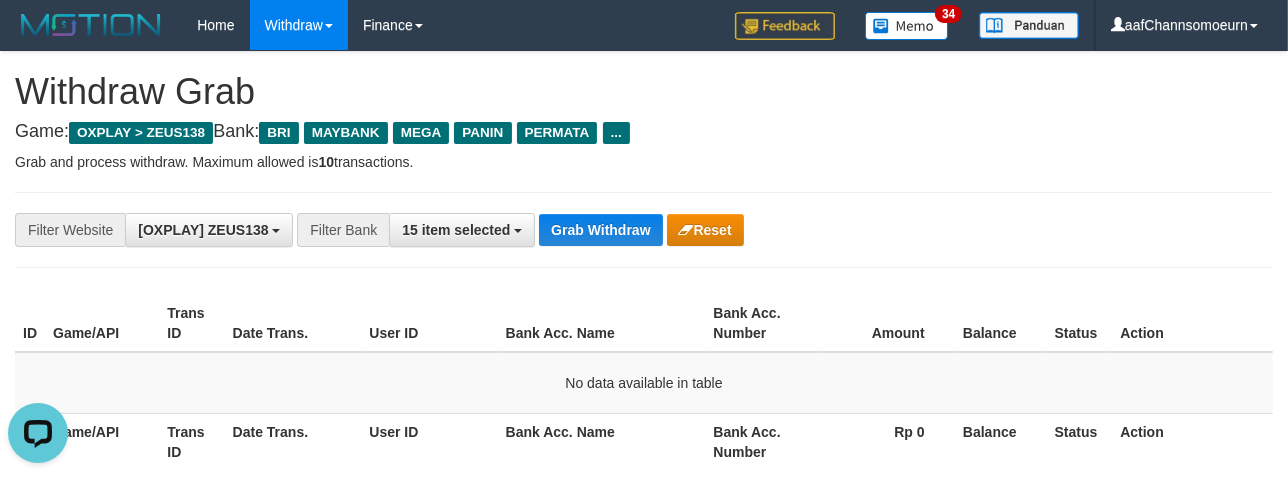 drag, startPoint x: 1186, startPoint y: 196, endPoint x: 1297, endPoint y: 307, distance: 156.9777 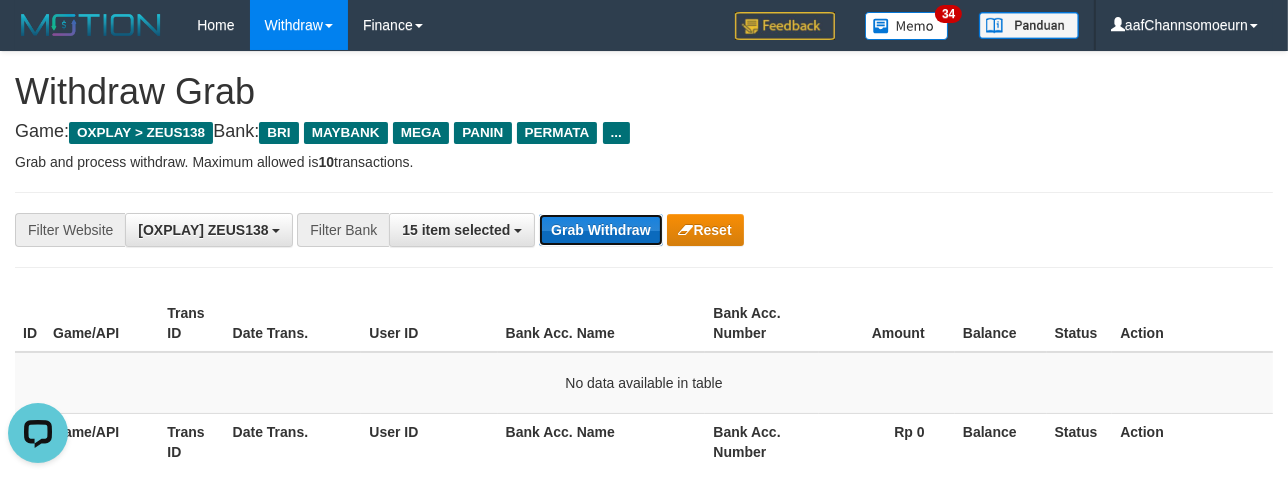click on "Grab Withdraw" at bounding box center [600, 230] 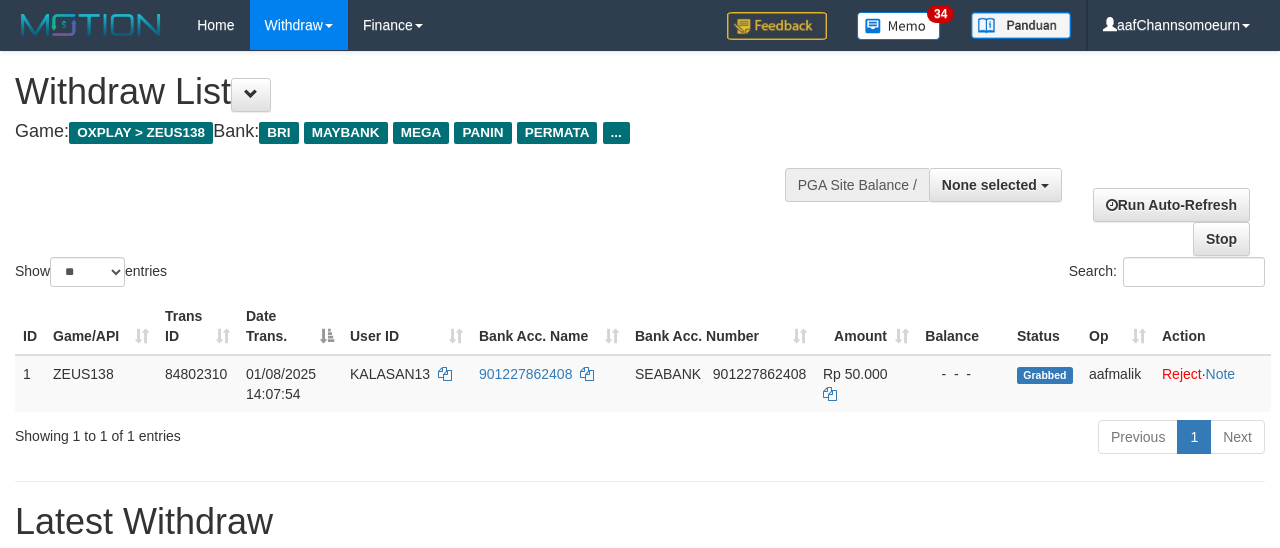 select 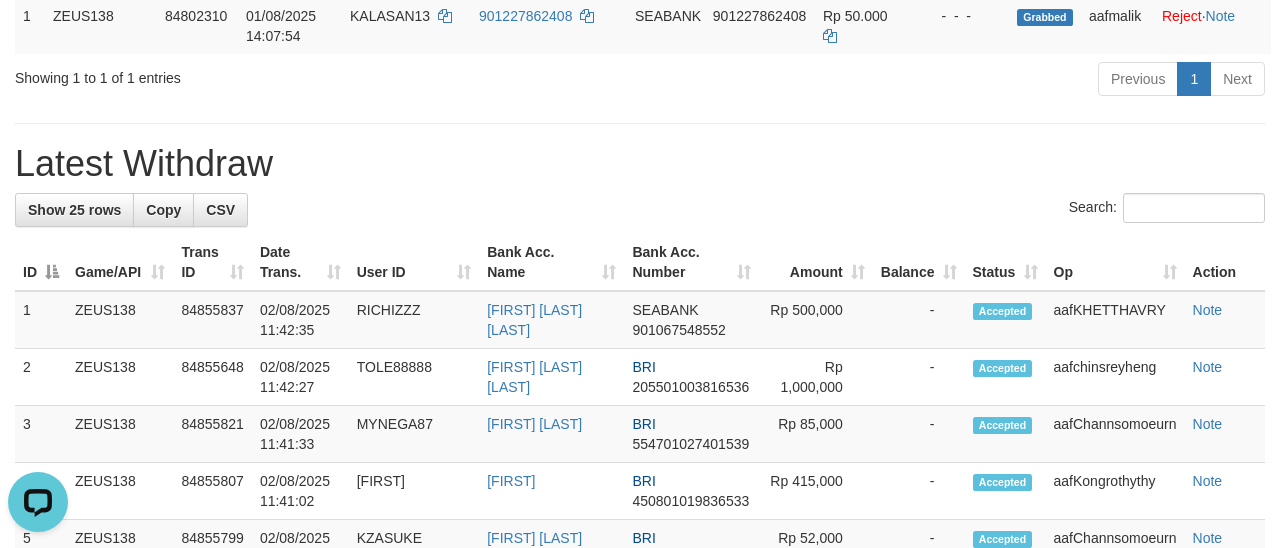 scroll, scrollTop: 0, scrollLeft: 0, axis: both 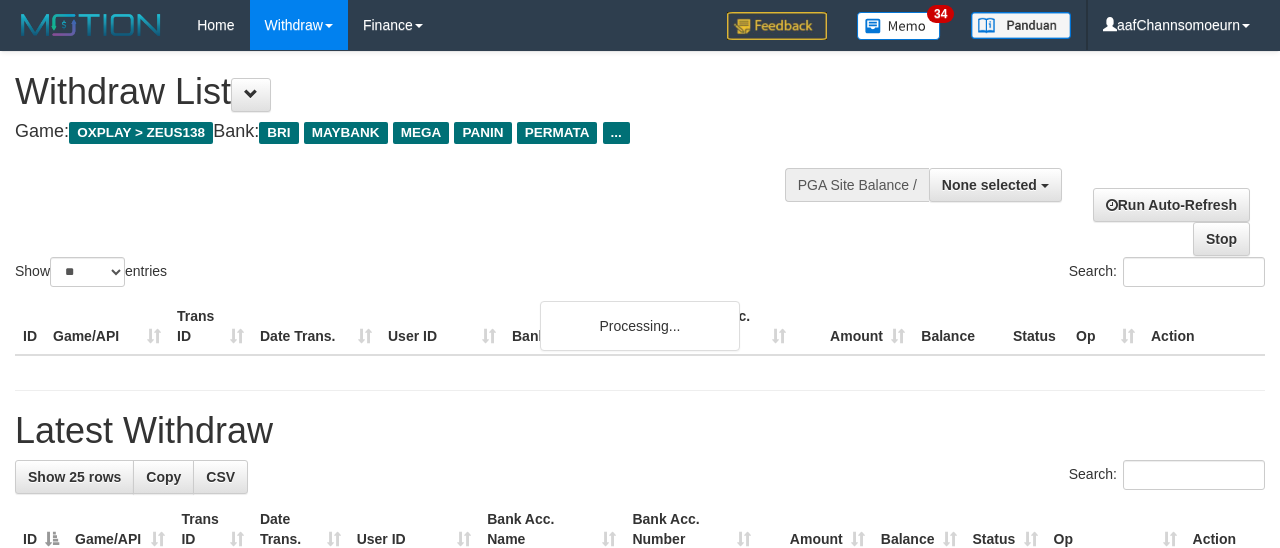 select 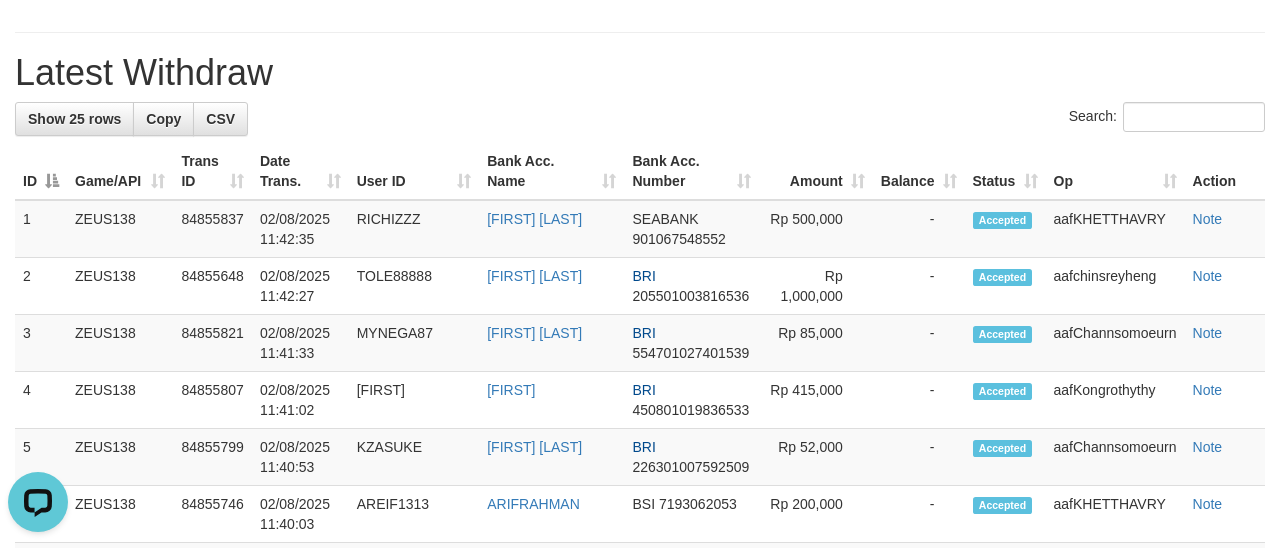 scroll, scrollTop: 0, scrollLeft: 0, axis: both 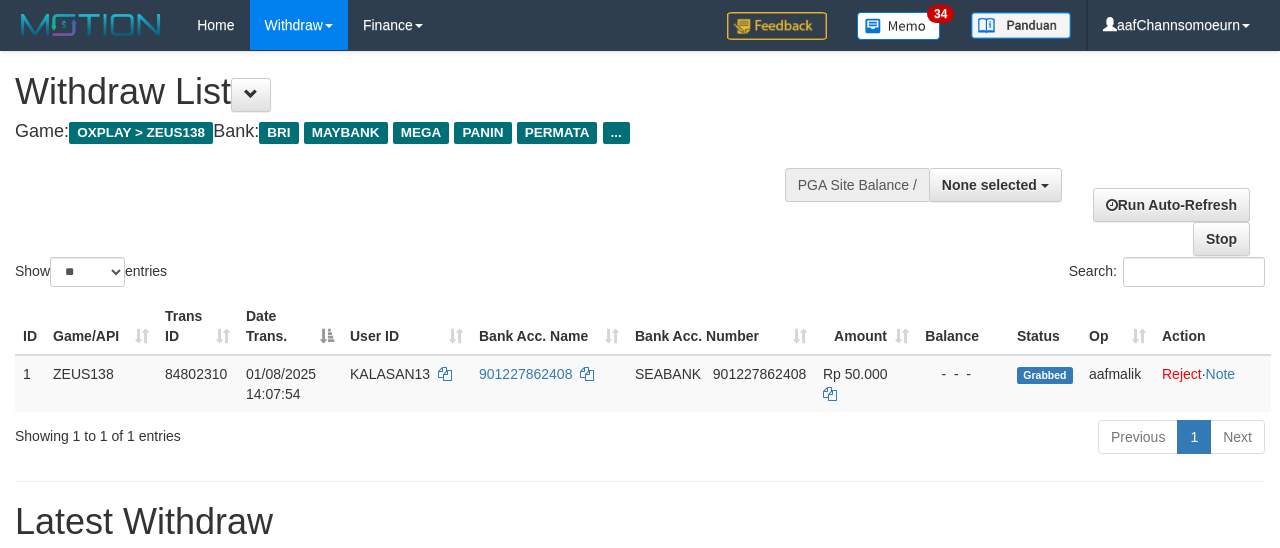 select 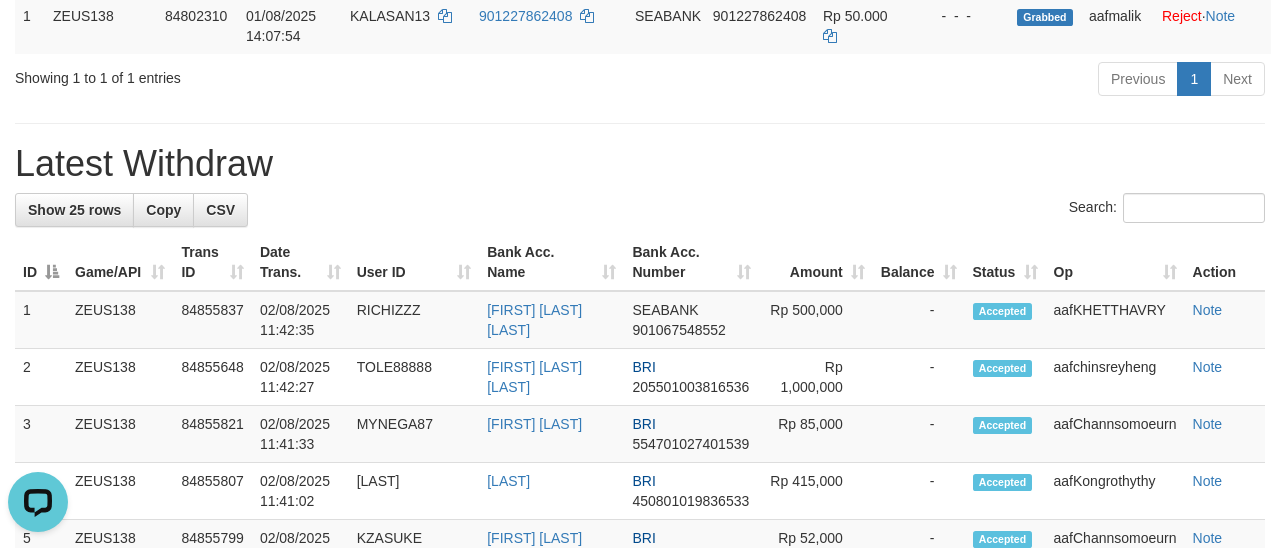 scroll, scrollTop: 0, scrollLeft: 0, axis: both 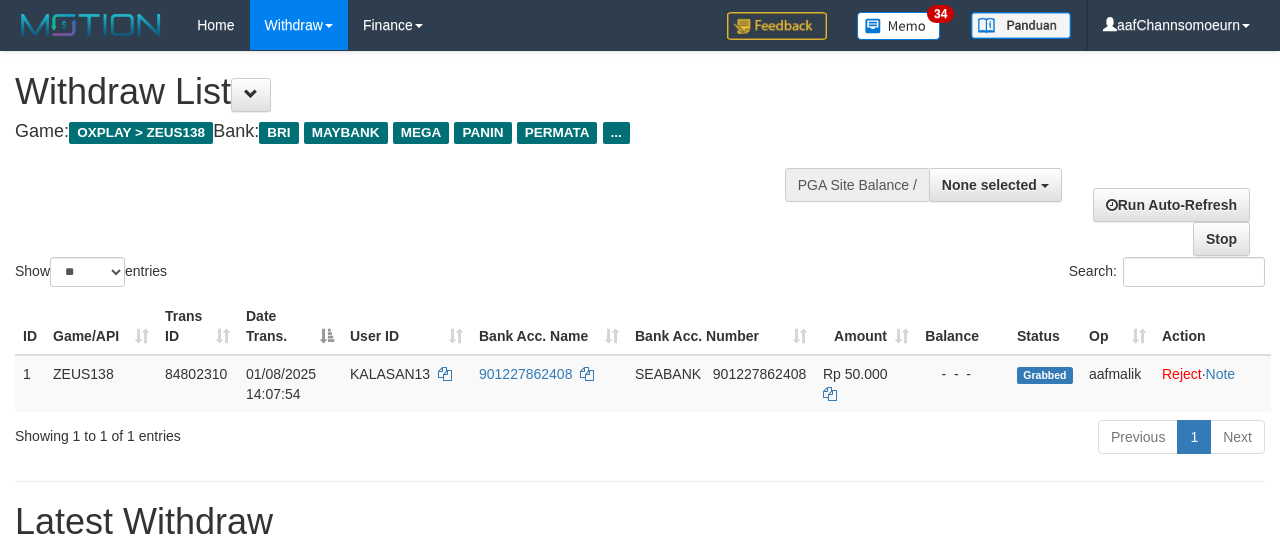 select 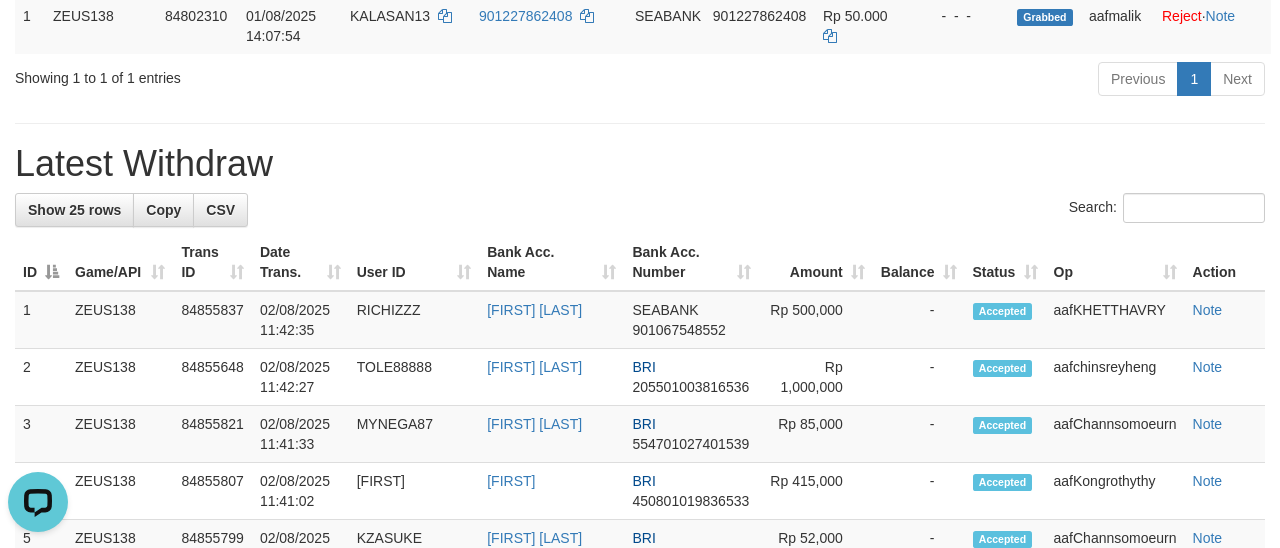 scroll, scrollTop: 0, scrollLeft: 0, axis: both 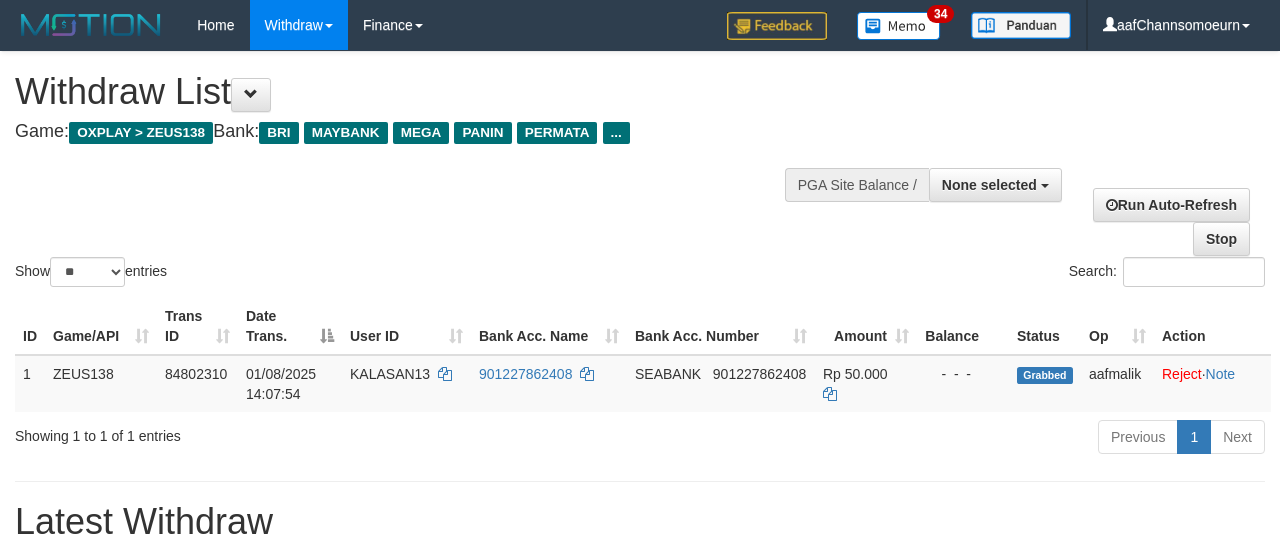 select 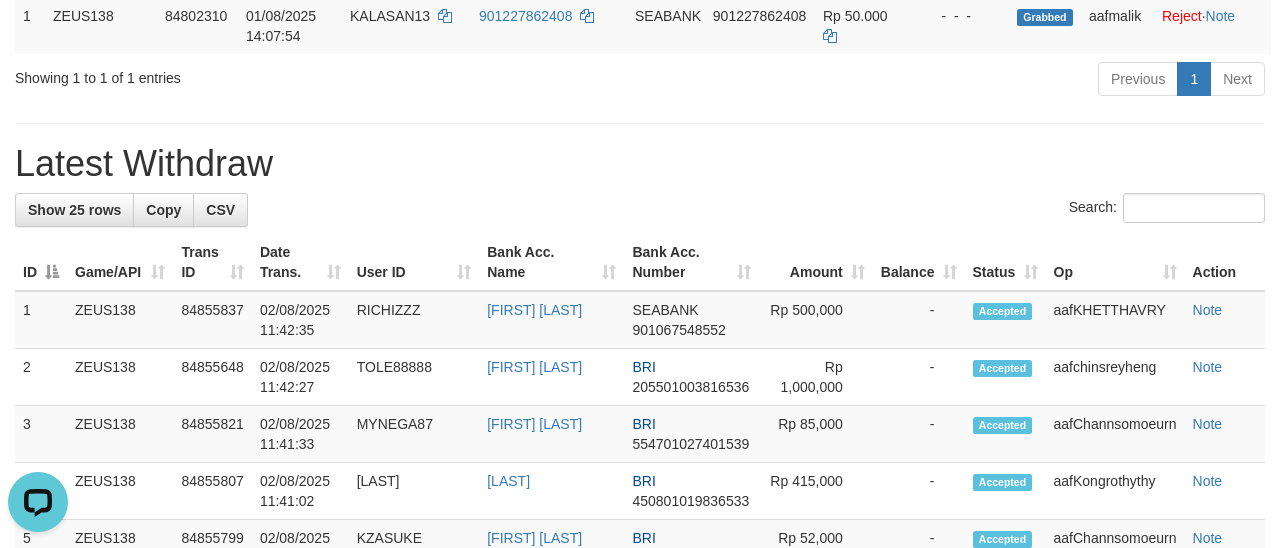scroll, scrollTop: 0, scrollLeft: 0, axis: both 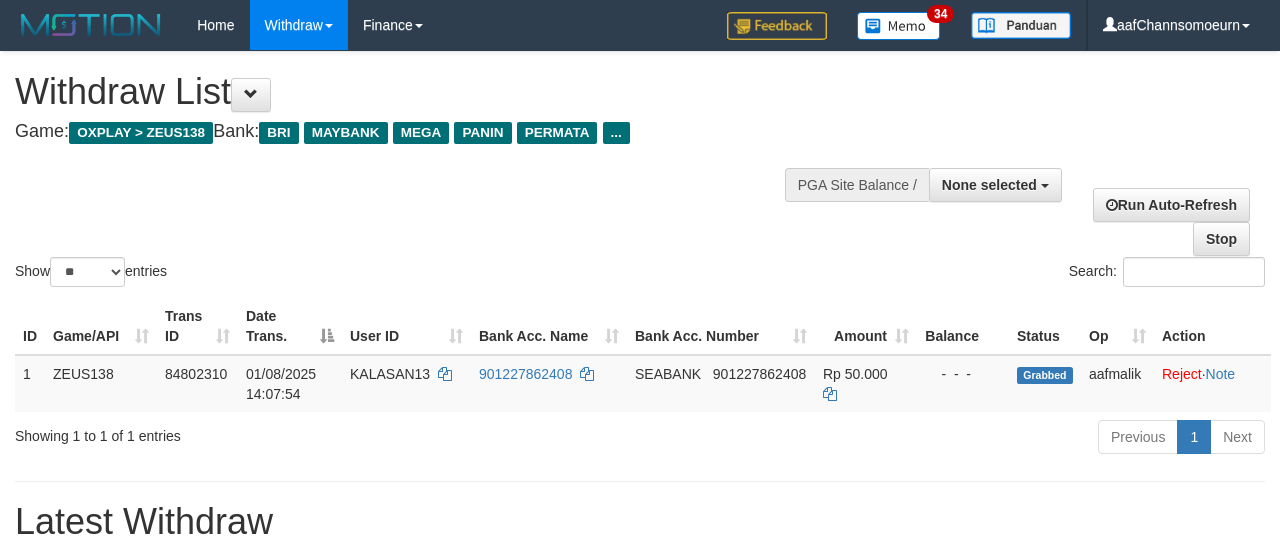 select 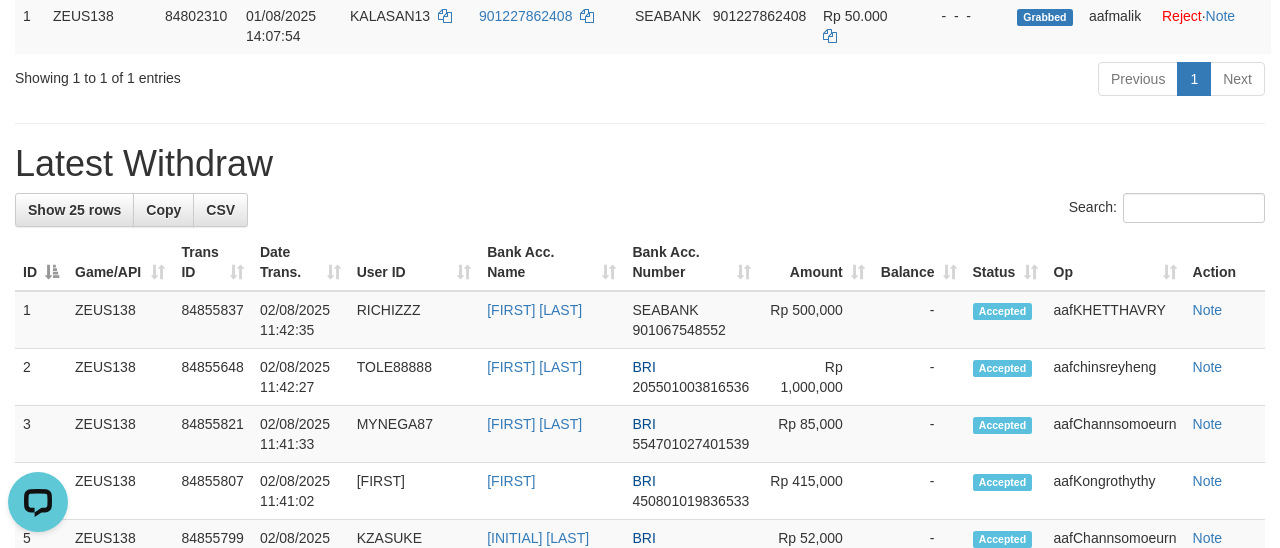 scroll, scrollTop: 0, scrollLeft: 0, axis: both 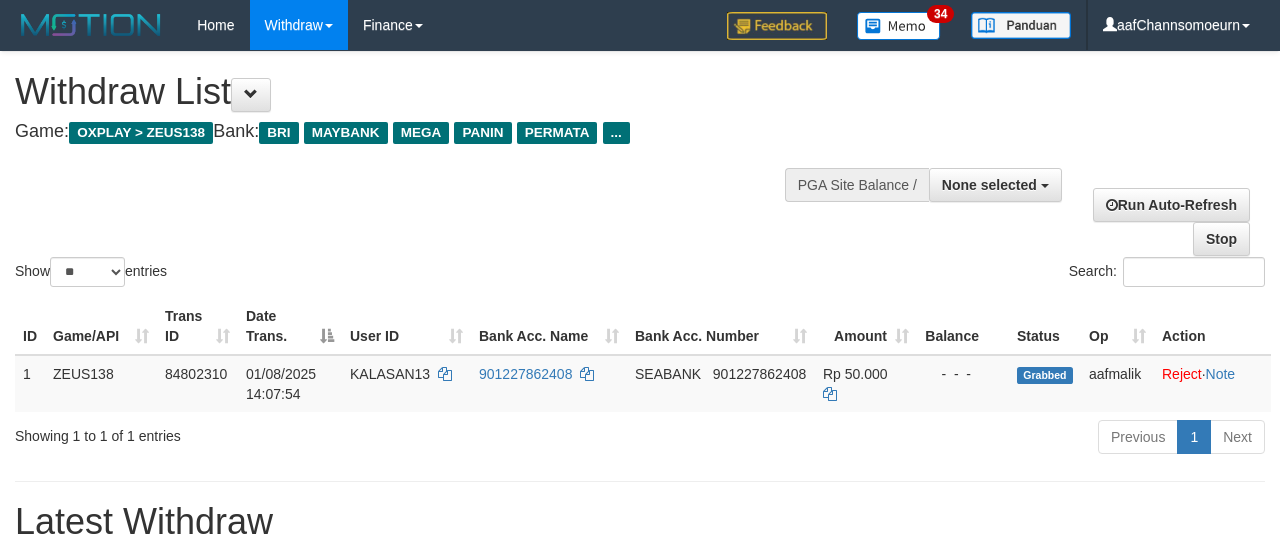 select 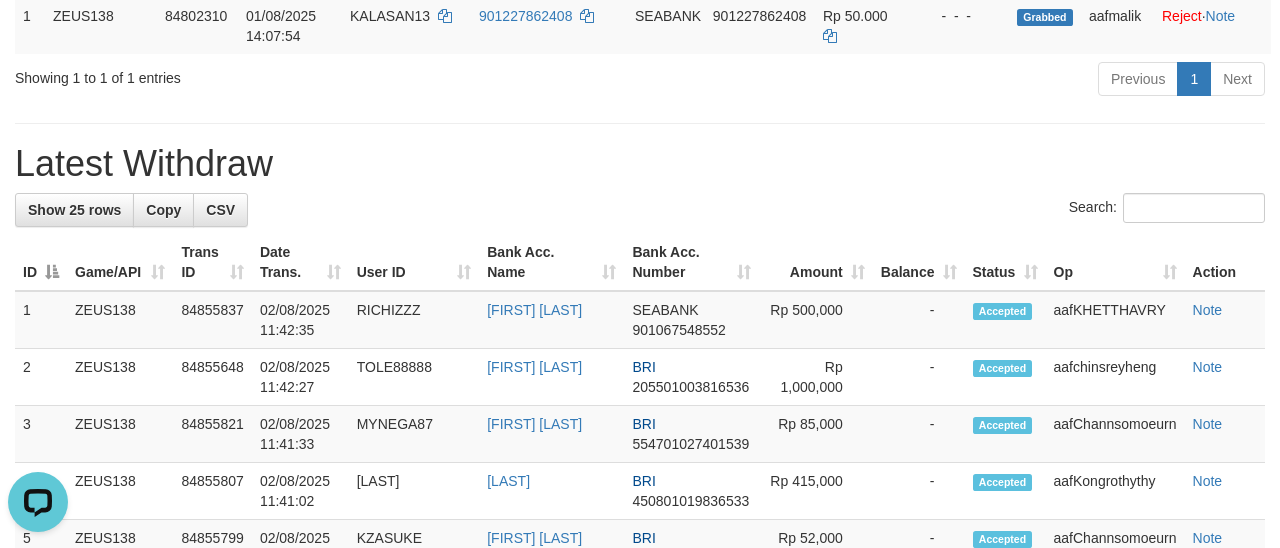 scroll, scrollTop: 0, scrollLeft: 0, axis: both 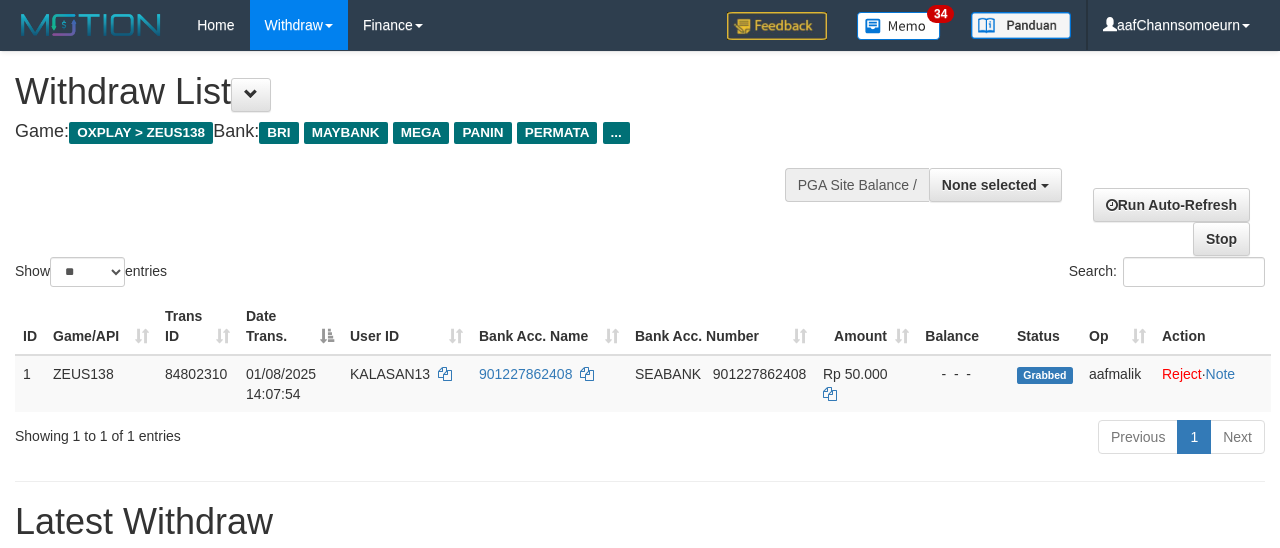 select 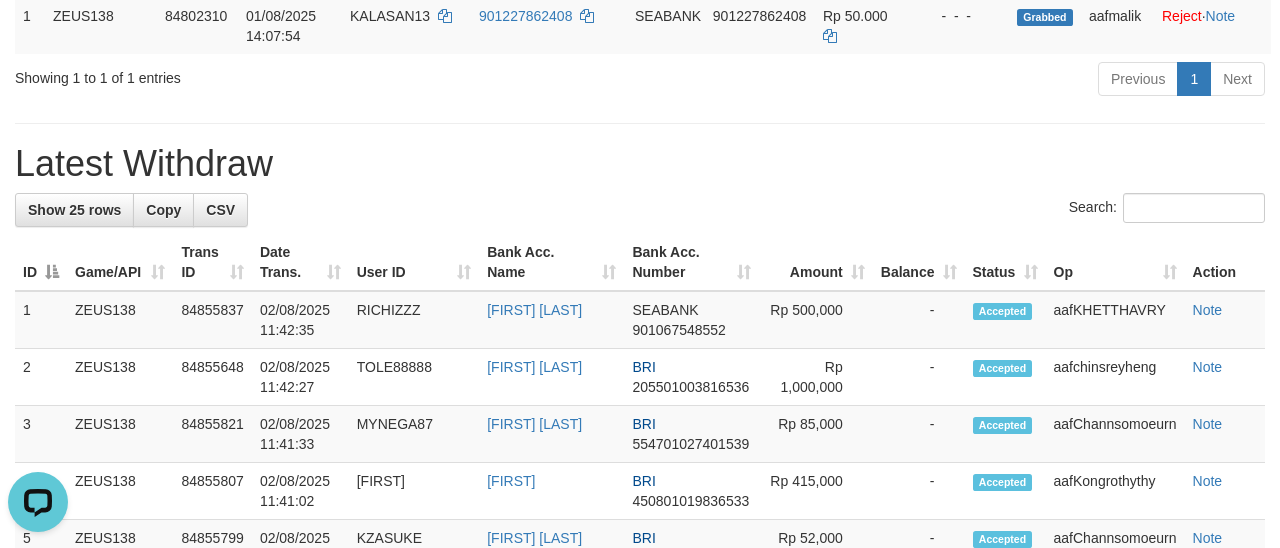 scroll, scrollTop: 0, scrollLeft: 0, axis: both 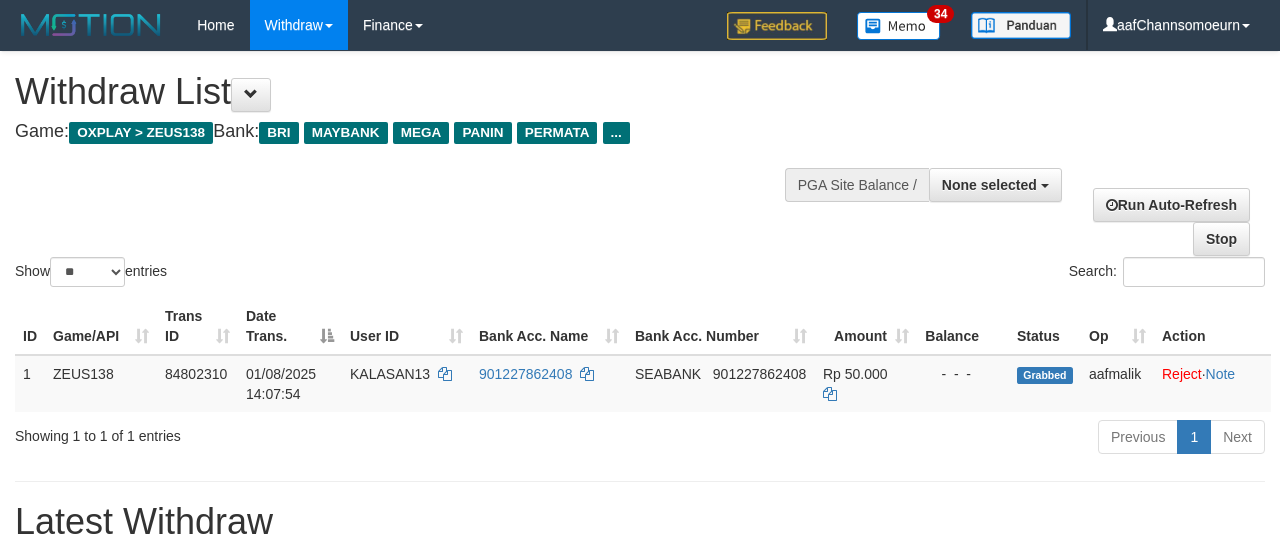 select 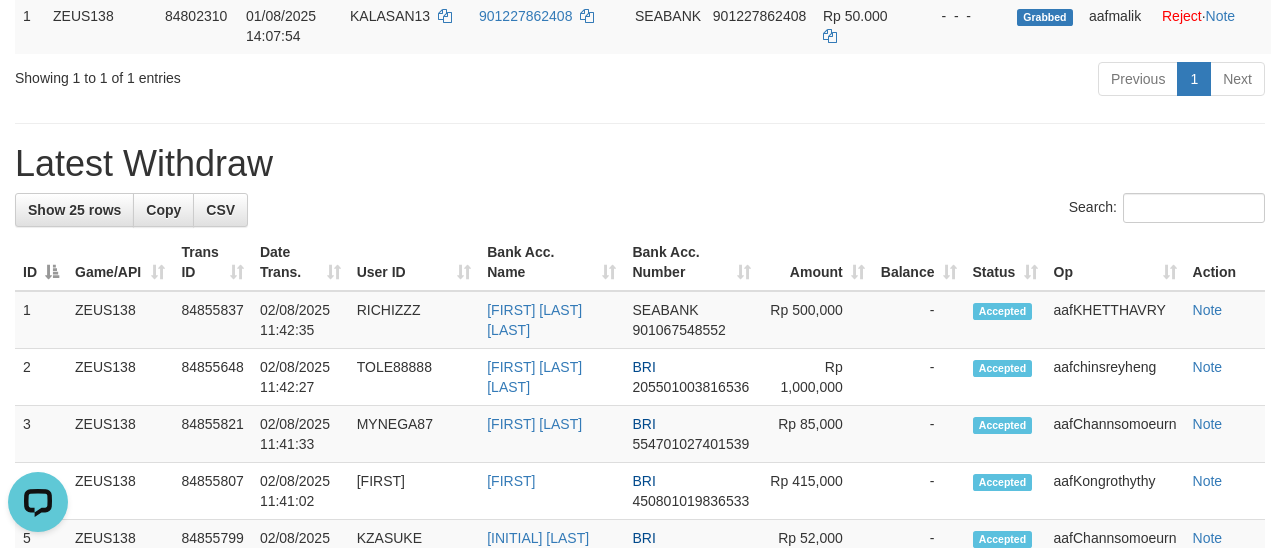 scroll, scrollTop: 0, scrollLeft: 0, axis: both 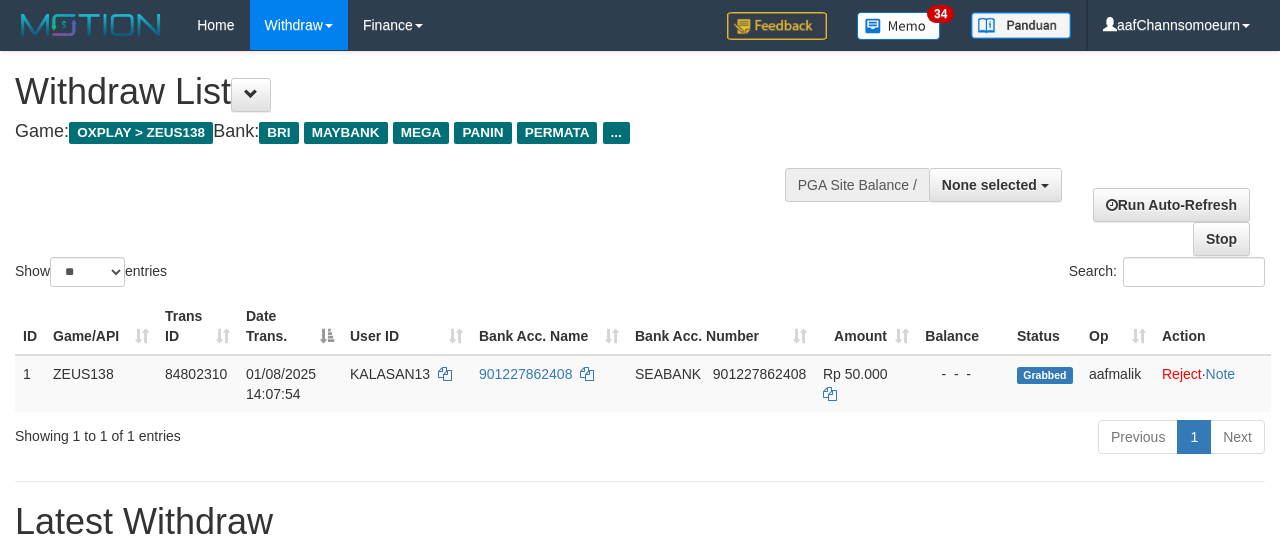 select 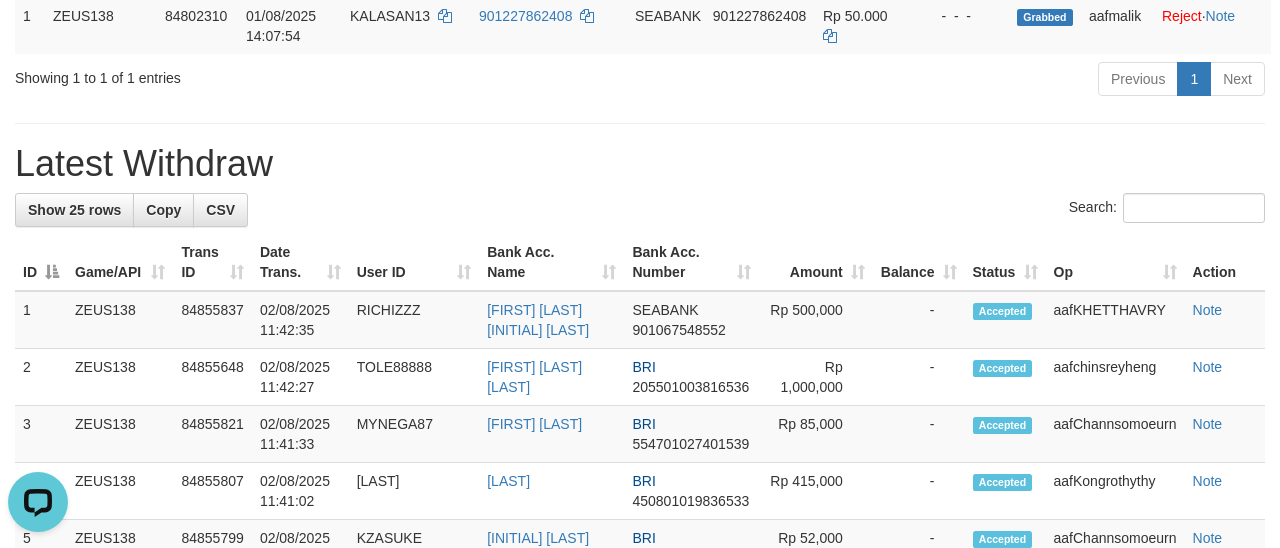 scroll, scrollTop: 0, scrollLeft: 0, axis: both 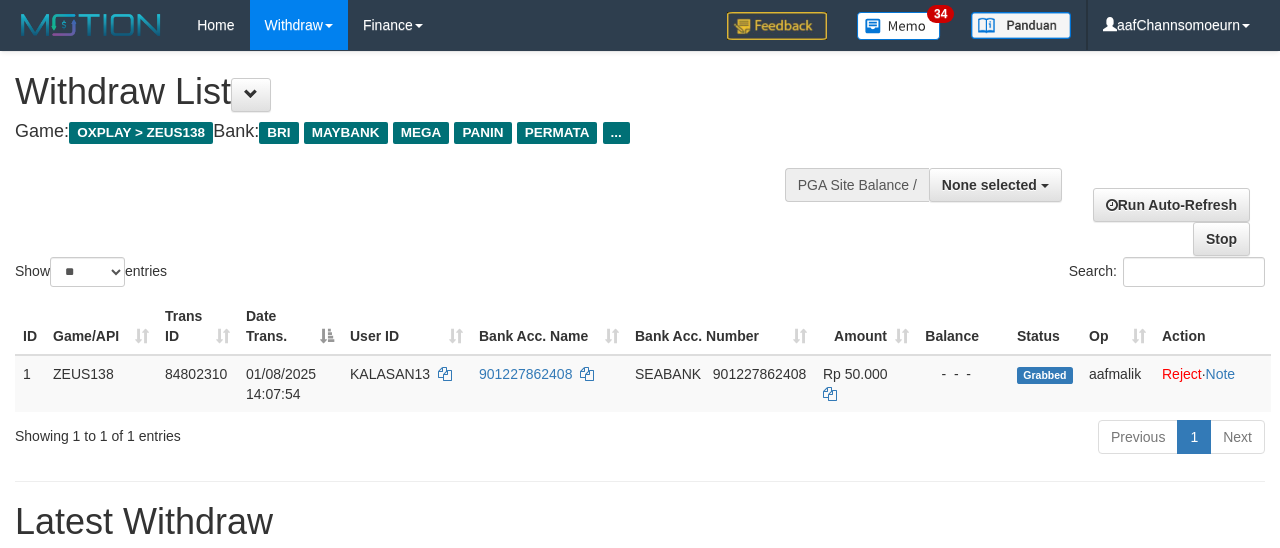 select 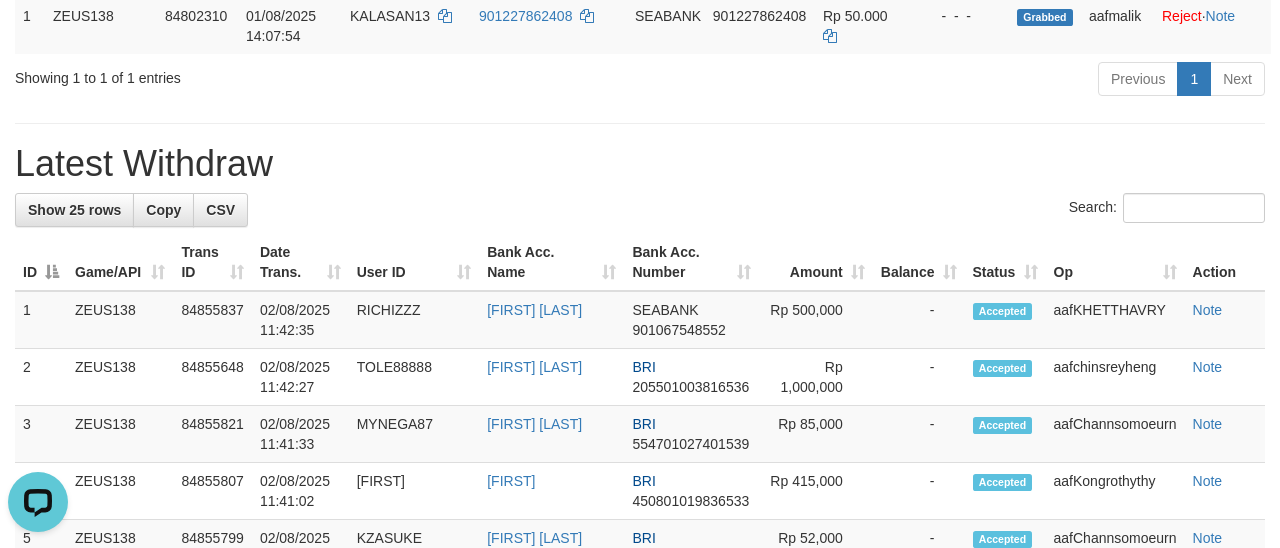 scroll, scrollTop: 0, scrollLeft: 0, axis: both 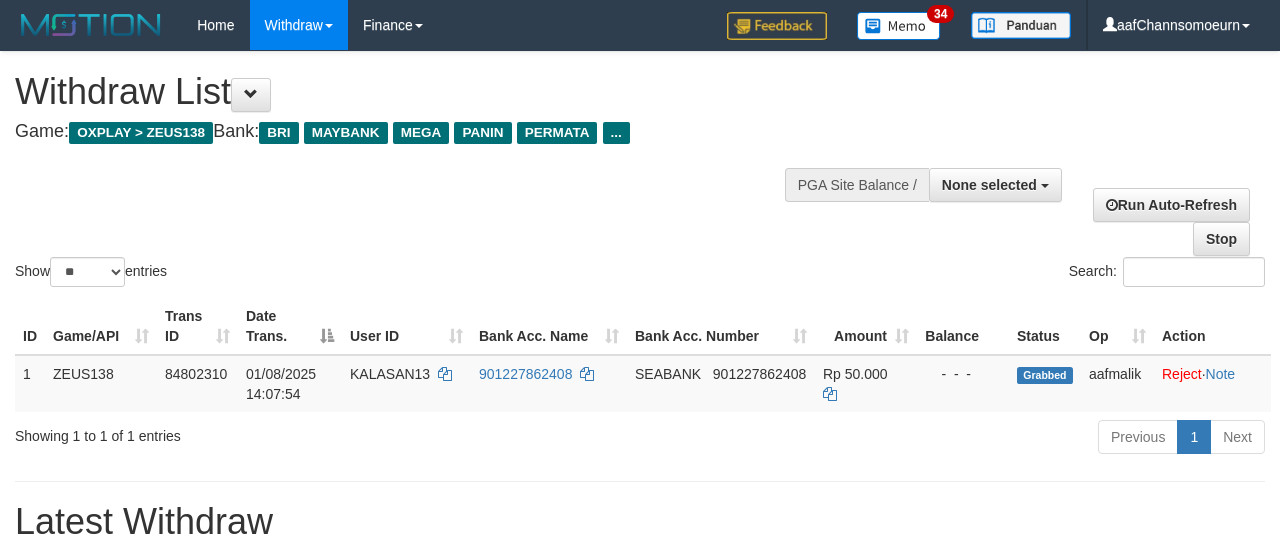 select 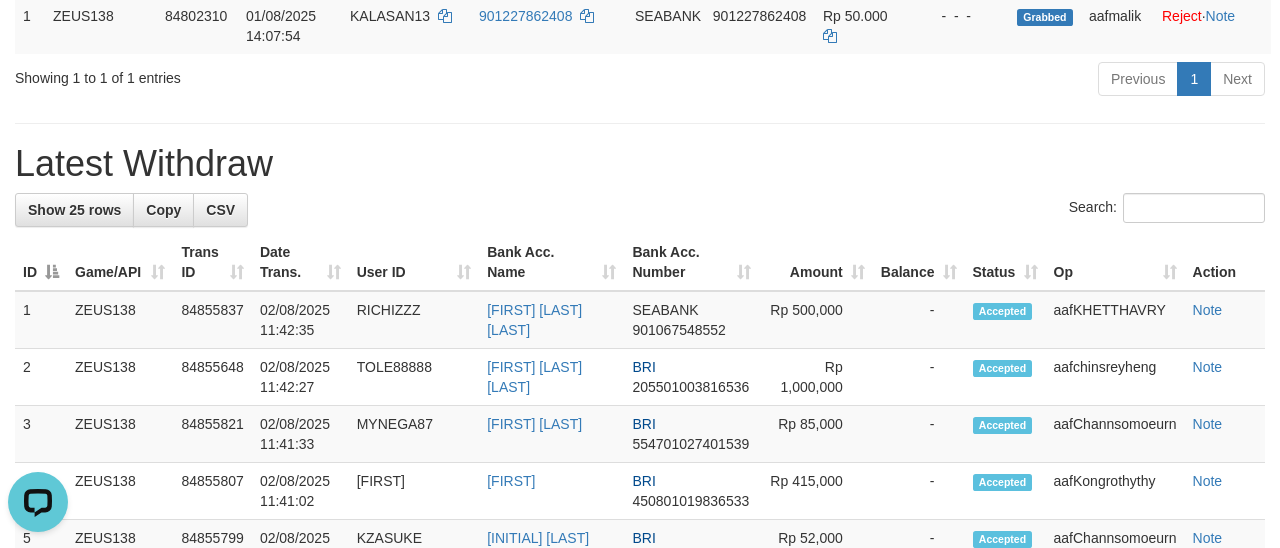 scroll, scrollTop: 0, scrollLeft: 0, axis: both 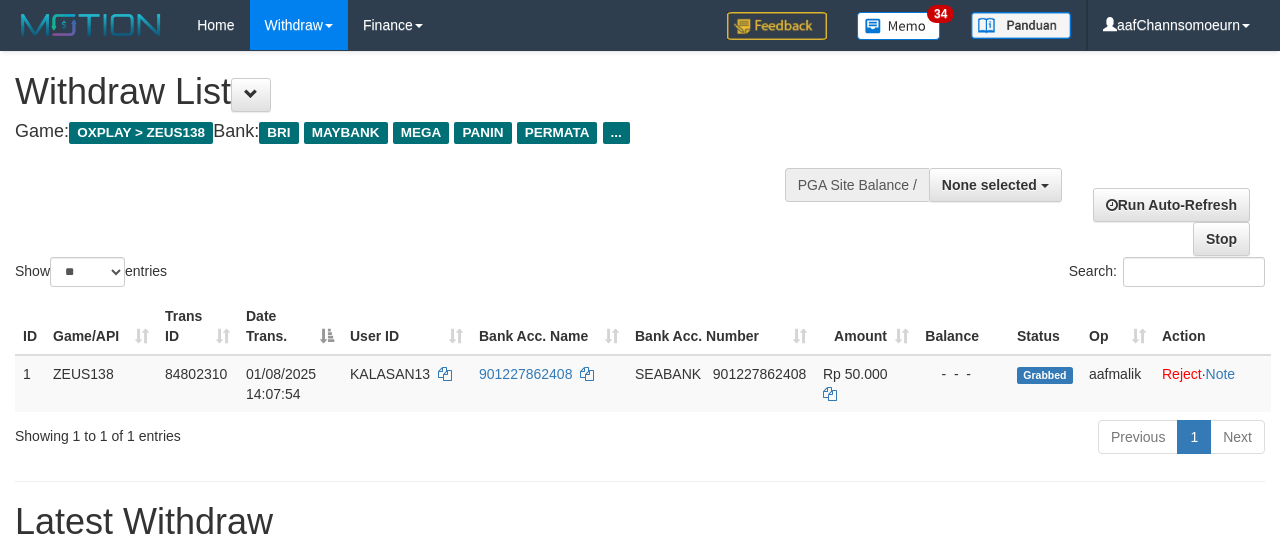 select 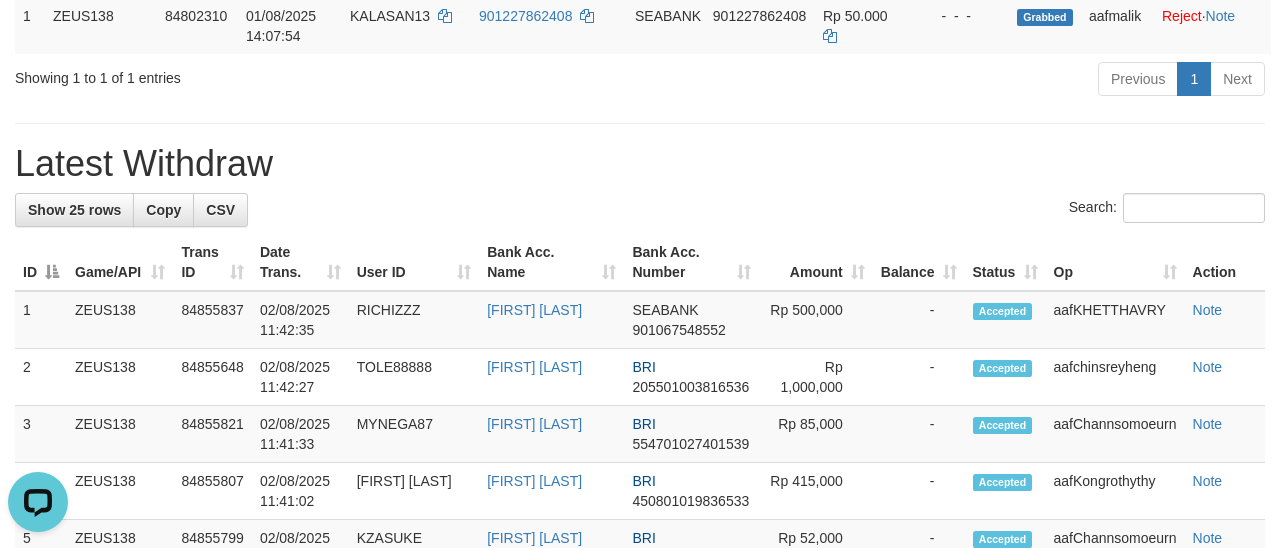 scroll, scrollTop: 0, scrollLeft: 0, axis: both 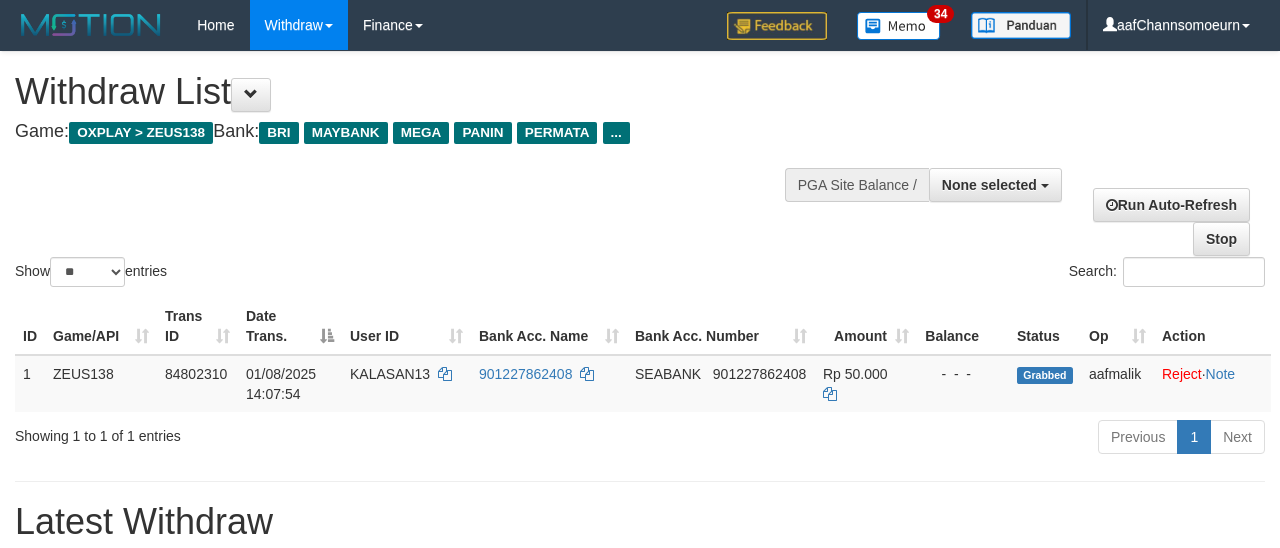 select 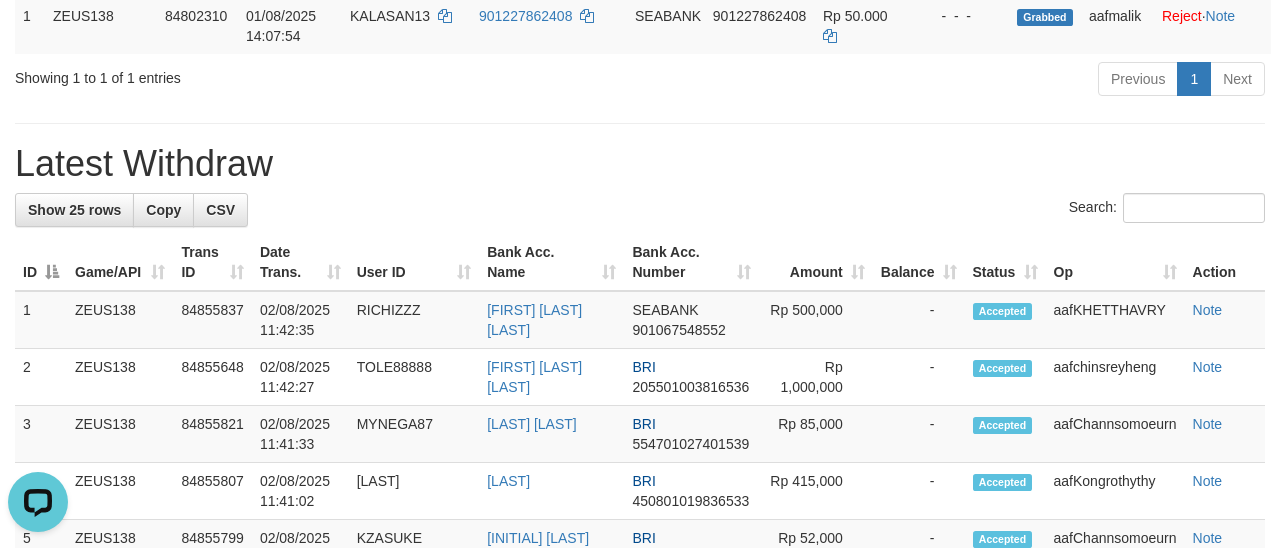 scroll, scrollTop: 0, scrollLeft: 0, axis: both 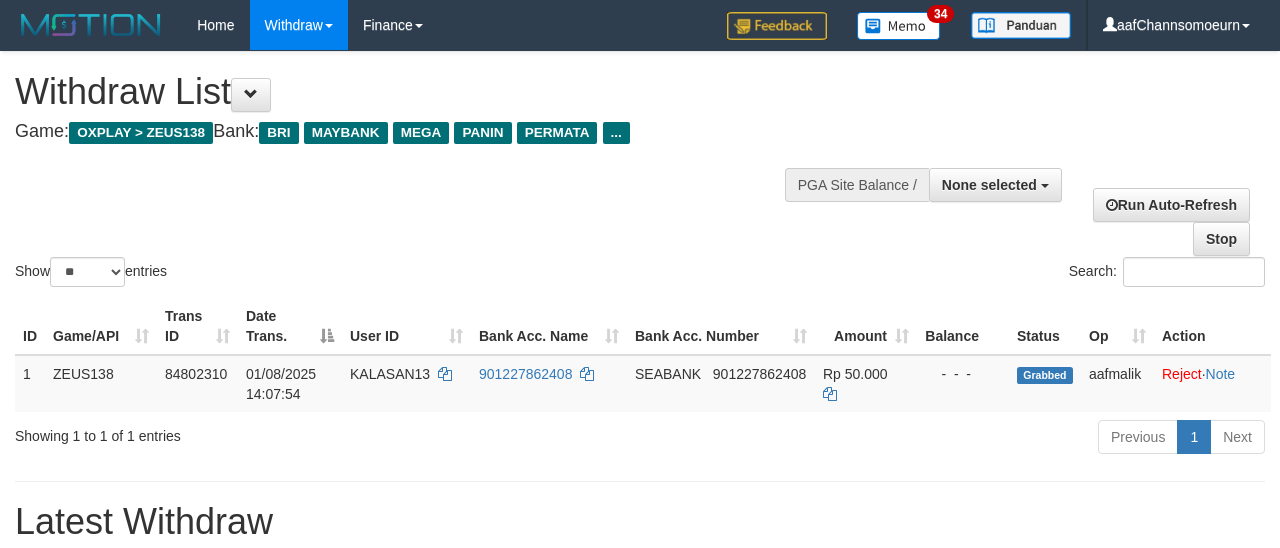 select 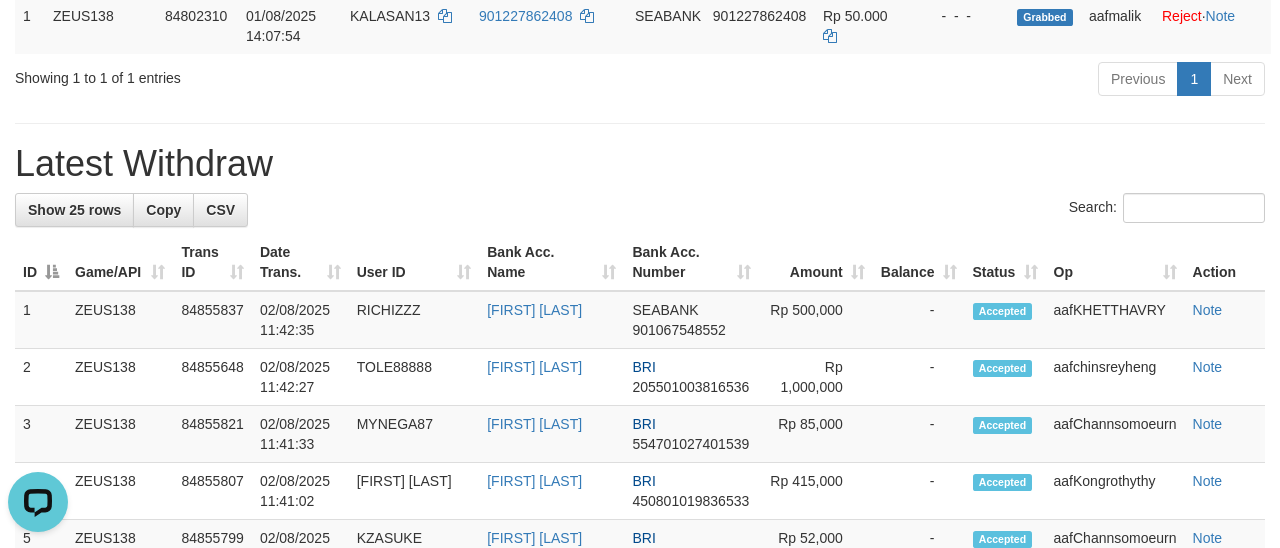 scroll, scrollTop: 0, scrollLeft: 0, axis: both 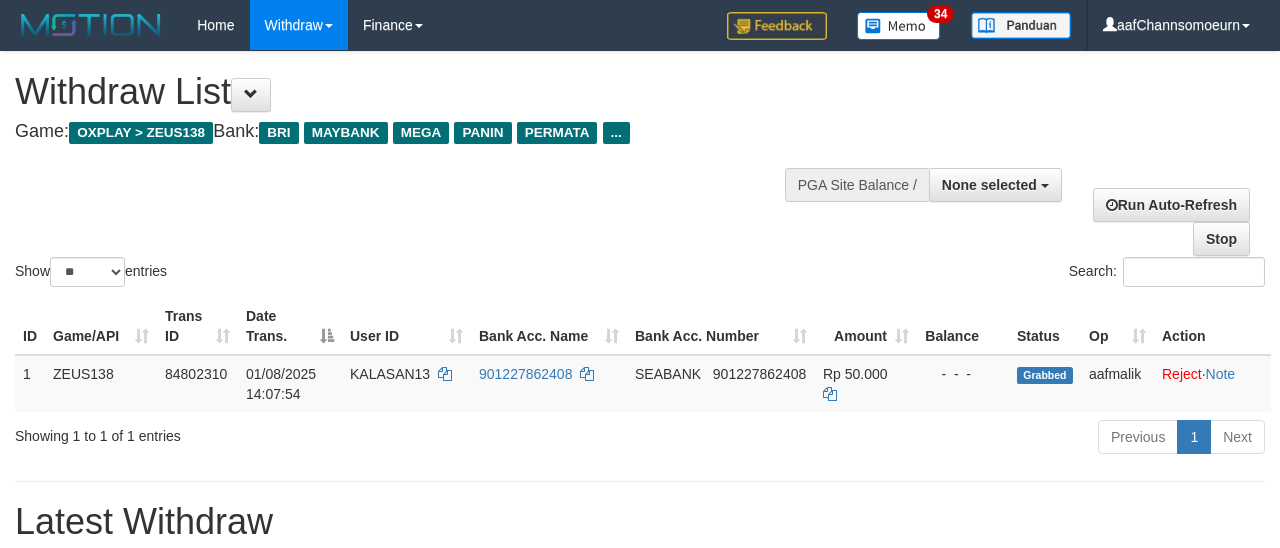 select 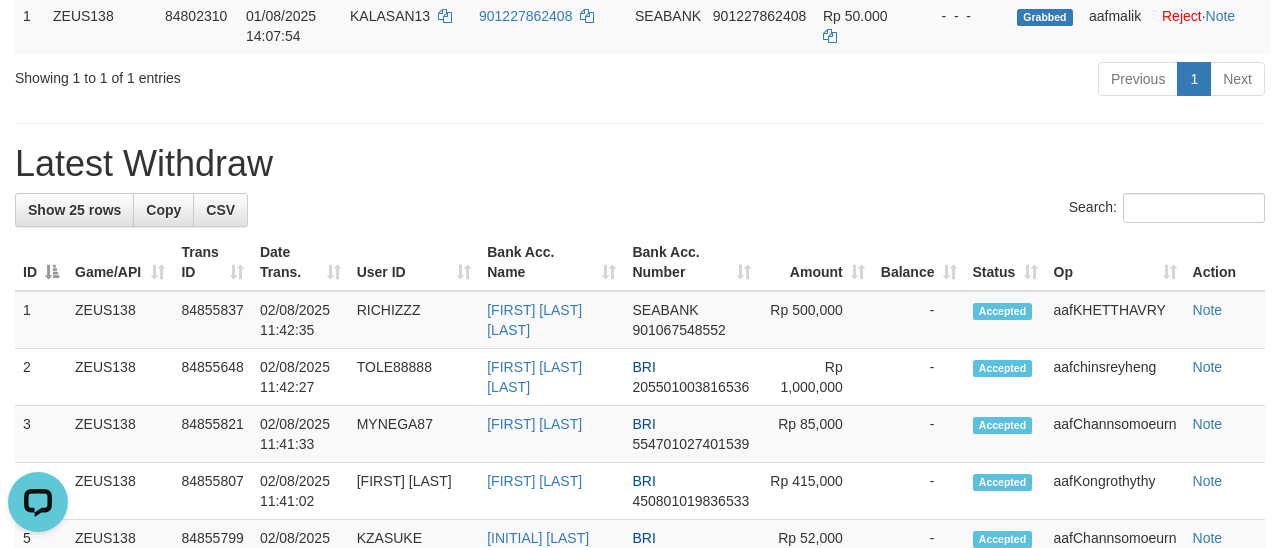 scroll, scrollTop: 0, scrollLeft: 0, axis: both 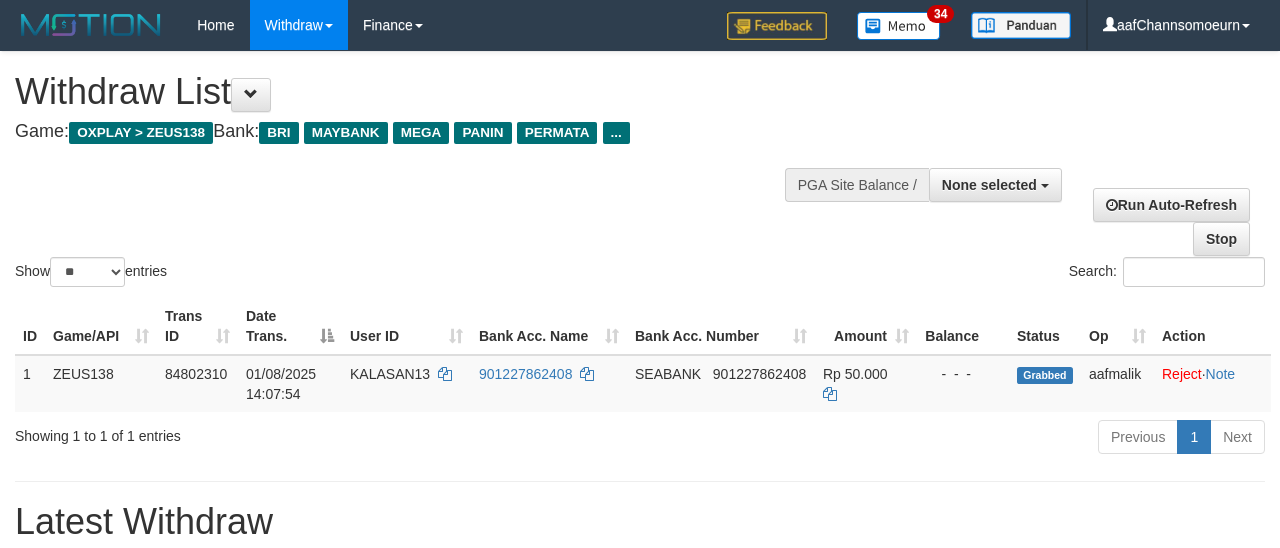 select 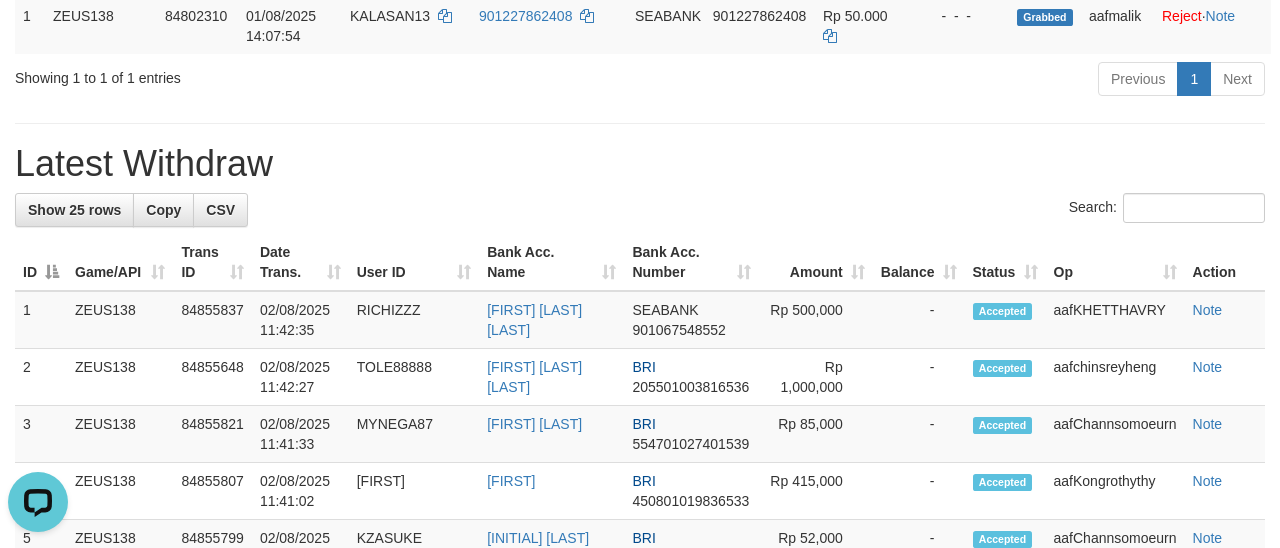 scroll, scrollTop: 0, scrollLeft: 0, axis: both 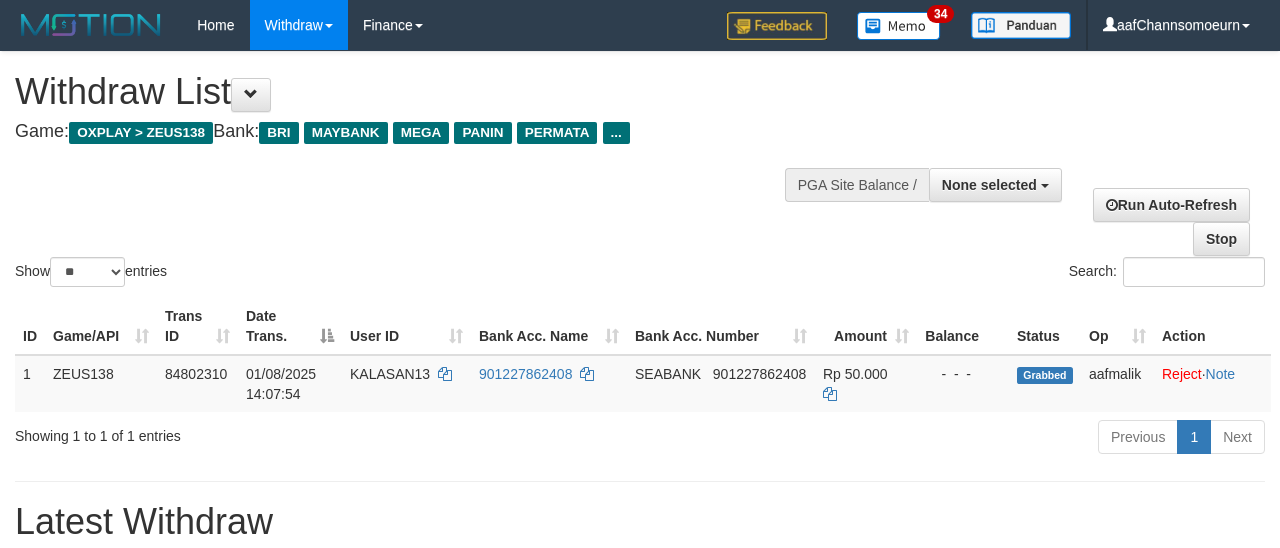 select 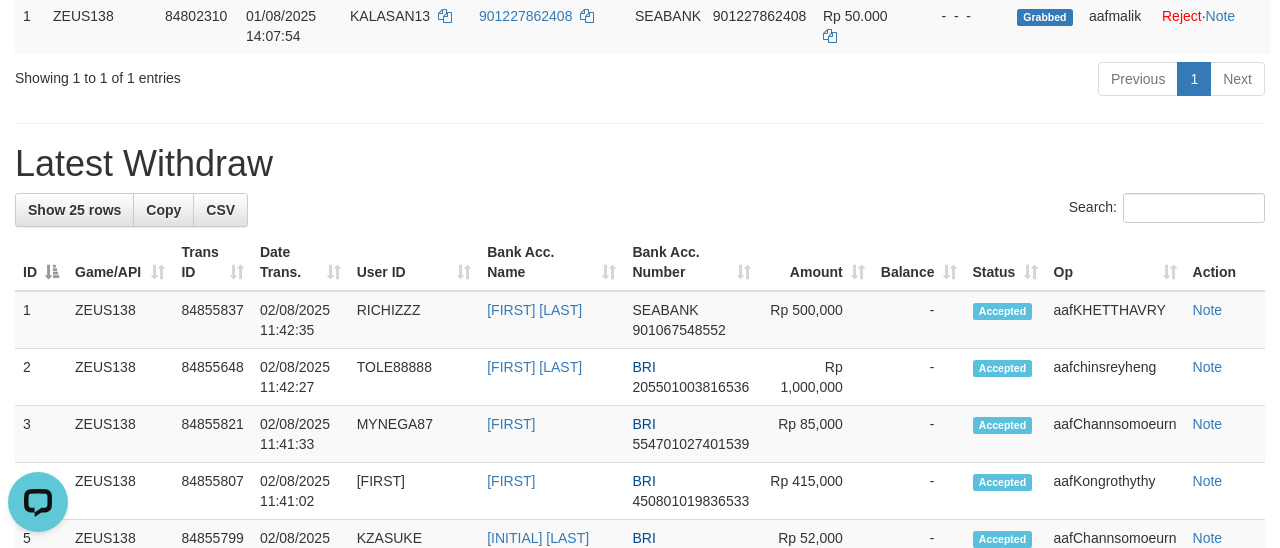 scroll, scrollTop: 0, scrollLeft: 0, axis: both 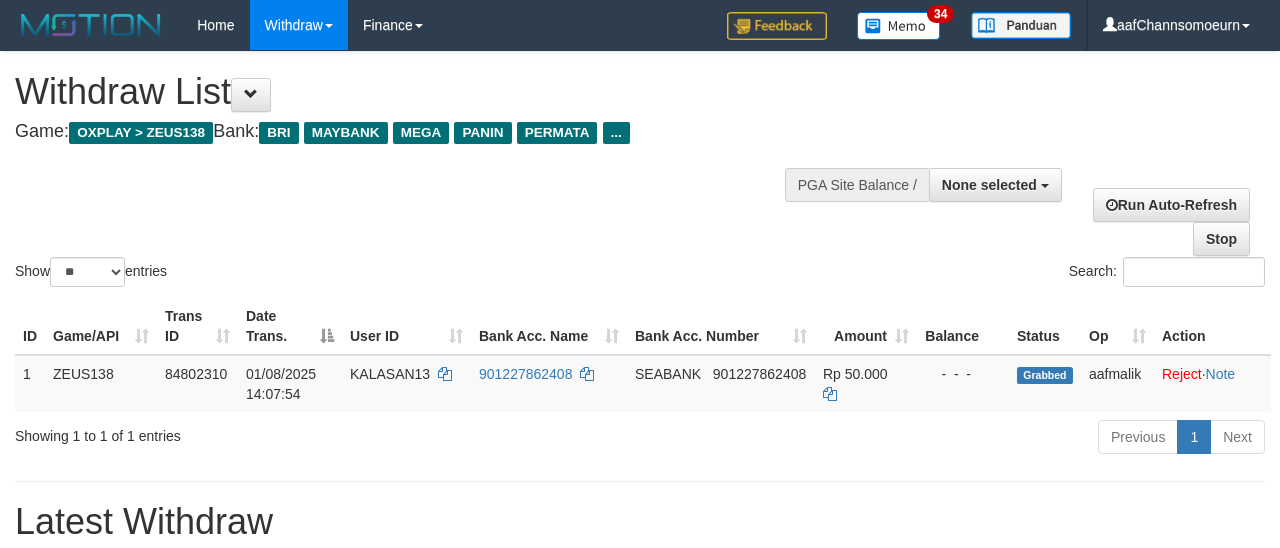 select 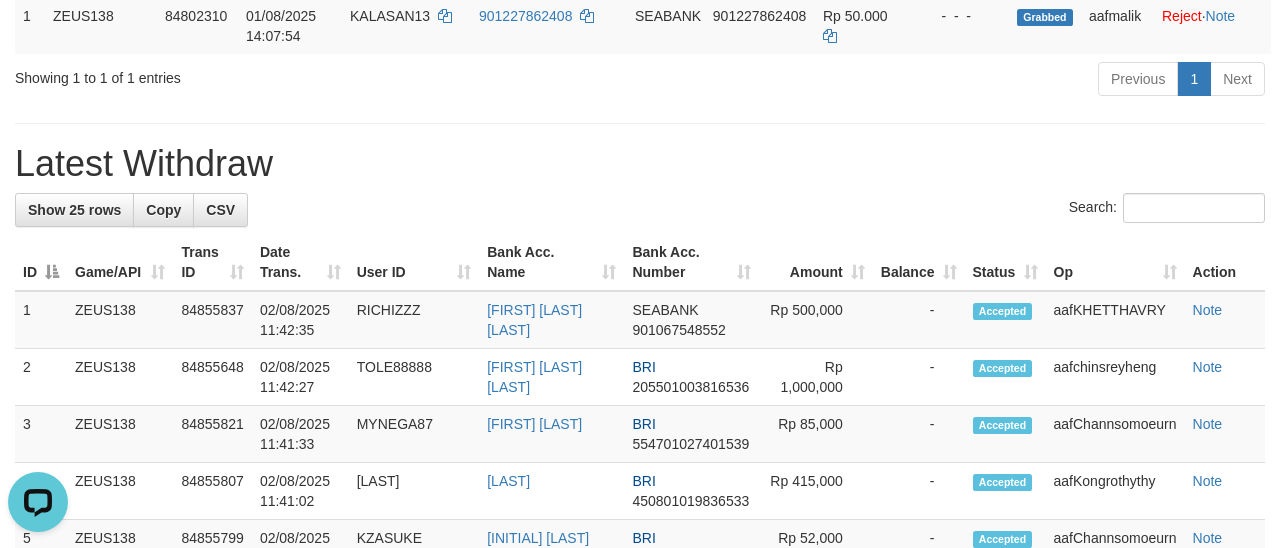 scroll, scrollTop: 0, scrollLeft: 0, axis: both 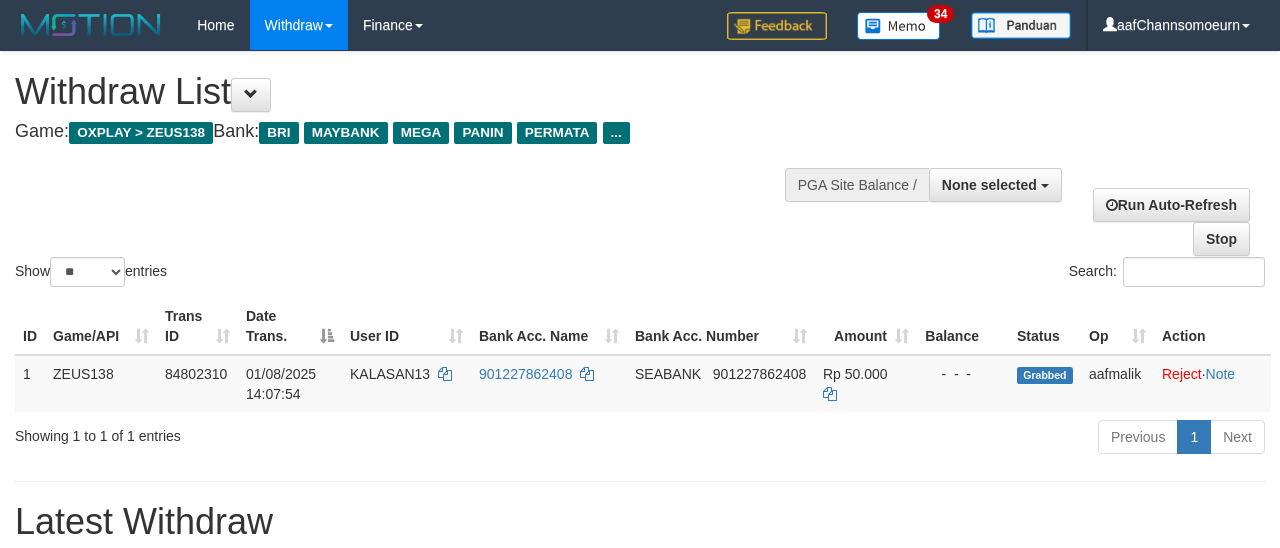 select 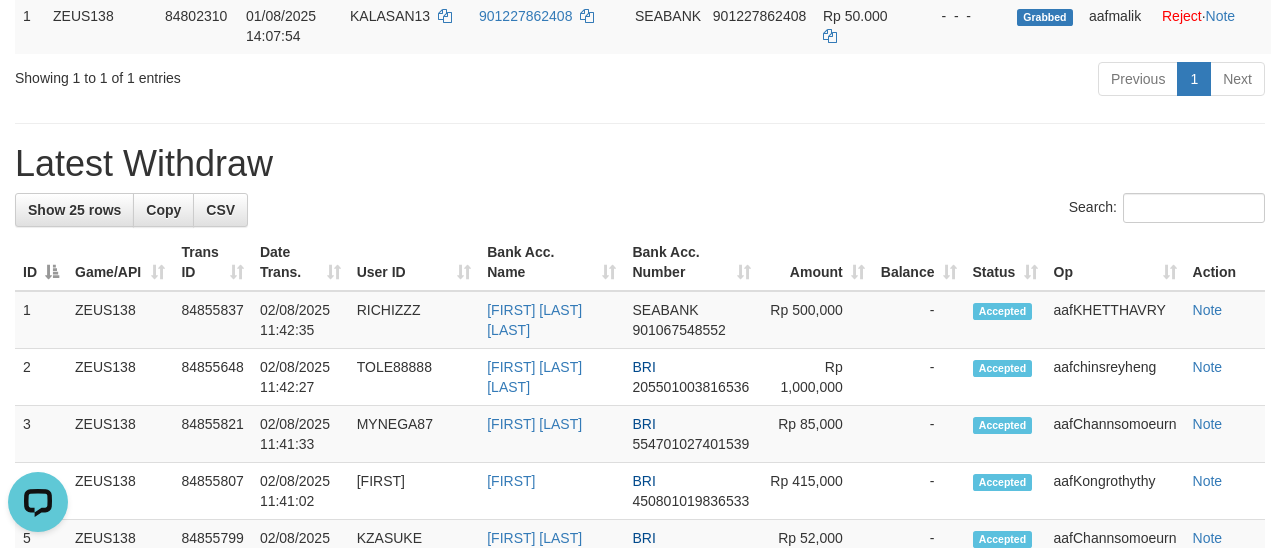 scroll, scrollTop: 0, scrollLeft: 0, axis: both 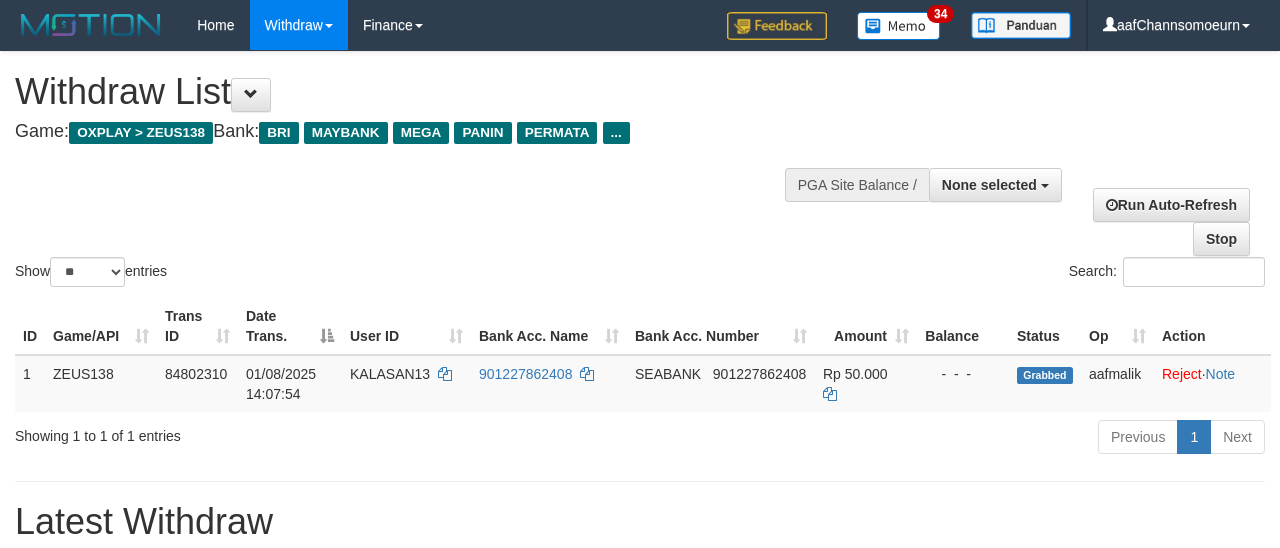 select 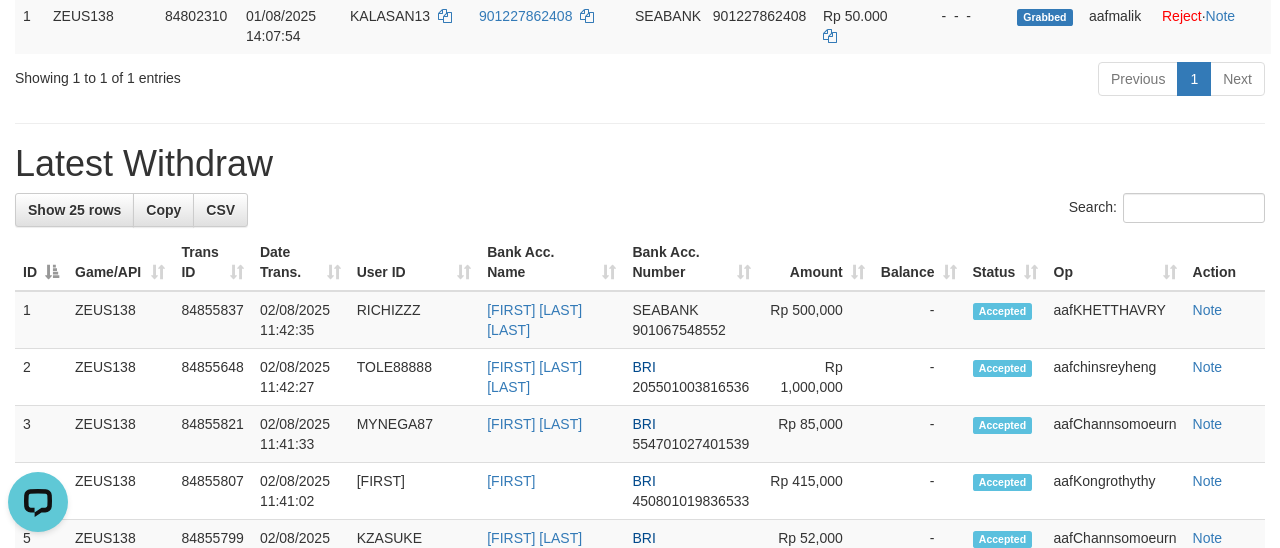 scroll, scrollTop: 0, scrollLeft: 0, axis: both 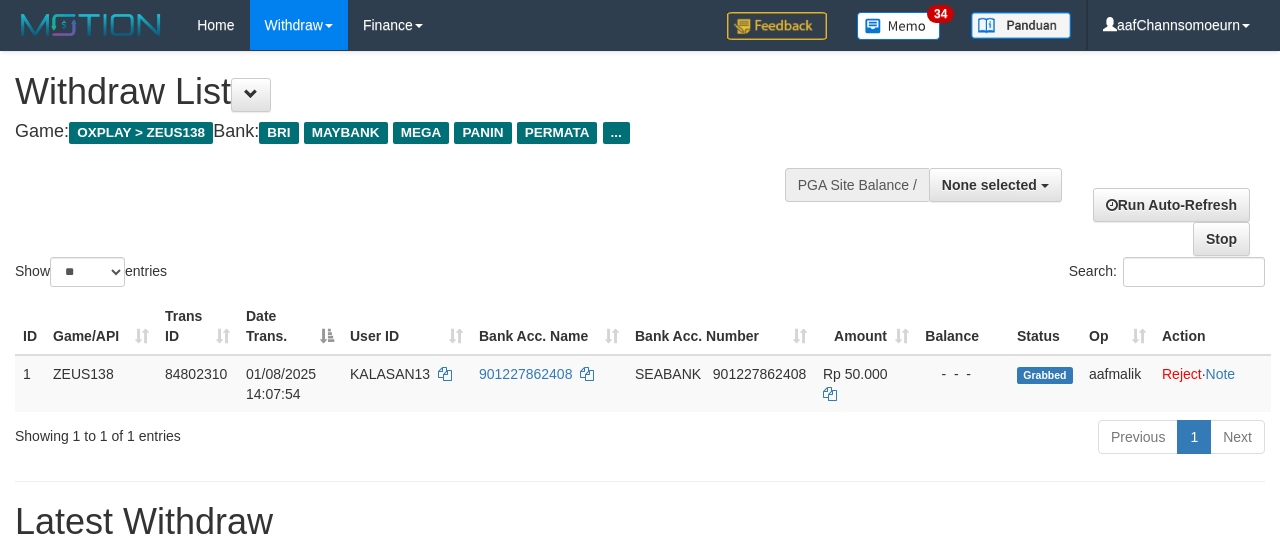 select 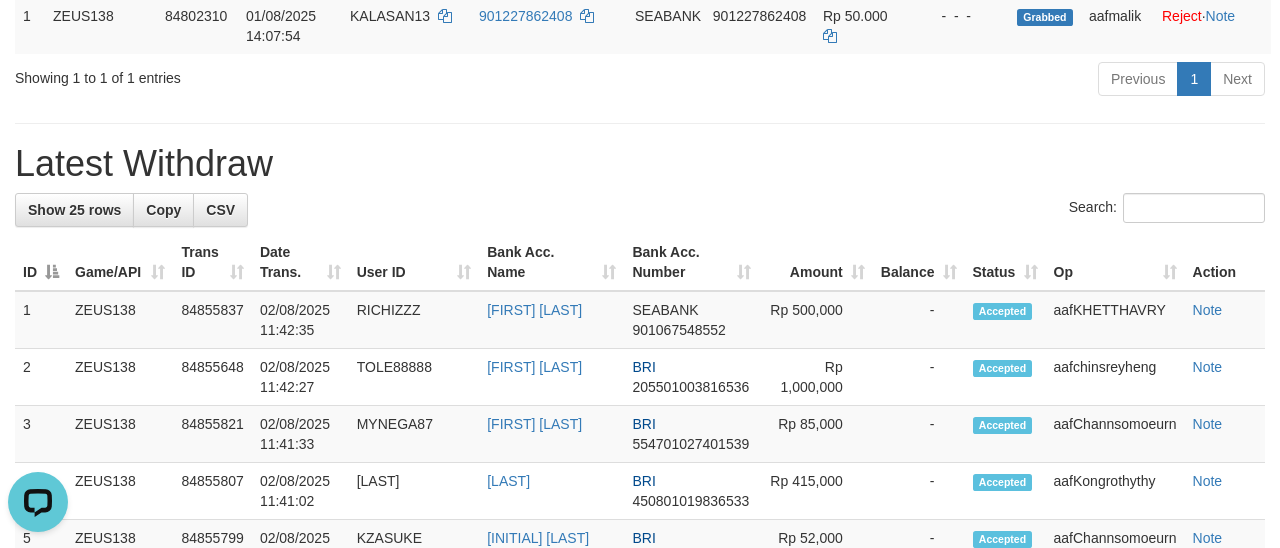 scroll, scrollTop: 0, scrollLeft: 0, axis: both 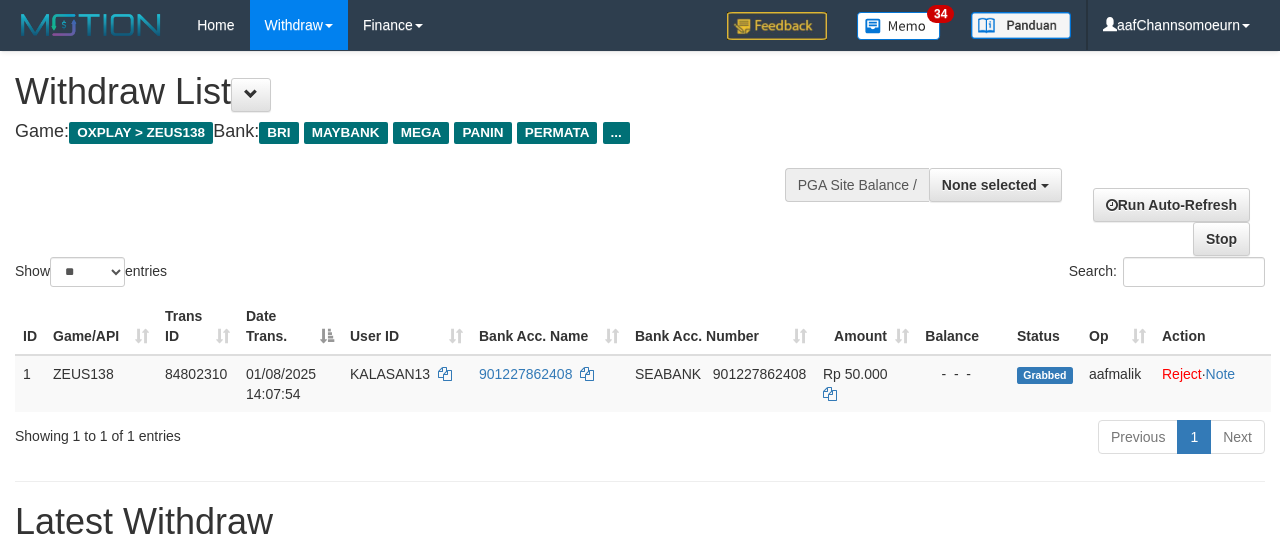 select 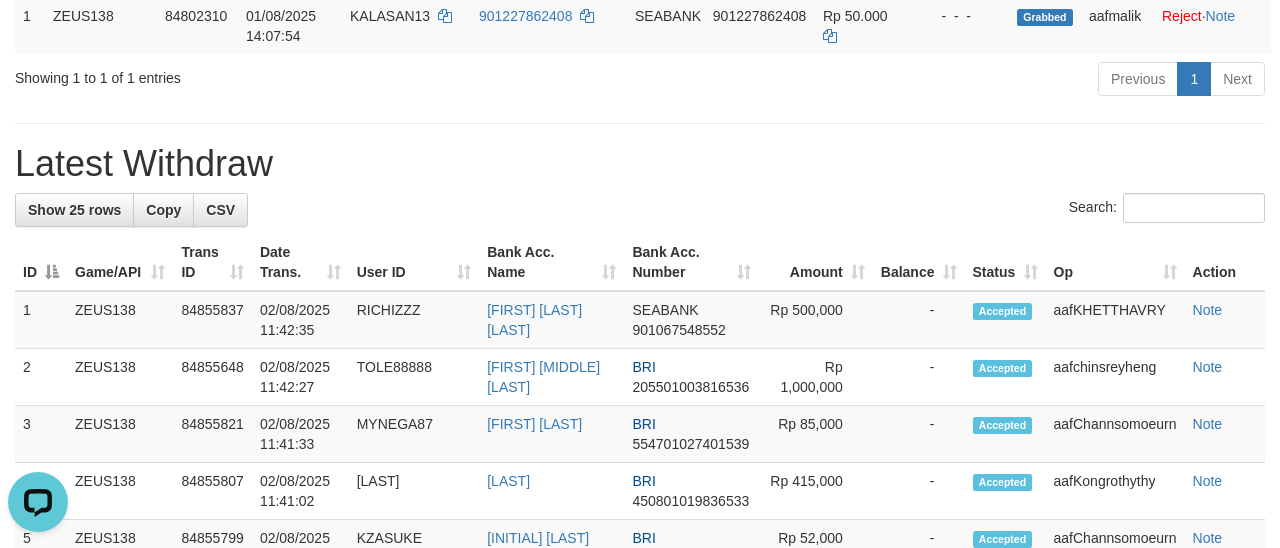 scroll, scrollTop: 0, scrollLeft: 0, axis: both 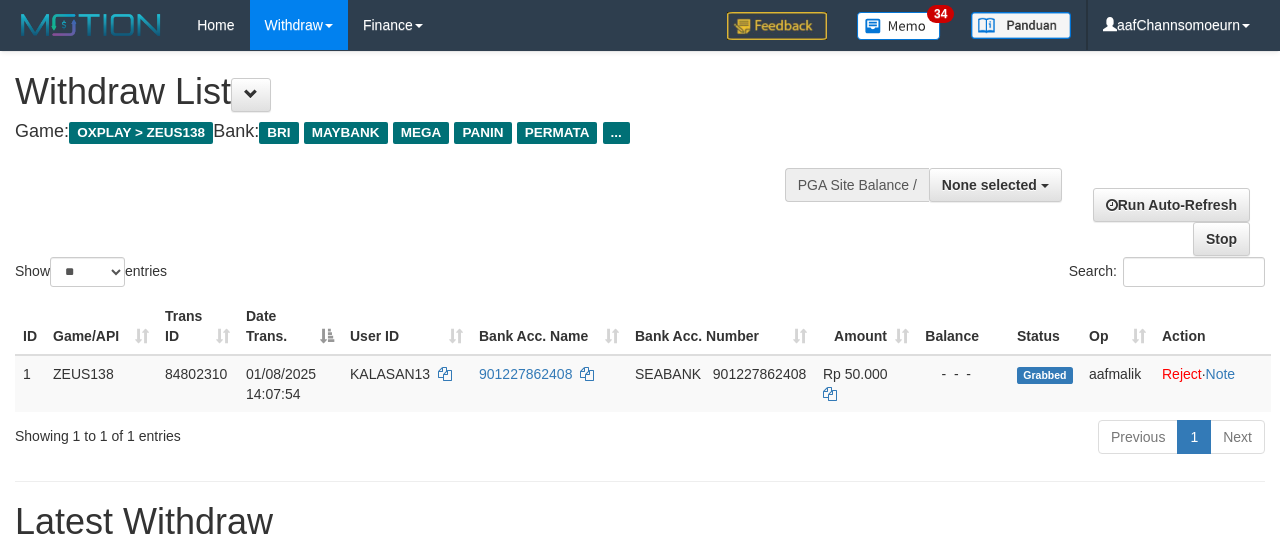 select 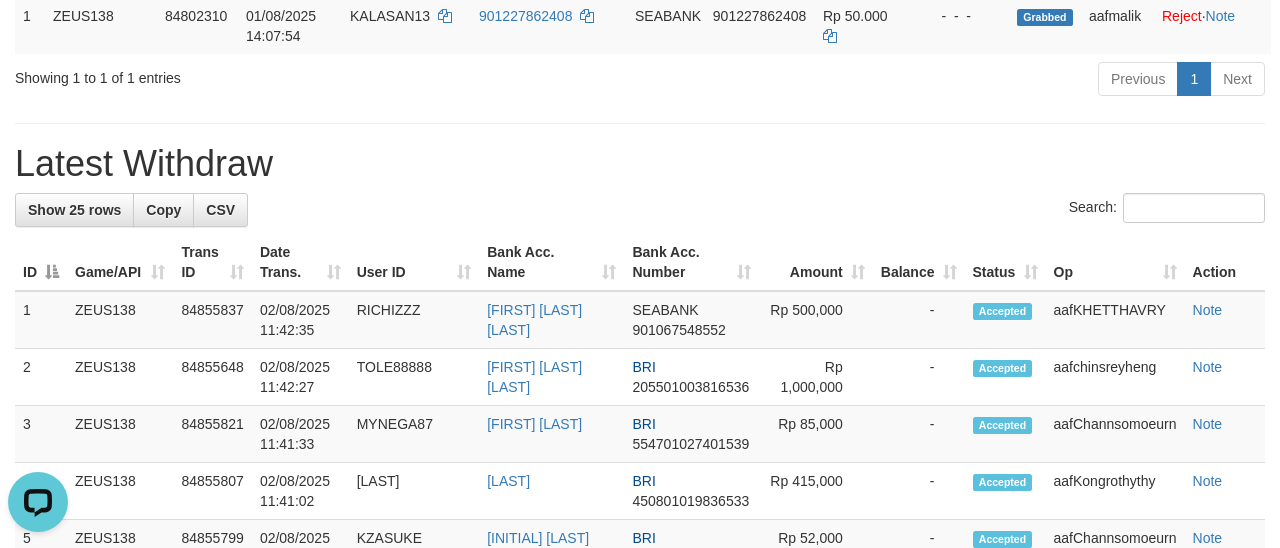 scroll, scrollTop: 0, scrollLeft: 0, axis: both 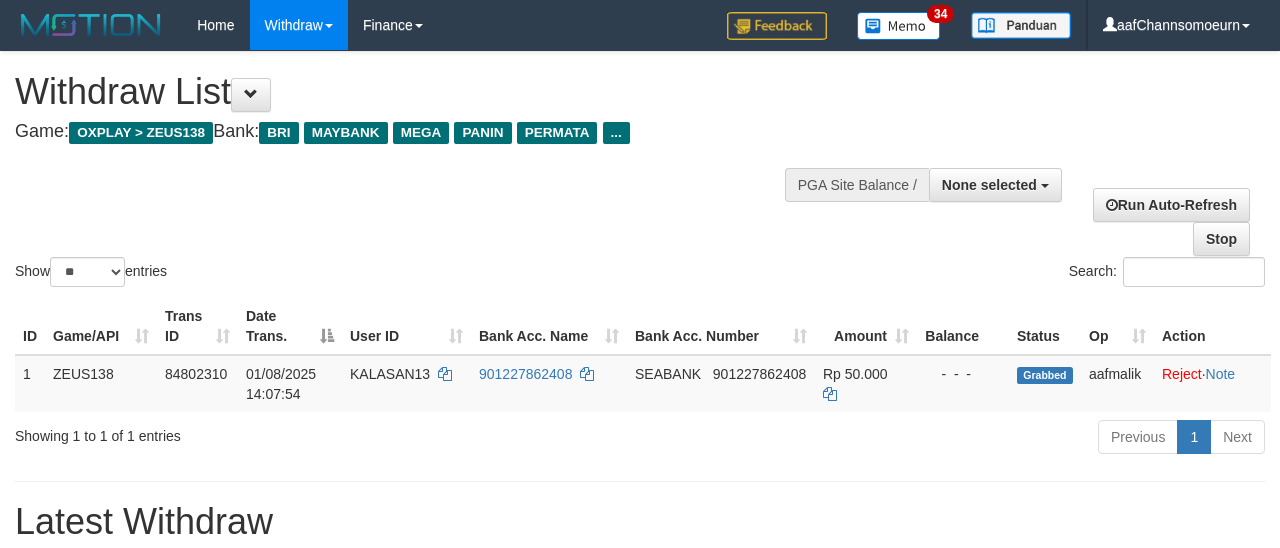 select 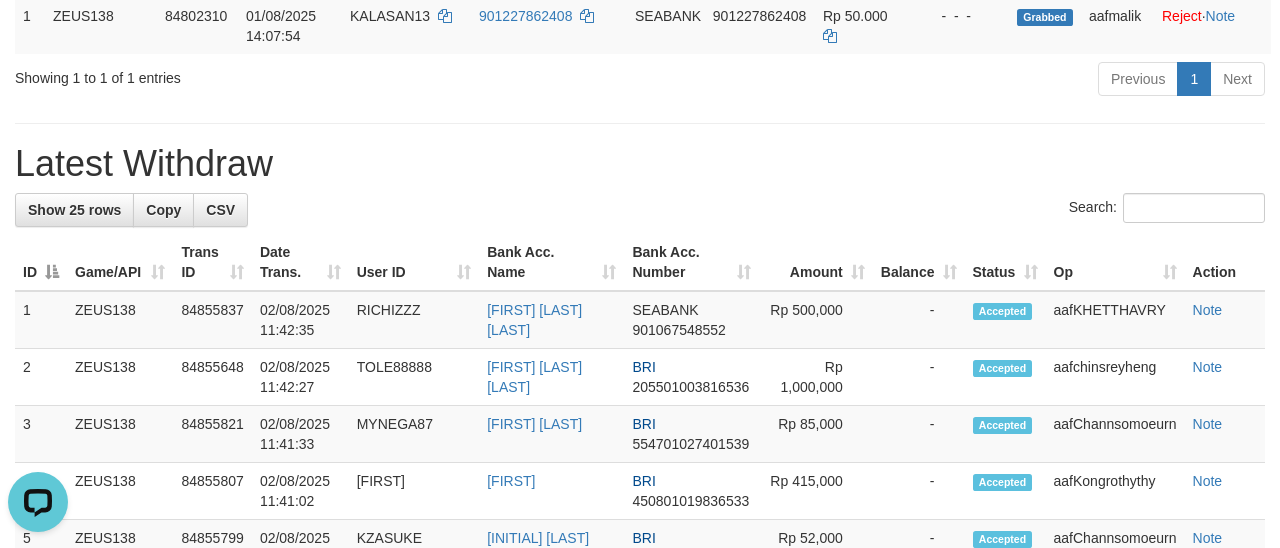 scroll, scrollTop: 0, scrollLeft: 0, axis: both 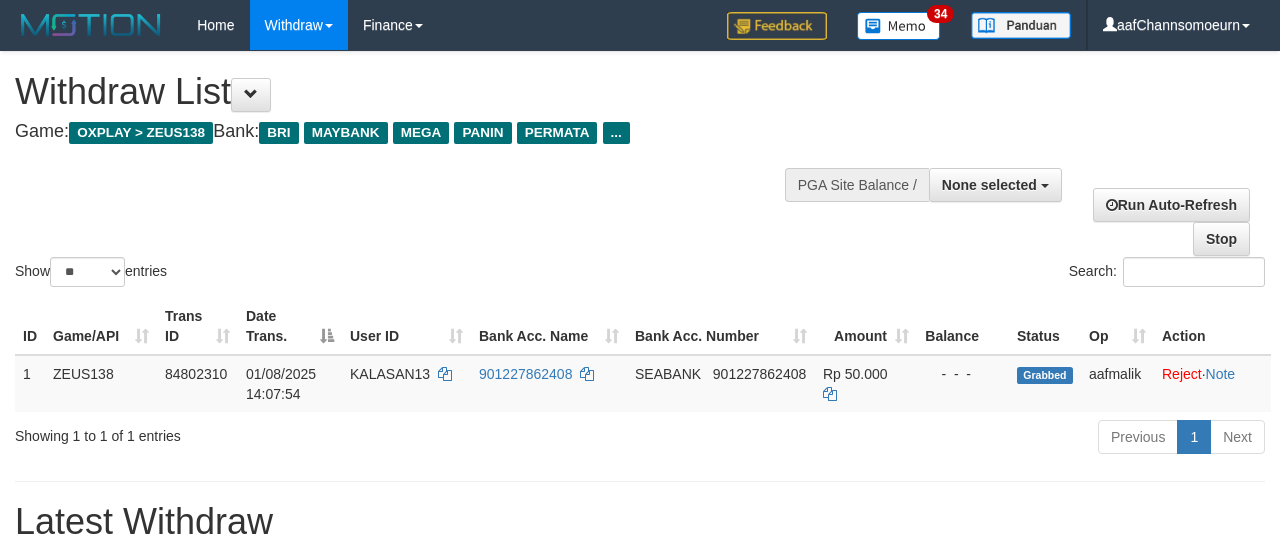 select 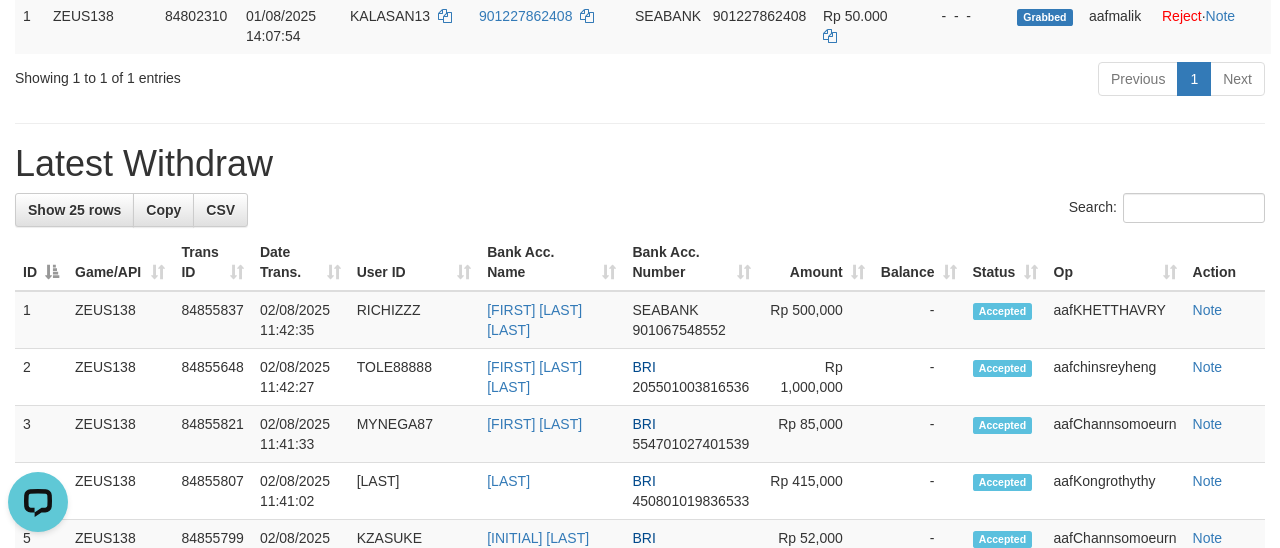 scroll, scrollTop: 0, scrollLeft: 0, axis: both 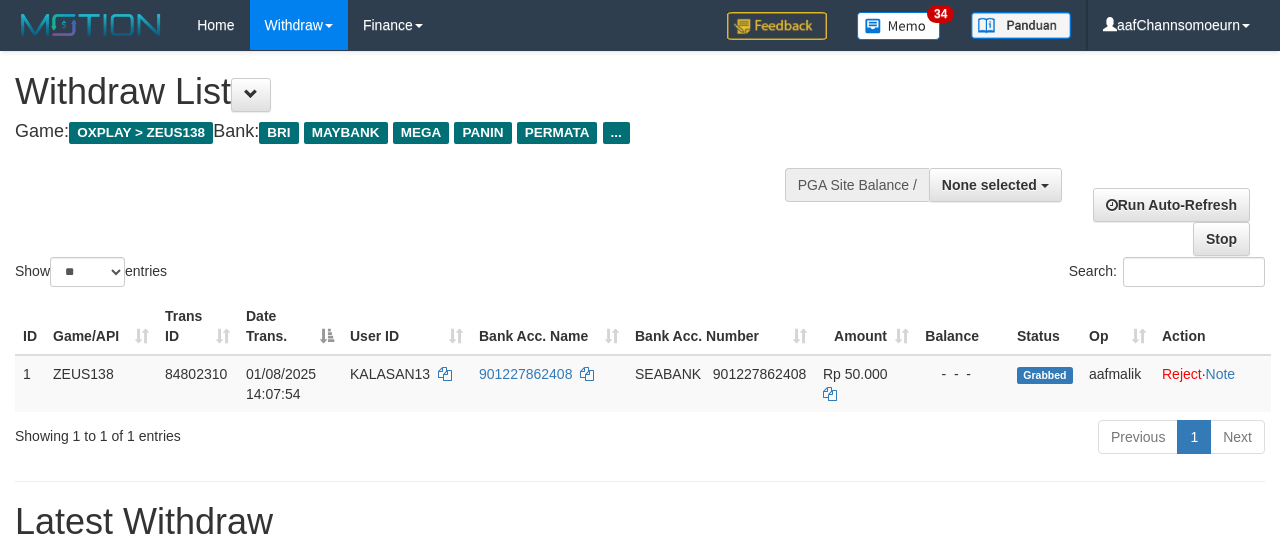 select 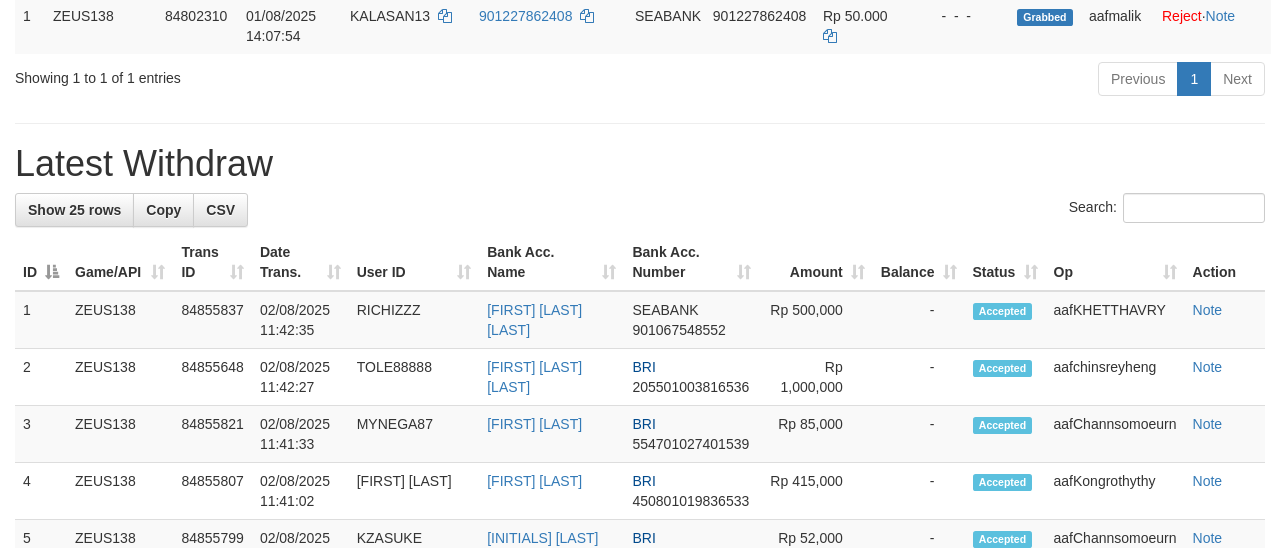 click on "**********" at bounding box center (640, 772) 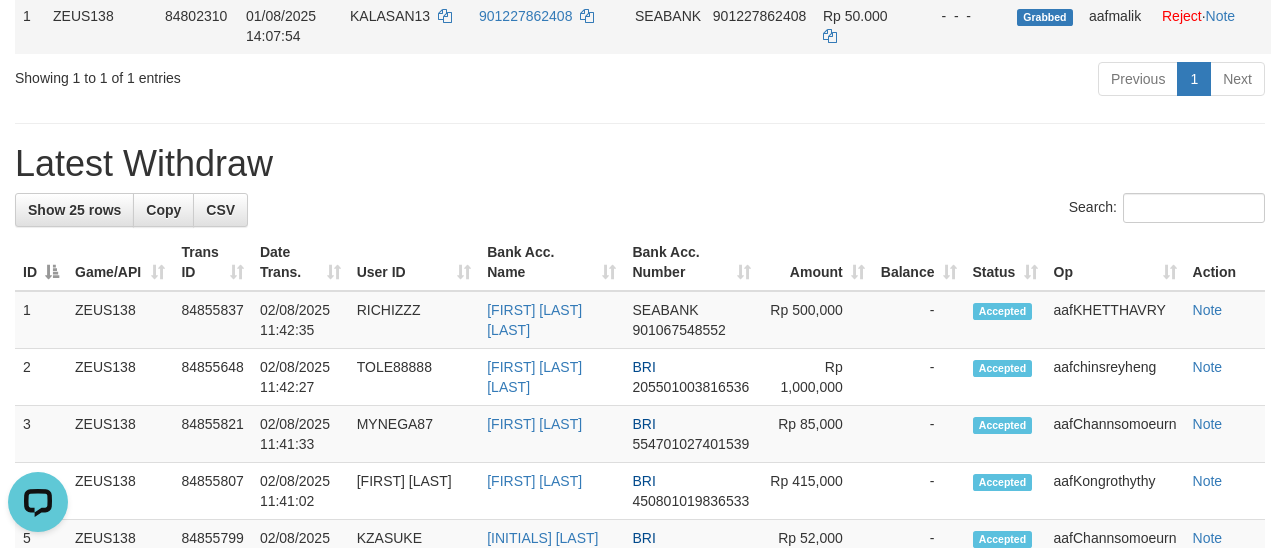 scroll, scrollTop: 0, scrollLeft: 0, axis: both 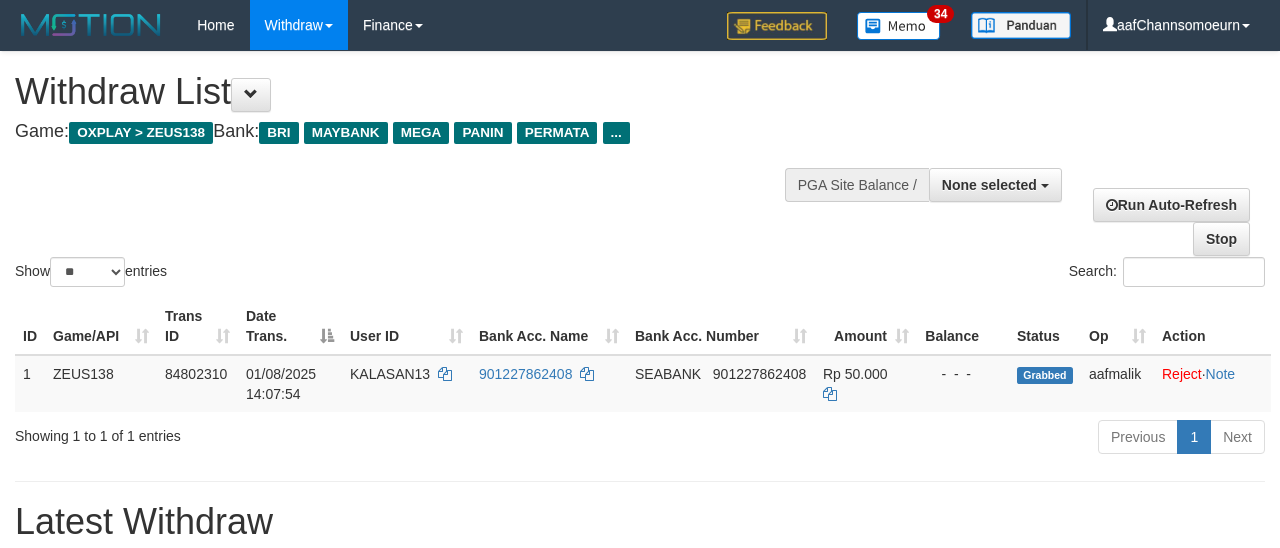 select 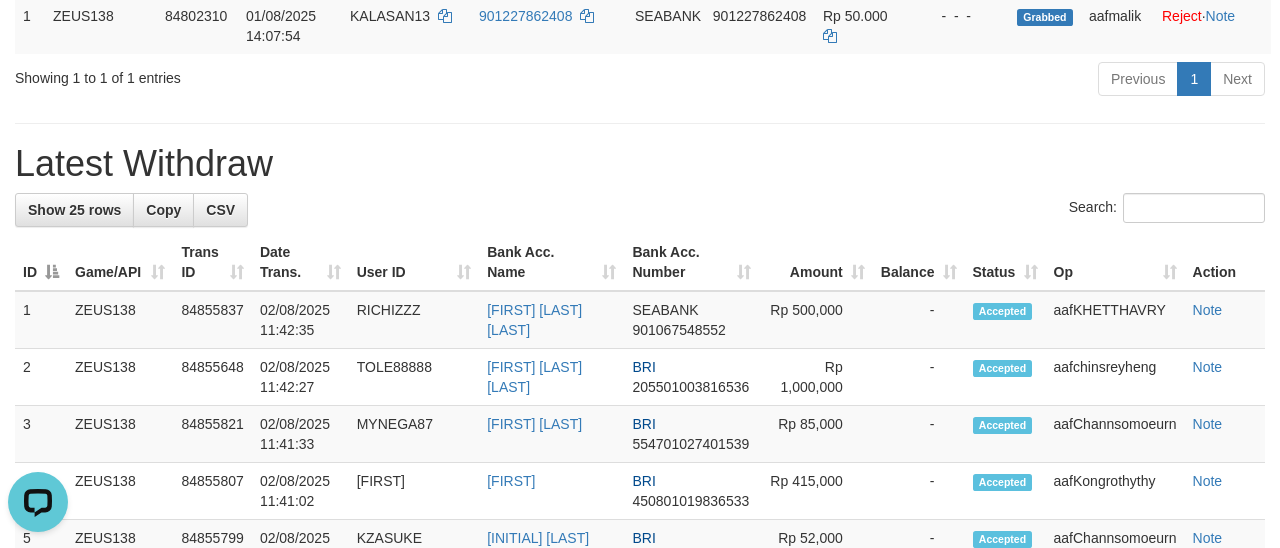 scroll, scrollTop: 0, scrollLeft: 0, axis: both 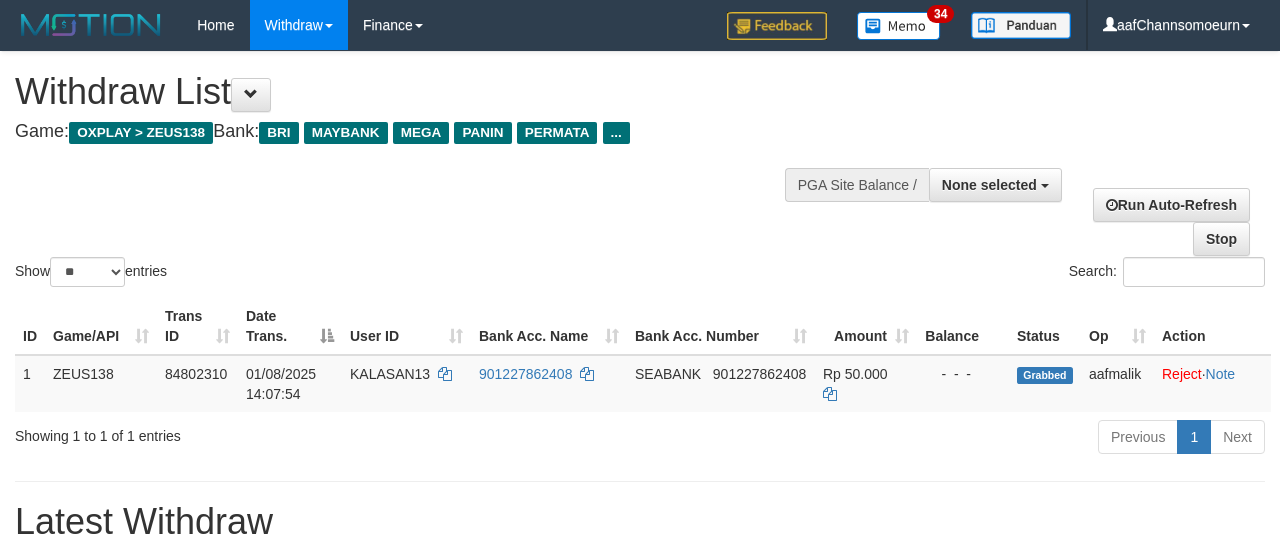 select 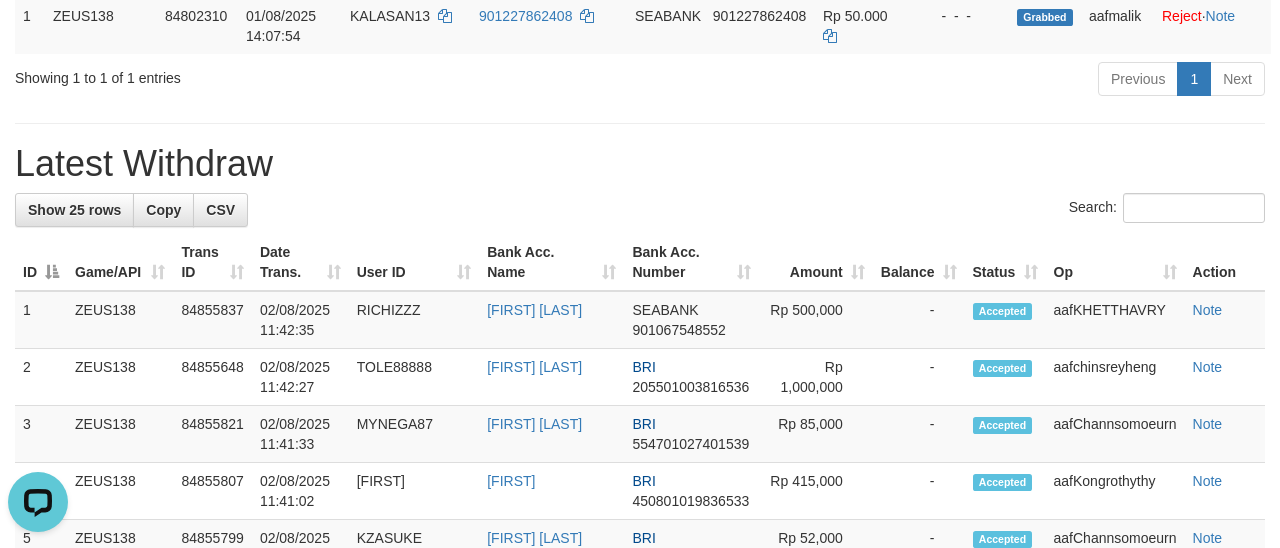 scroll, scrollTop: 0, scrollLeft: 0, axis: both 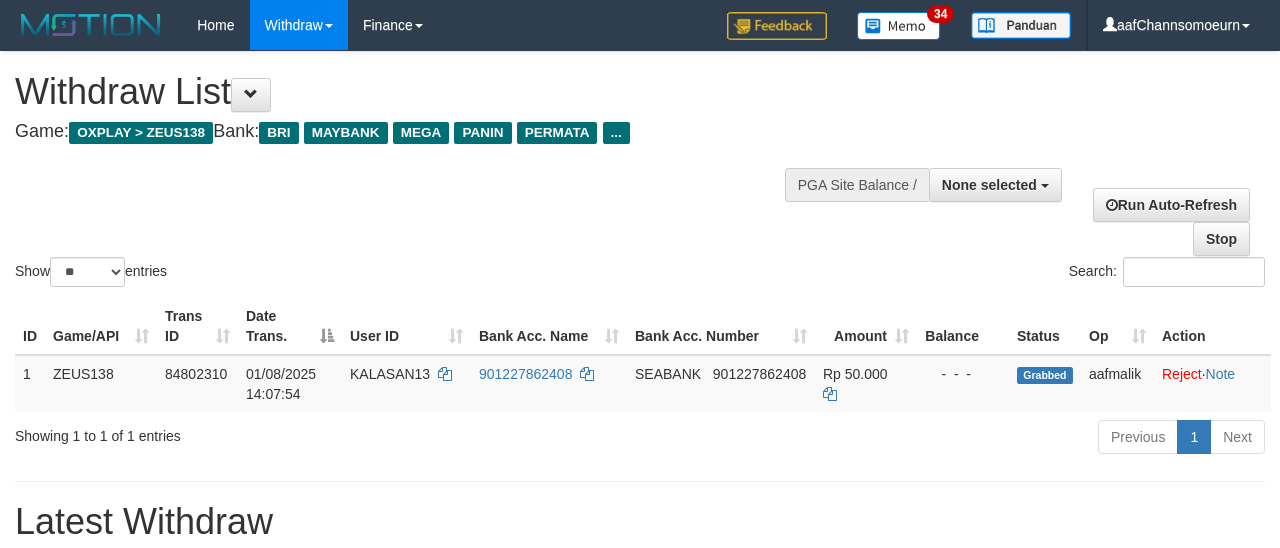 select 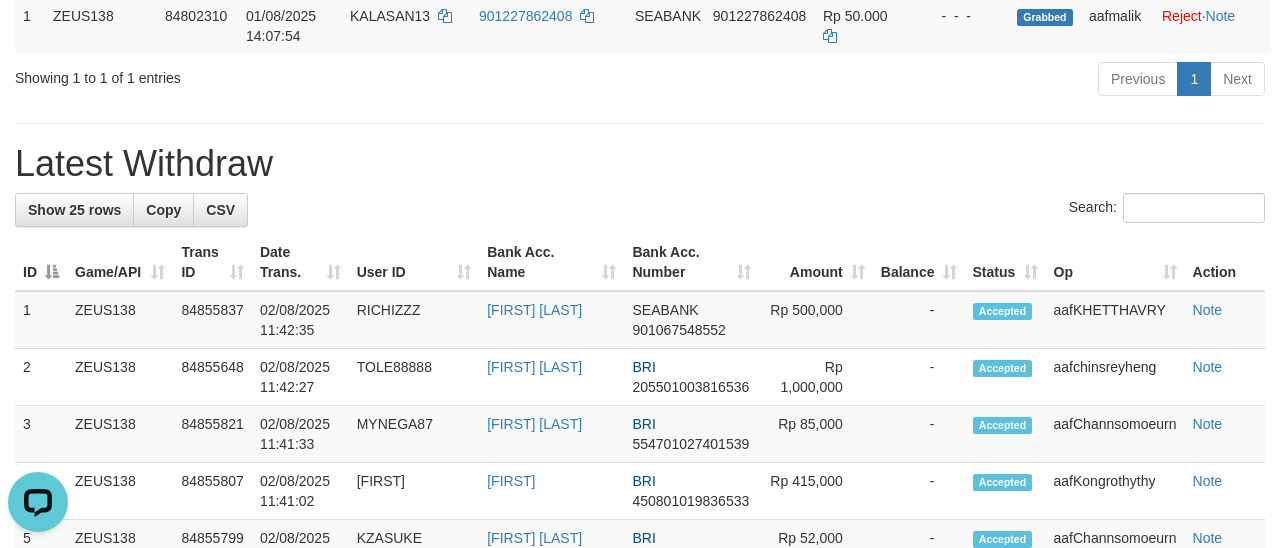 scroll, scrollTop: 0, scrollLeft: 0, axis: both 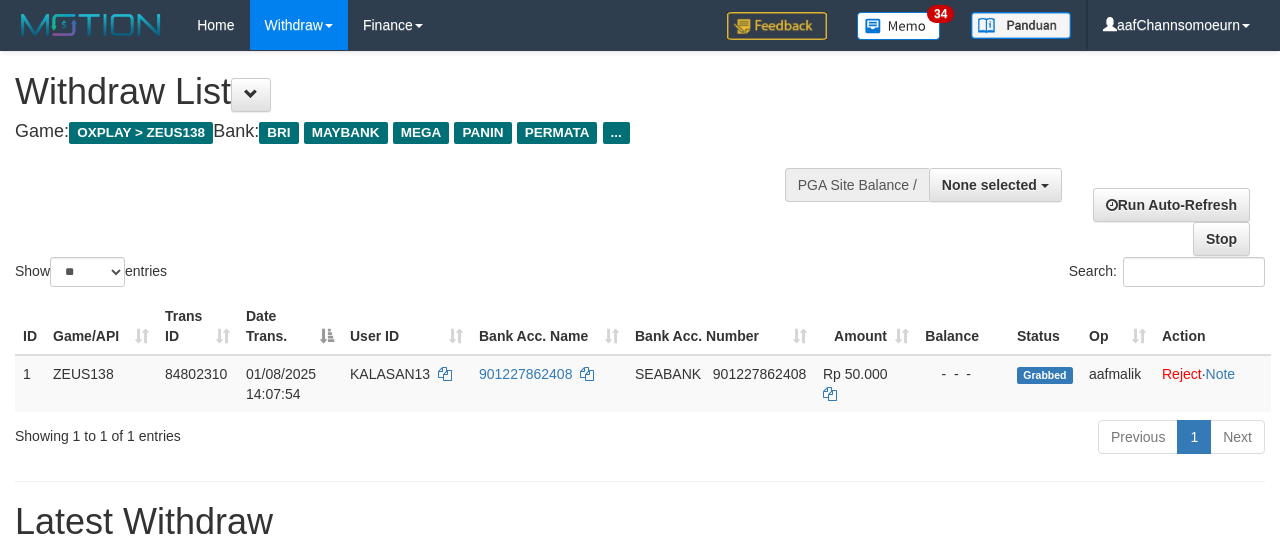 select 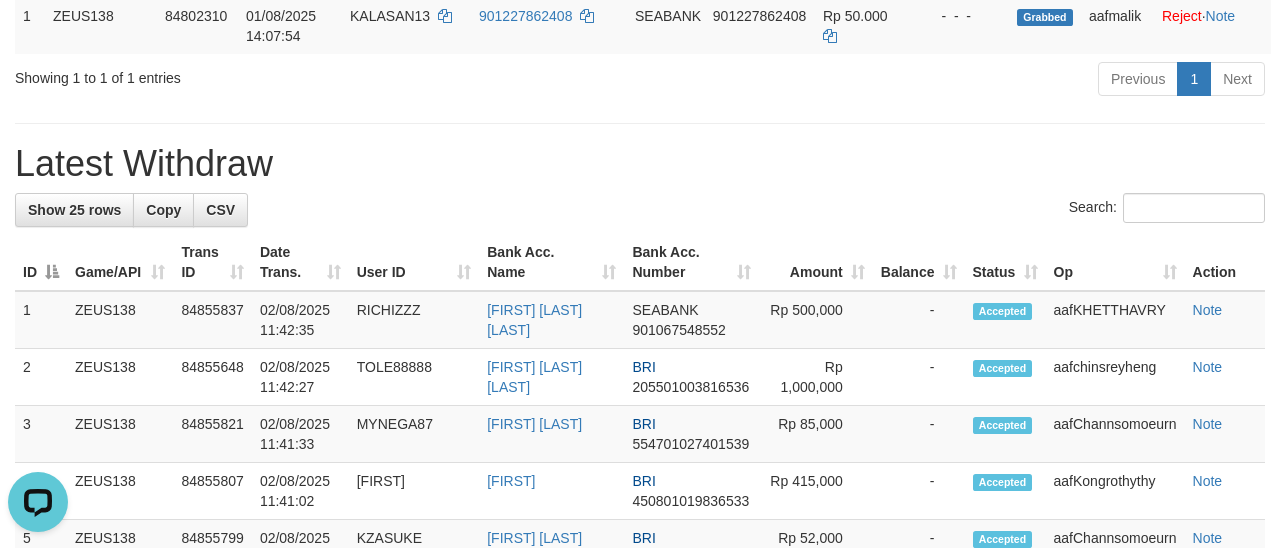 scroll, scrollTop: 0, scrollLeft: 0, axis: both 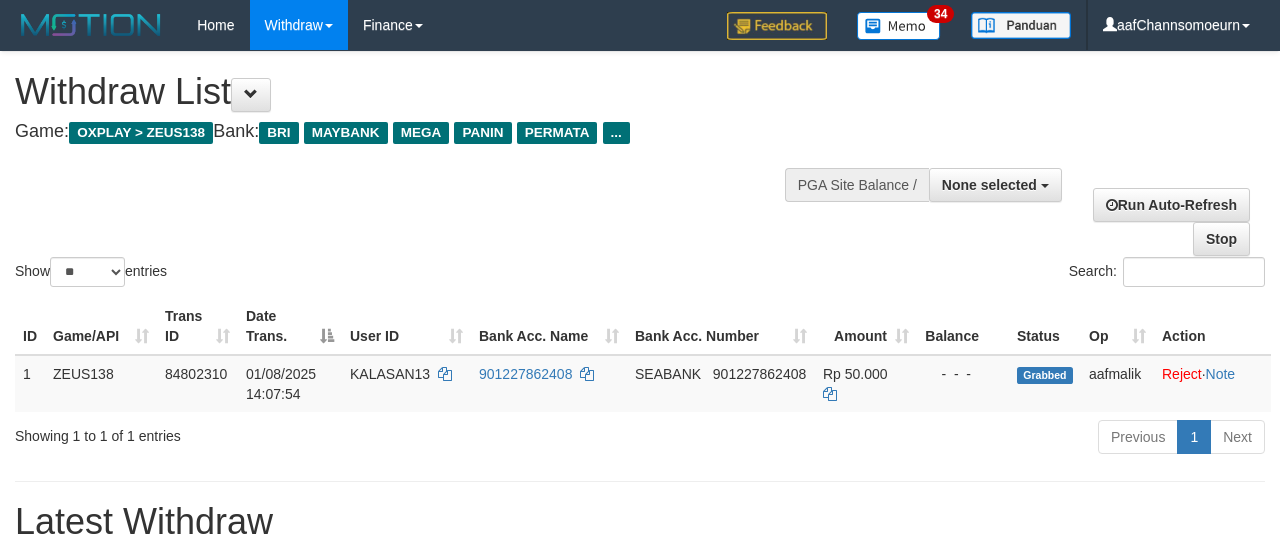 select 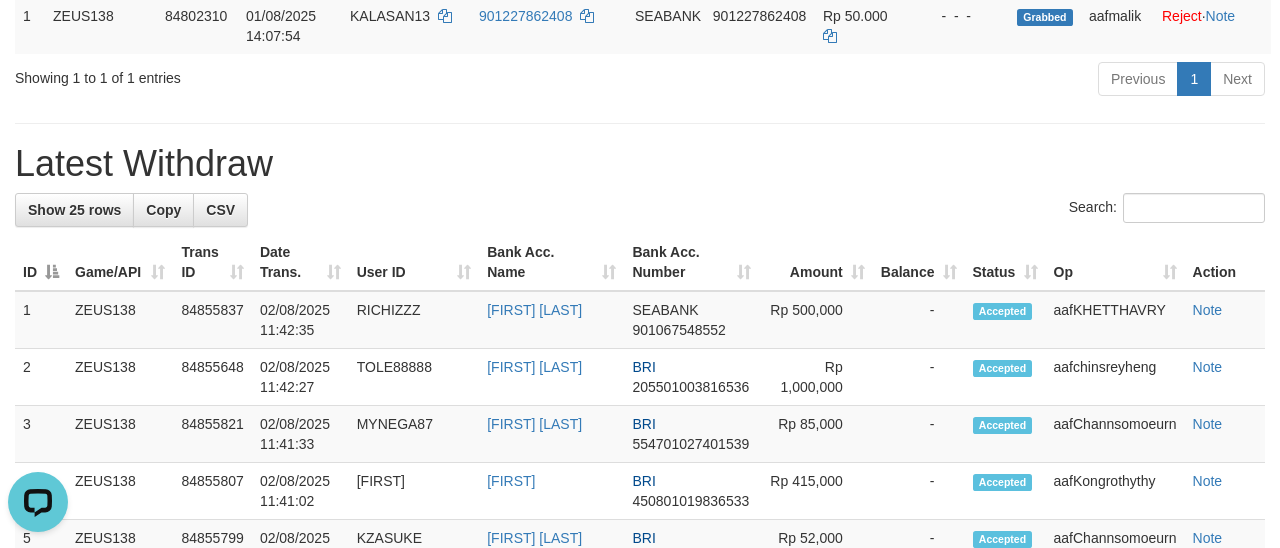 scroll, scrollTop: 0, scrollLeft: 0, axis: both 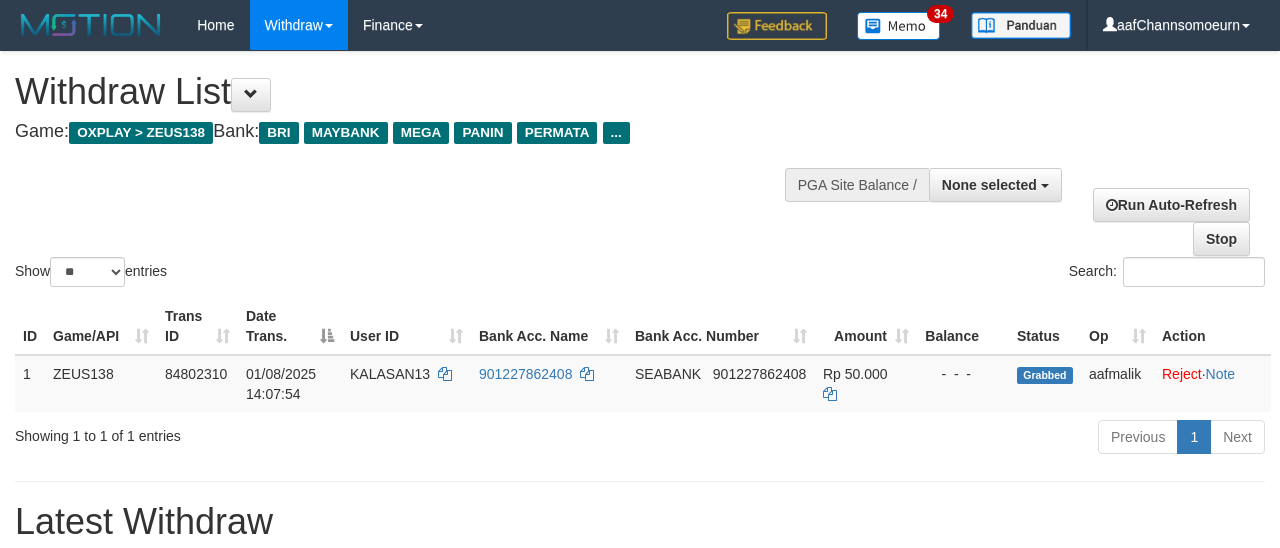 select 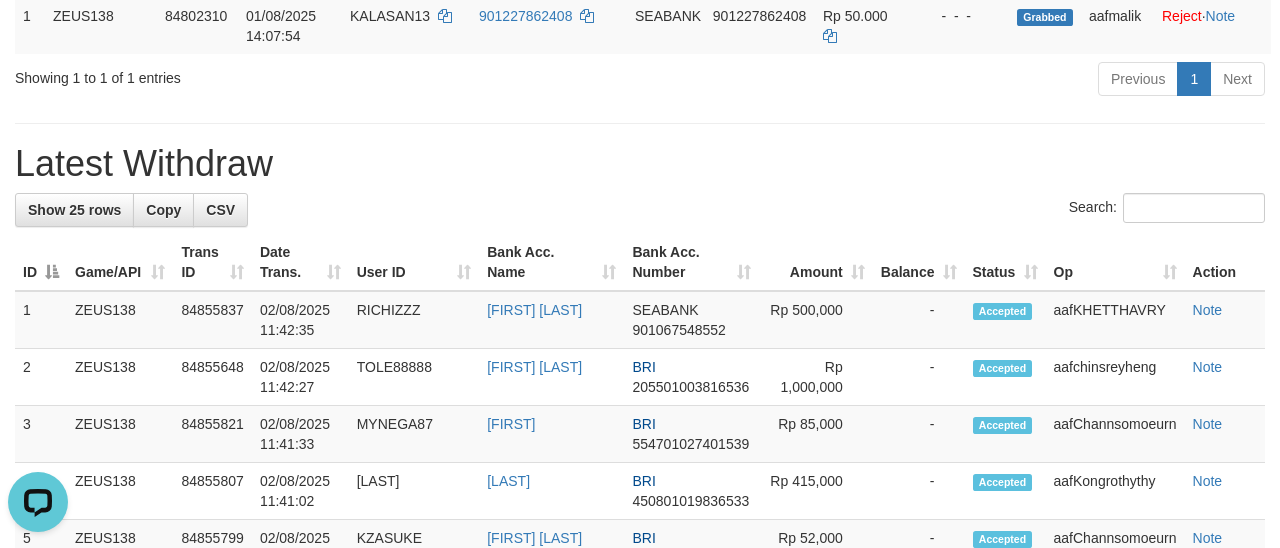 scroll, scrollTop: 0, scrollLeft: 0, axis: both 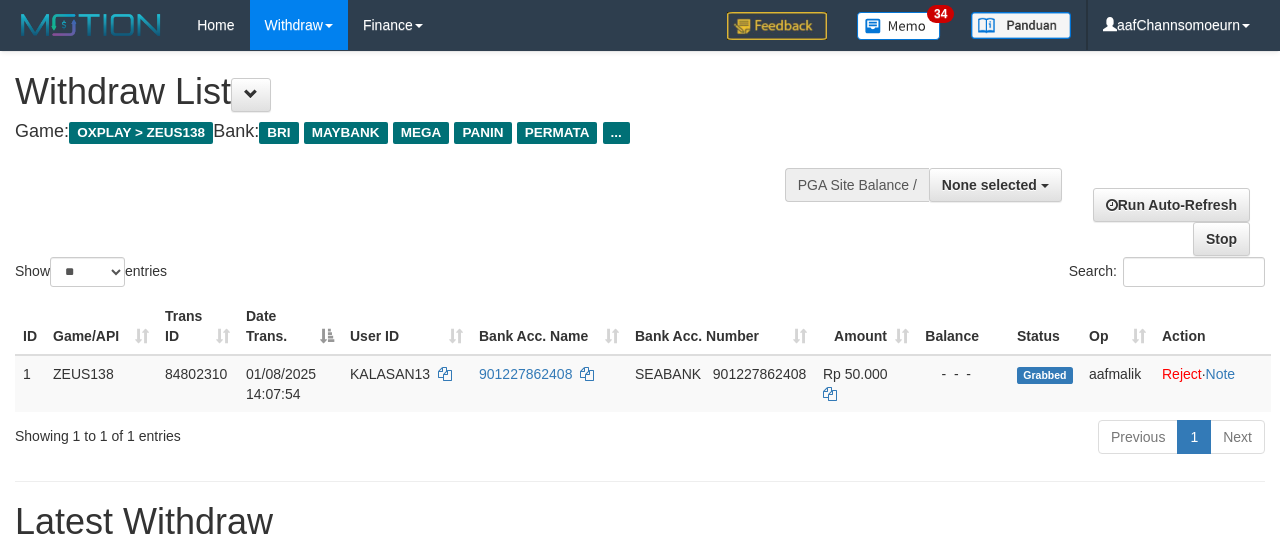 select 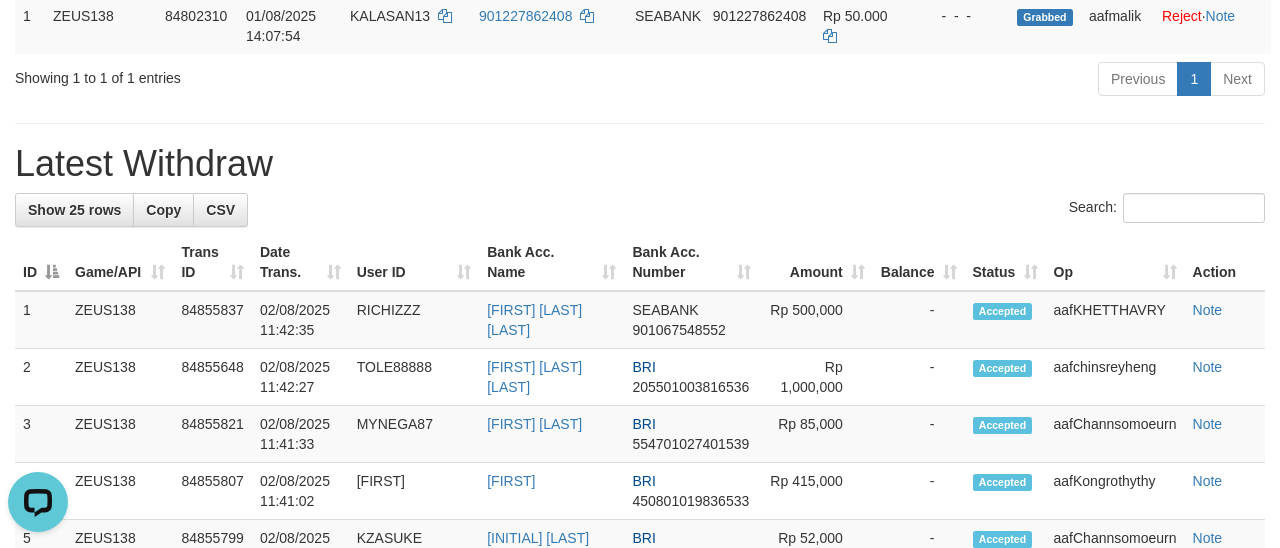 scroll, scrollTop: 0, scrollLeft: 0, axis: both 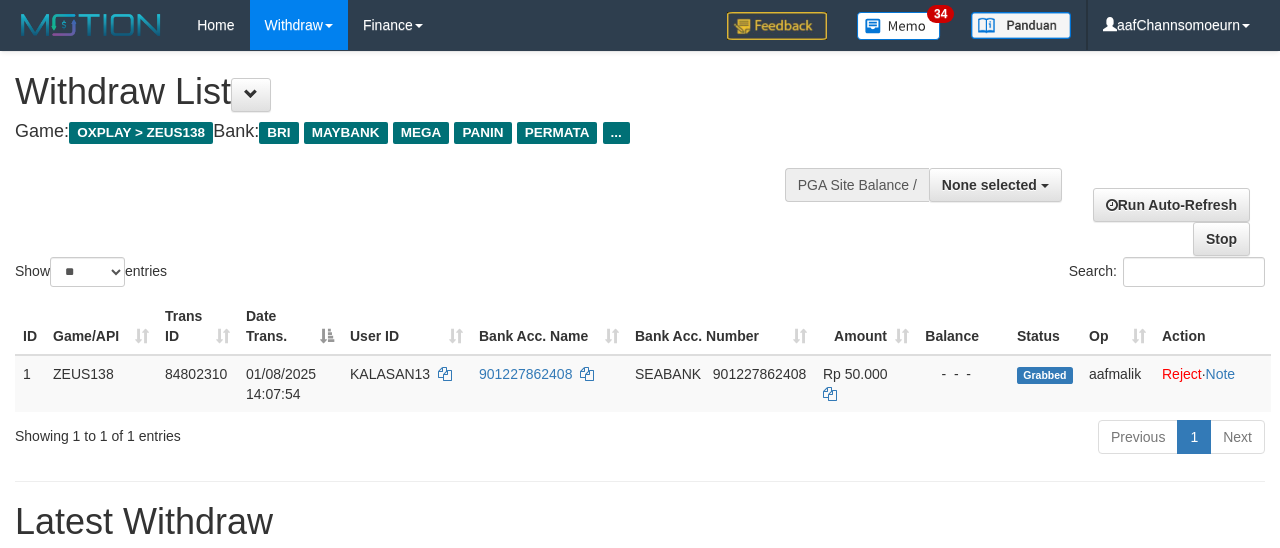 select 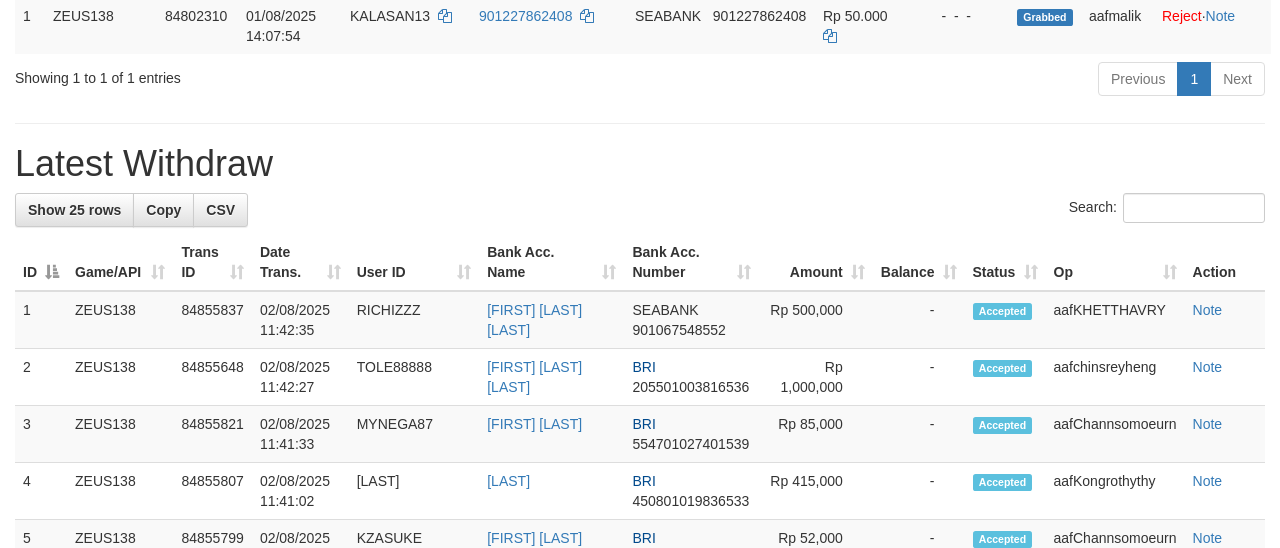 click on "Search:" at bounding box center [640, 210] 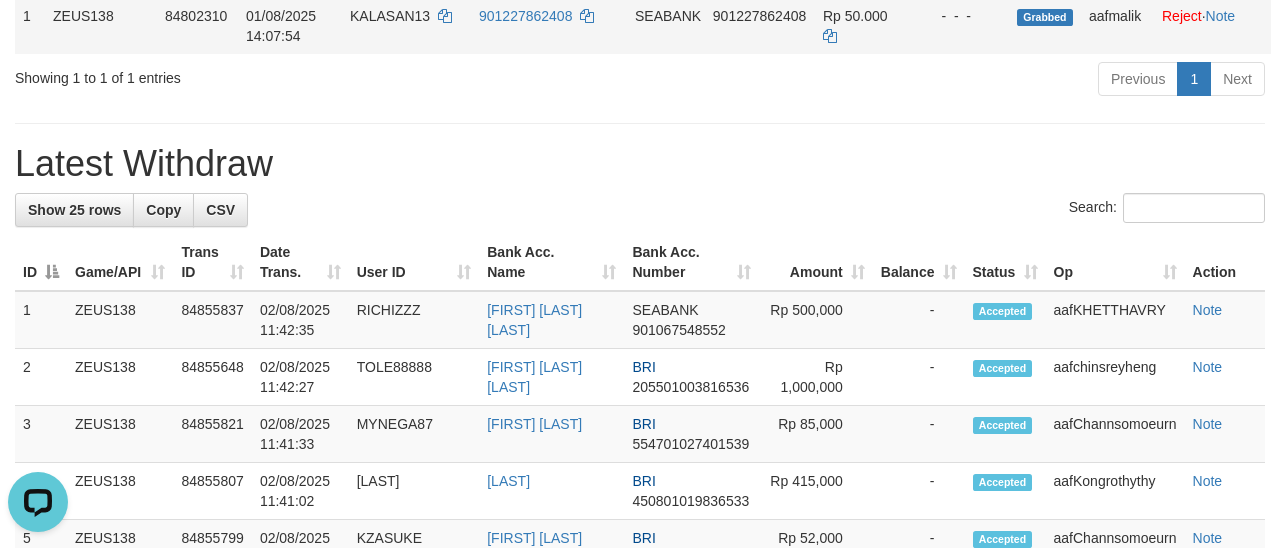 scroll, scrollTop: 0, scrollLeft: 0, axis: both 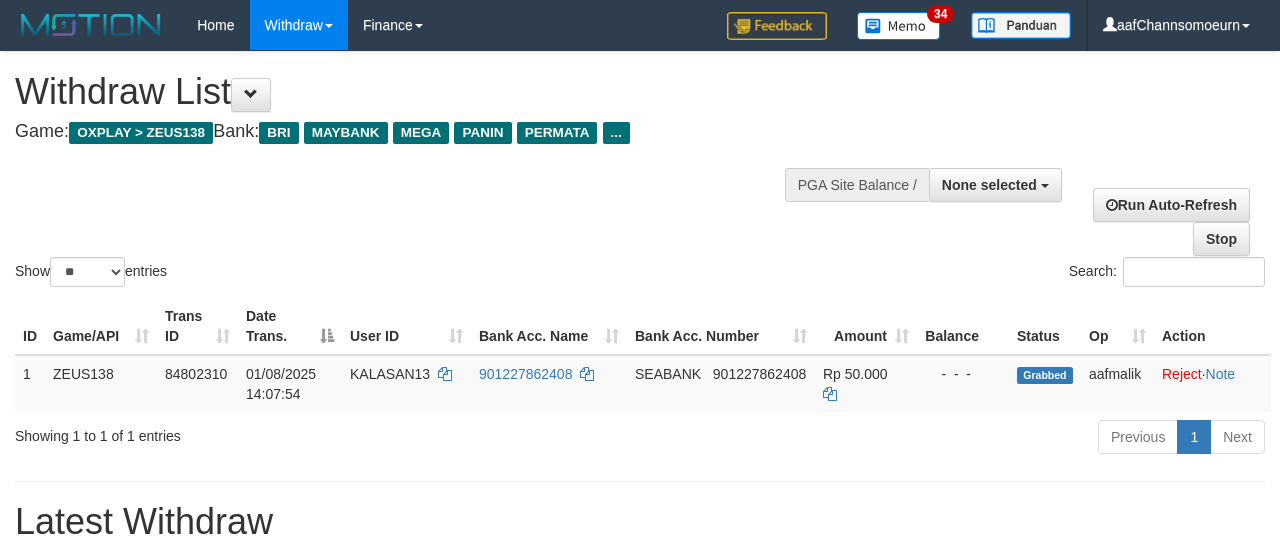 select 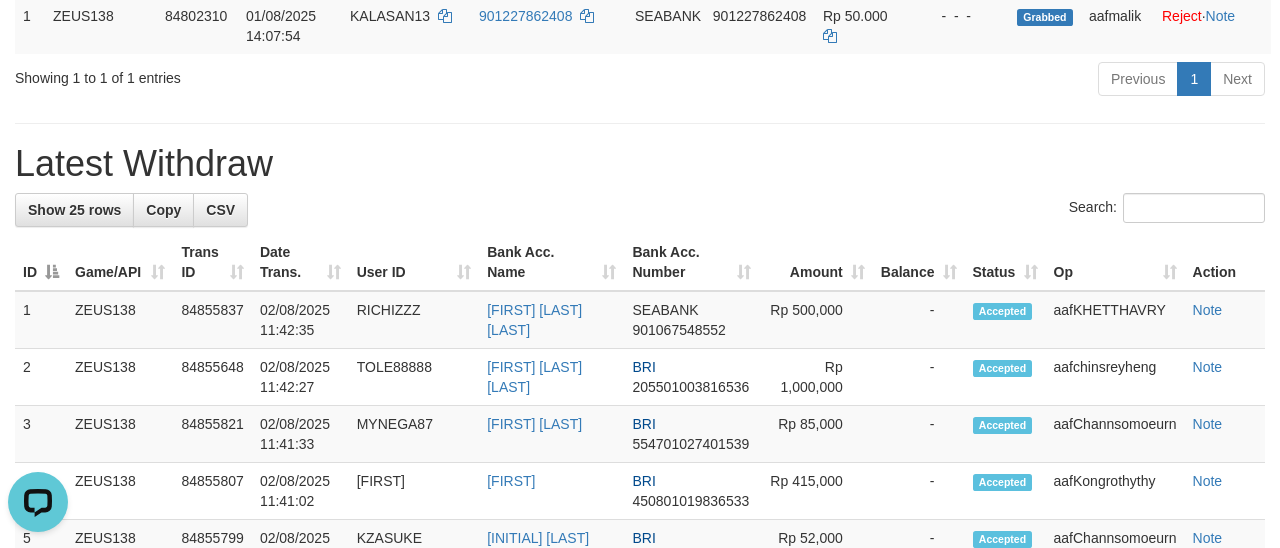 scroll, scrollTop: 0, scrollLeft: 0, axis: both 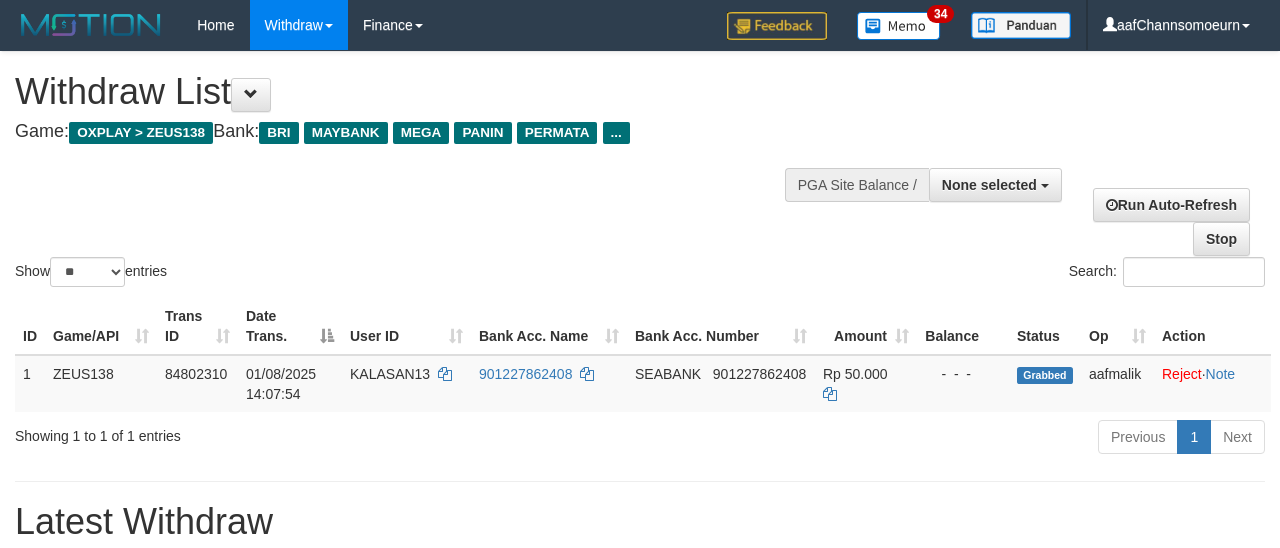 select 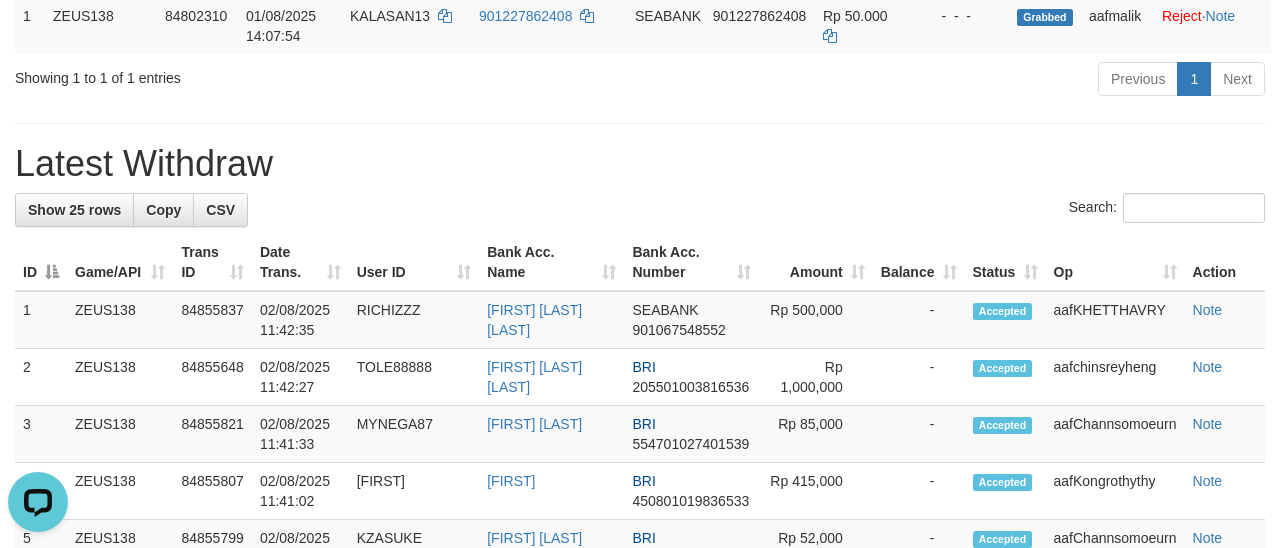 scroll, scrollTop: 0, scrollLeft: 0, axis: both 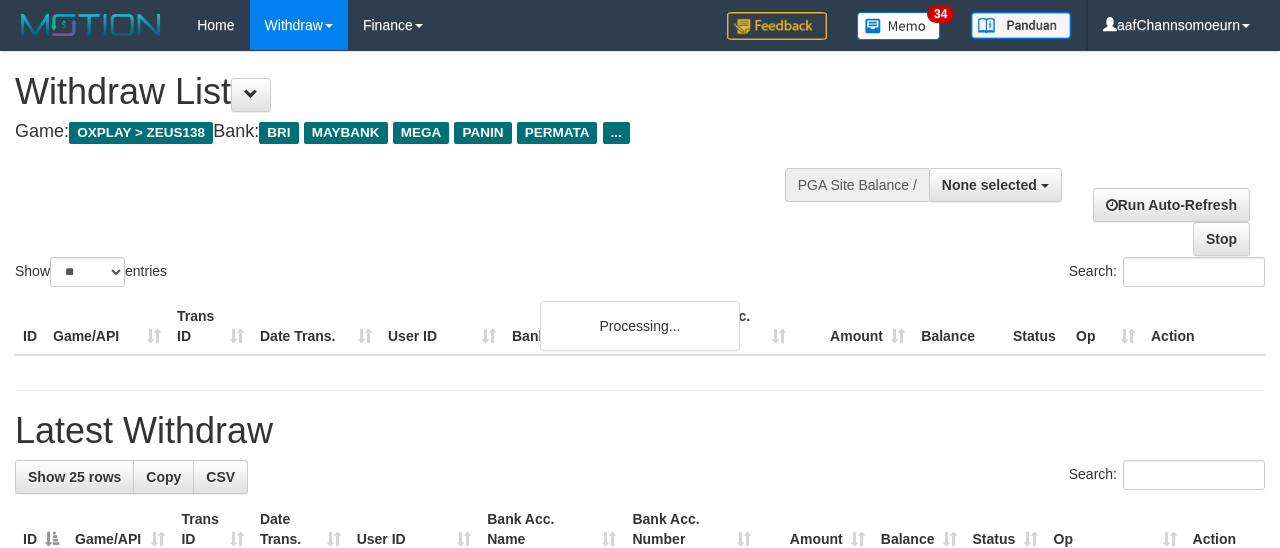 select 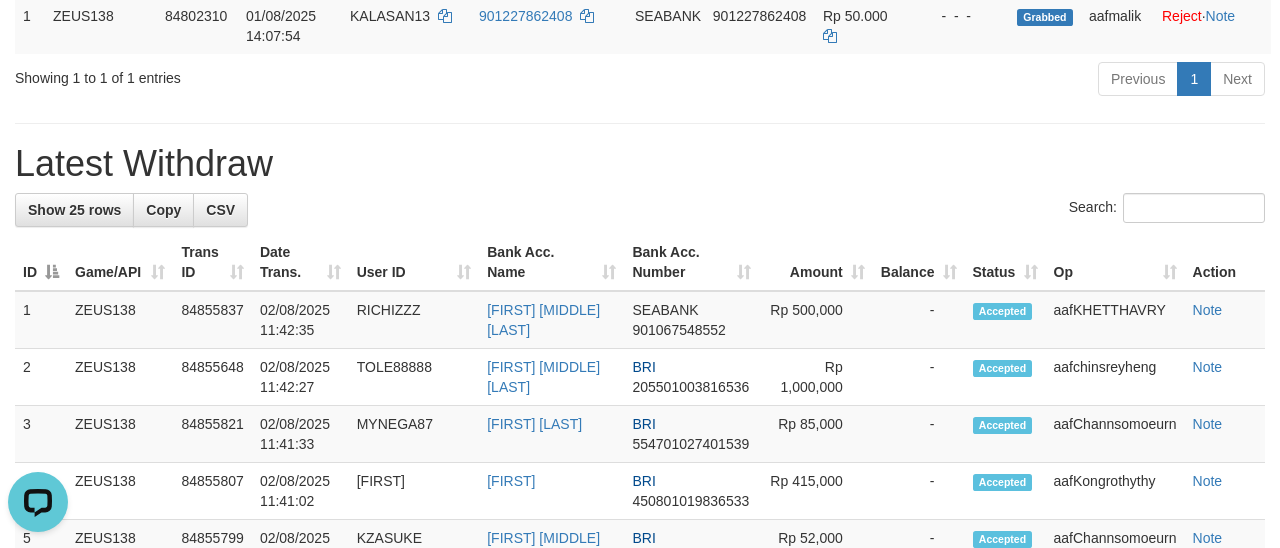 scroll, scrollTop: 0, scrollLeft: 0, axis: both 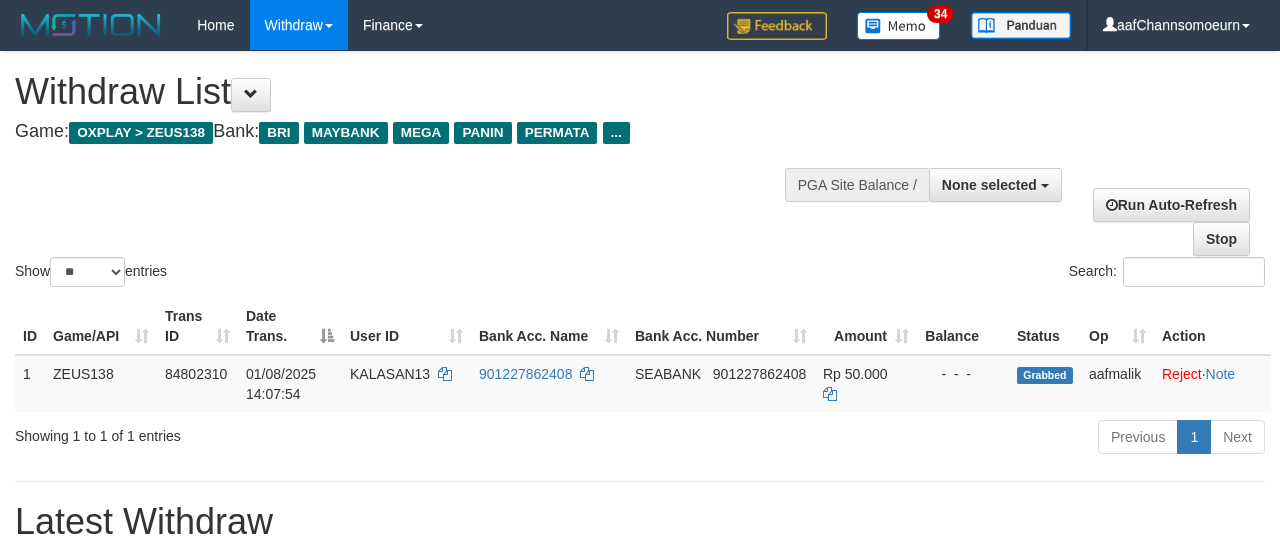 select 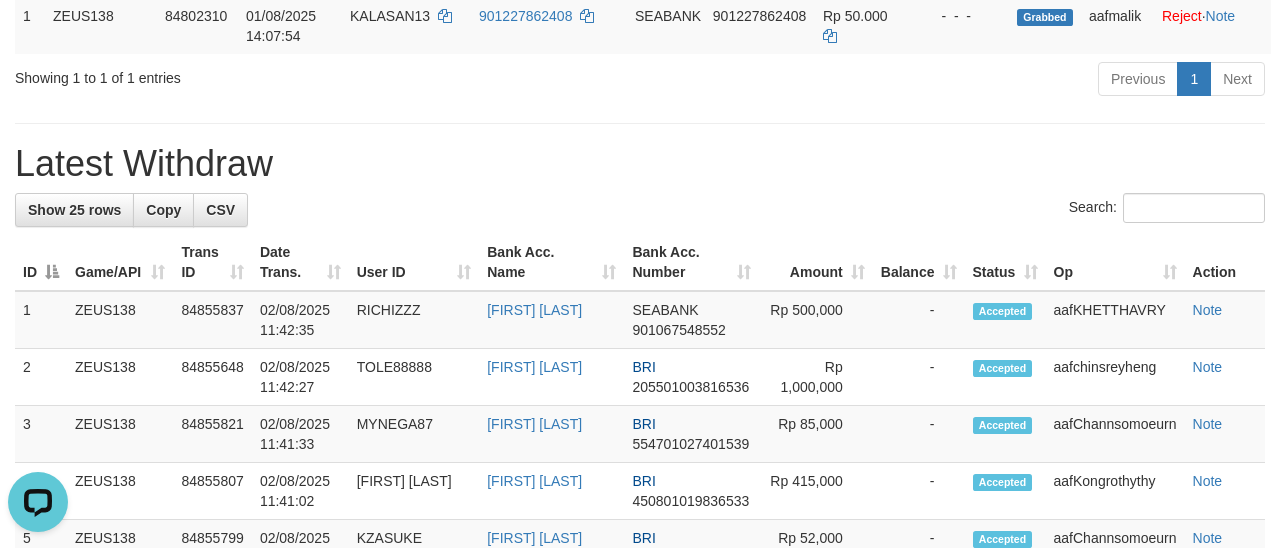 scroll, scrollTop: 0, scrollLeft: 0, axis: both 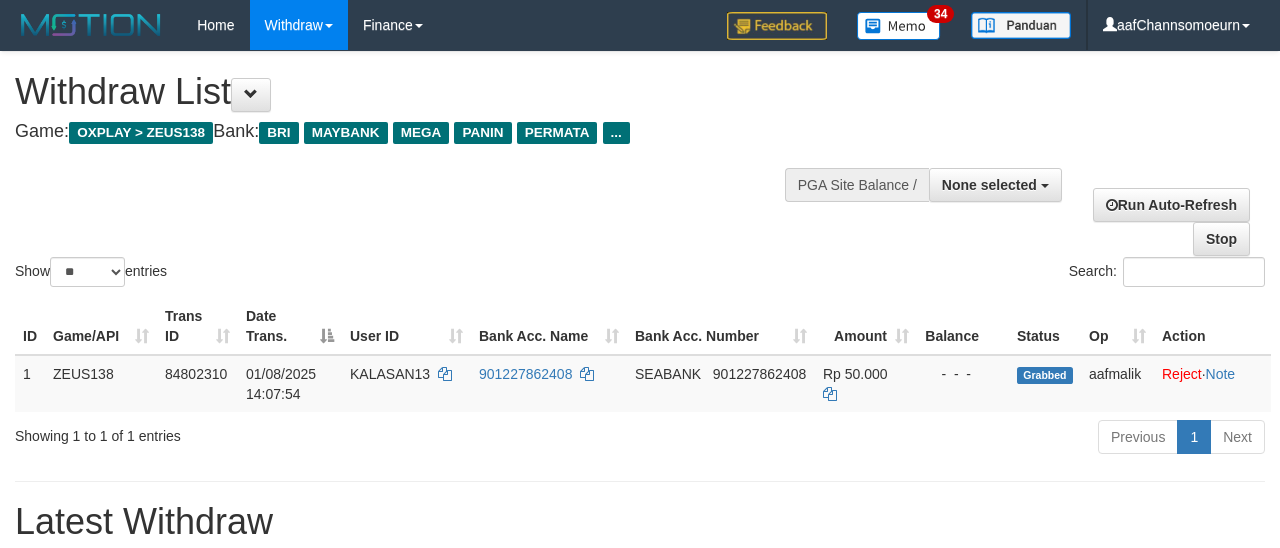 select 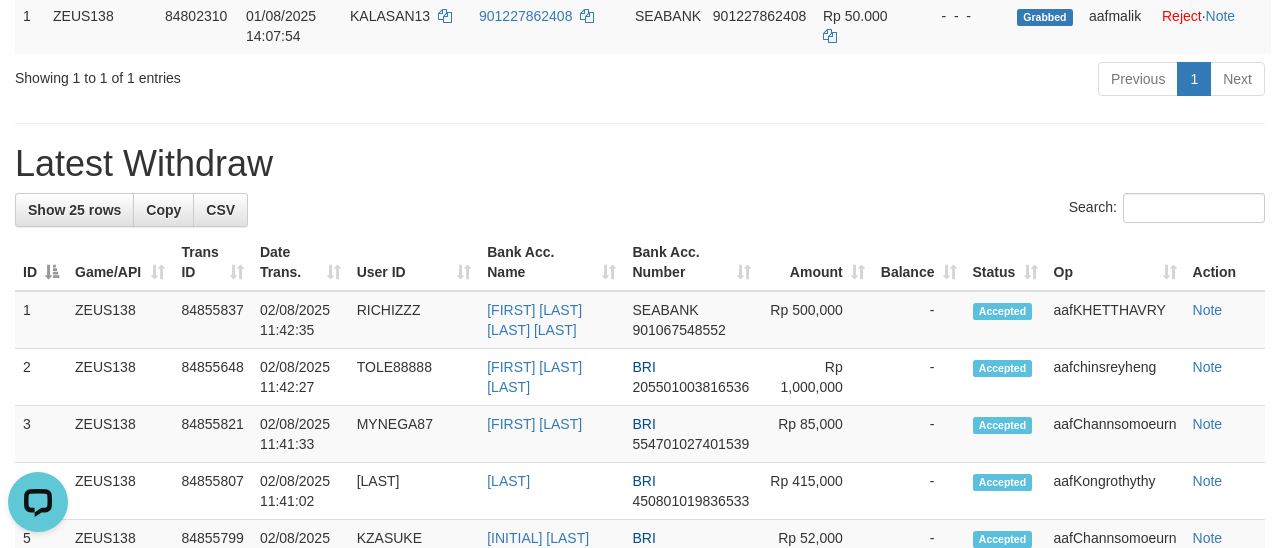 scroll, scrollTop: 0, scrollLeft: 0, axis: both 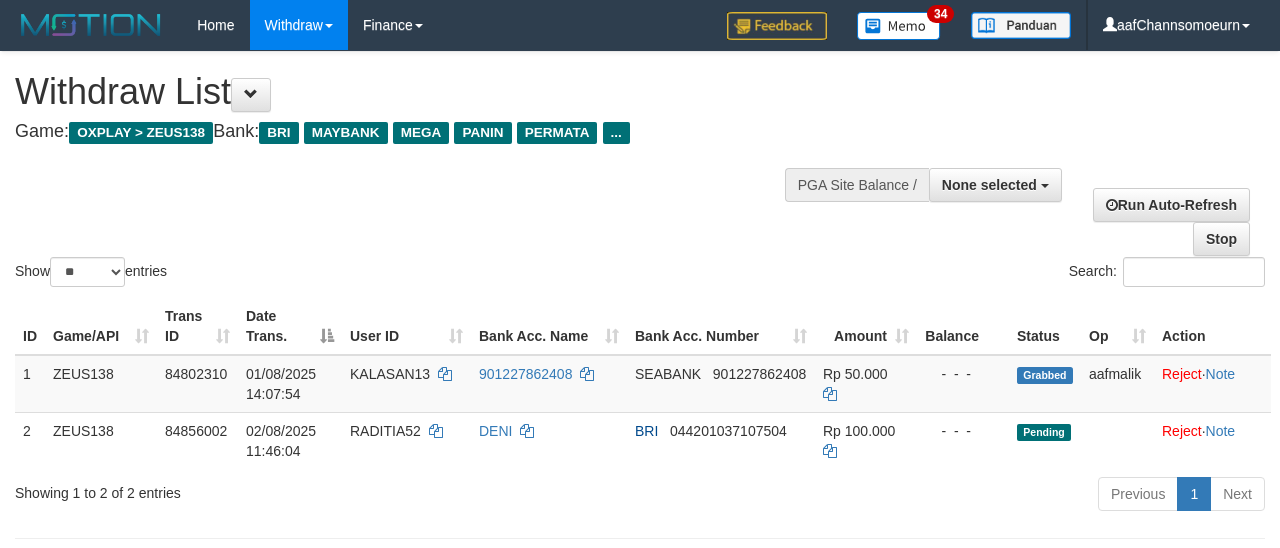 select 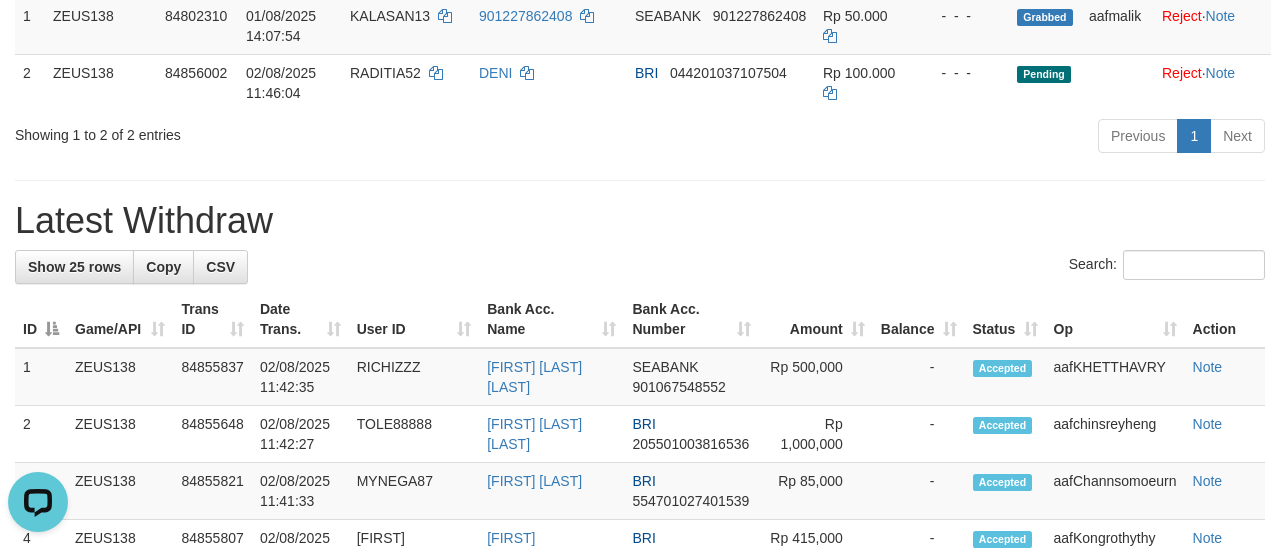 scroll, scrollTop: 0, scrollLeft: 0, axis: both 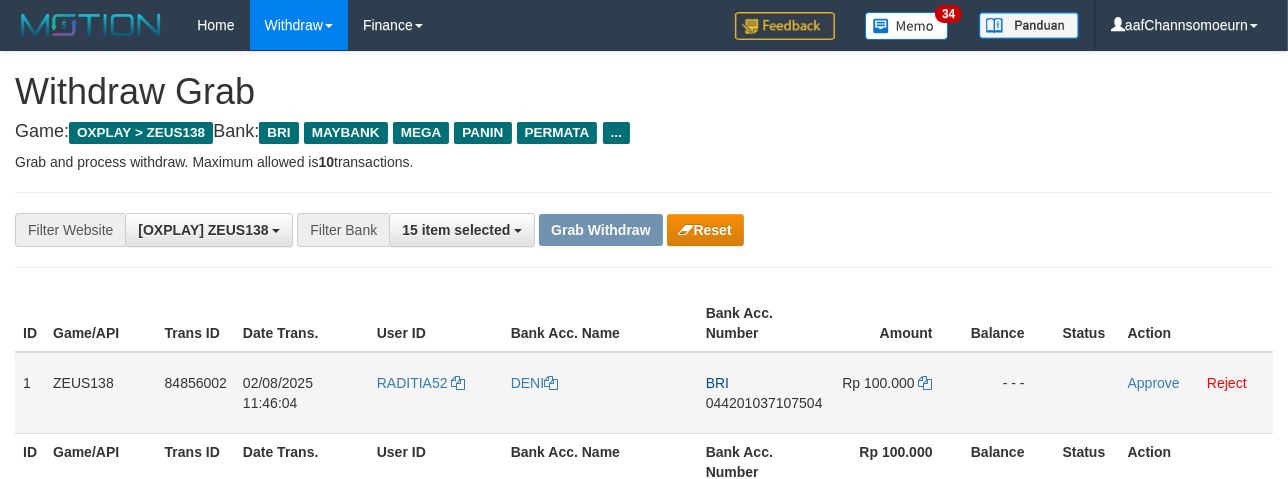 click on "RADITIA52" at bounding box center [436, 393] 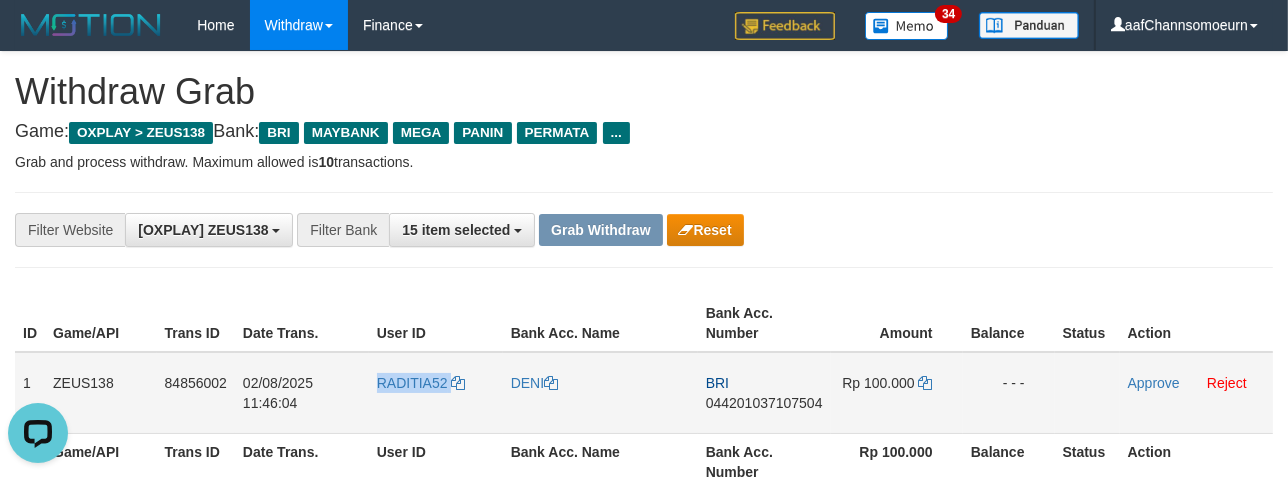 scroll, scrollTop: 0, scrollLeft: 0, axis: both 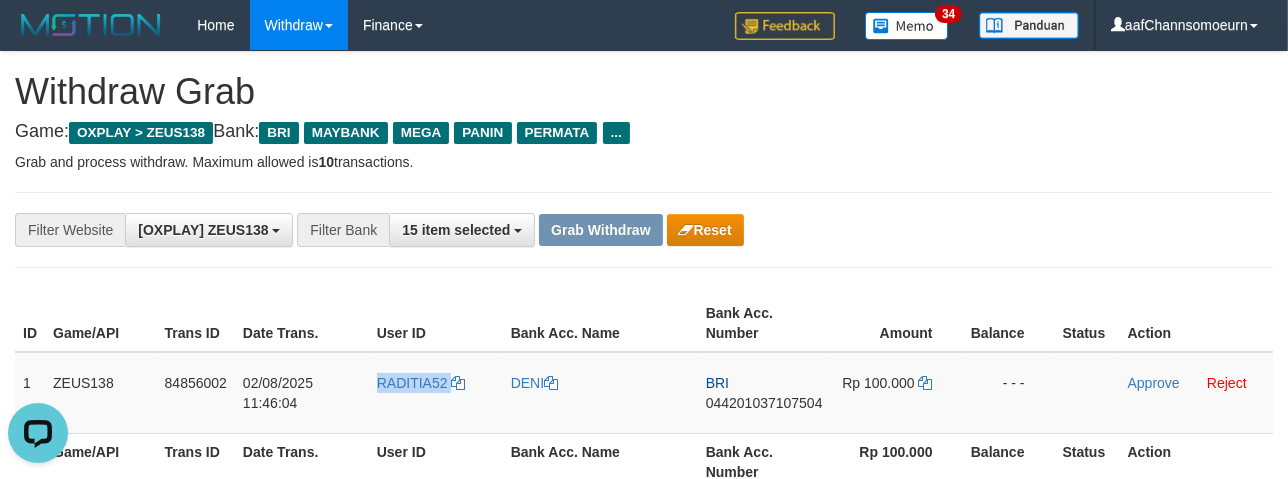 copy on "RADITIA52" 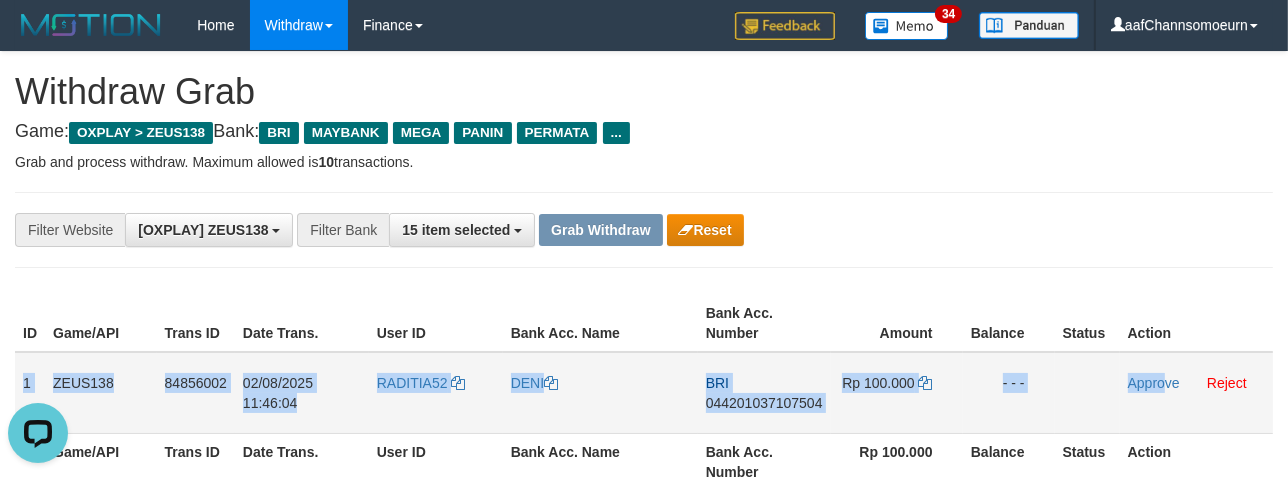 drag, startPoint x: 17, startPoint y: 354, endPoint x: 1166, endPoint y: 370, distance: 1149.1115 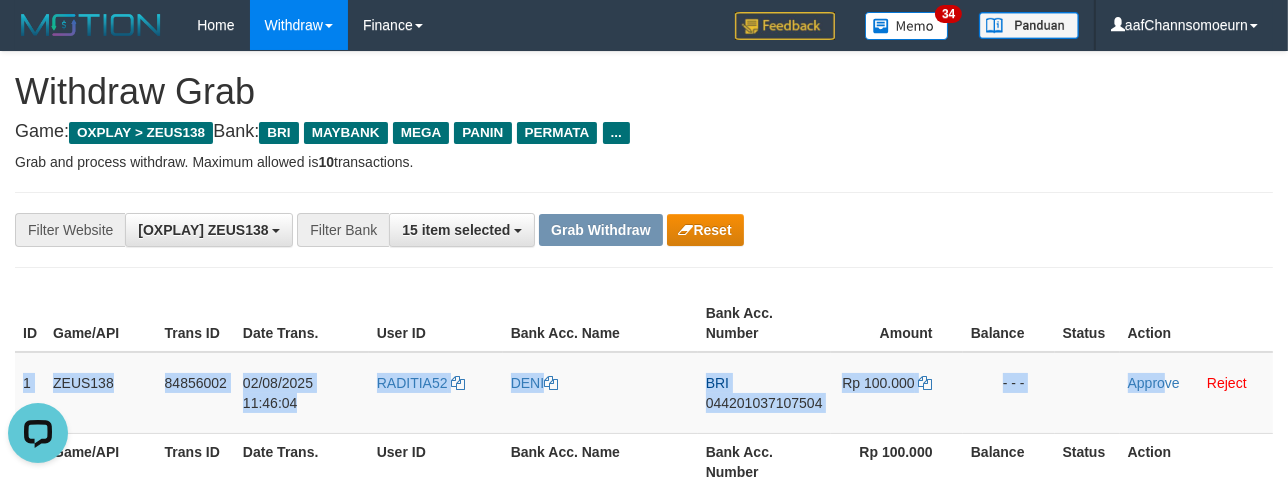 copy on "1
ZEUS138
84856002
02/08/2025 11:46:04
RADITIA52
DENI
BRI
044201037107504
Rp 100.000
- - -
Appro" 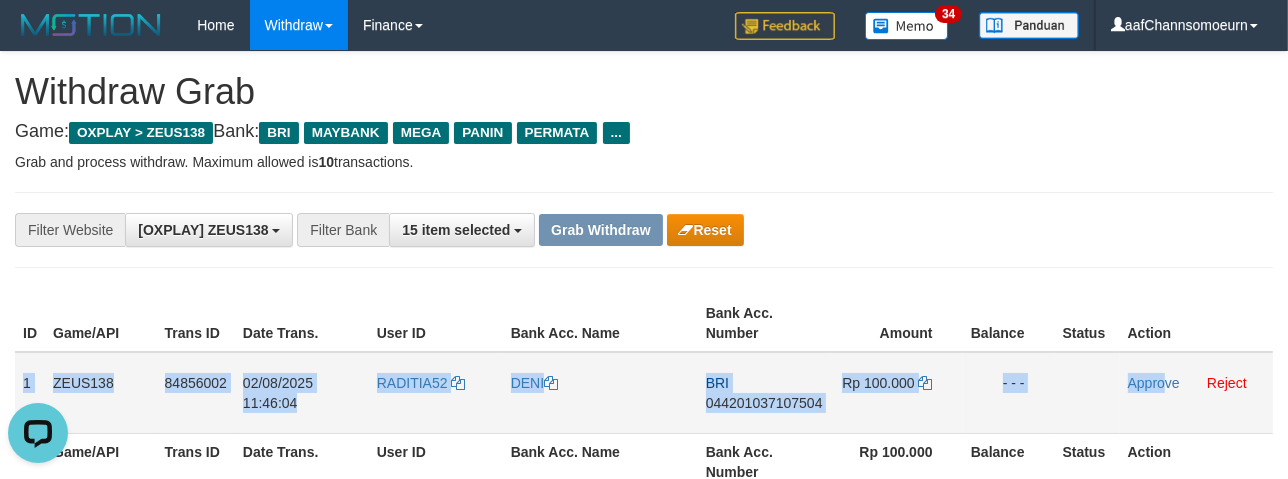 click on "044201037107504" at bounding box center [764, 403] 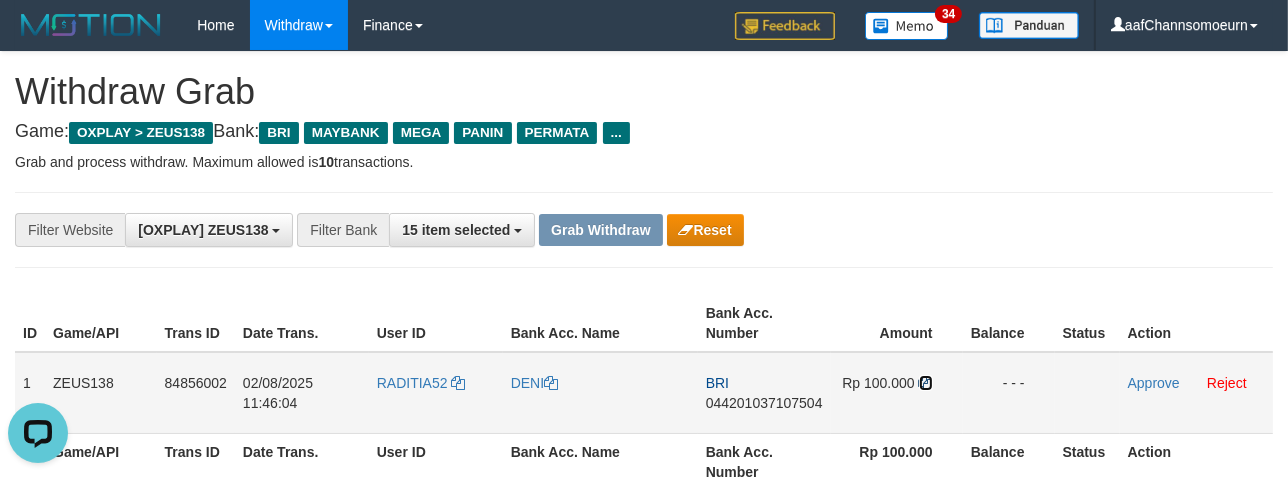 click at bounding box center [926, 383] 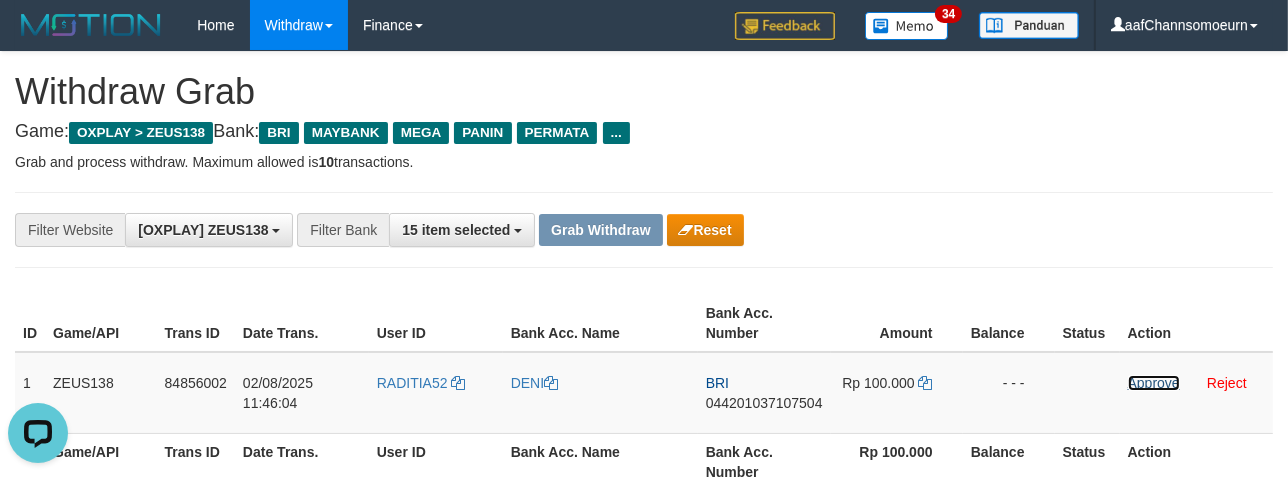 drag, startPoint x: 1140, startPoint y: 380, endPoint x: 723, endPoint y: 182, distance: 461.61996 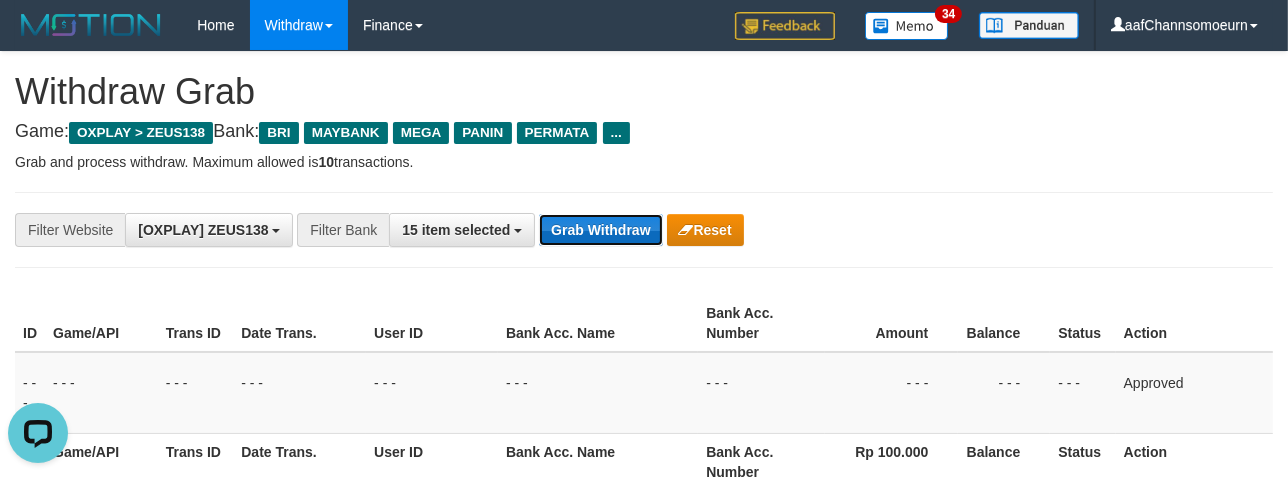 click on "Grab Withdraw" at bounding box center [600, 230] 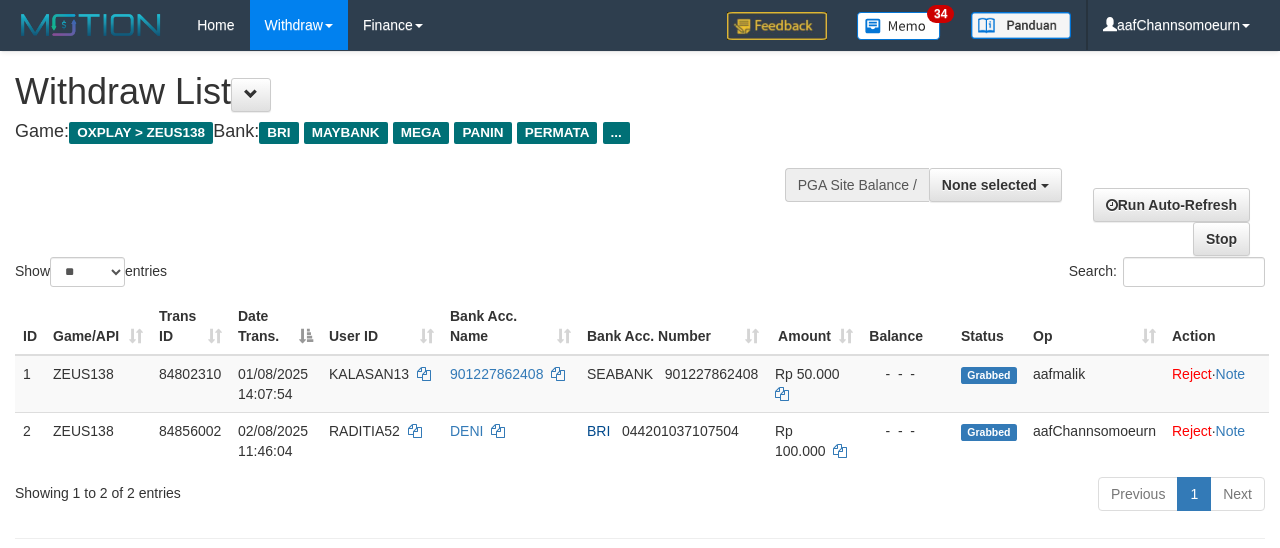 select 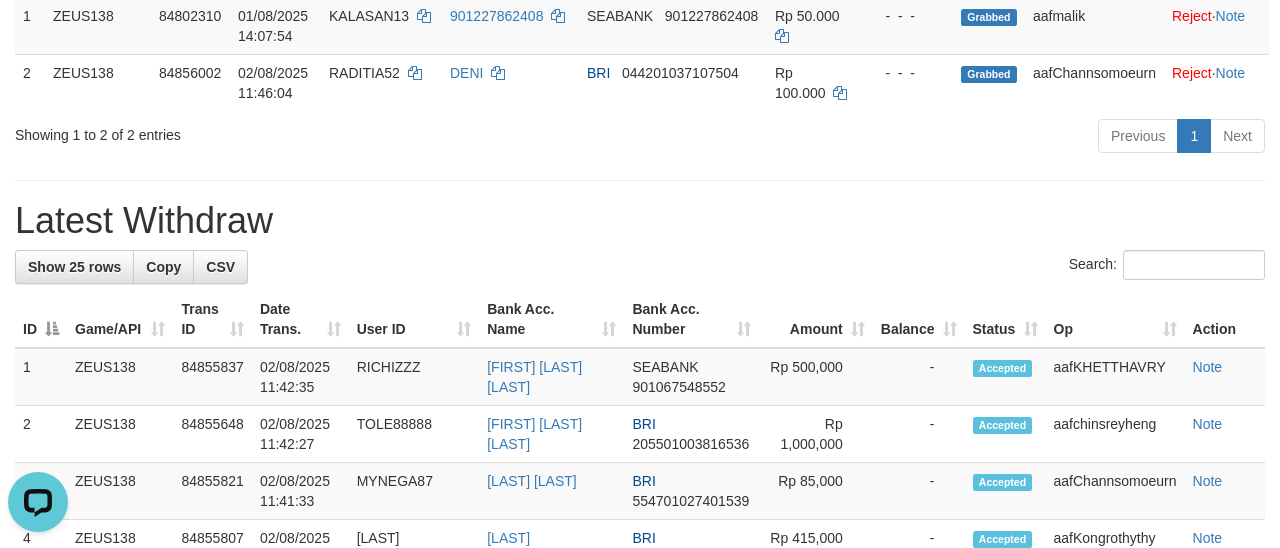 scroll, scrollTop: 0, scrollLeft: 0, axis: both 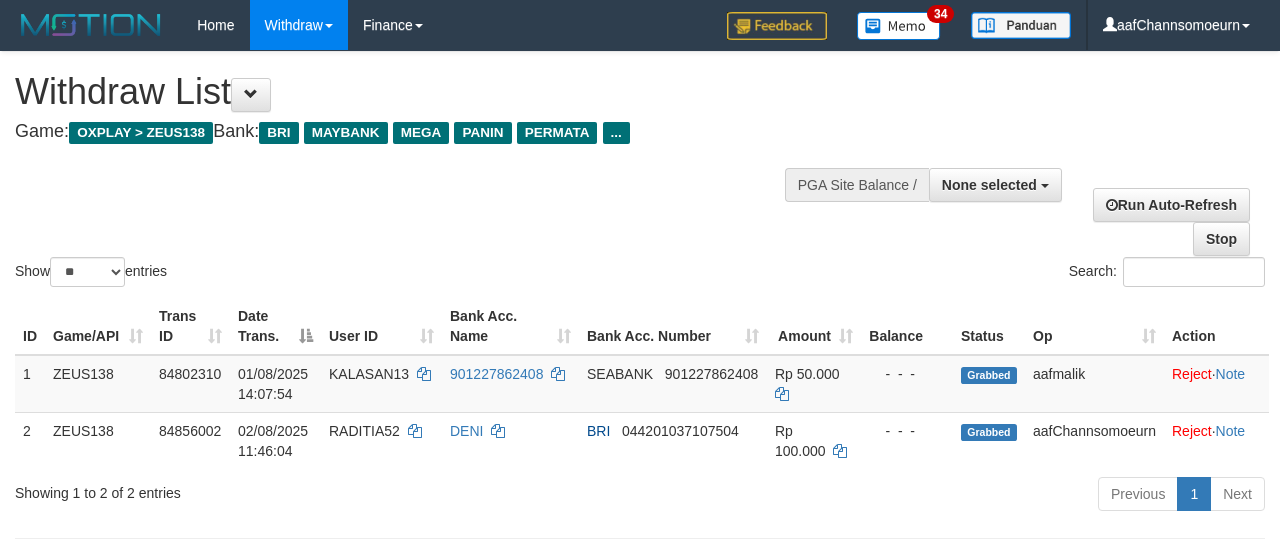 select 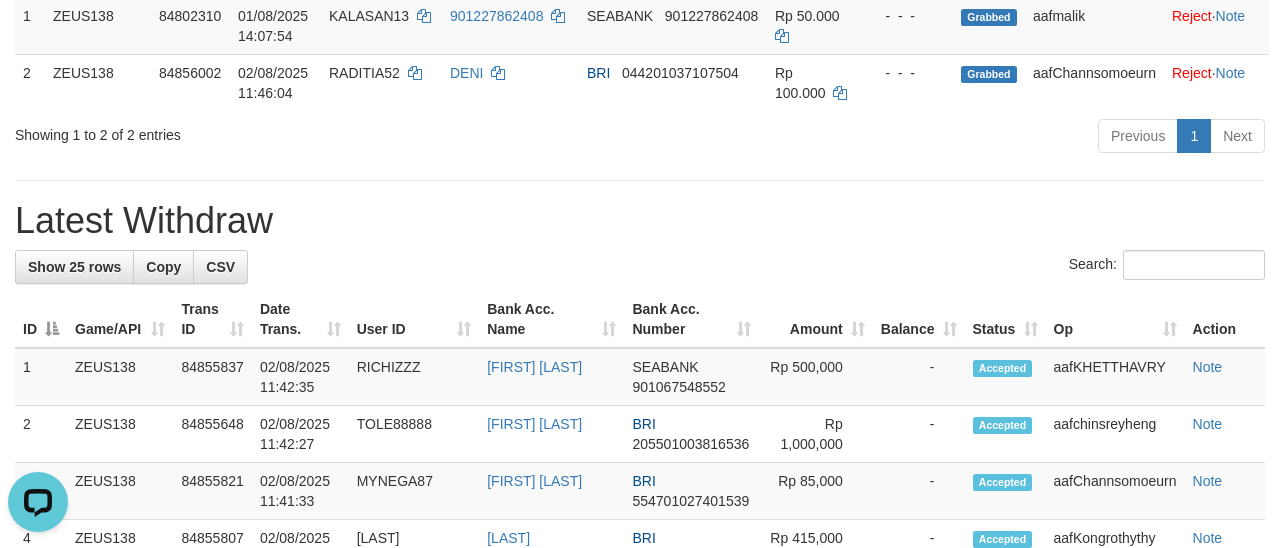 scroll, scrollTop: 0, scrollLeft: 0, axis: both 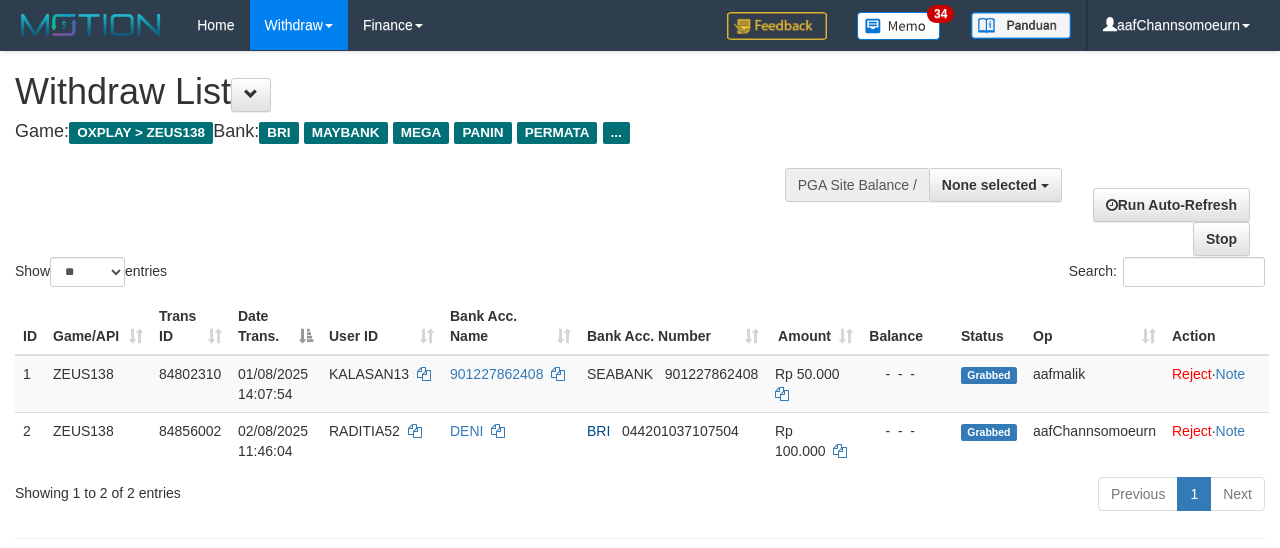 select 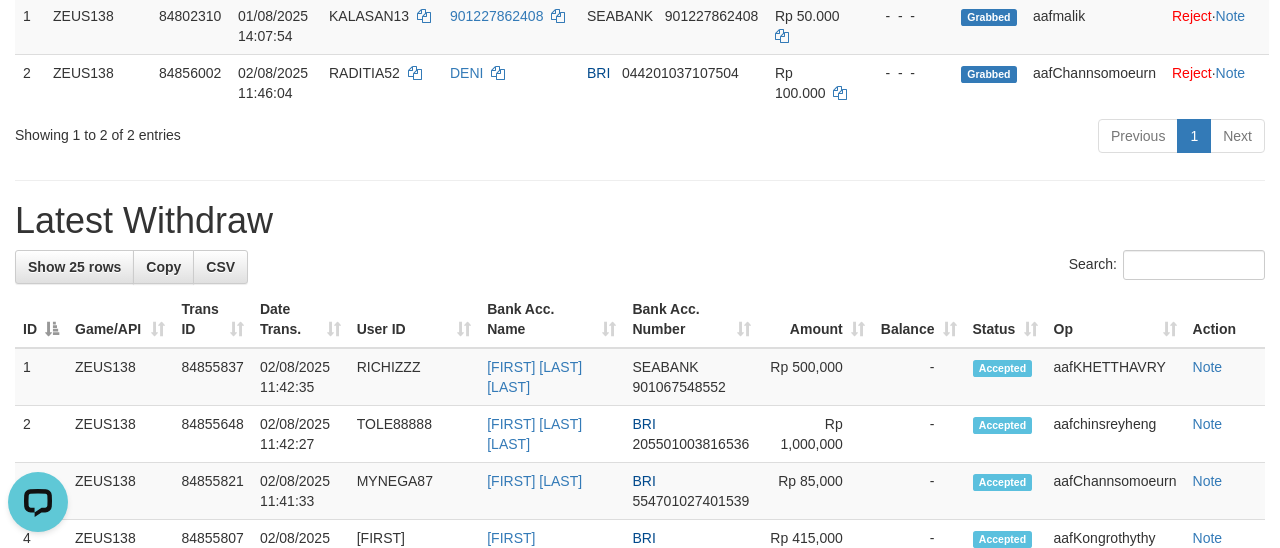 scroll, scrollTop: 0, scrollLeft: 0, axis: both 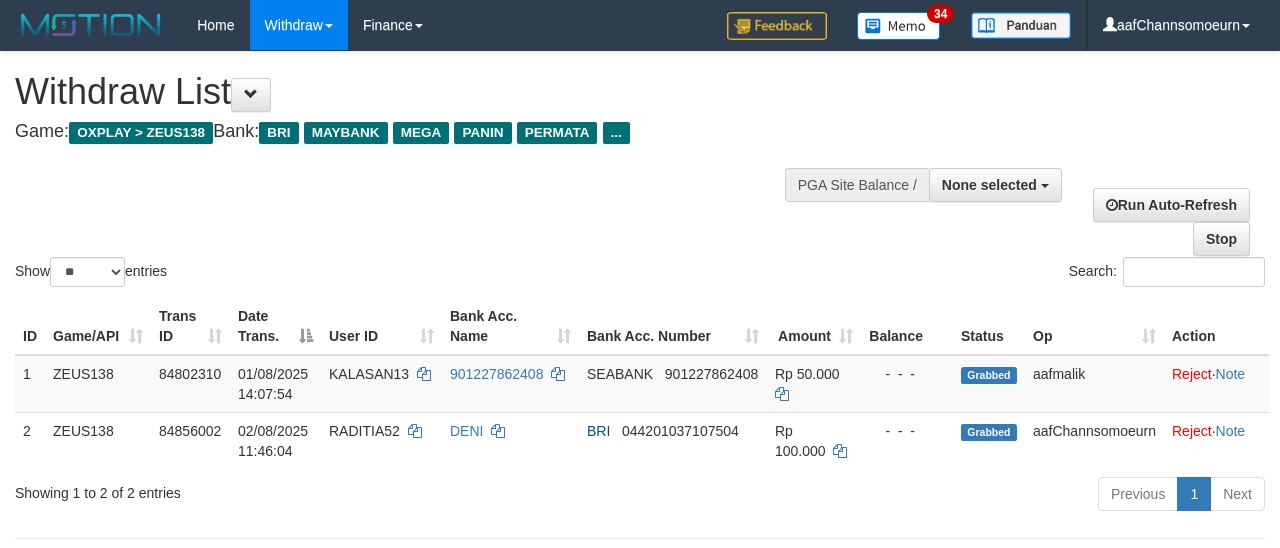 select 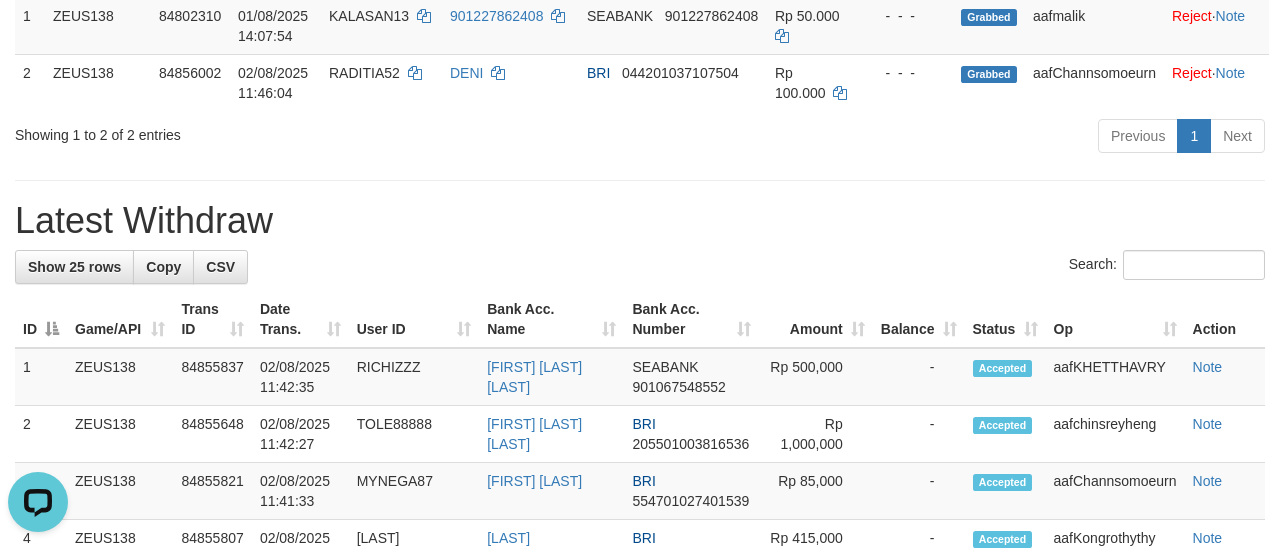 scroll, scrollTop: 0, scrollLeft: 0, axis: both 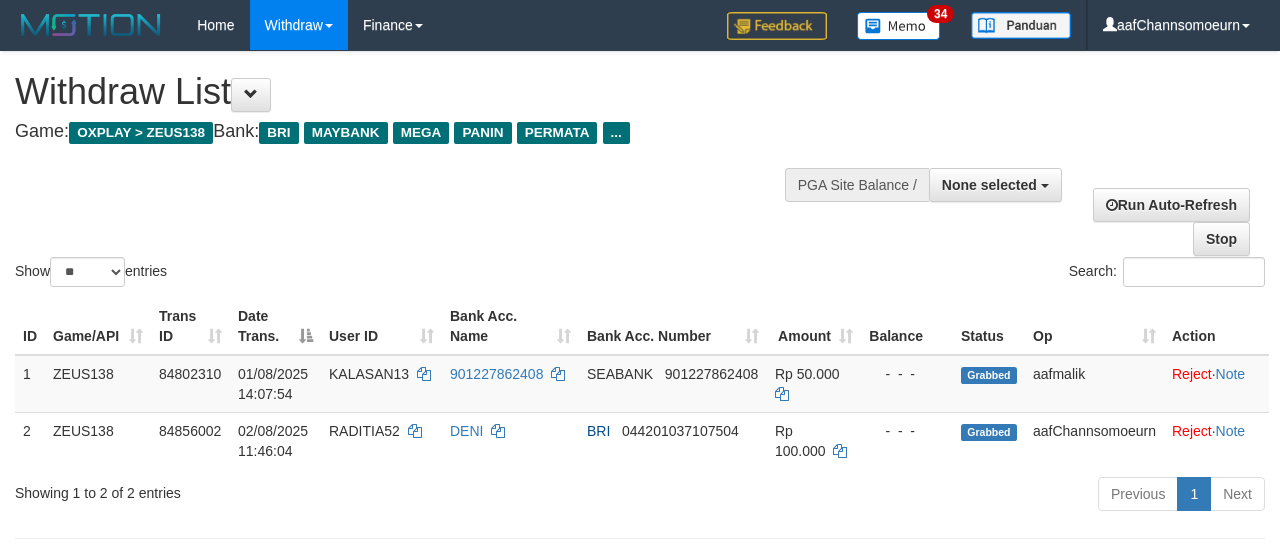 select 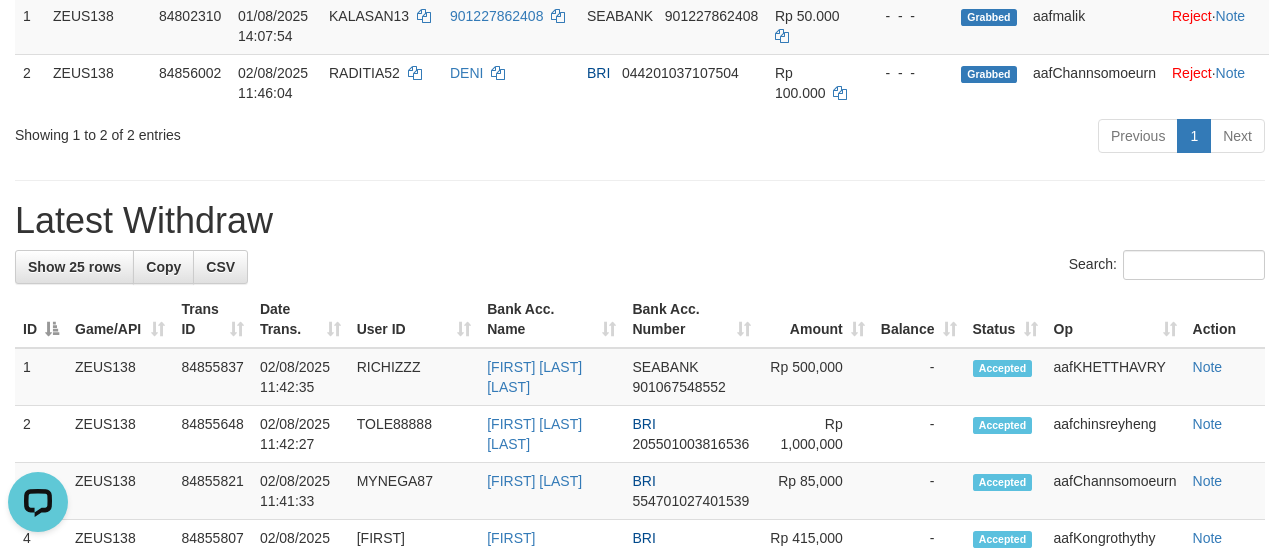 scroll, scrollTop: 0, scrollLeft: 0, axis: both 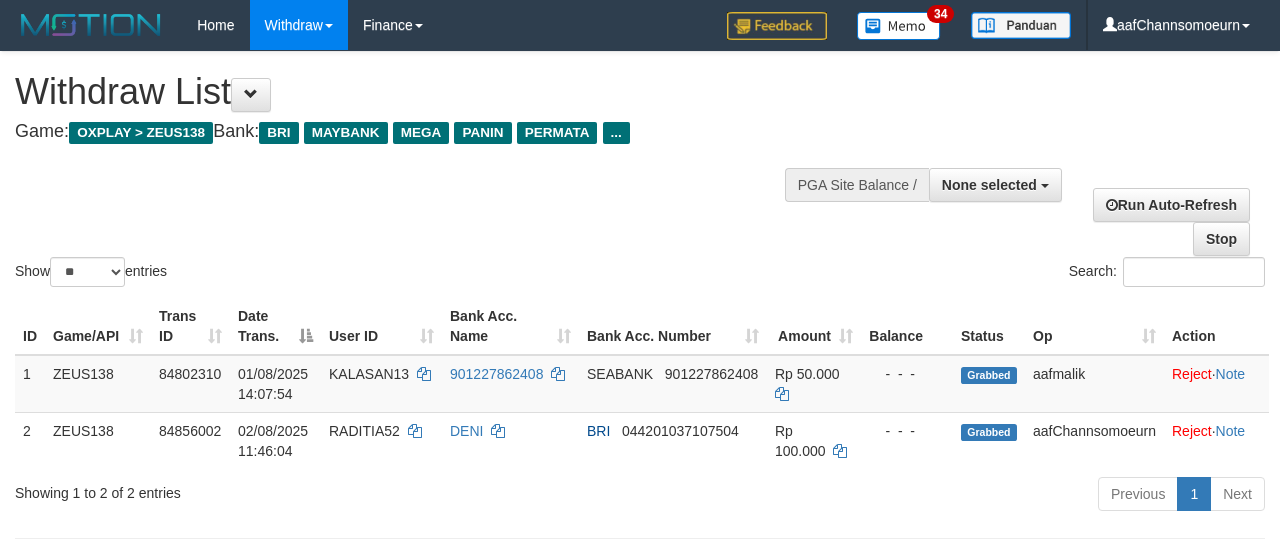 select 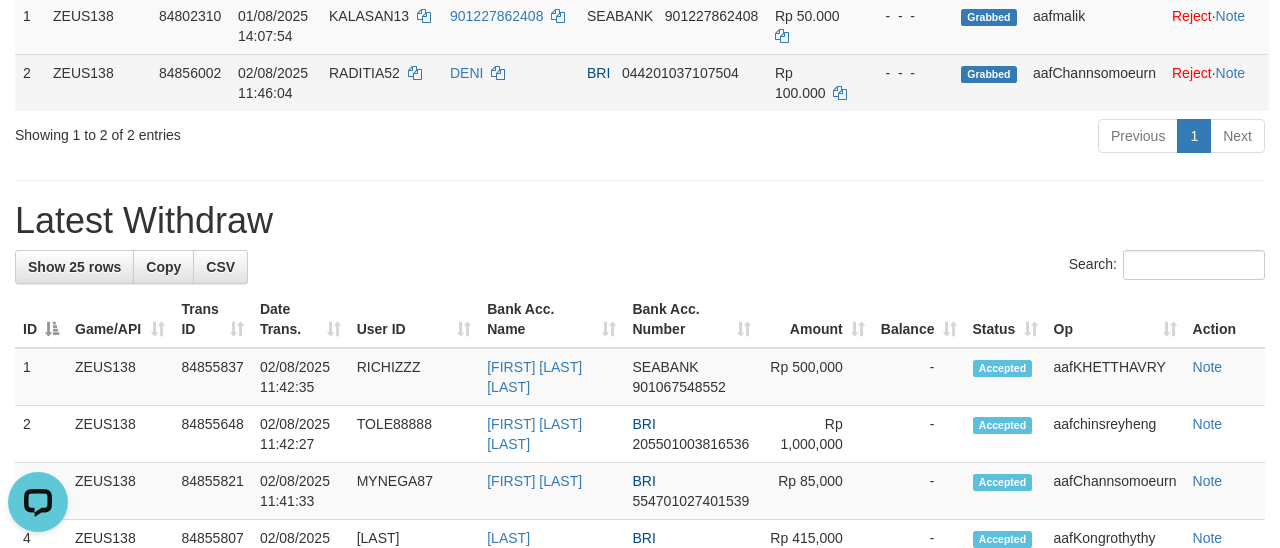 scroll, scrollTop: 0, scrollLeft: 0, axis: both 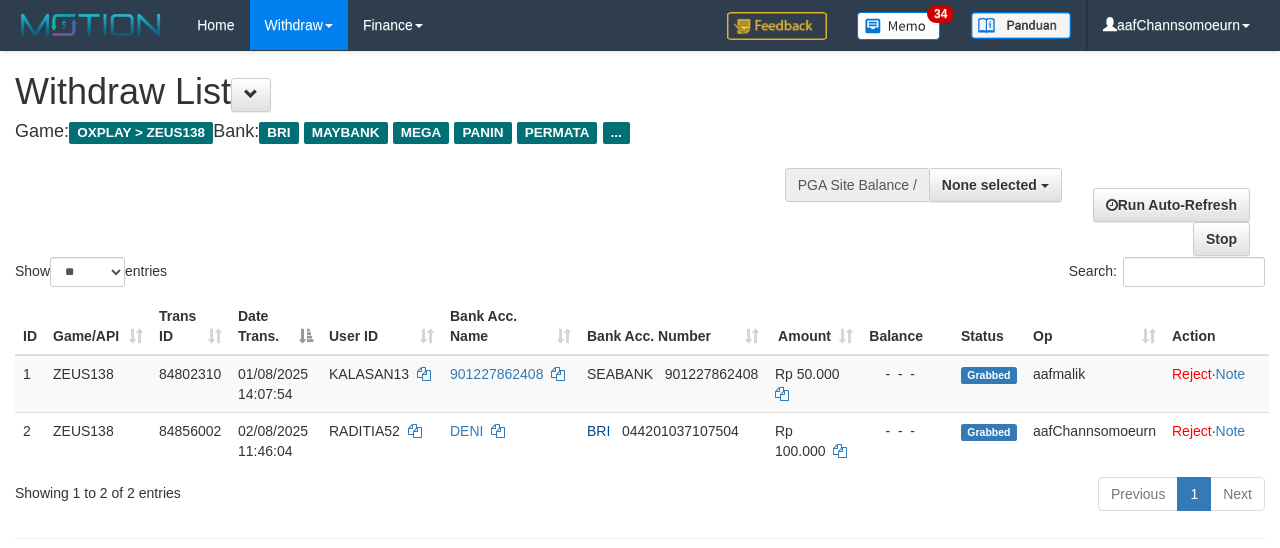 select 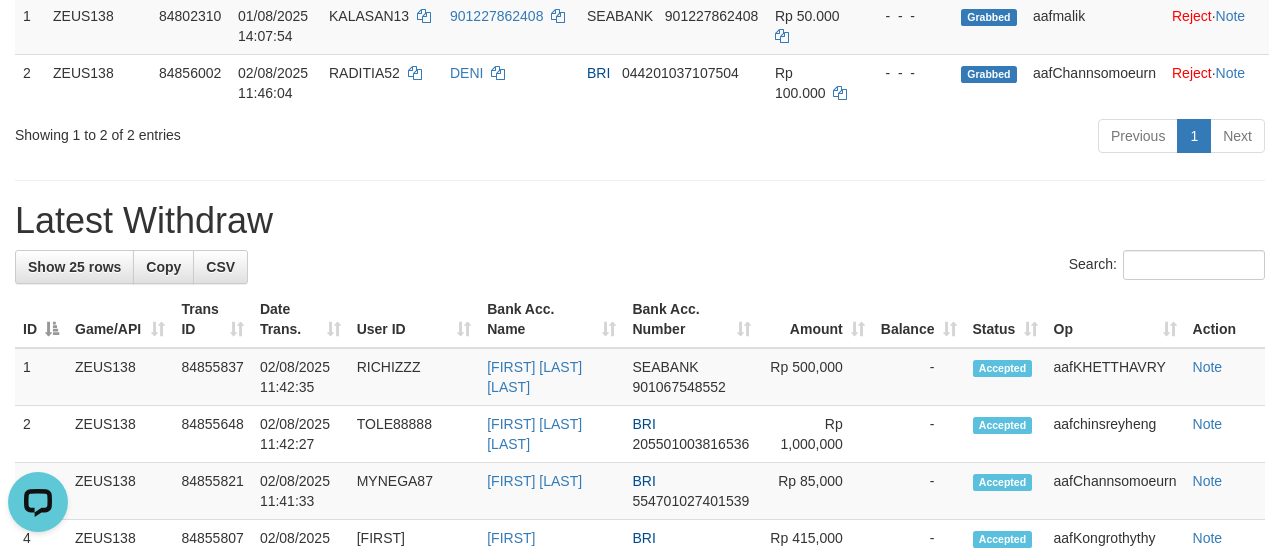 scroll, scrollTop: 0, scrollLeft: 0, axis: both 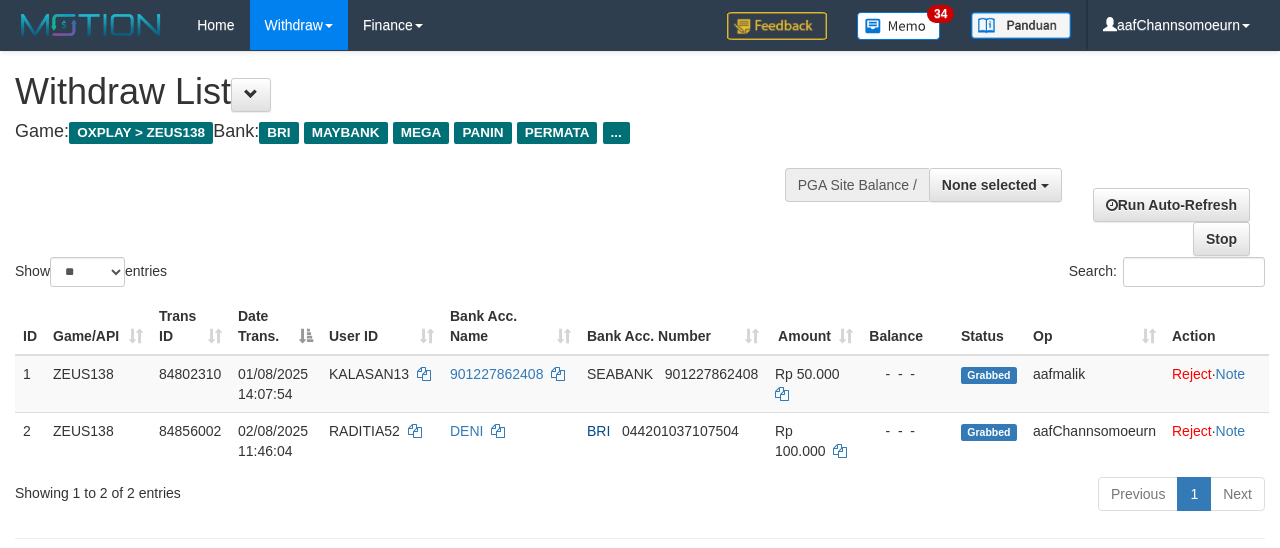 select 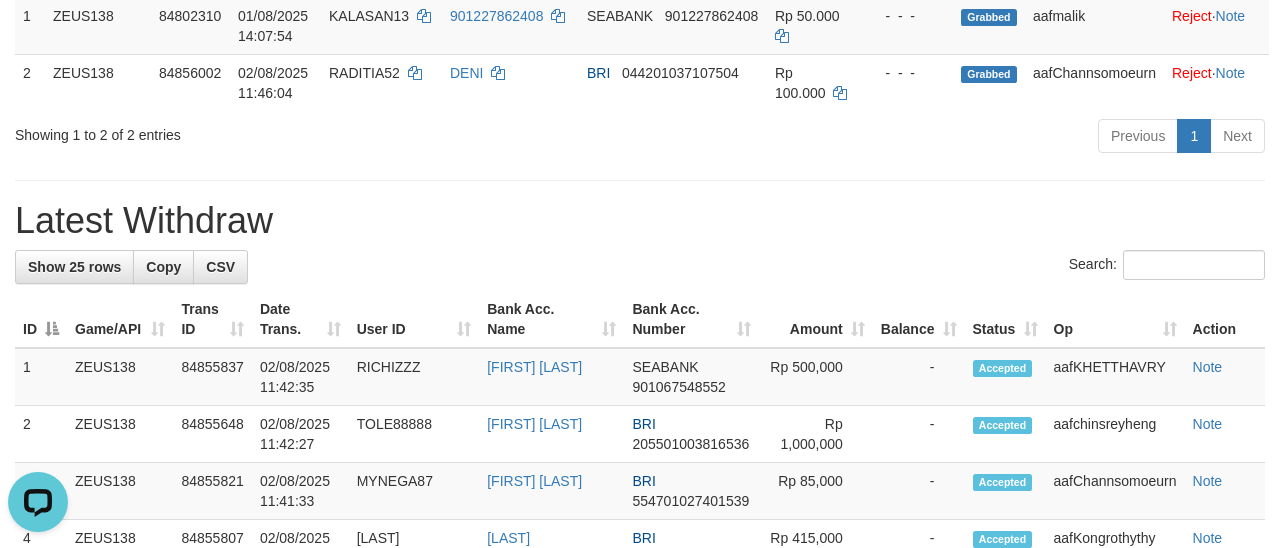 scroll, scrollTop: 0, scrollLeft: 0, axis: both 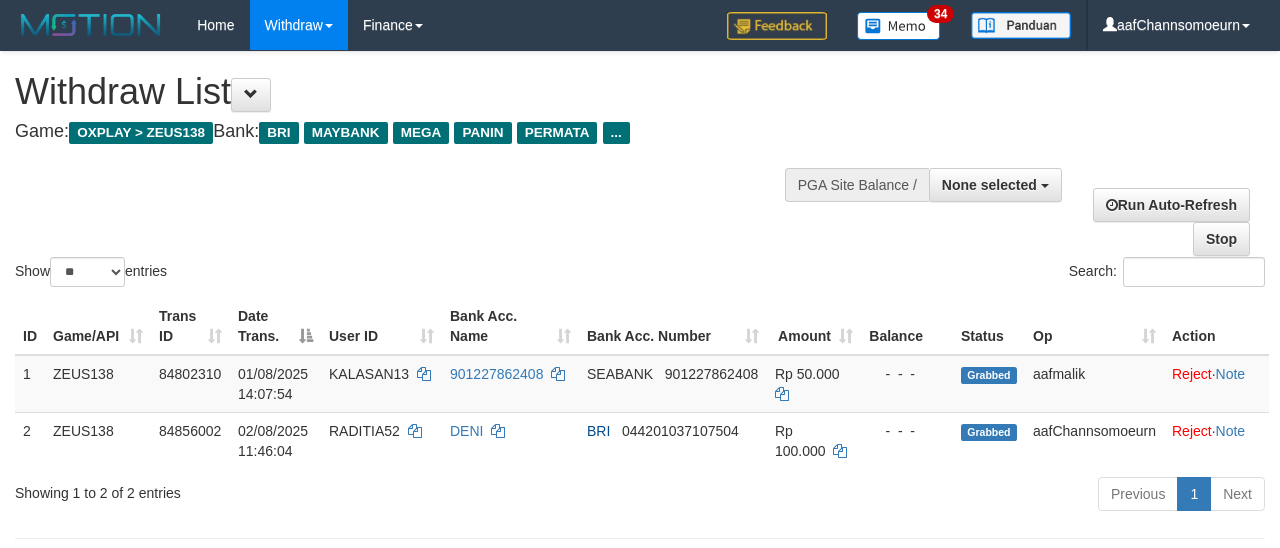 select 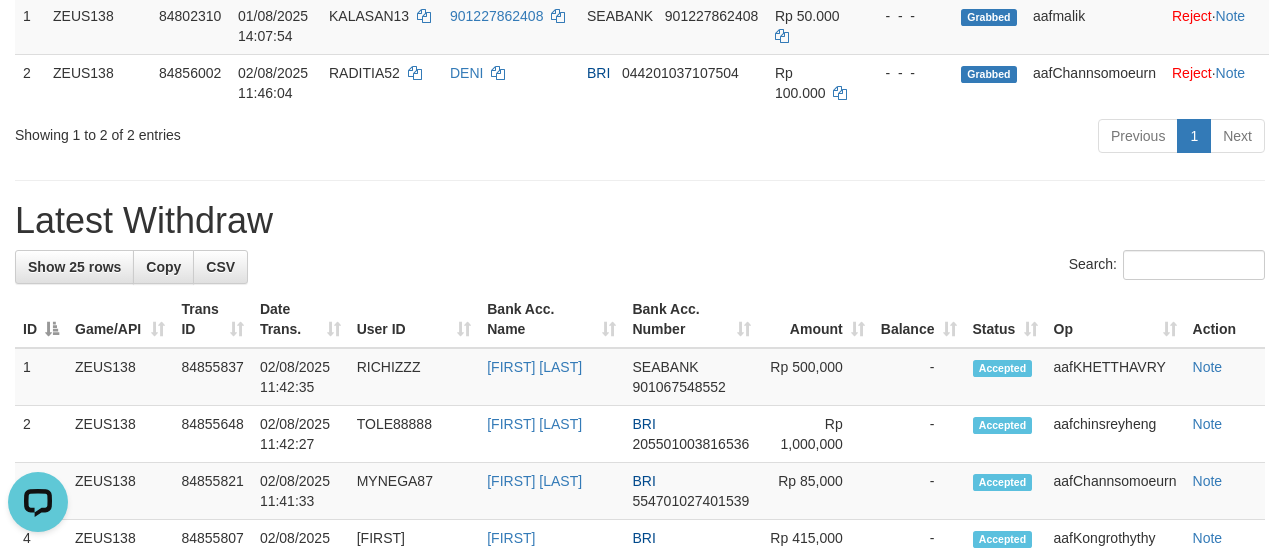 scroll, scrollTop: 0, scrollLeft: 0, axis: both 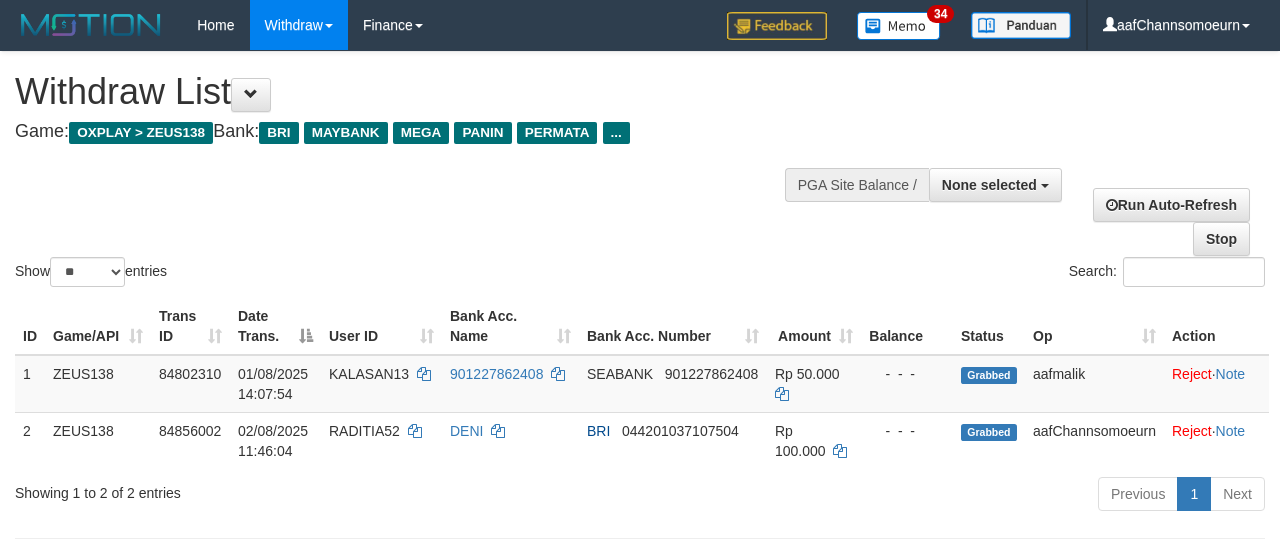 select 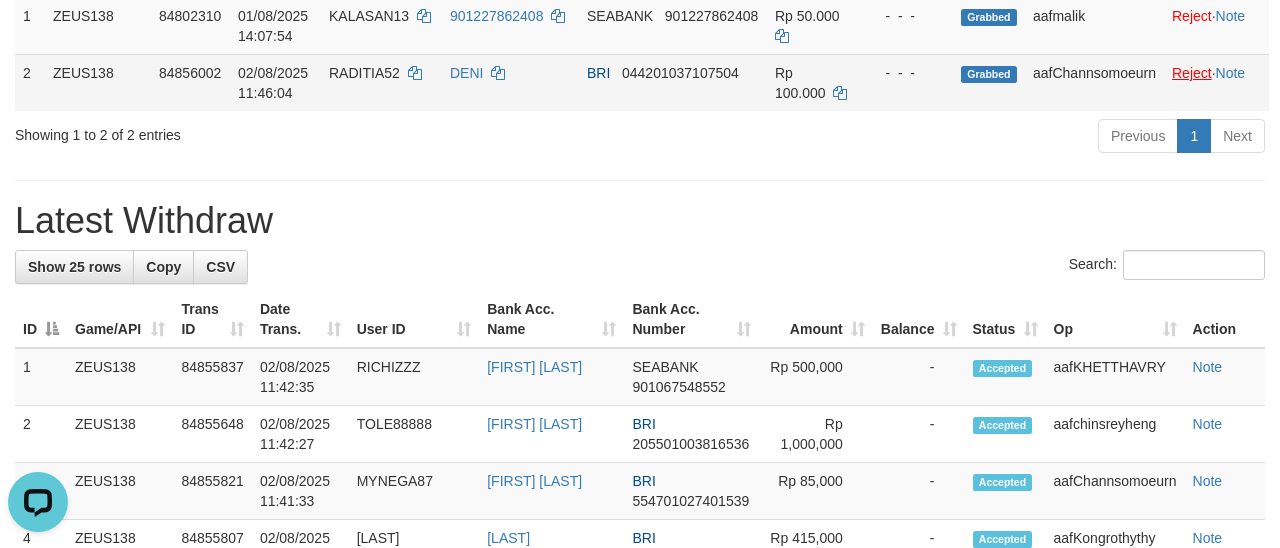 scroll, scrollTop: 0, scrollLeft: 0, axis: both 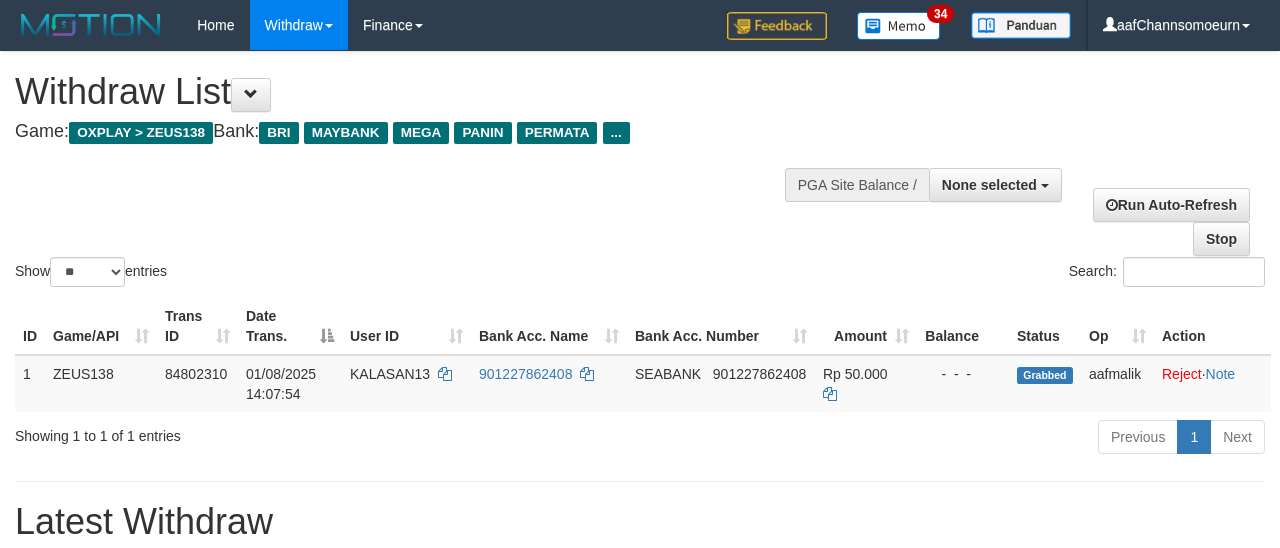 select 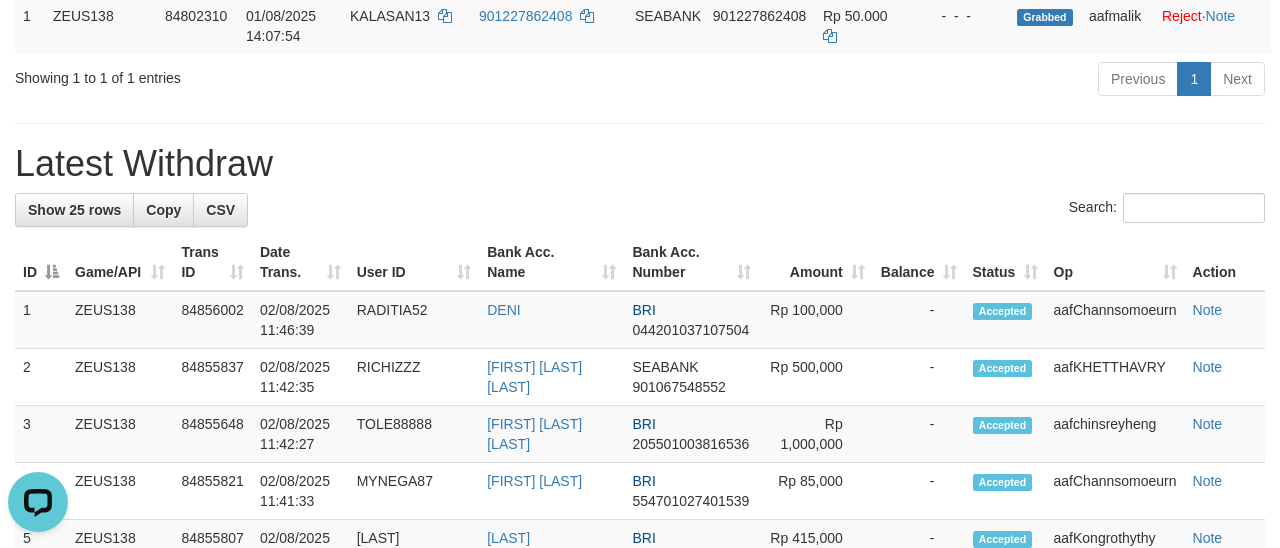 scroll, scrollTop: 0, scrollLeft: 0, axis: both 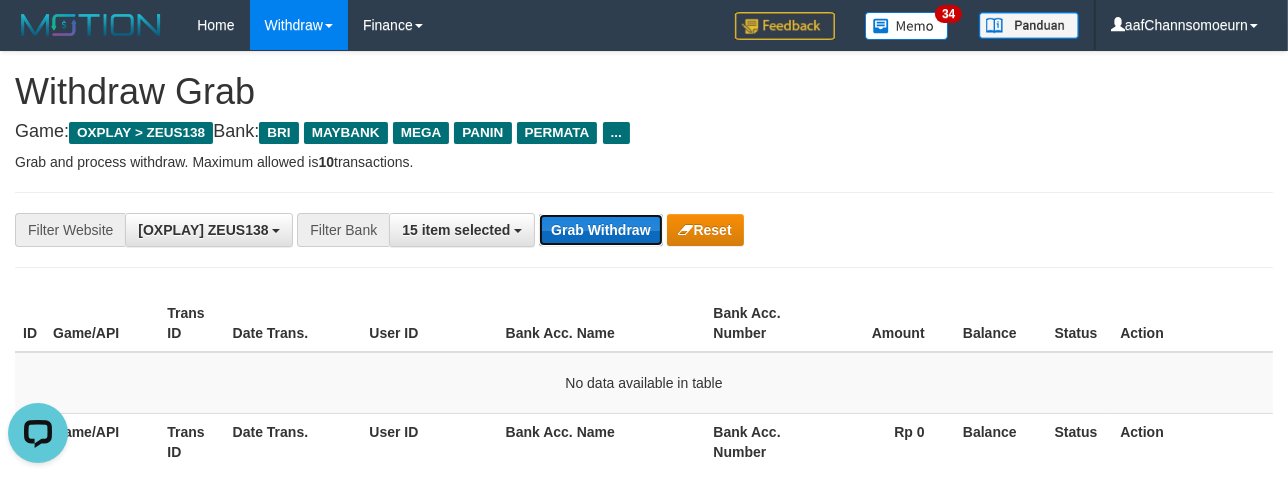click on "Grab Withdraw" at bounding box center (600, 230) 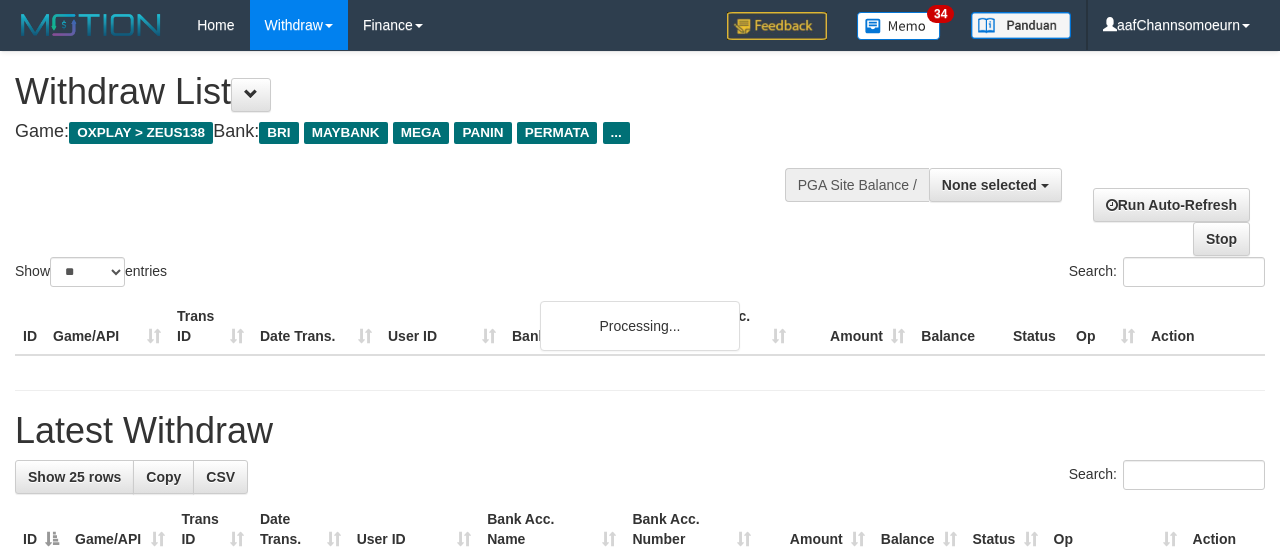 select 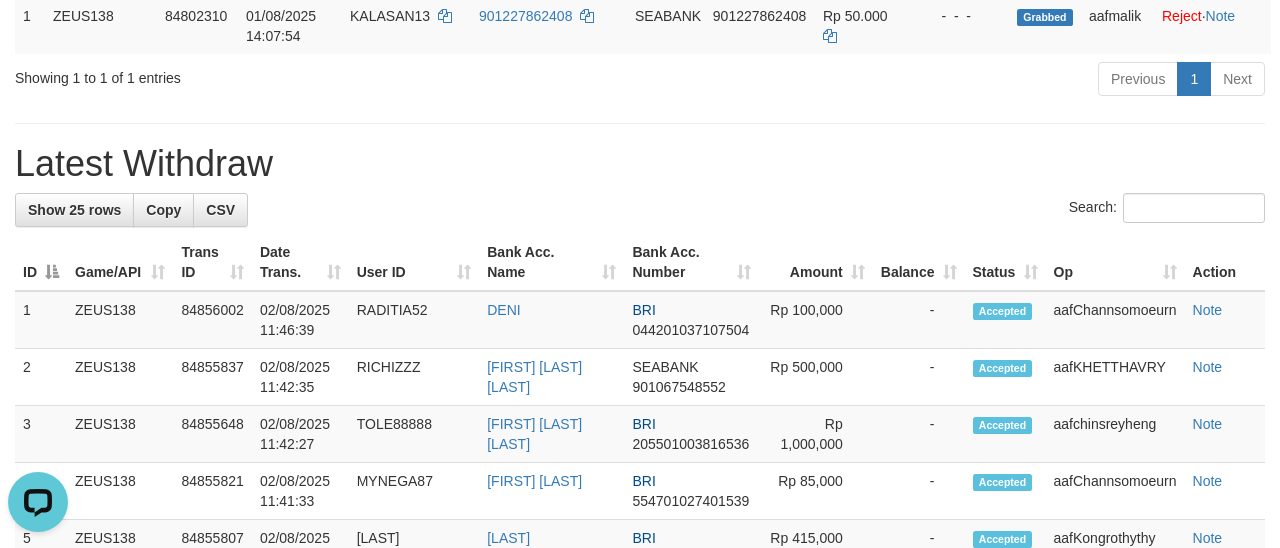 scroll, scrollTop: 0, scrollLeft: 0, axis: both 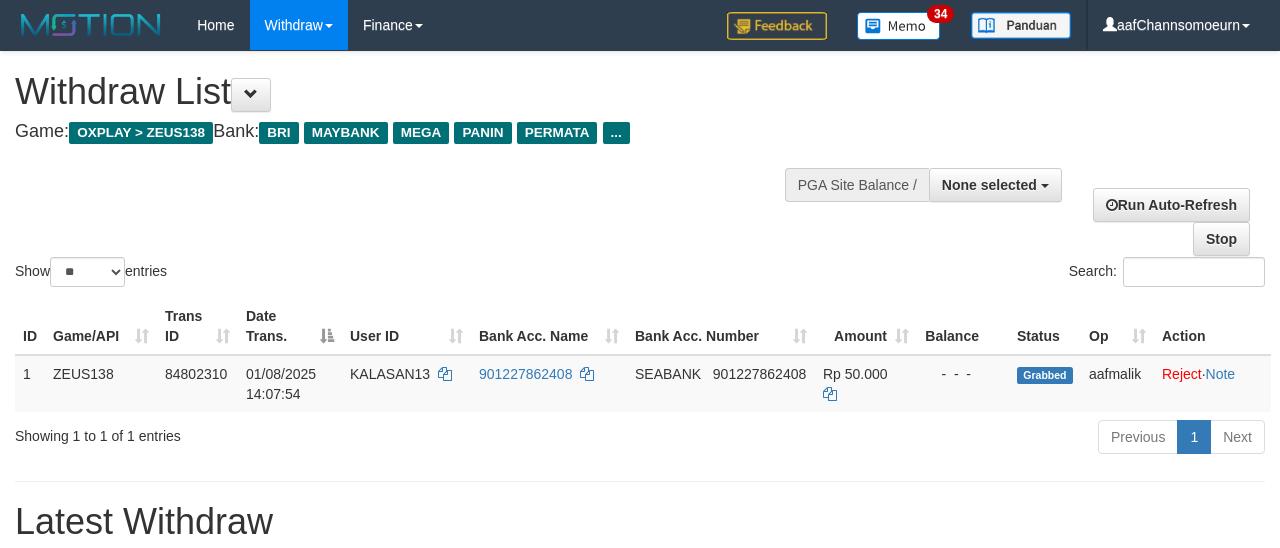 select 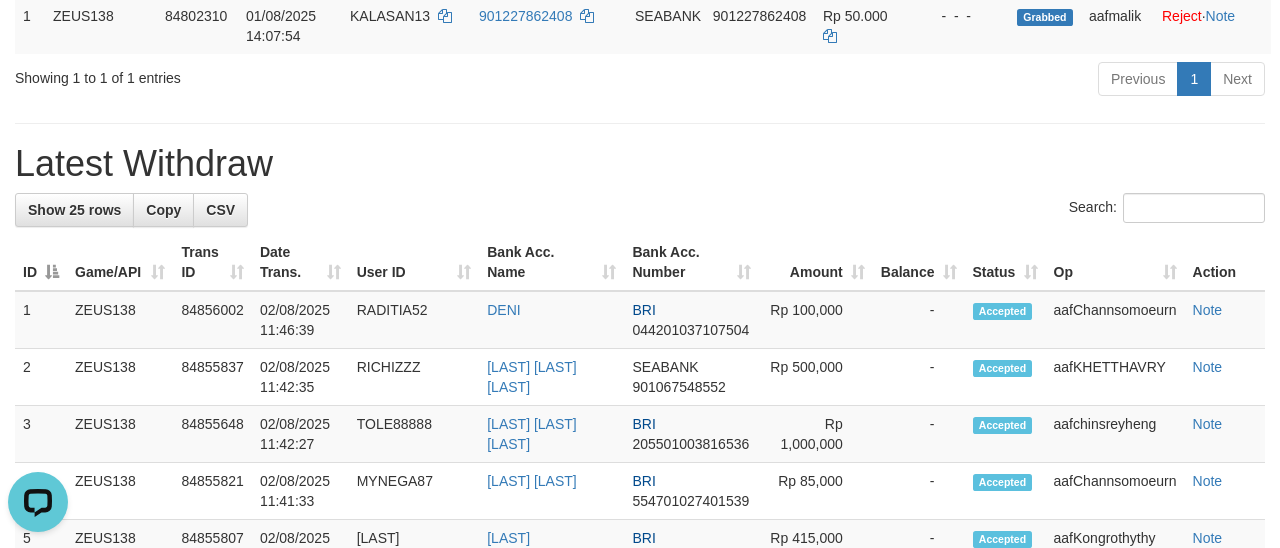 scroll, scrollTop: 0, scrollLeft: 0, axis: both 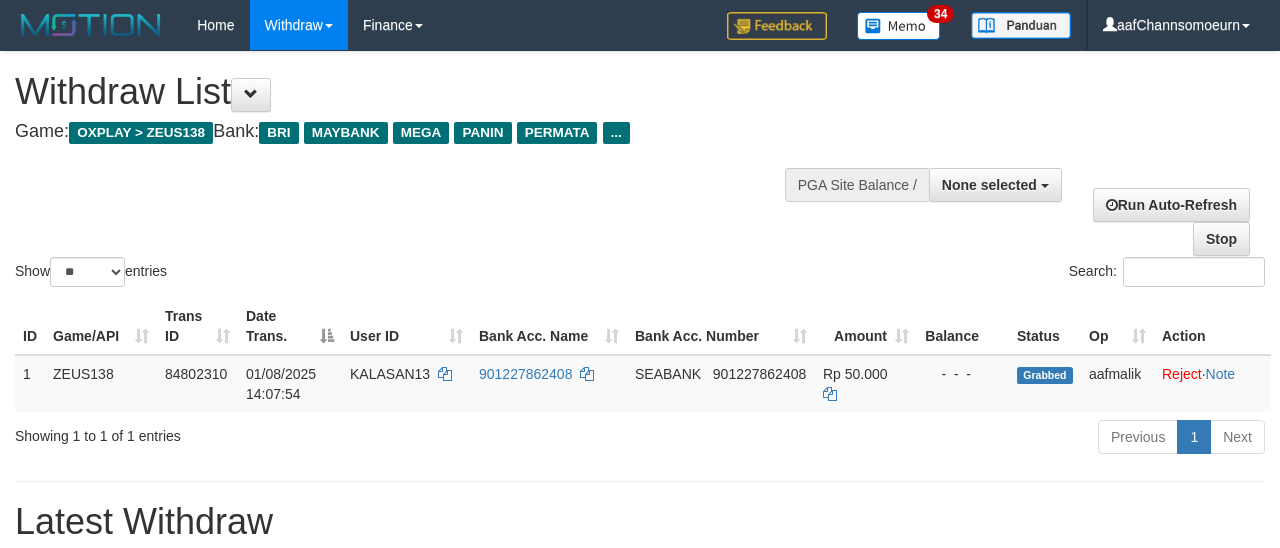 select 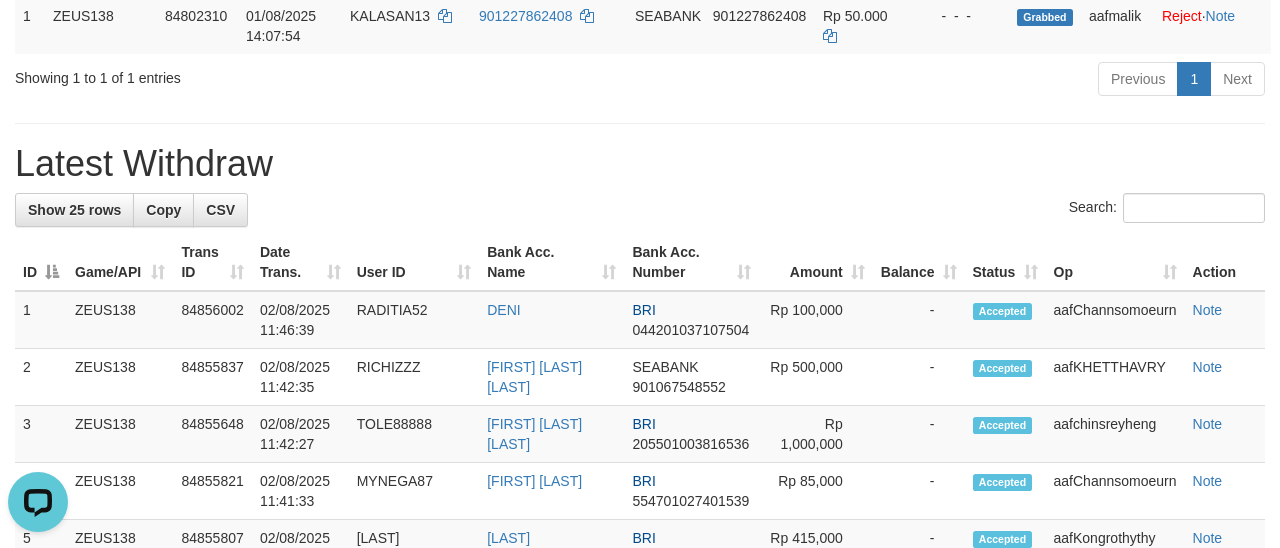 scroll, scrollTop: 0, scrollLeft: 0, axis: both 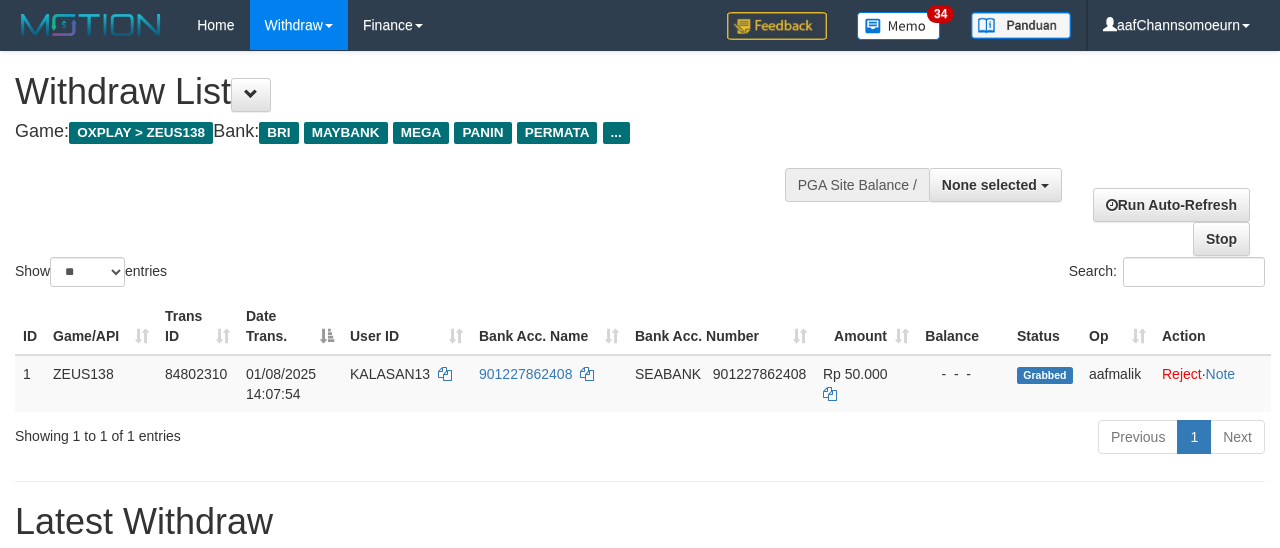 select 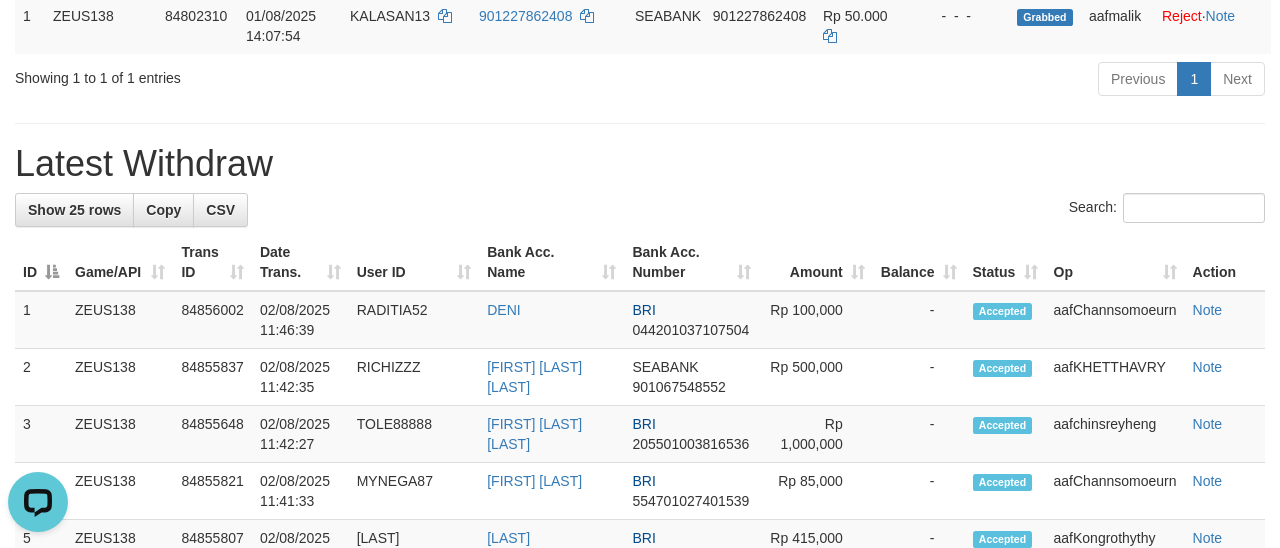 scroll, scrollTop: 0, scrollLeft: 0, axis: both 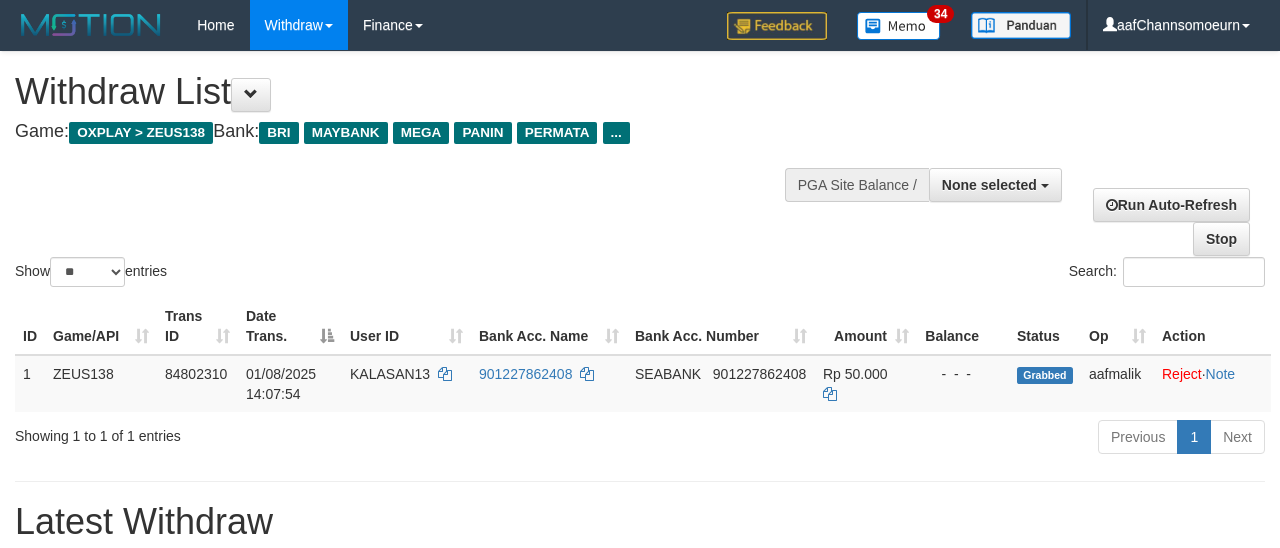 select 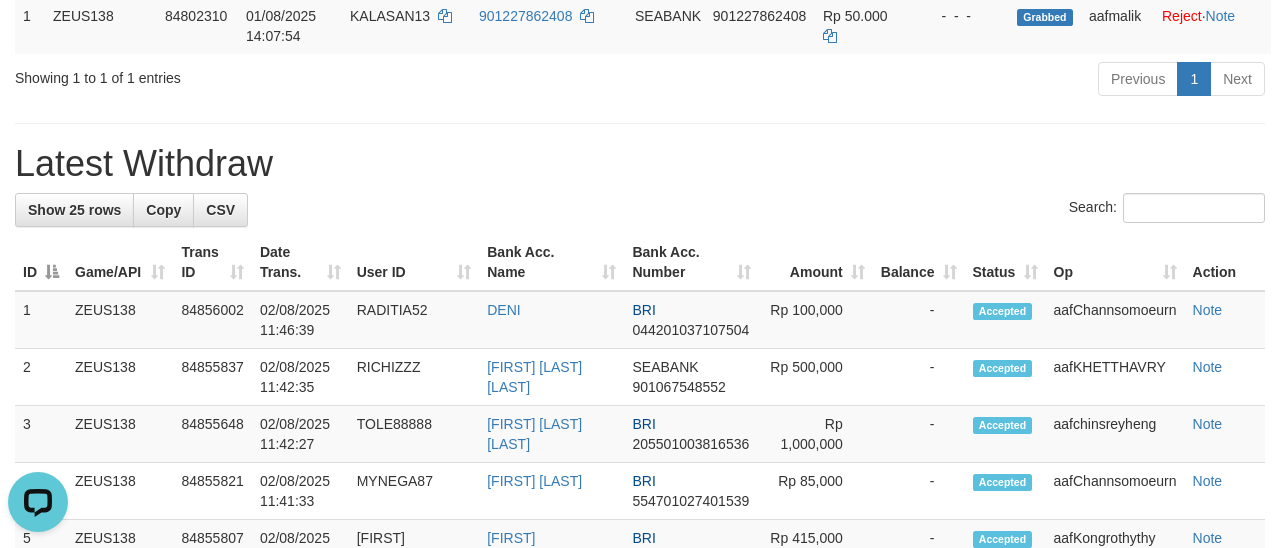 scroll, scrollTop: 0, scrollLeft: 0, axis: both 